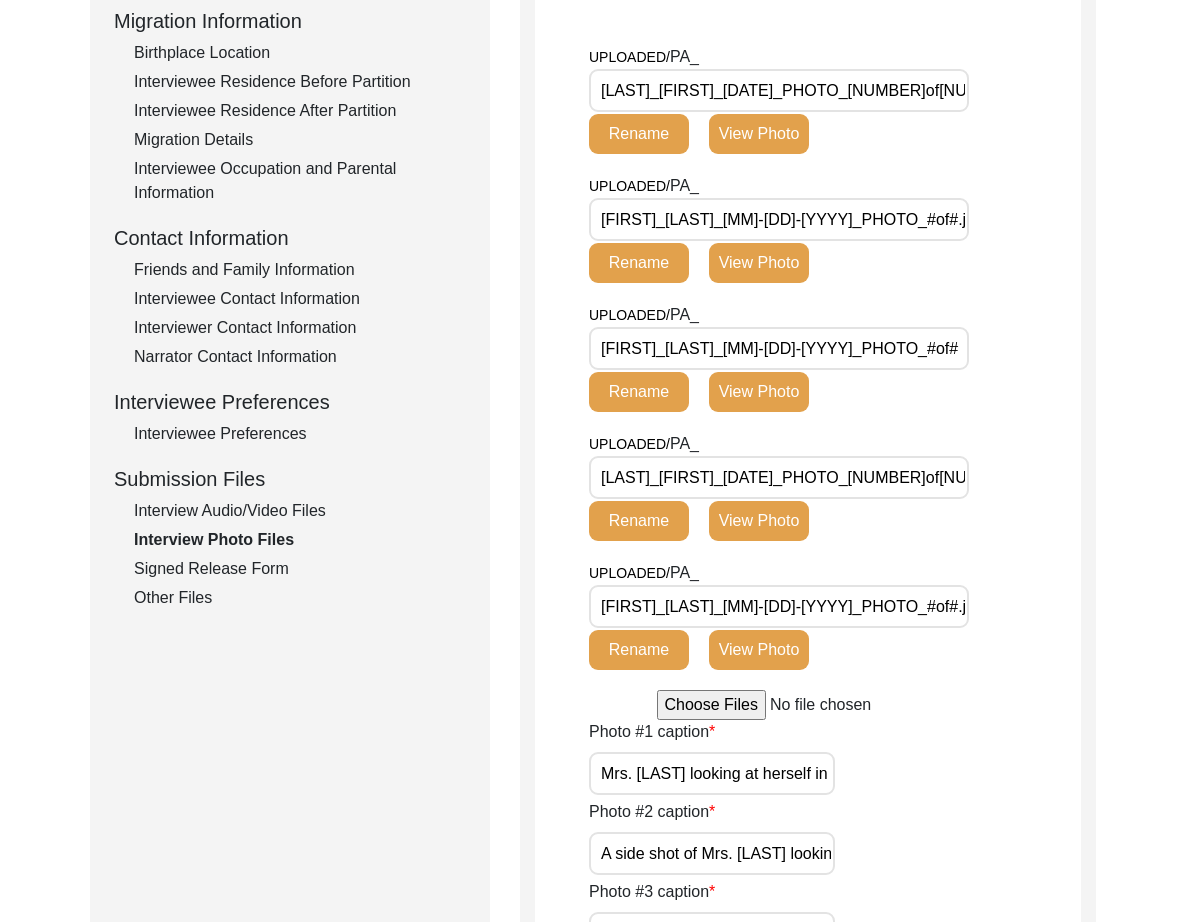 scroll, scrollTop: 0, scrollLeft: 0, axis: both 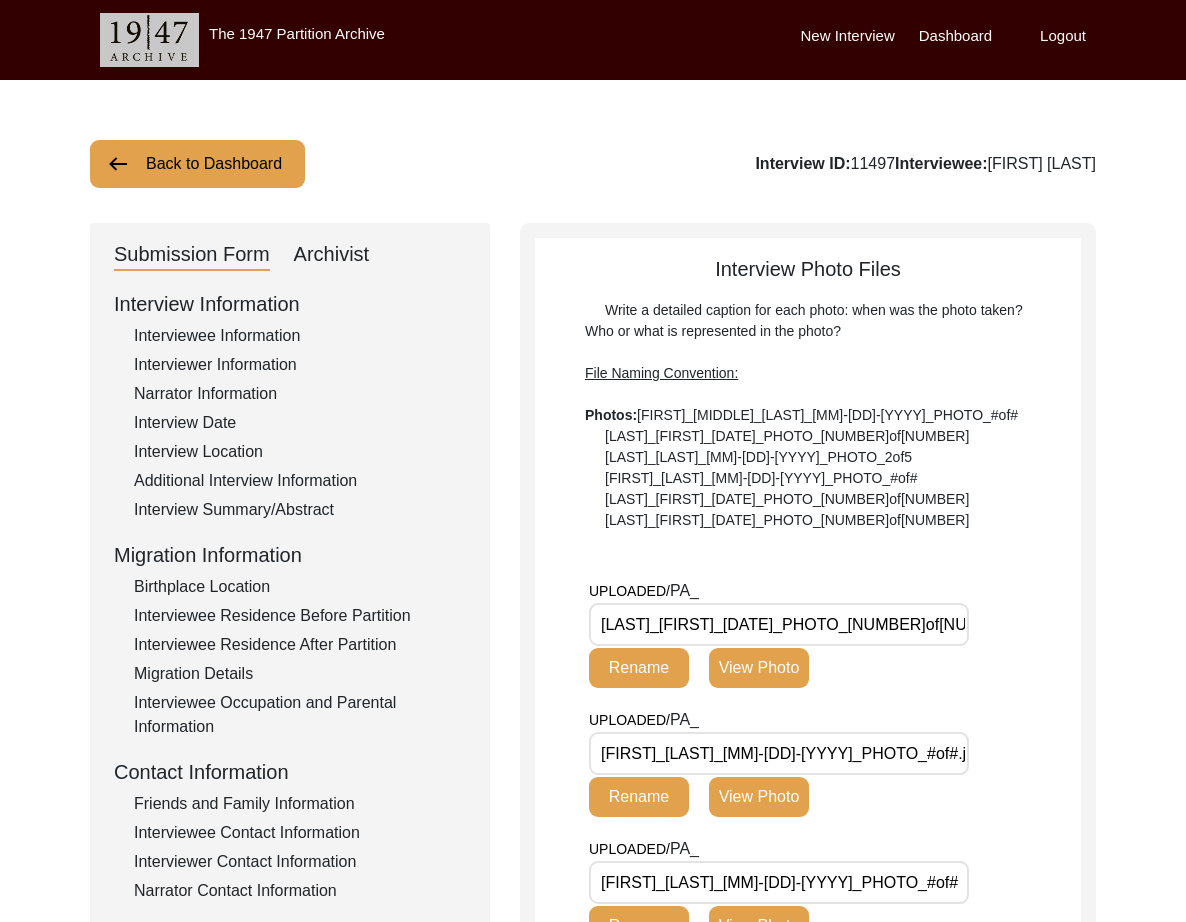 click on "Archivist" 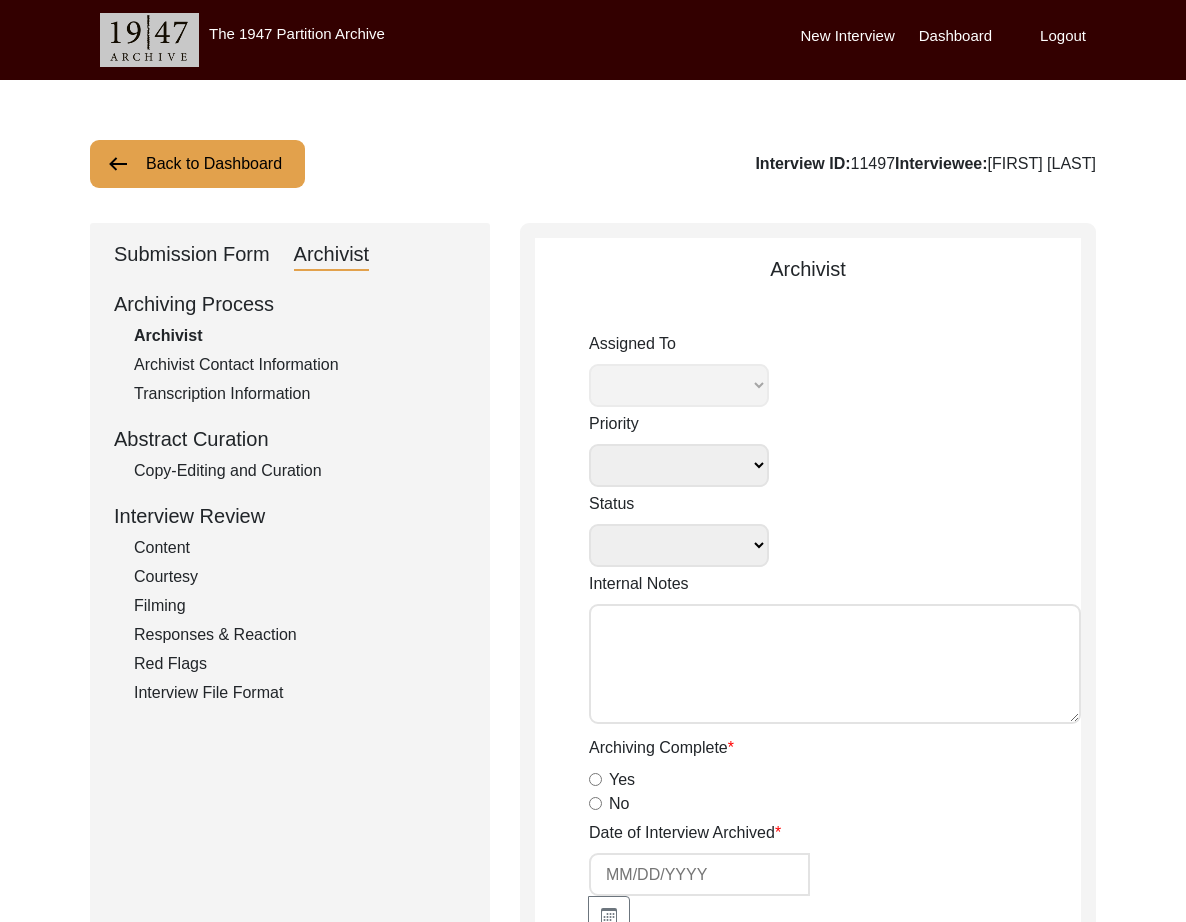 select 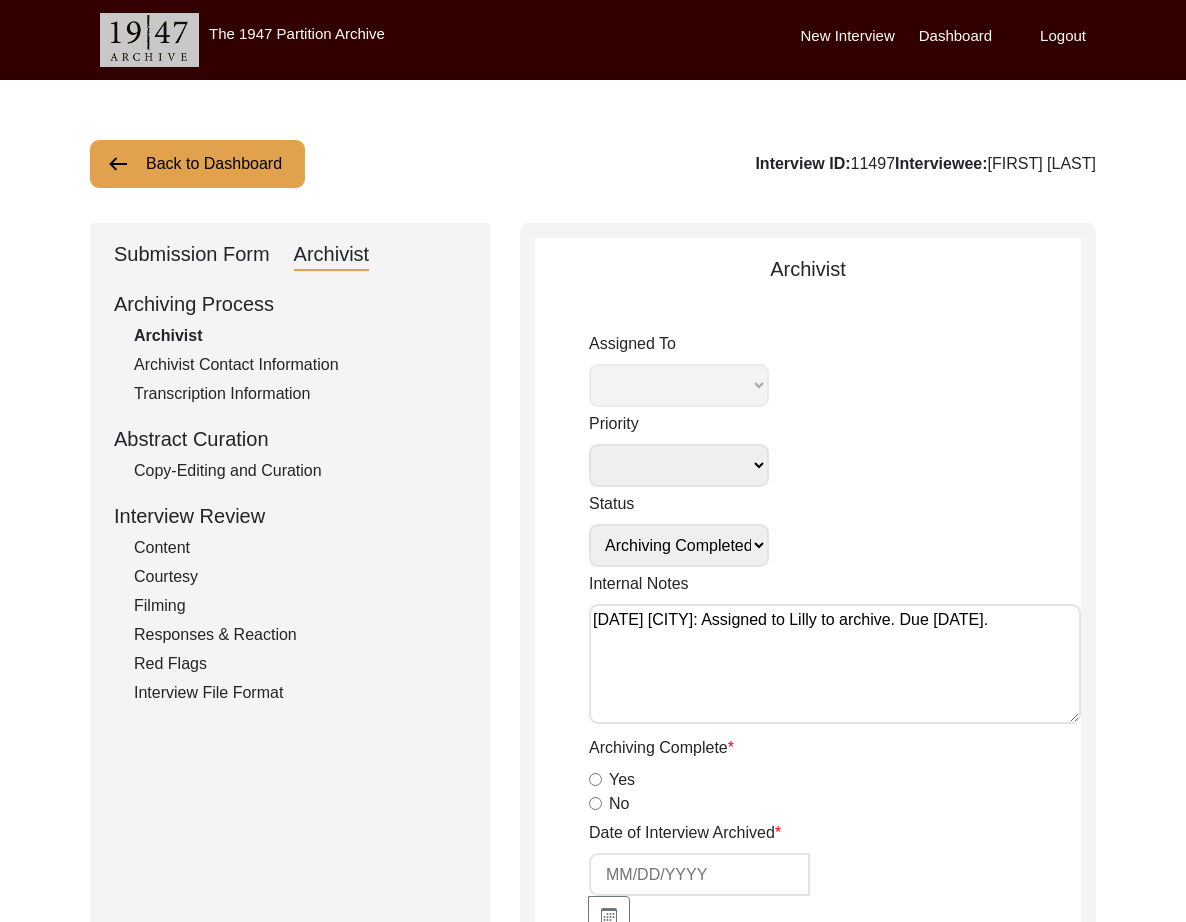 radio on "true" 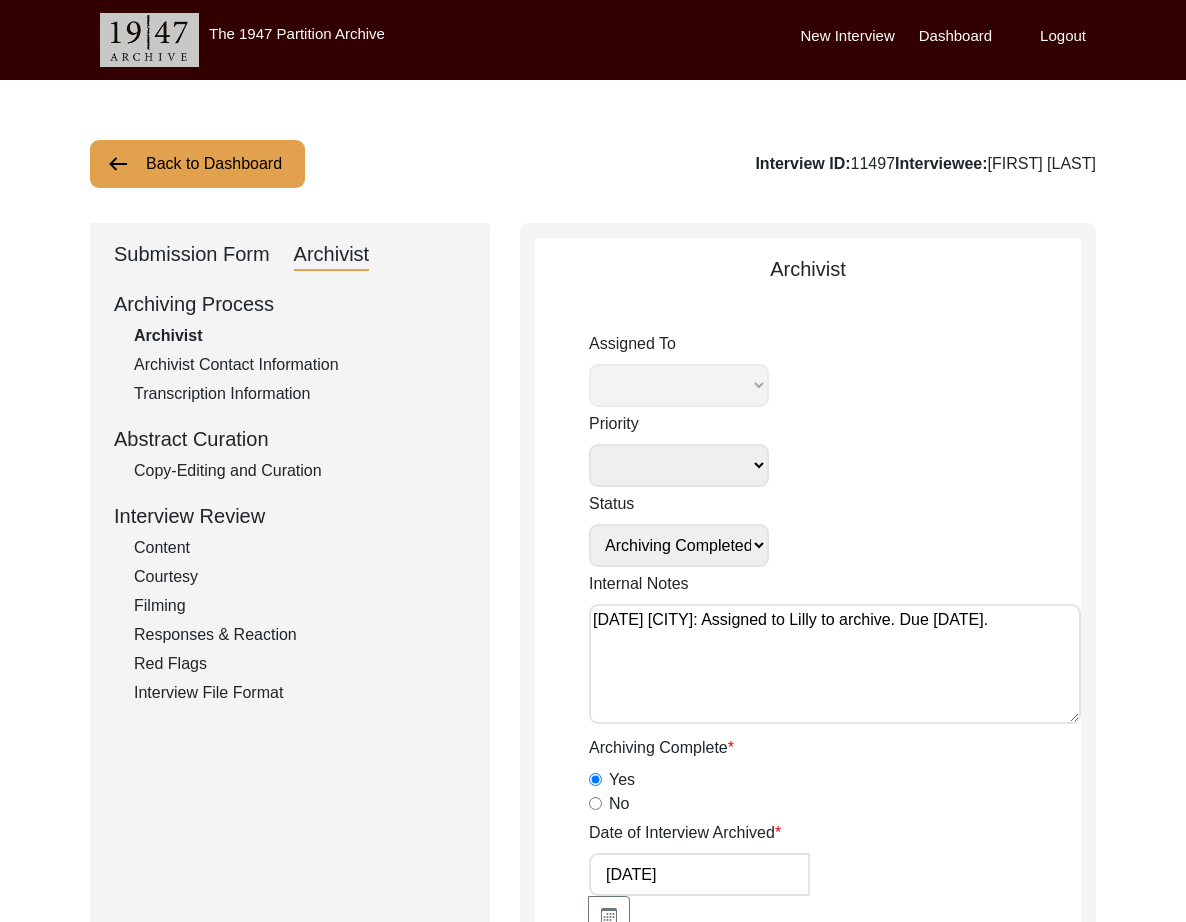 select on "507" 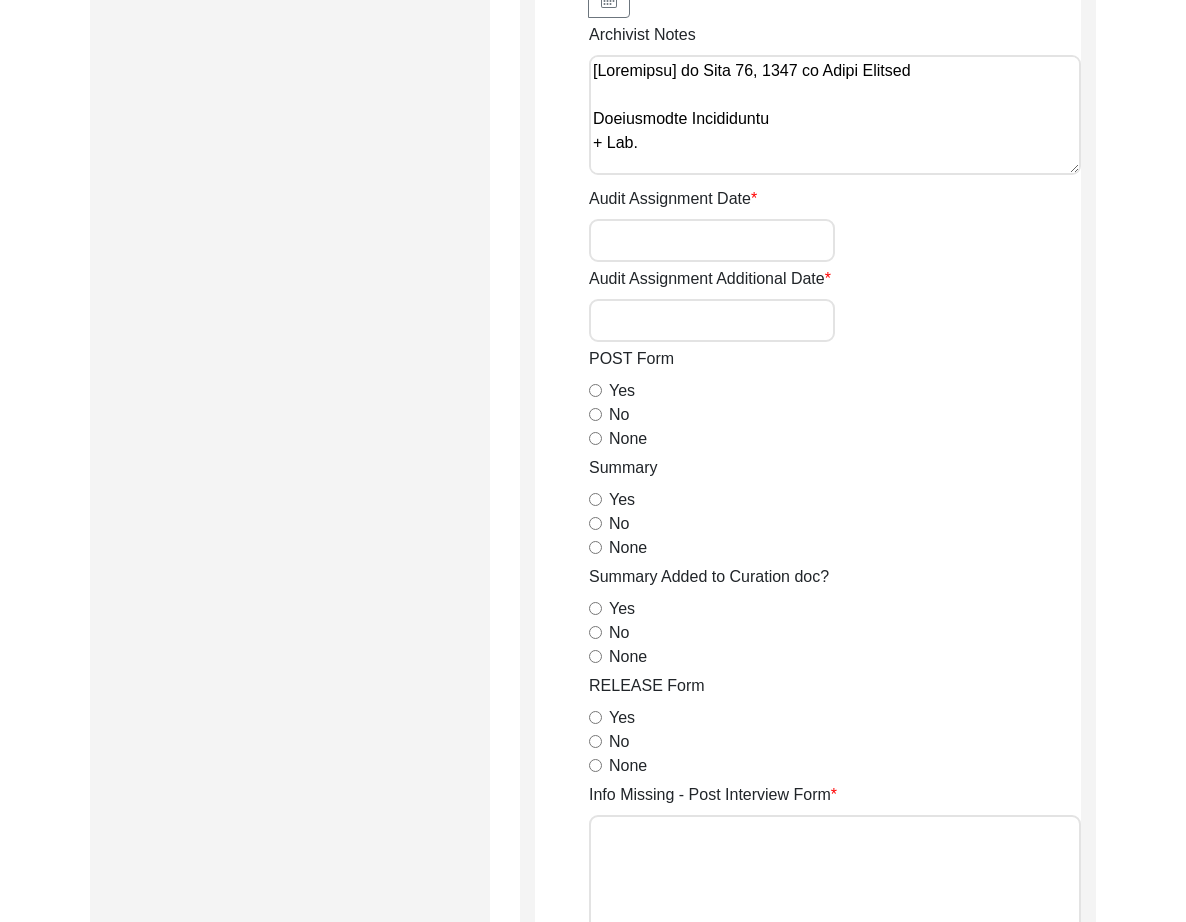 scroll, scrollTop: 941, scrollLeft: 0, axis: vertical 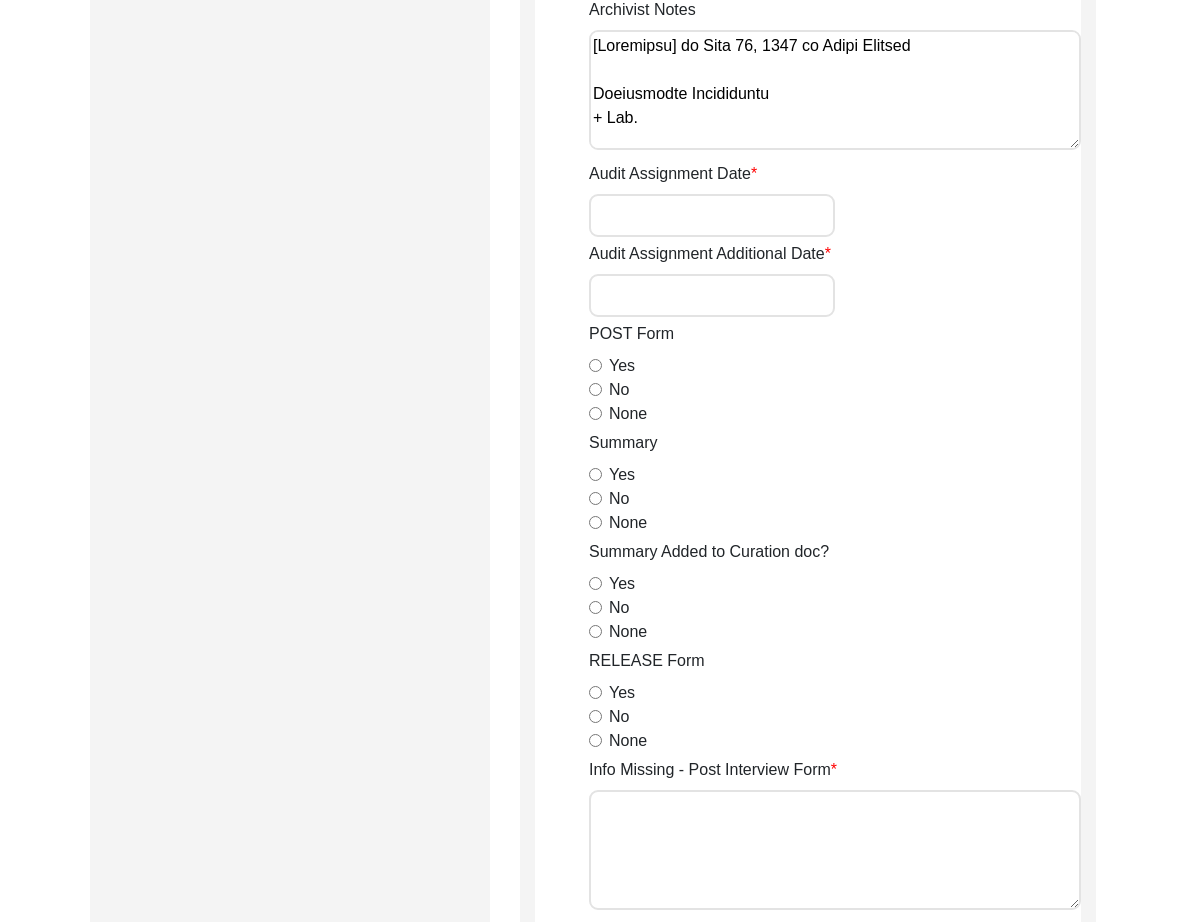 click on "None" at bounding box center [595, 413] 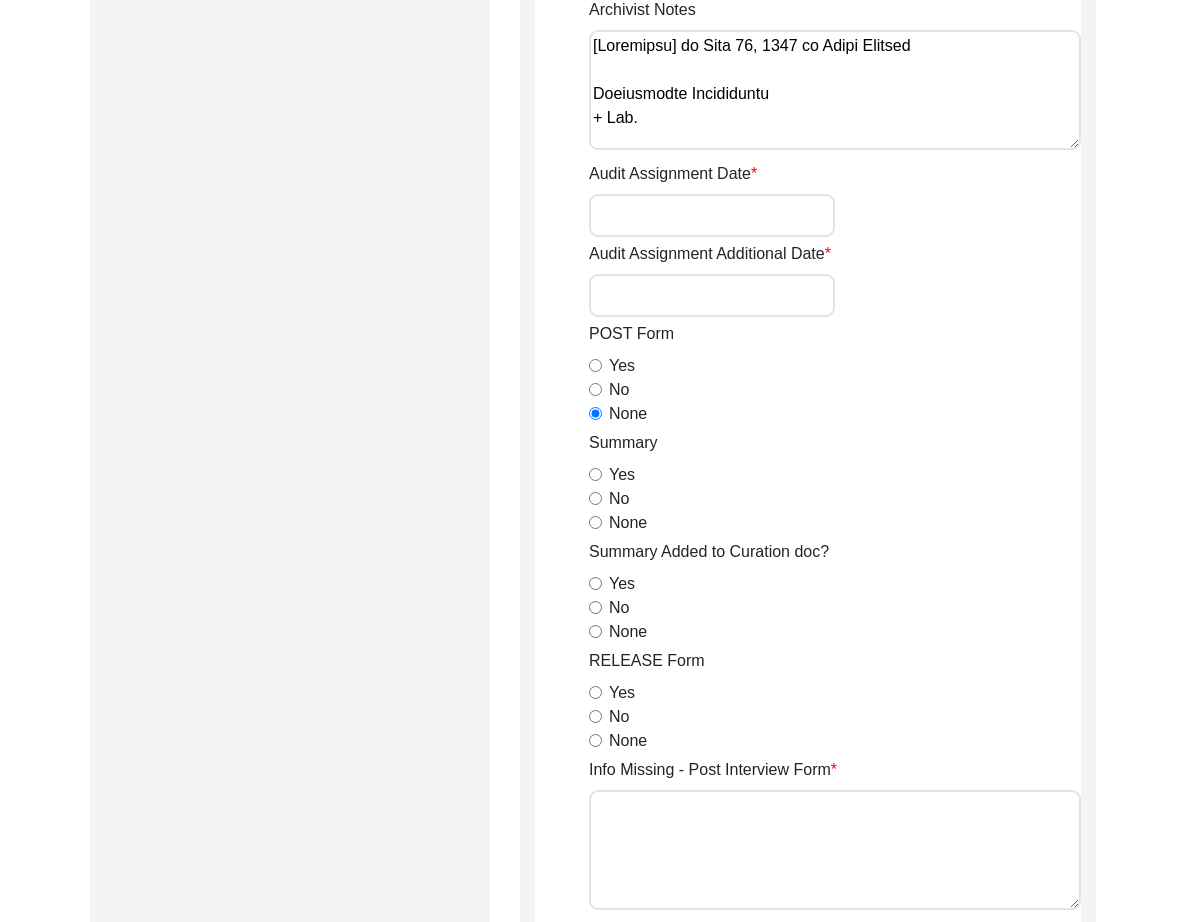 click on "Yes" at bounding box center [595, 474] 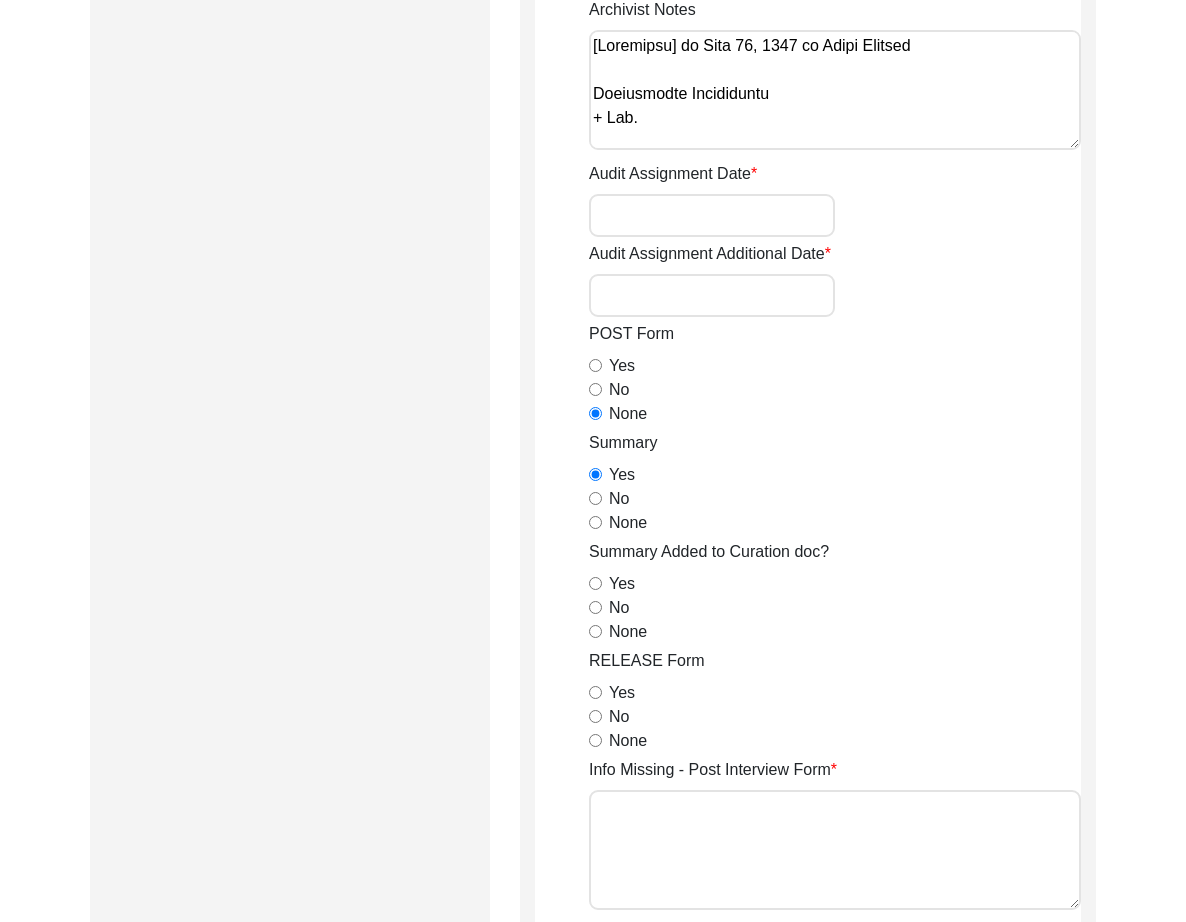 click on "None" at bounding box center [595, 631] 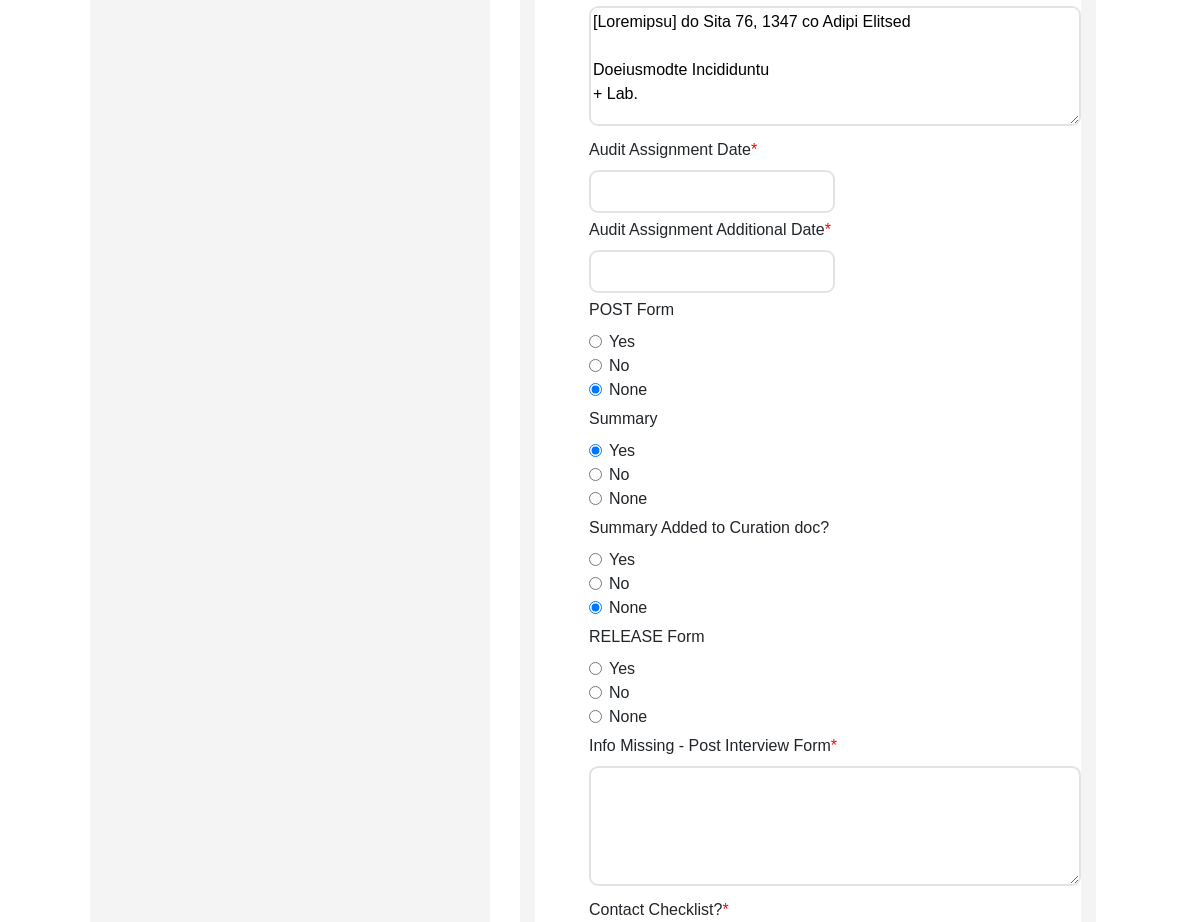 scroll, scrollTop: 967, scrollLeft: 0, axis: vertical 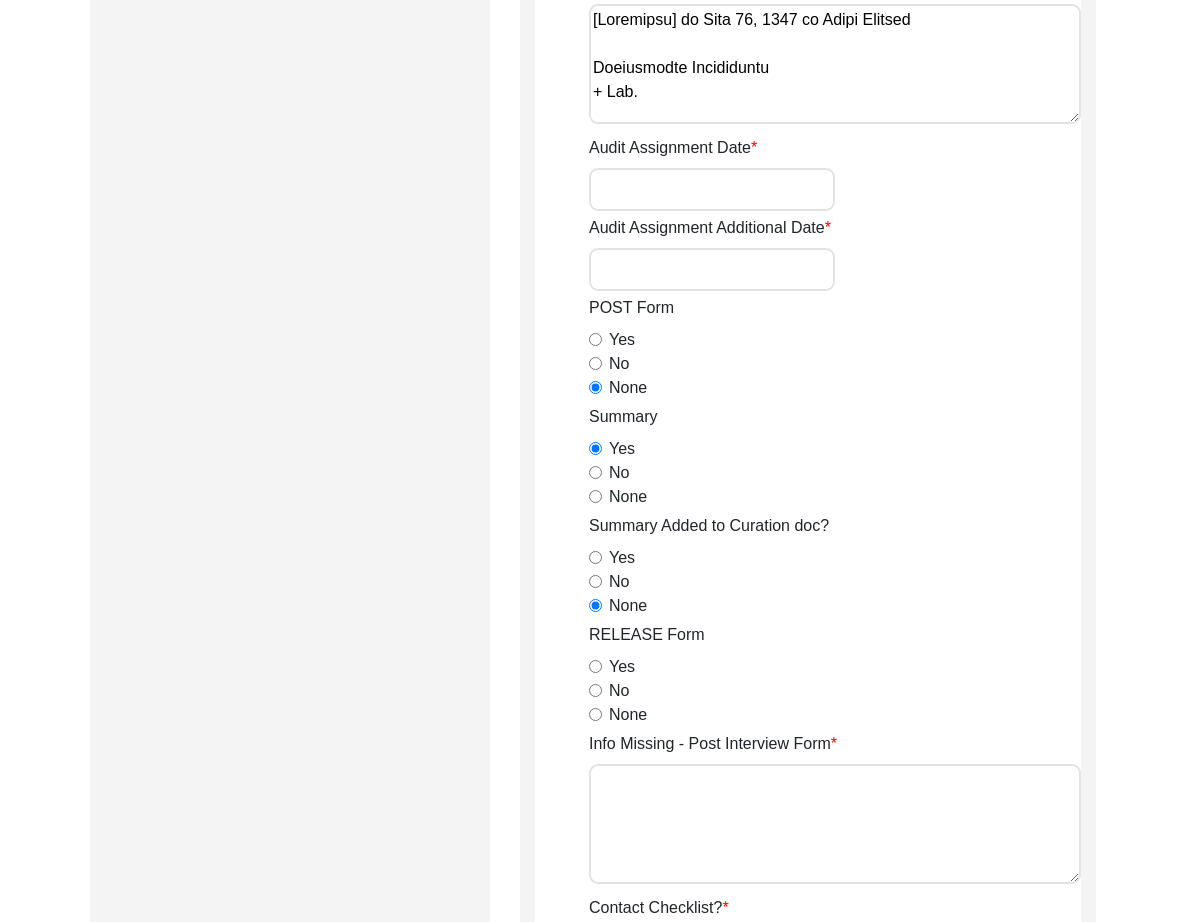click on "Yes" at bounding box center (595, 666) 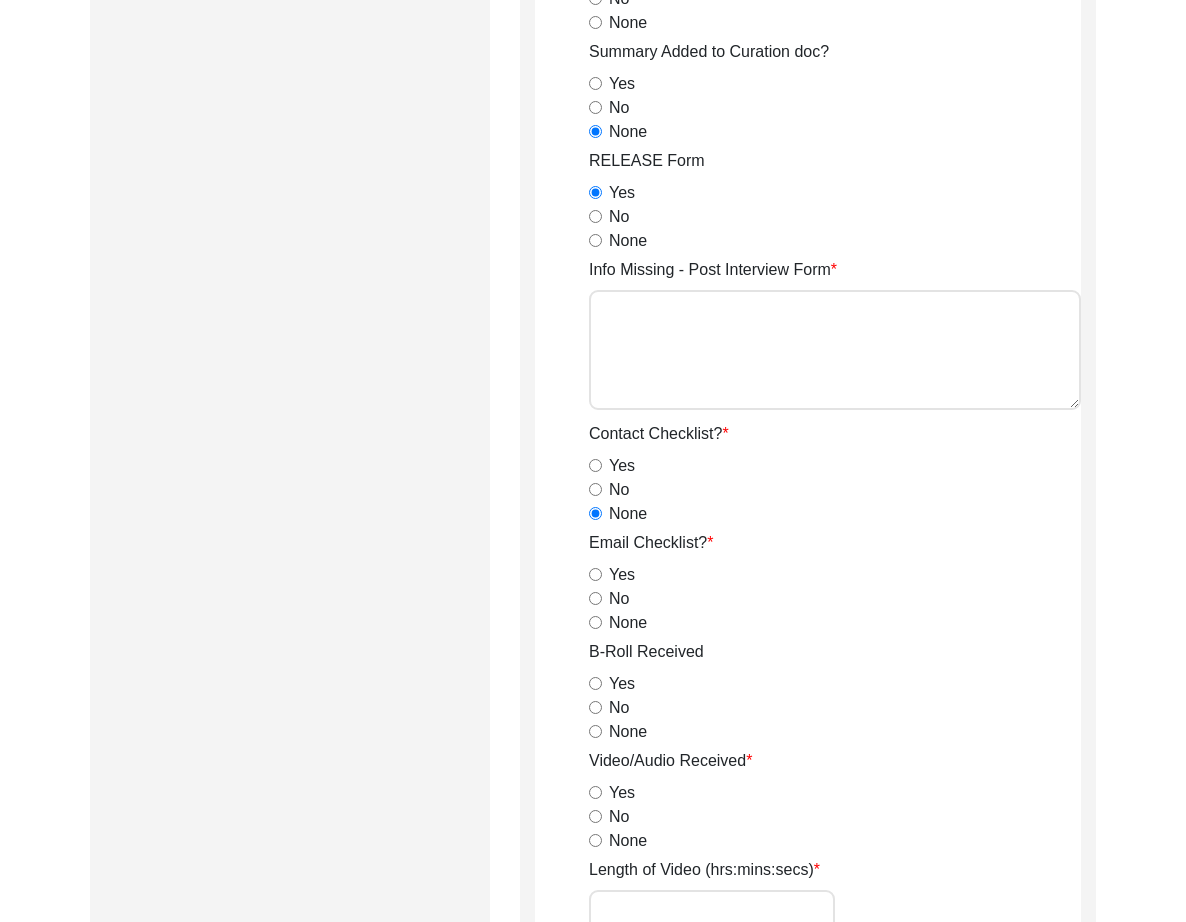 scroll, scrollTop: 1455, scrollLeft: 0, axis: vertical 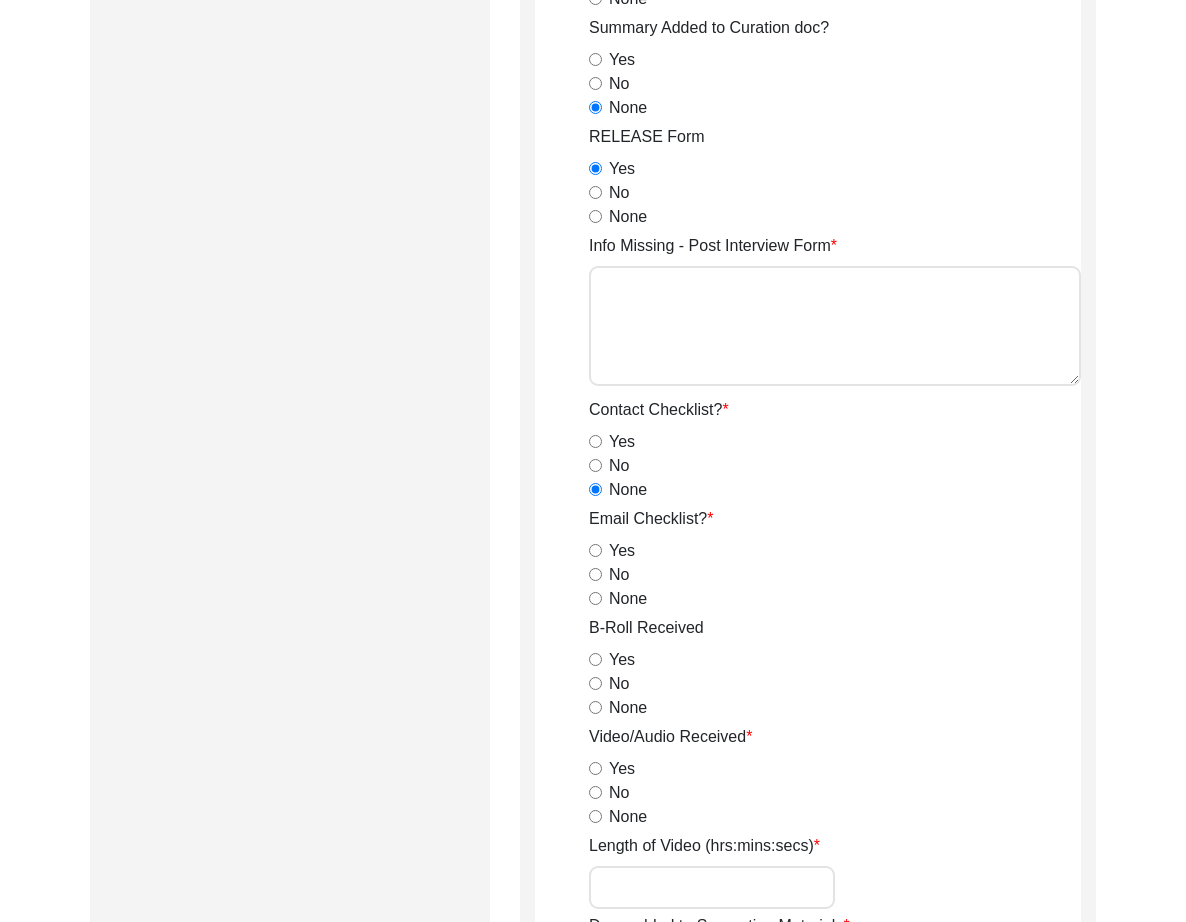 click on "Archiving Completed
Yes   No  Date of Interview Archived [MM]/[DD]/[YYYY] Archivist Notes Audit Assignment Date Audit Assignment Additional Date POST Form  Yes   No   None  Summary  Yes   No   None  Summary Added to Curation doc?  Yes   No   None  RELEASE Form  Yes   No   None  Info Missing - Post Interview Form Contact Checklist?  Yes   No   None  Email Checklist?  Yes   No   None  B-Roll Received  Yes   No   None  Video/Audio Received  Yes   No   None  Length of Video (hrs:mins:secs) Docs added to Supporting Materials  Yes   No   None   Yes" 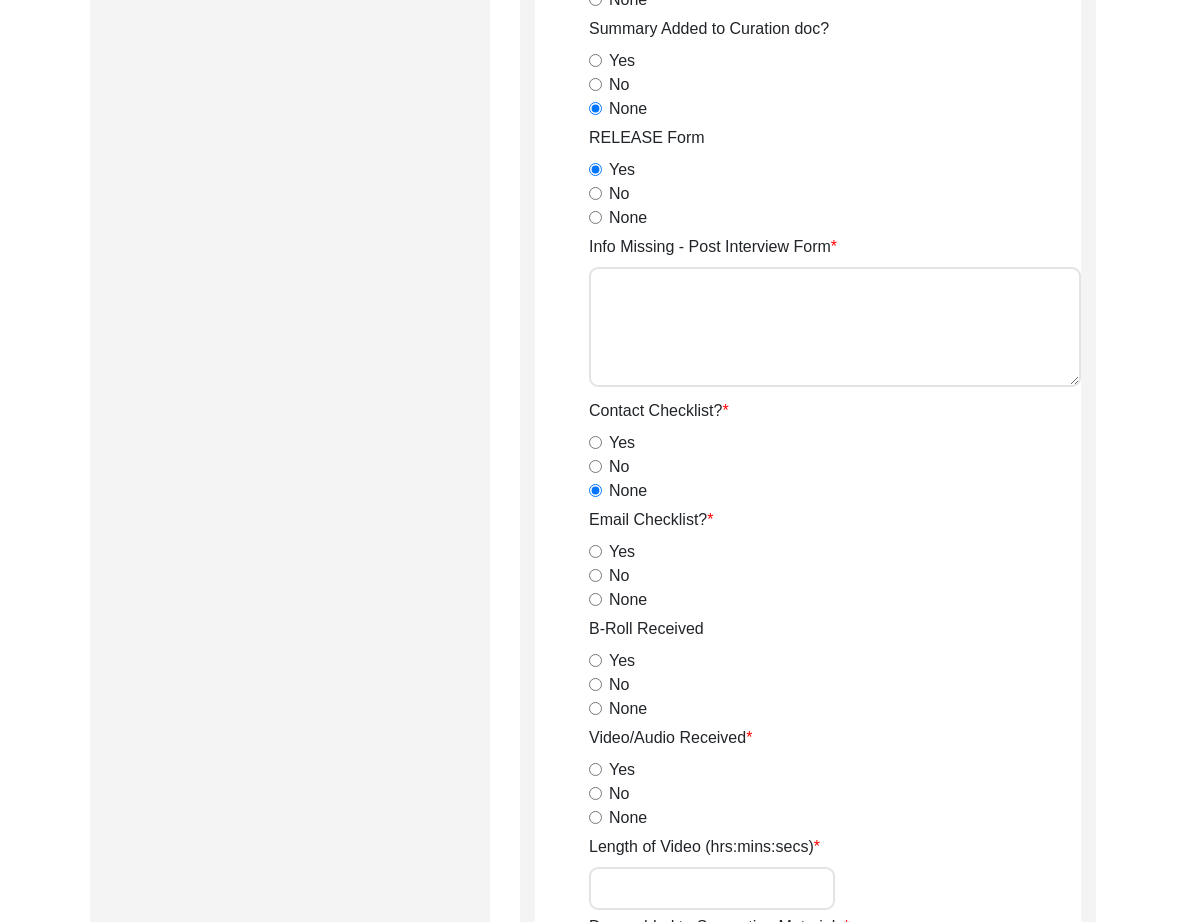 drag, startPoint x: 594, startPoint y: 557, endPoint x: 600, endPoint y: 594, distance: 37.48333 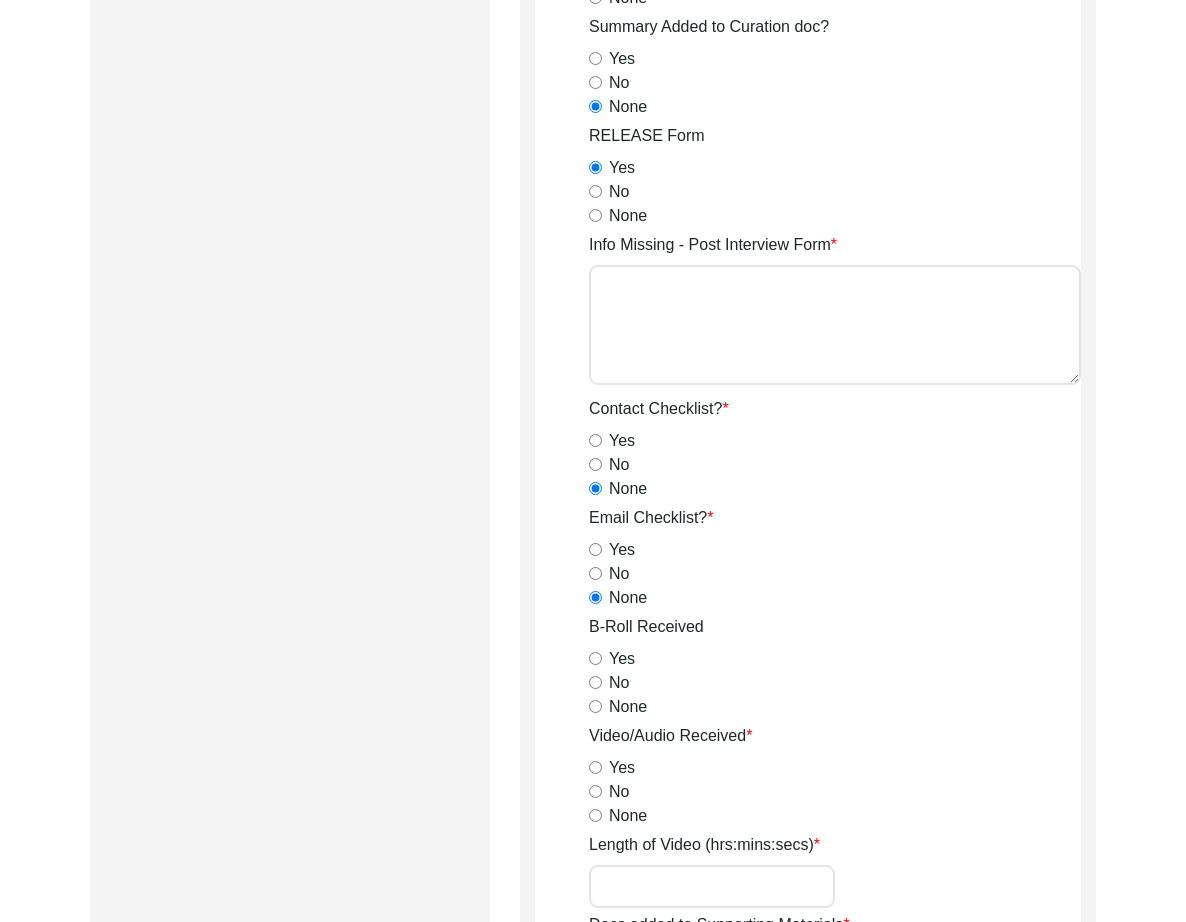 click on "Yes" at bounding box center [595, 658] 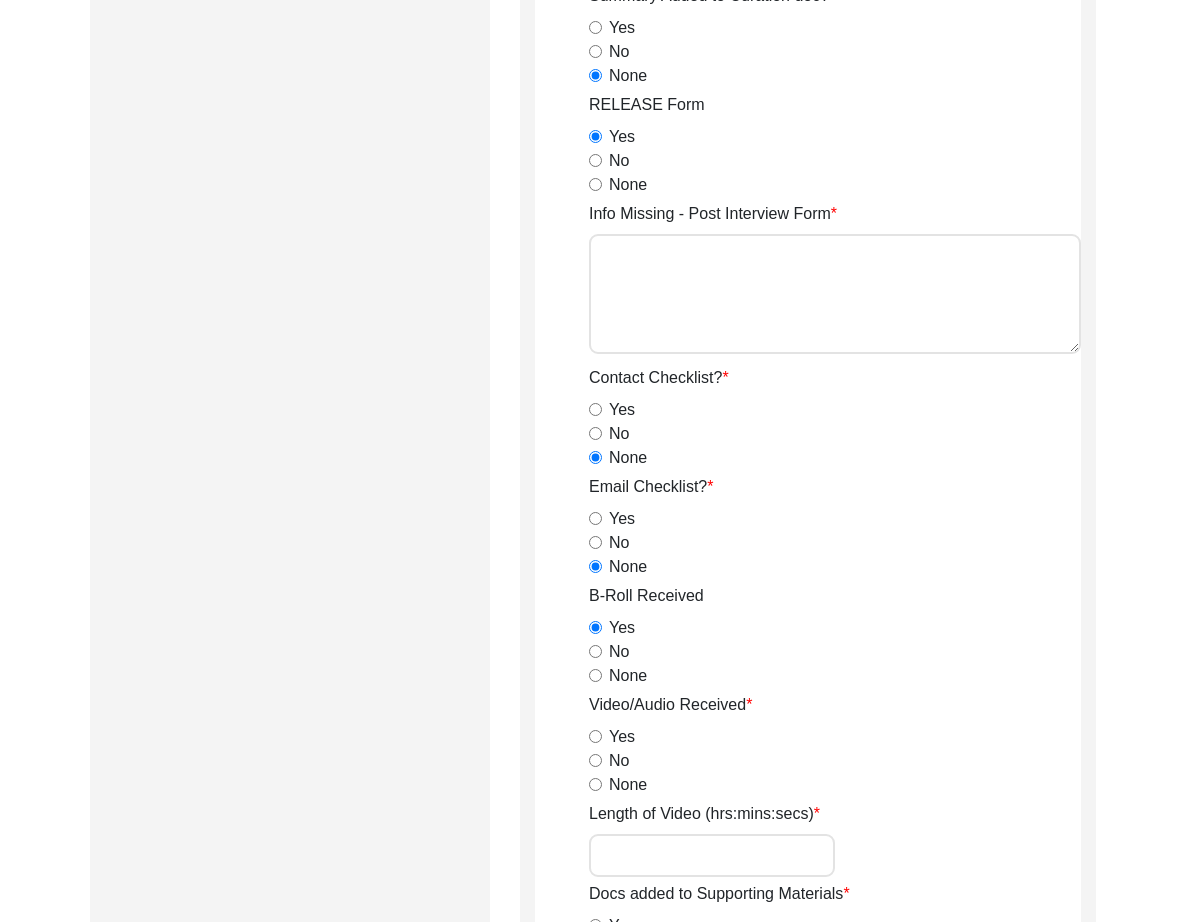 click on "Yes" at bounding box center (595, 736) 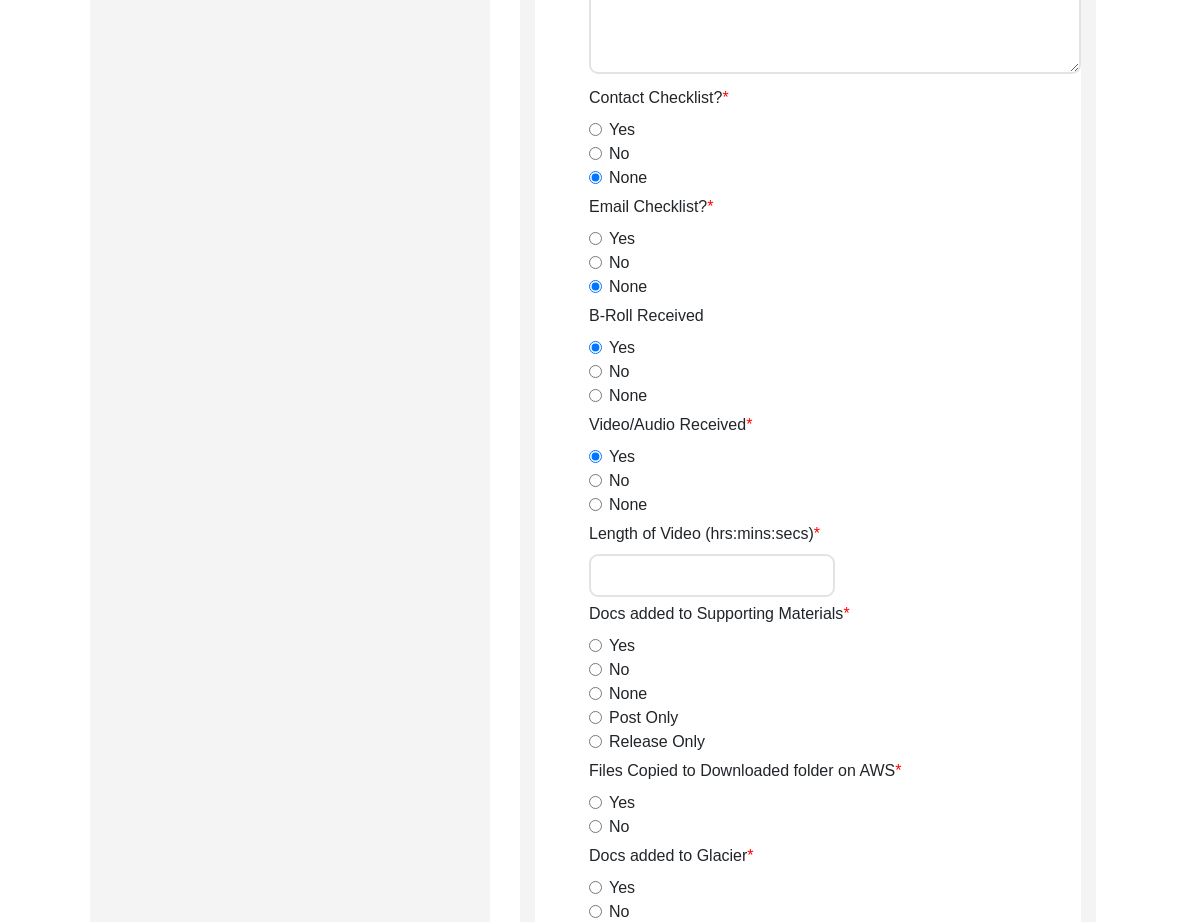 scroll, scrollTop: 1785, scrollLeft: 0, axis: vertical 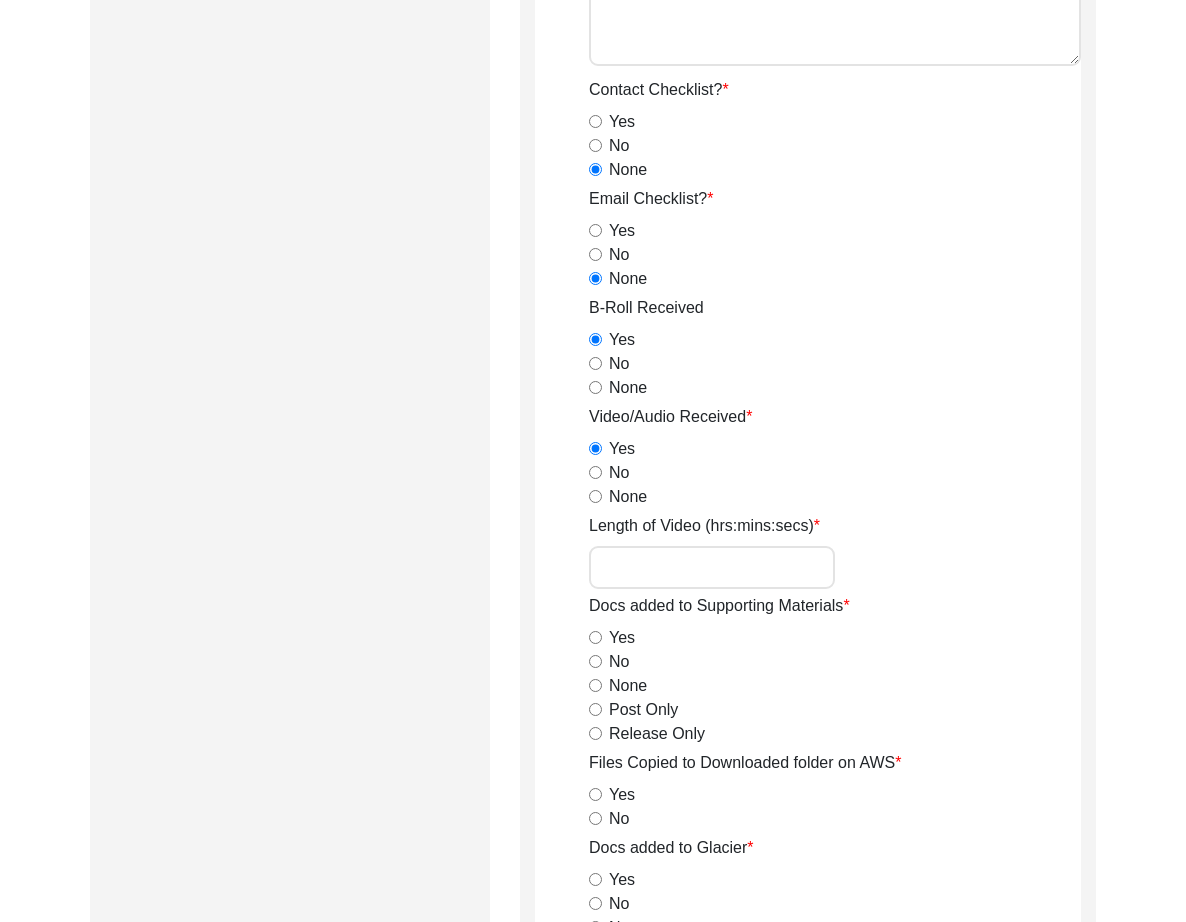 click on "Length of Video (hrs:mins:secs)" at bounding box center (712, 567) 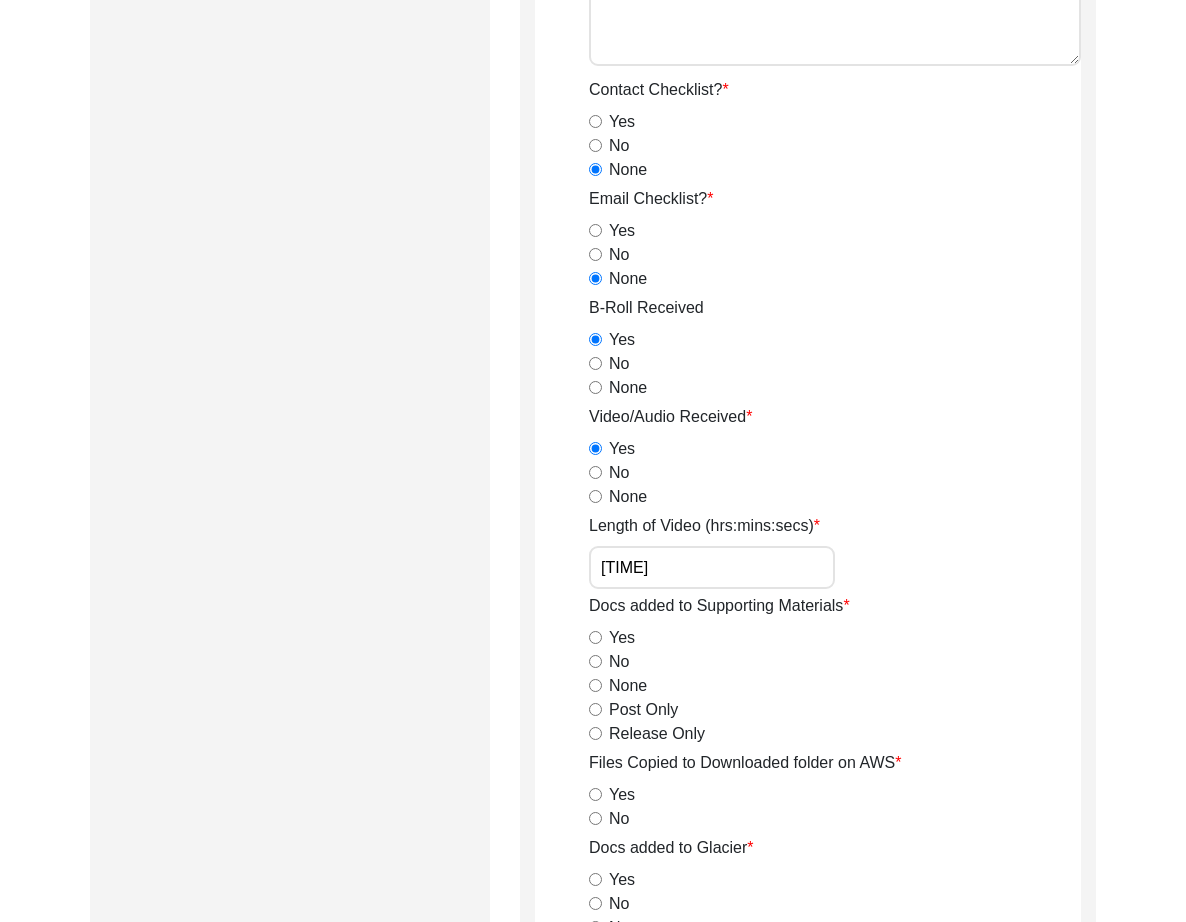 type on "[TIME]" 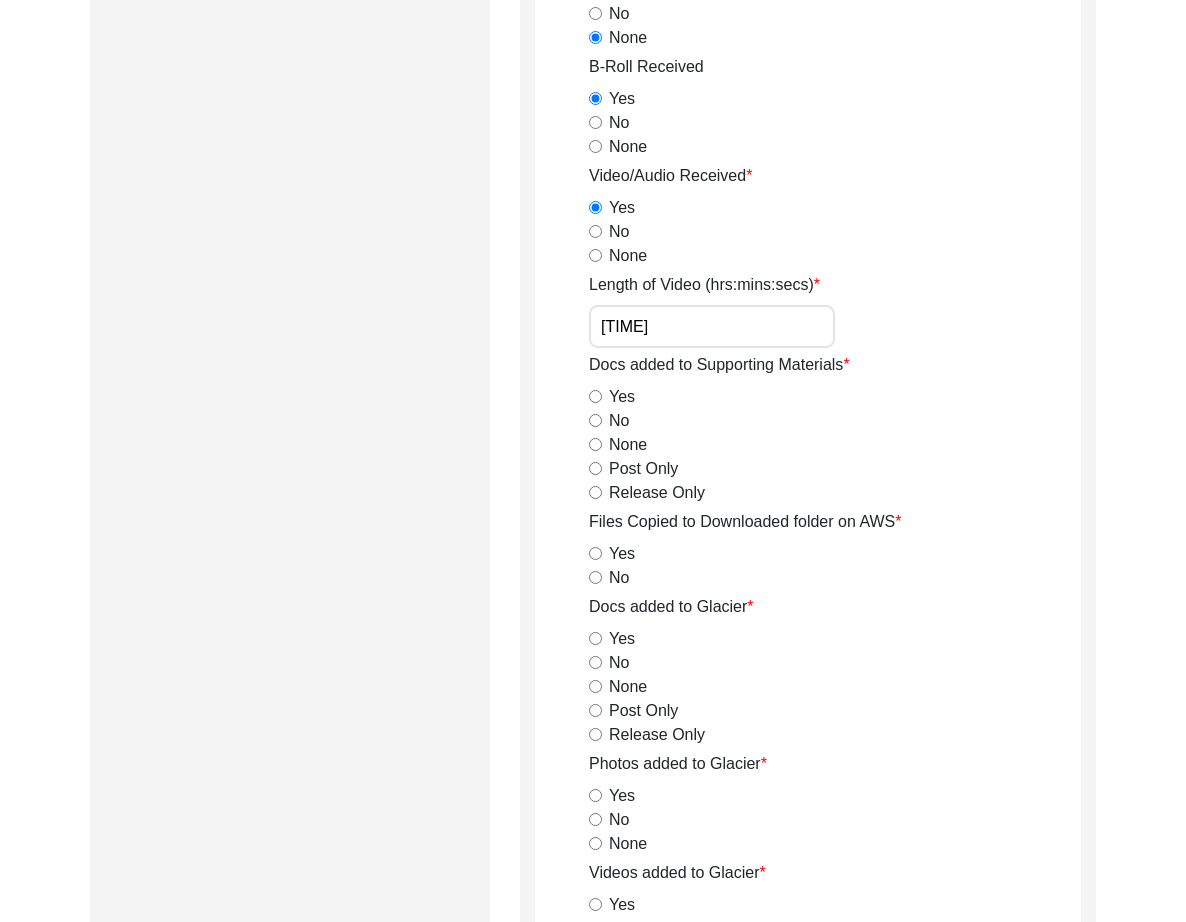 scroll, scrollTop: 2041, scrollLeft: 0, axis: vertical 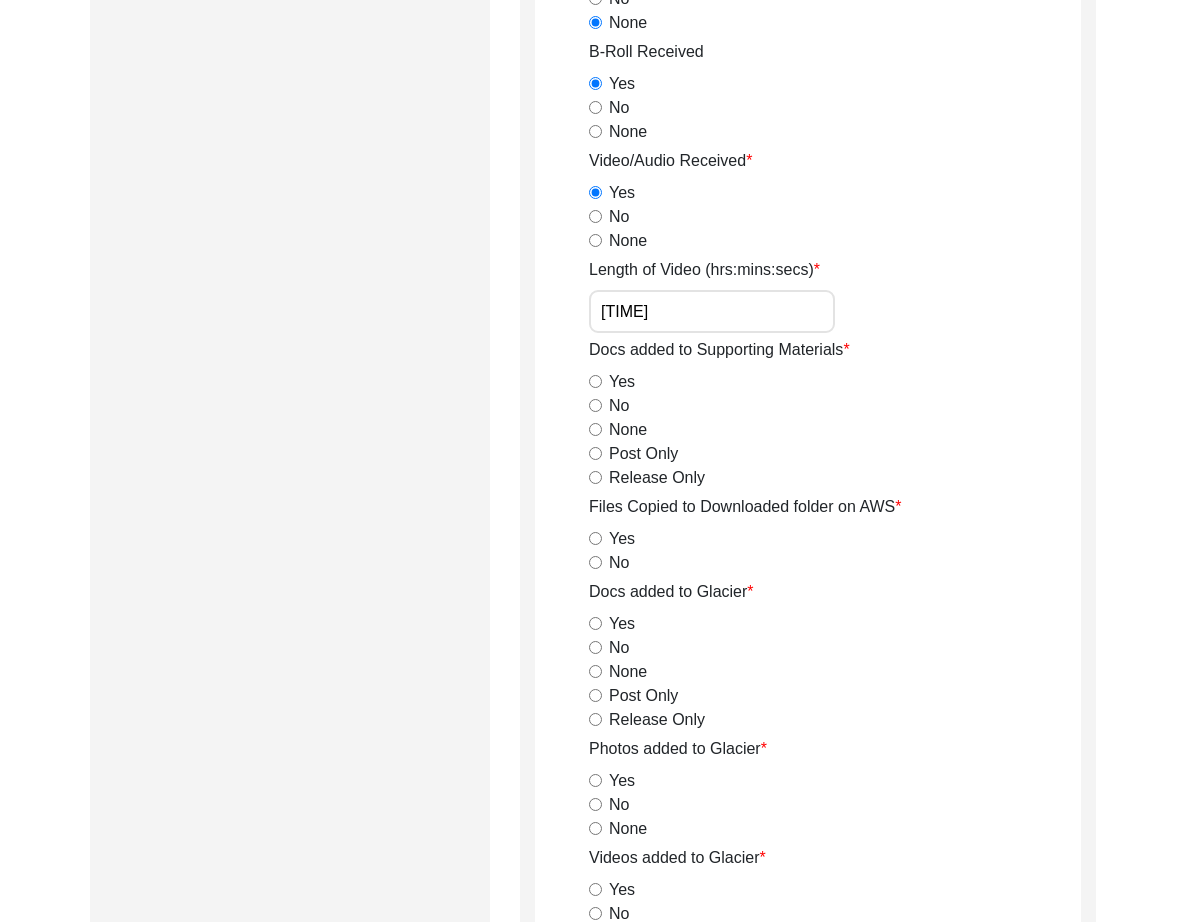 click on "Release Only" at bounding box center [595, 477] 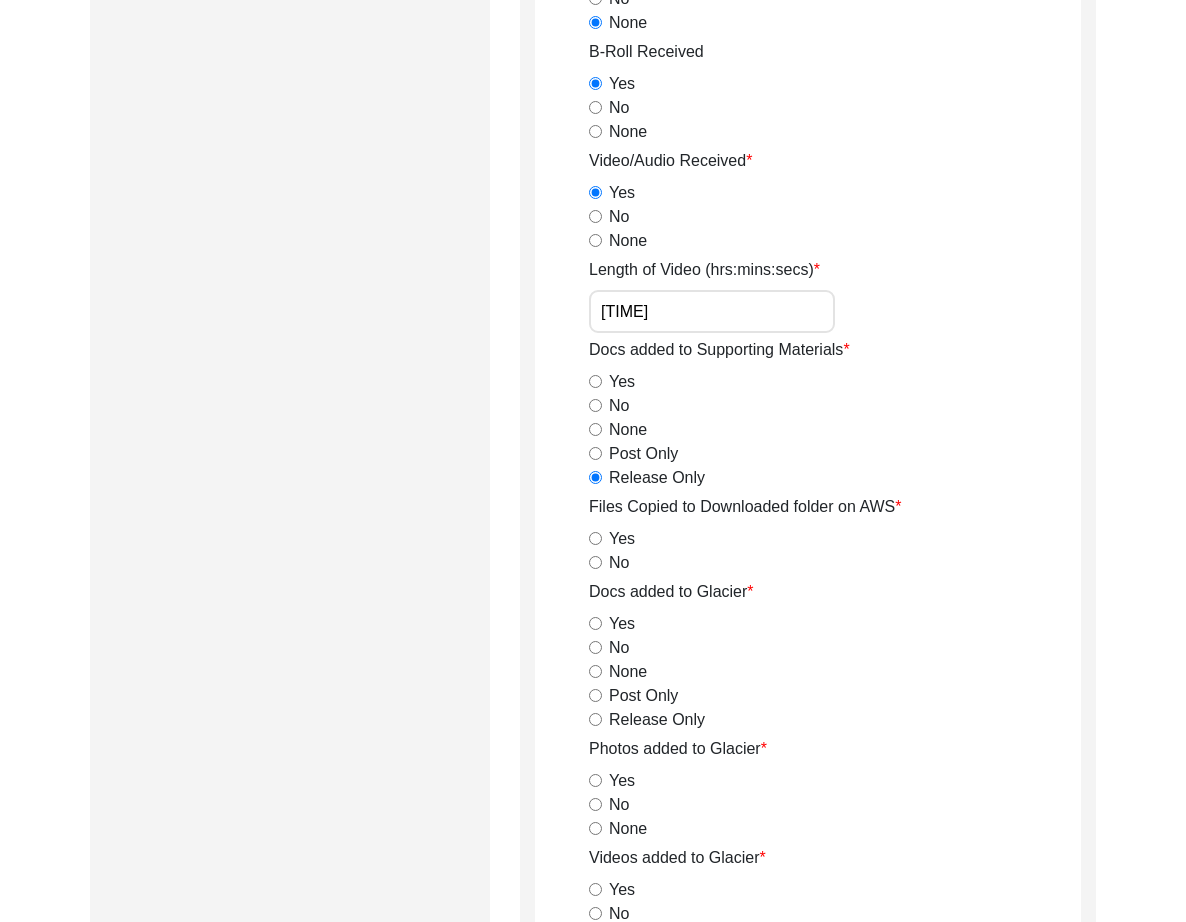 click on "Yes" at bounding box center [595, 538] 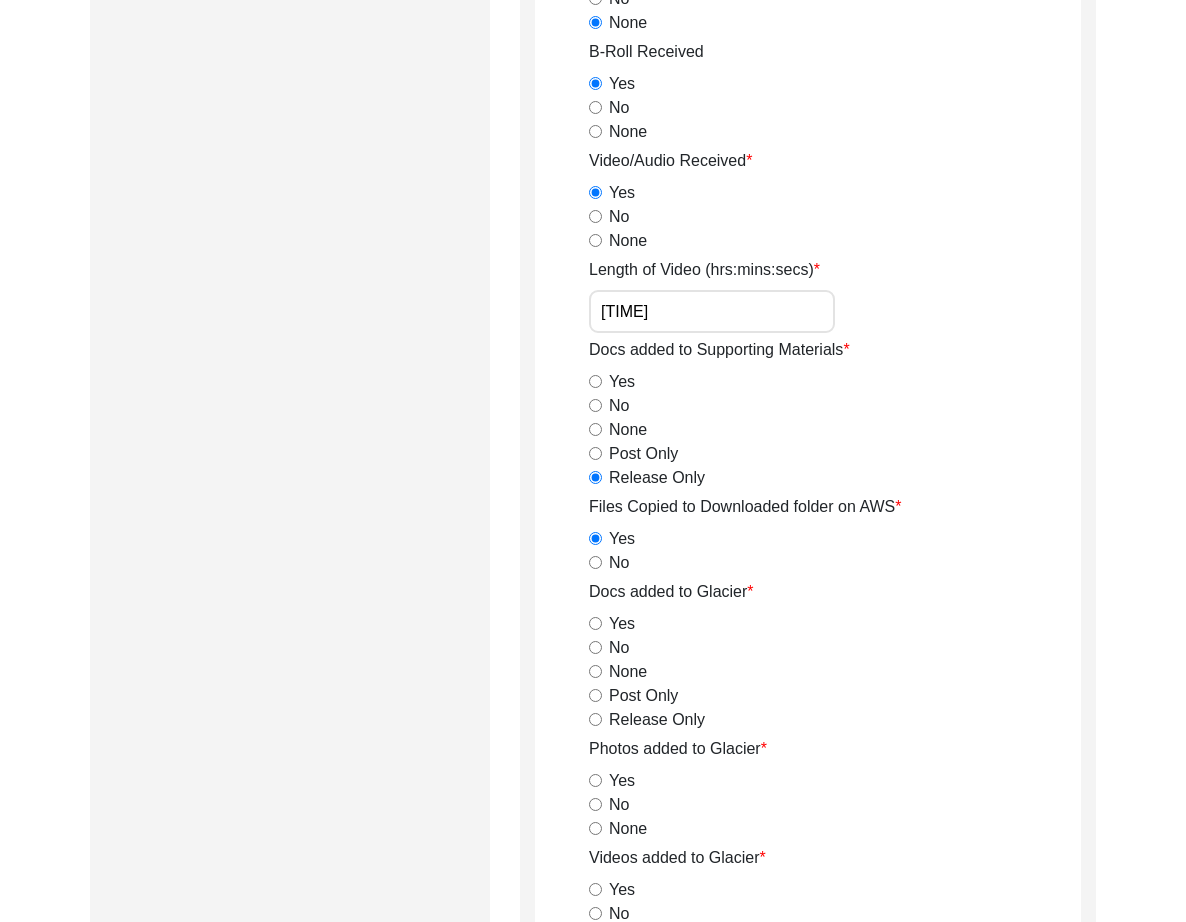 click on "Yes" at bounding box center [595, 538] 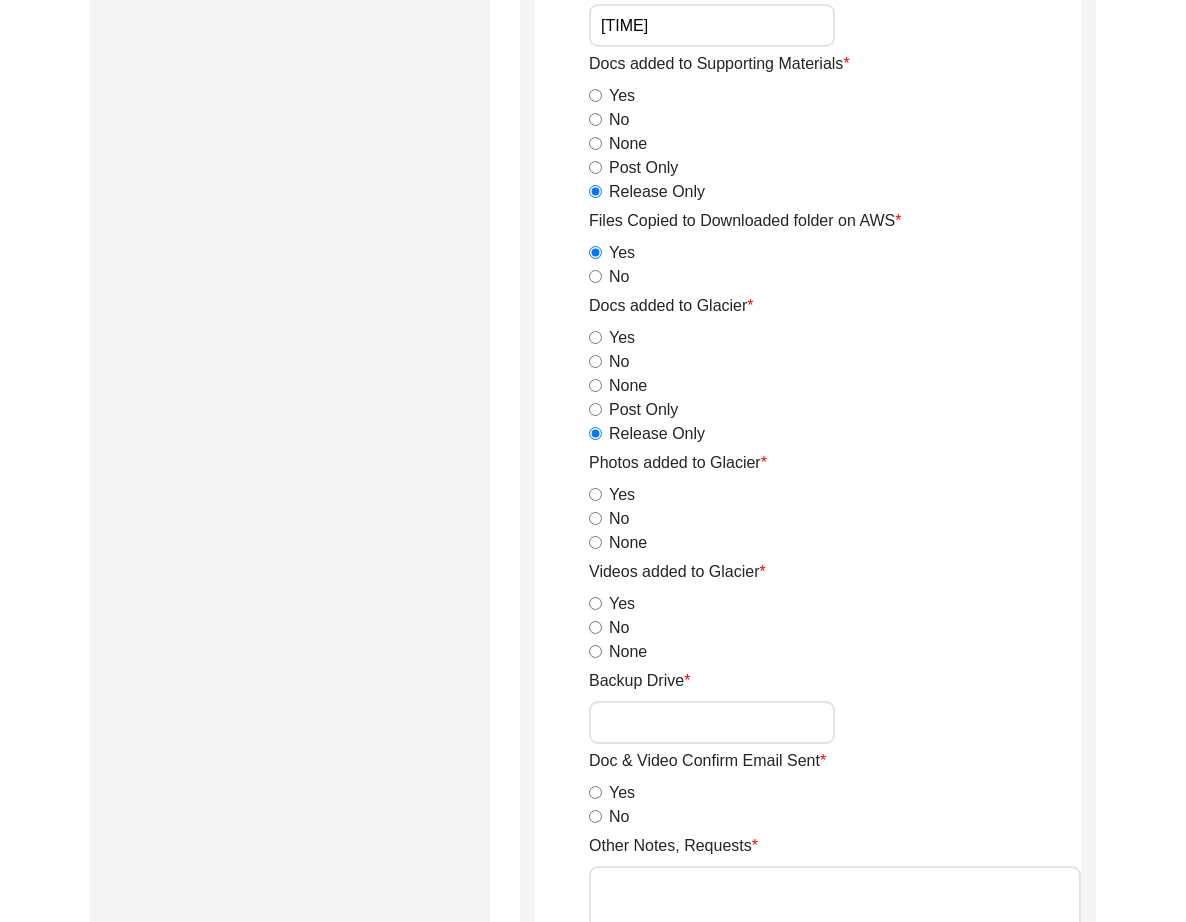 scroll, scrollTop: 2331, scrollLeft: 0, axis: vertical 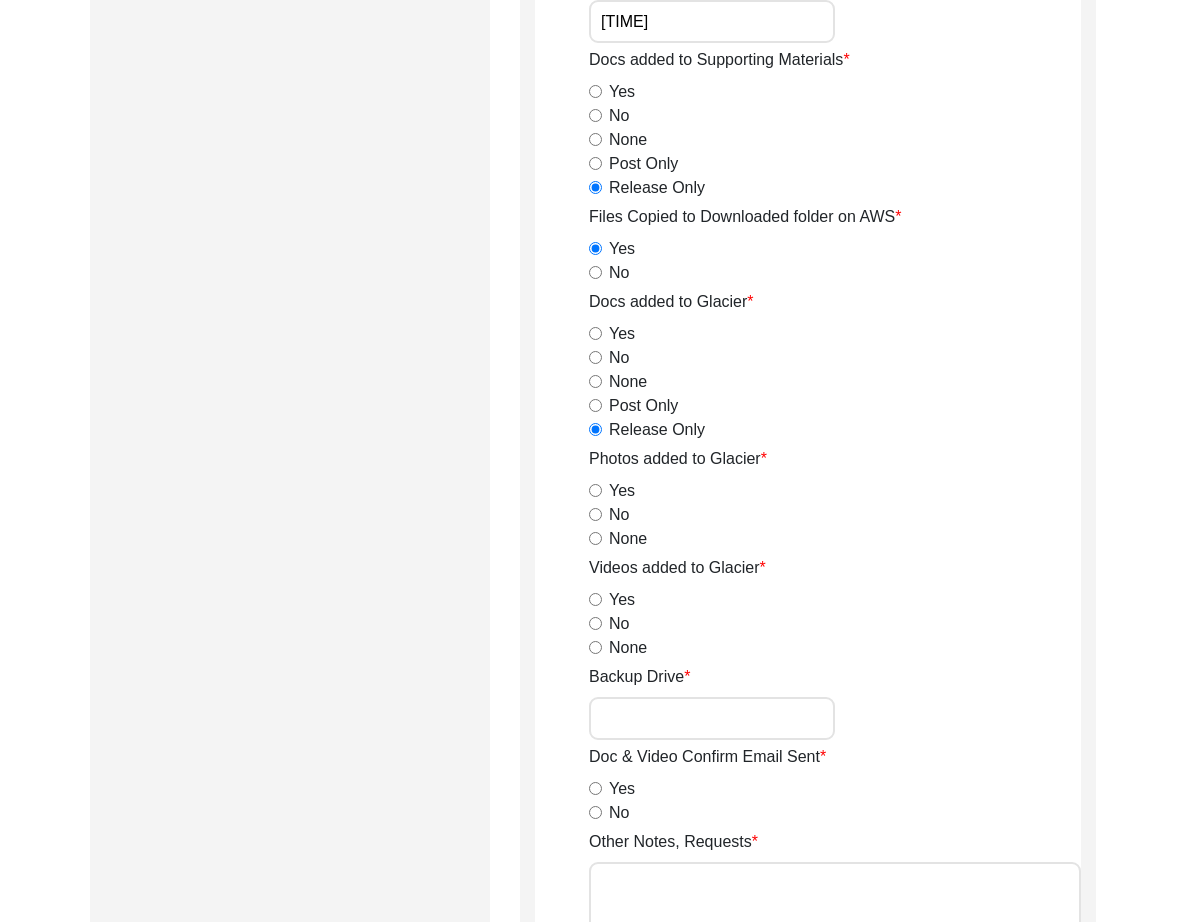 click on "Yes" at bounding box center (595, 490) 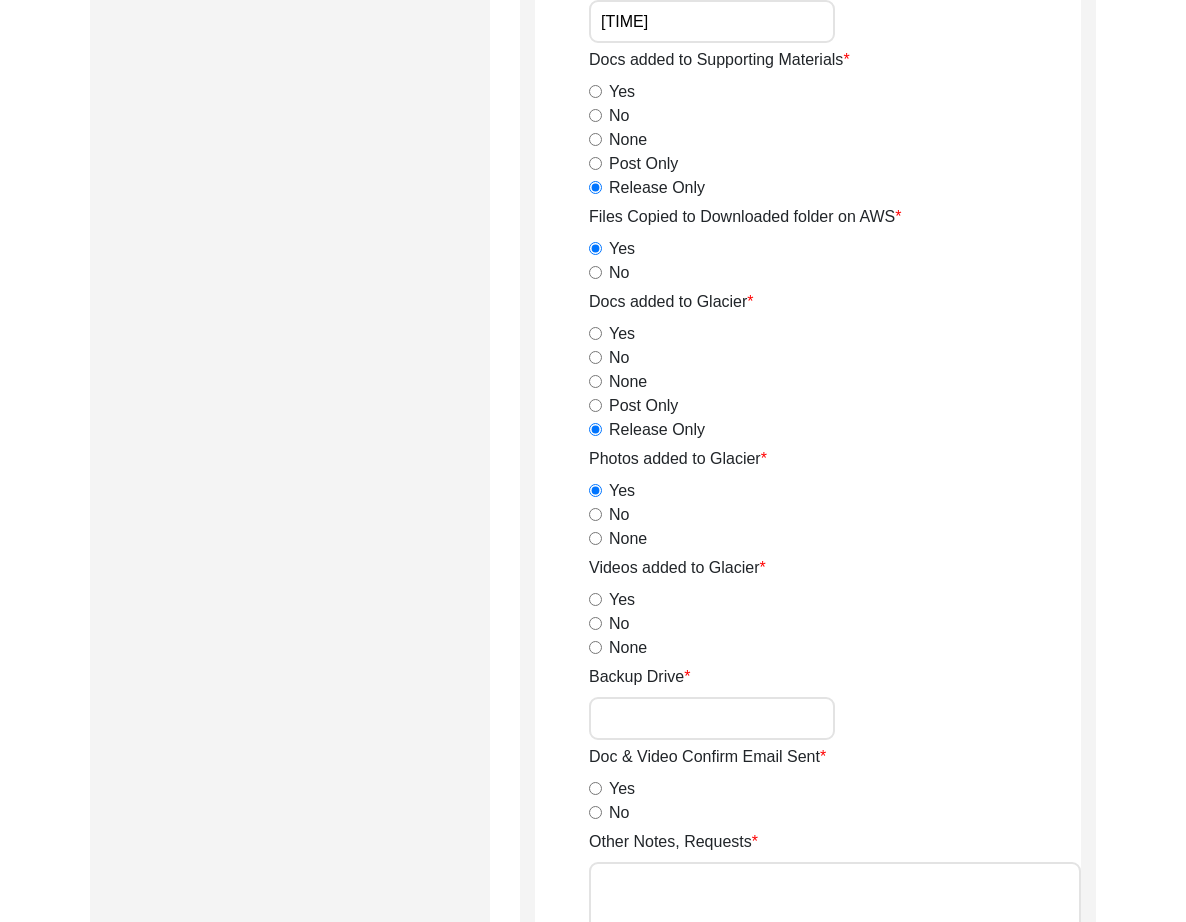 click on "Yes" at bounding box center (595, 599) 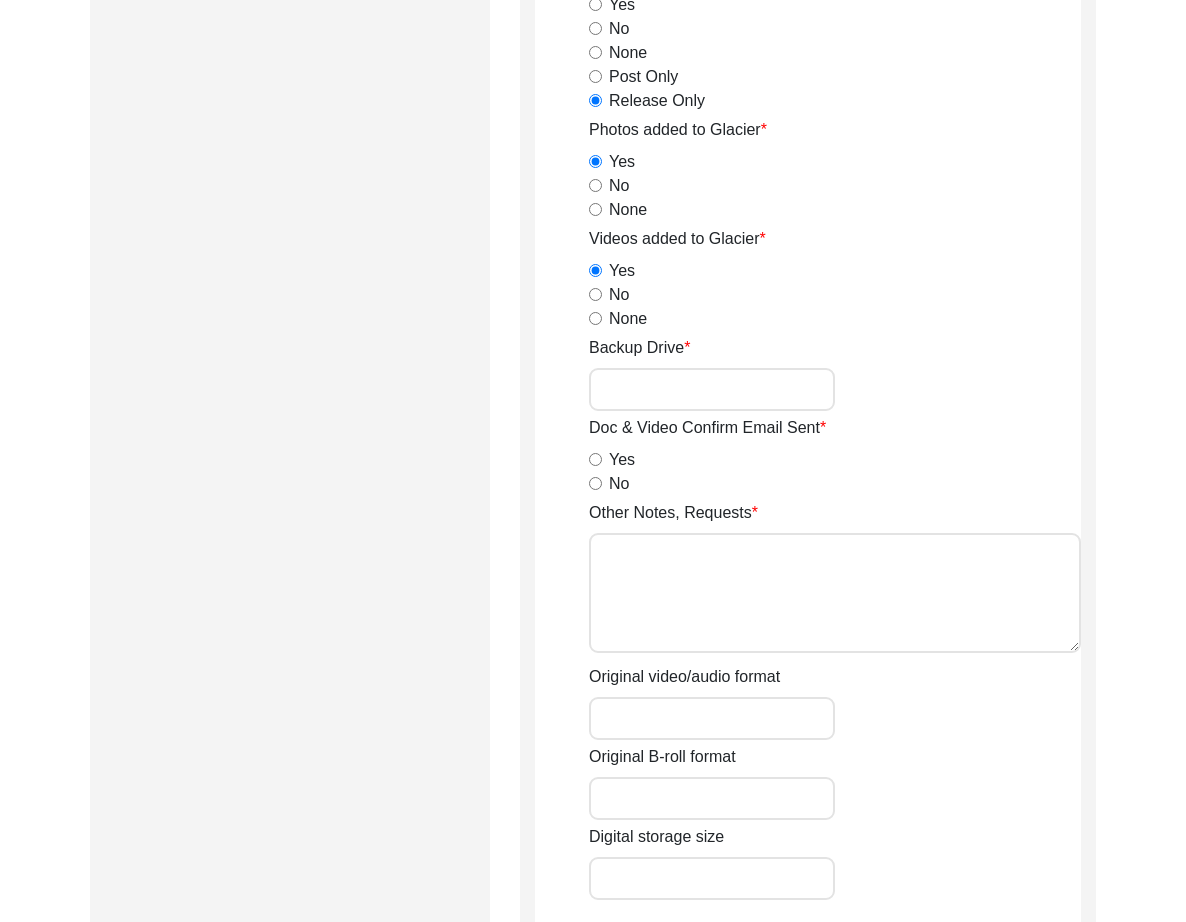 scroll, scrollTop: 2752, scrollLeft: 0, axis: vertical 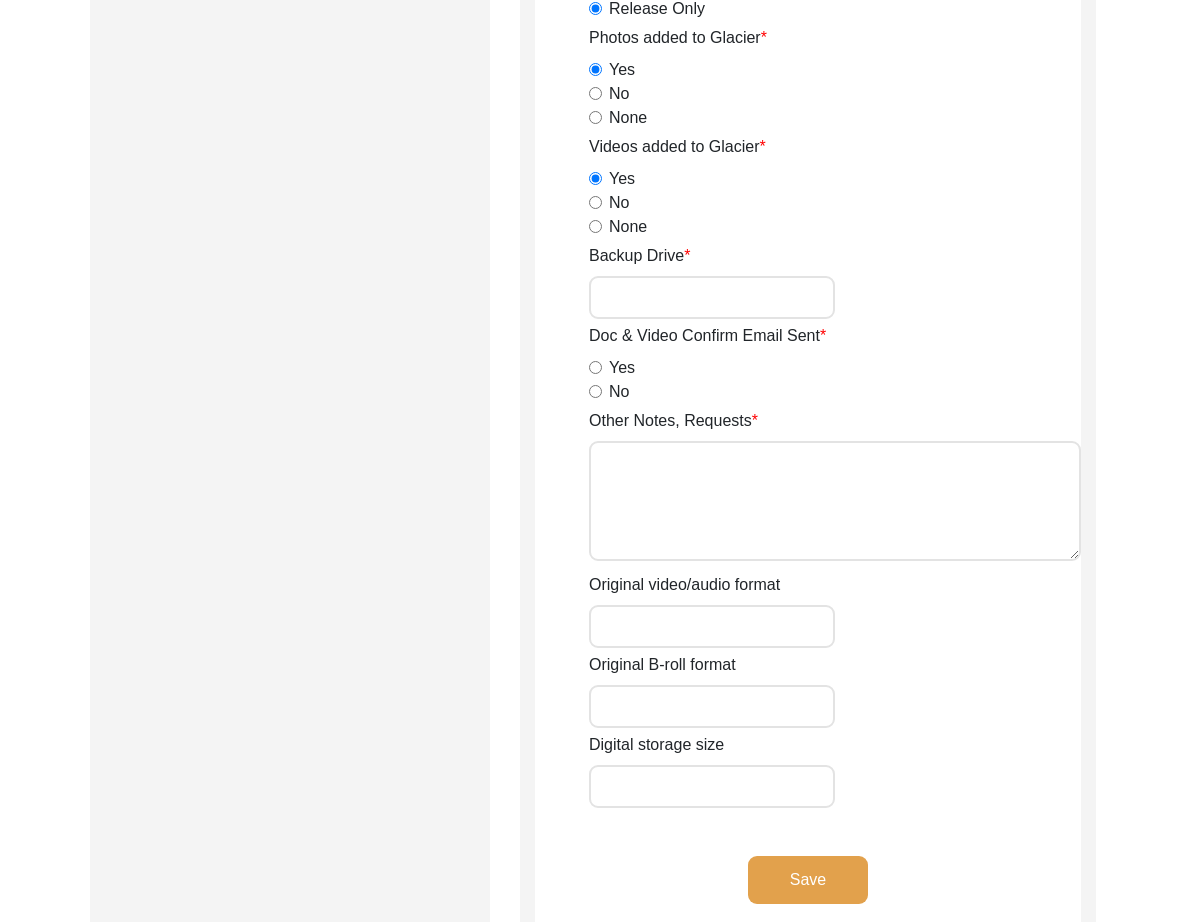 click on "No" at bounding box center [595, 391] 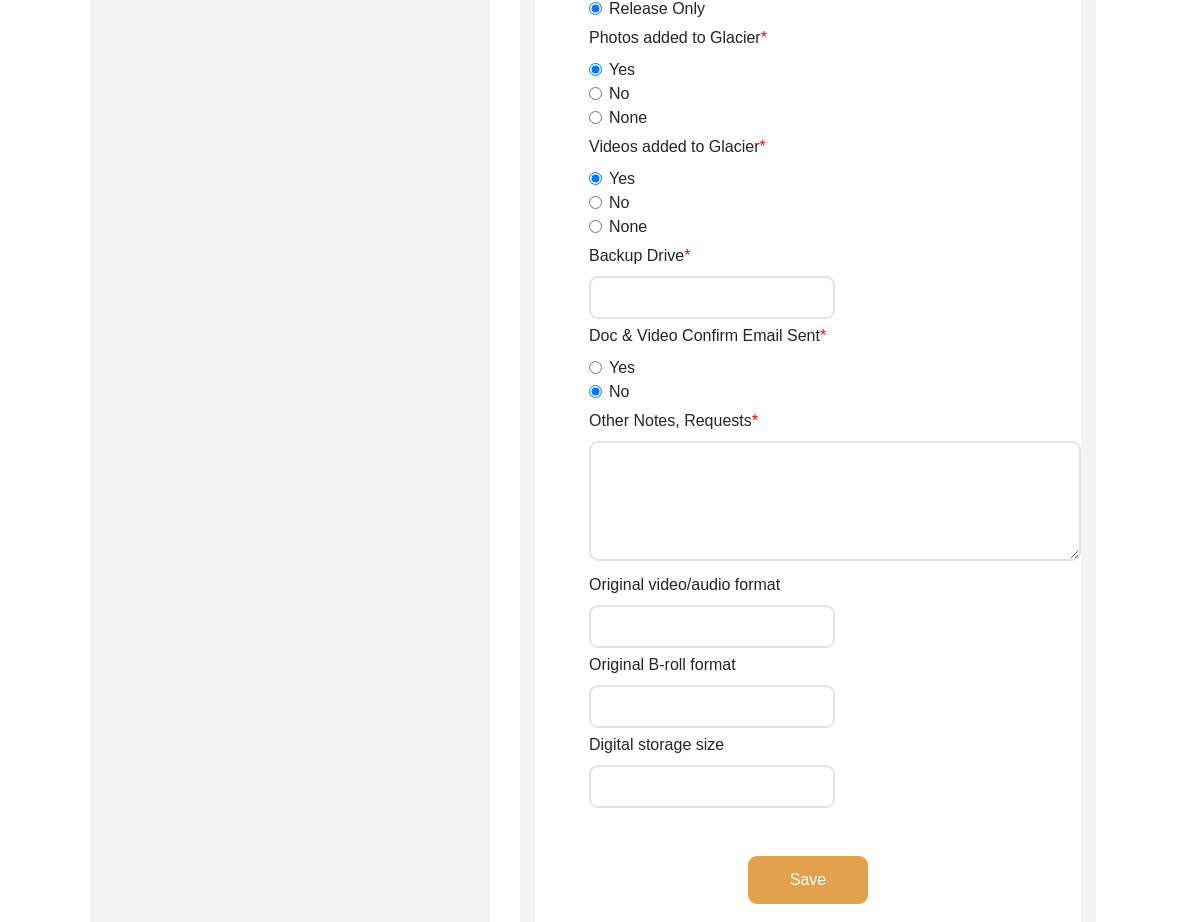 click on "Other Notes, Requests" at bounding box center [835, 501] 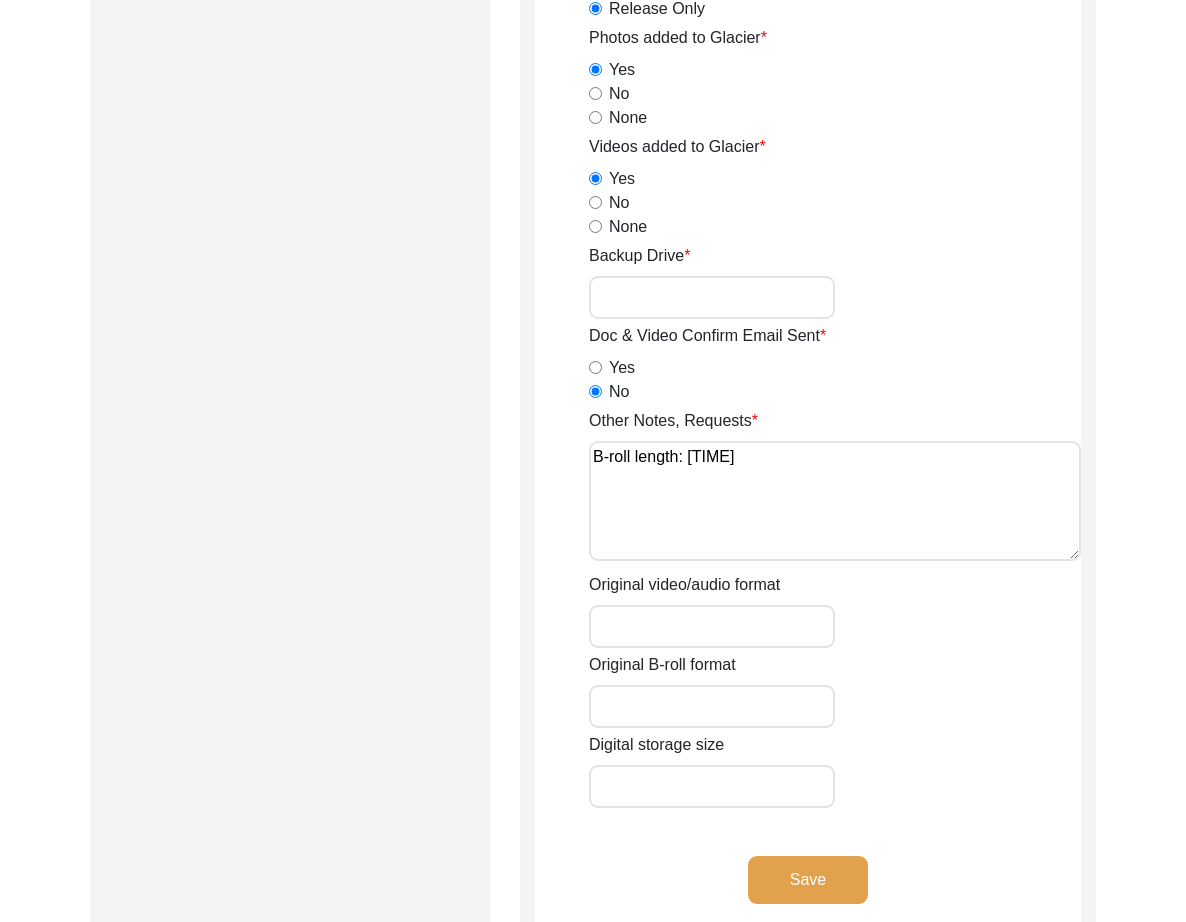type on "B-roll length: [TIME]" 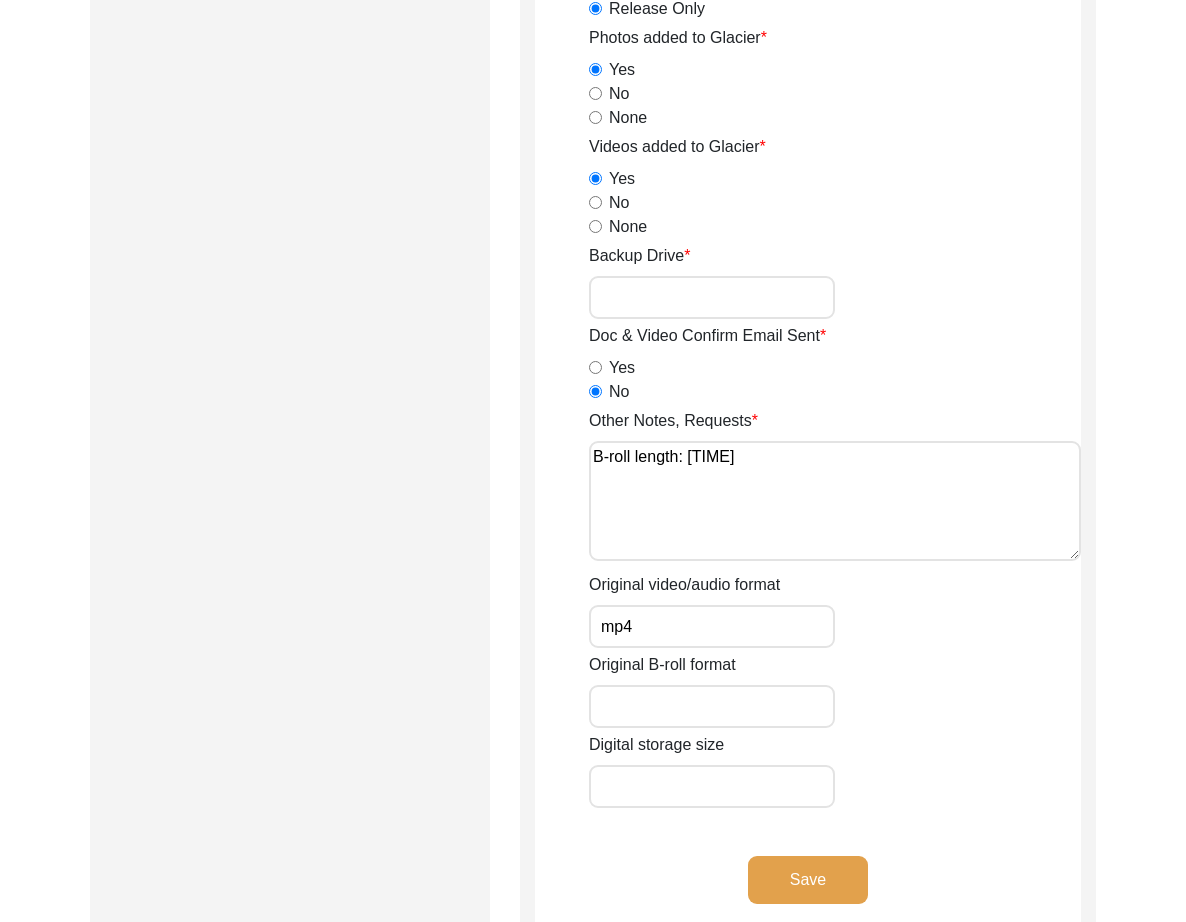 type on "mp4" 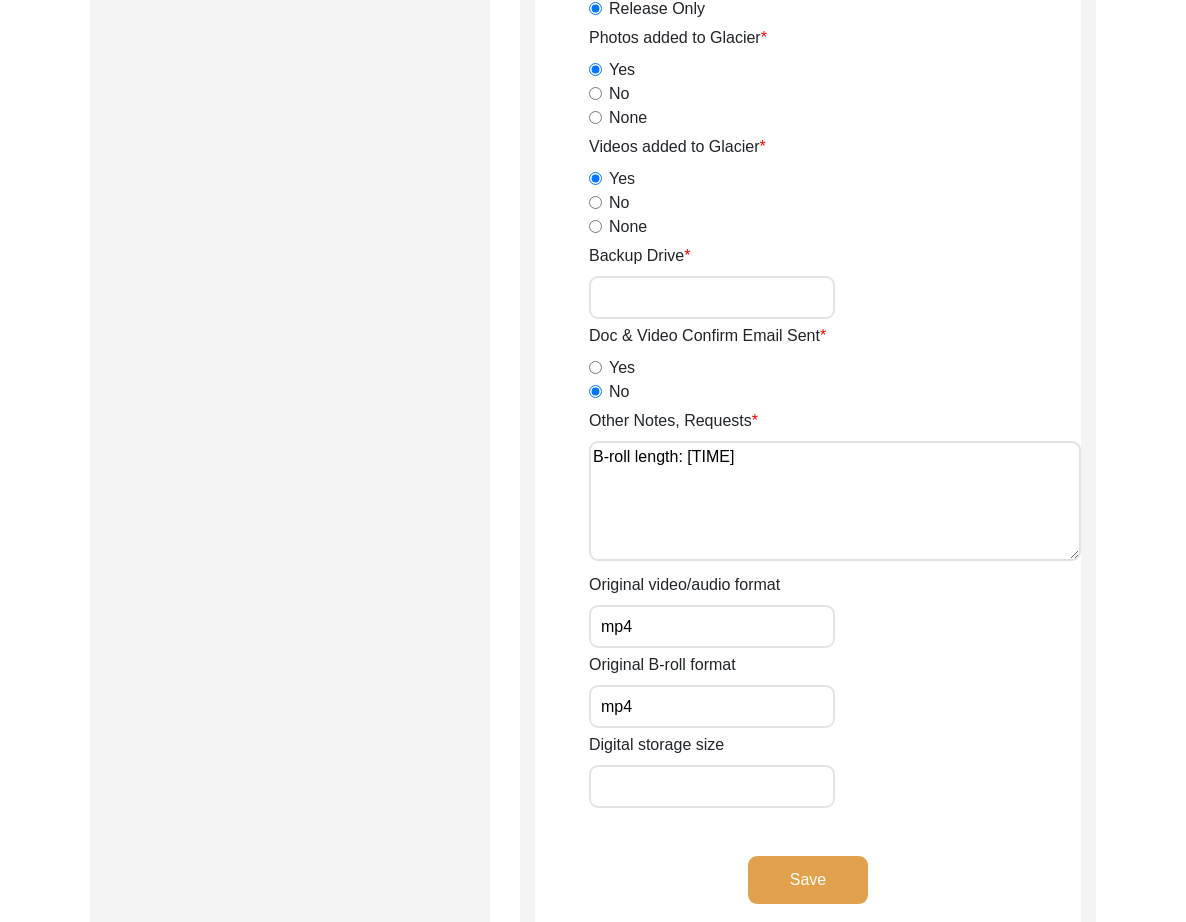 type on "mp4" 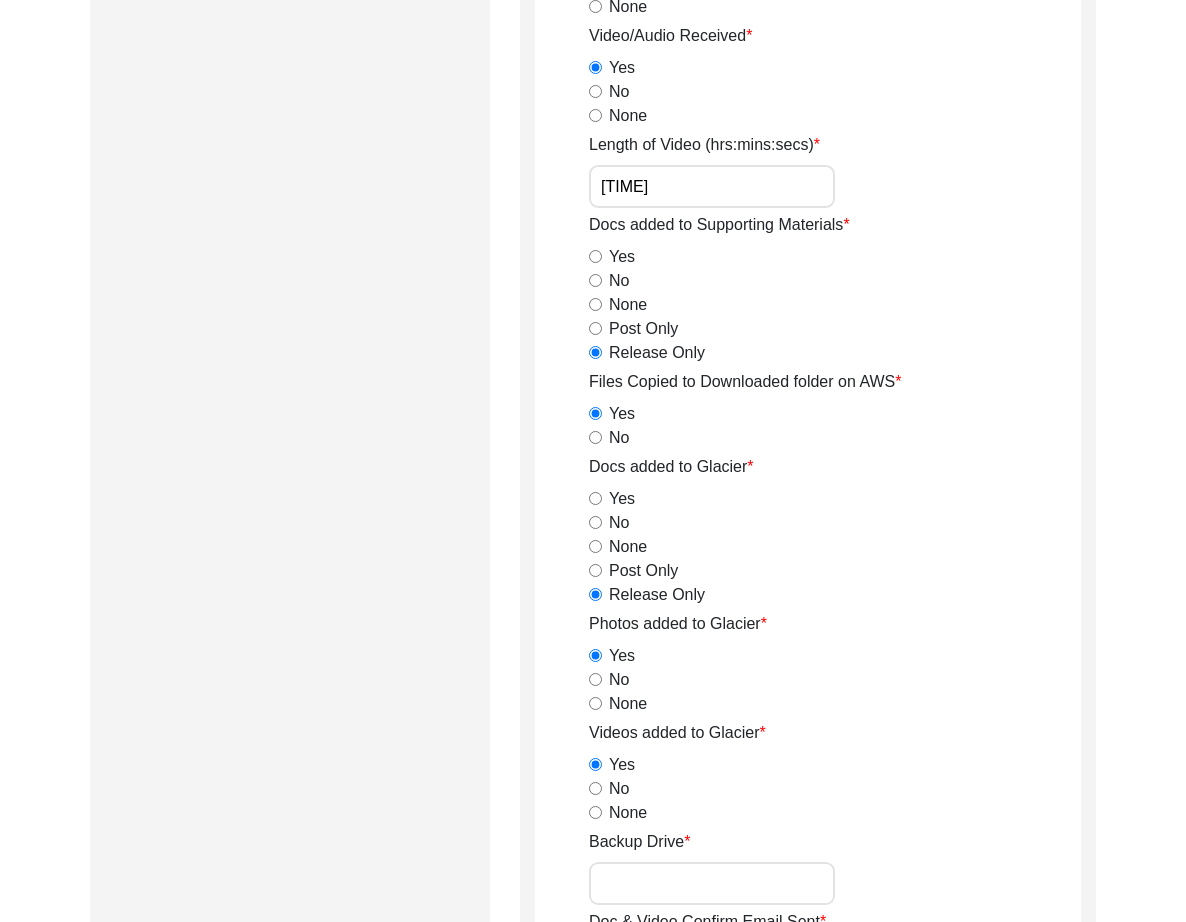 scroll, scrollTop: 3028, scrollLeft: 0, axis: vertical 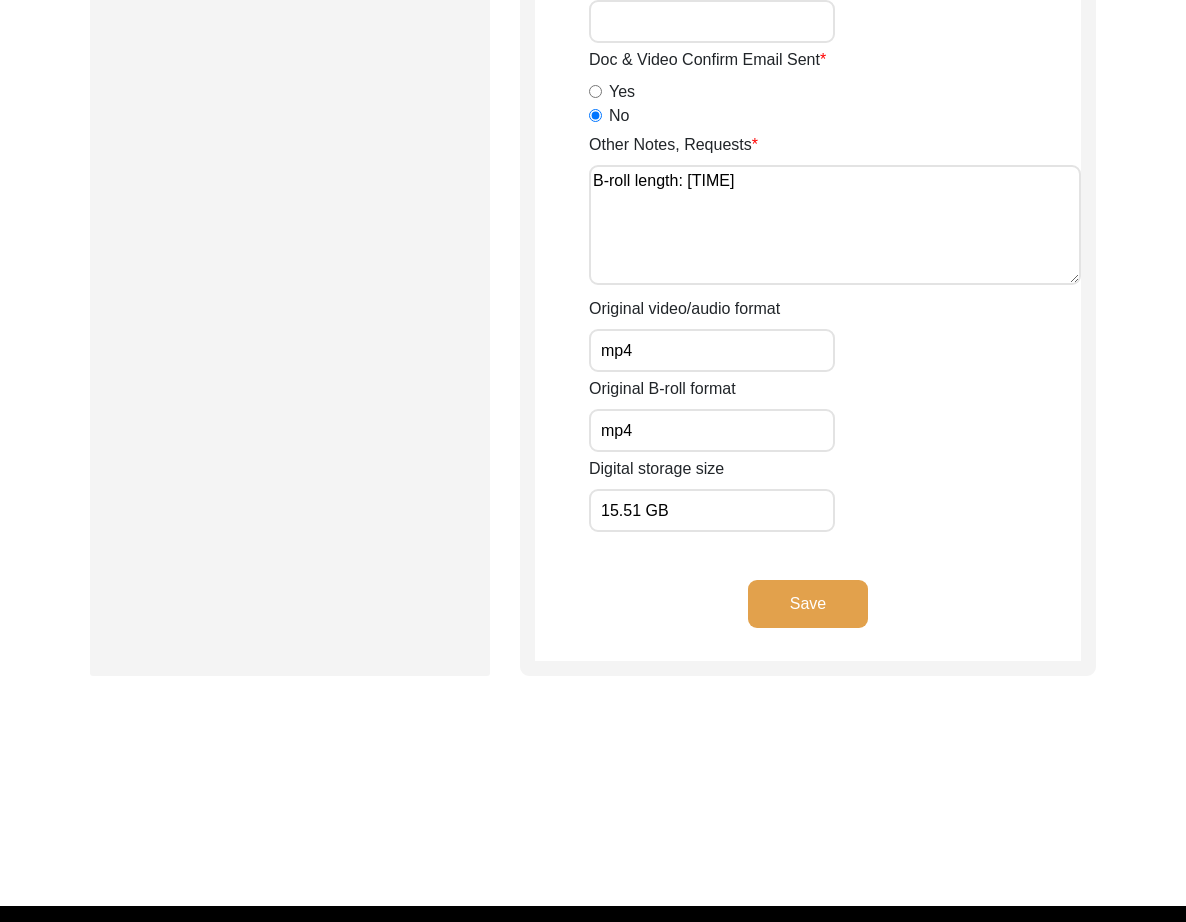 type on "15.51 GB" 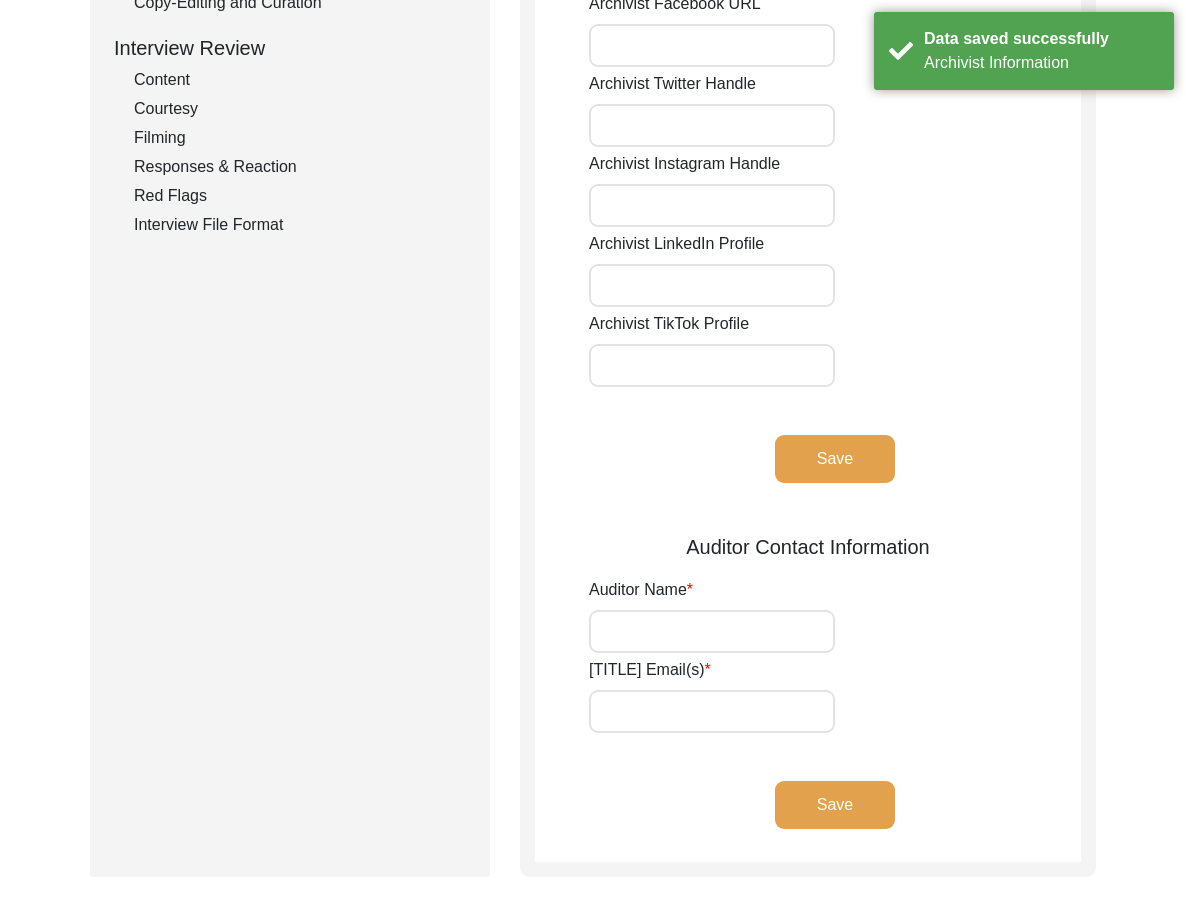 scroll, scrollTop: 0, scrollLeft: 0, axis: both 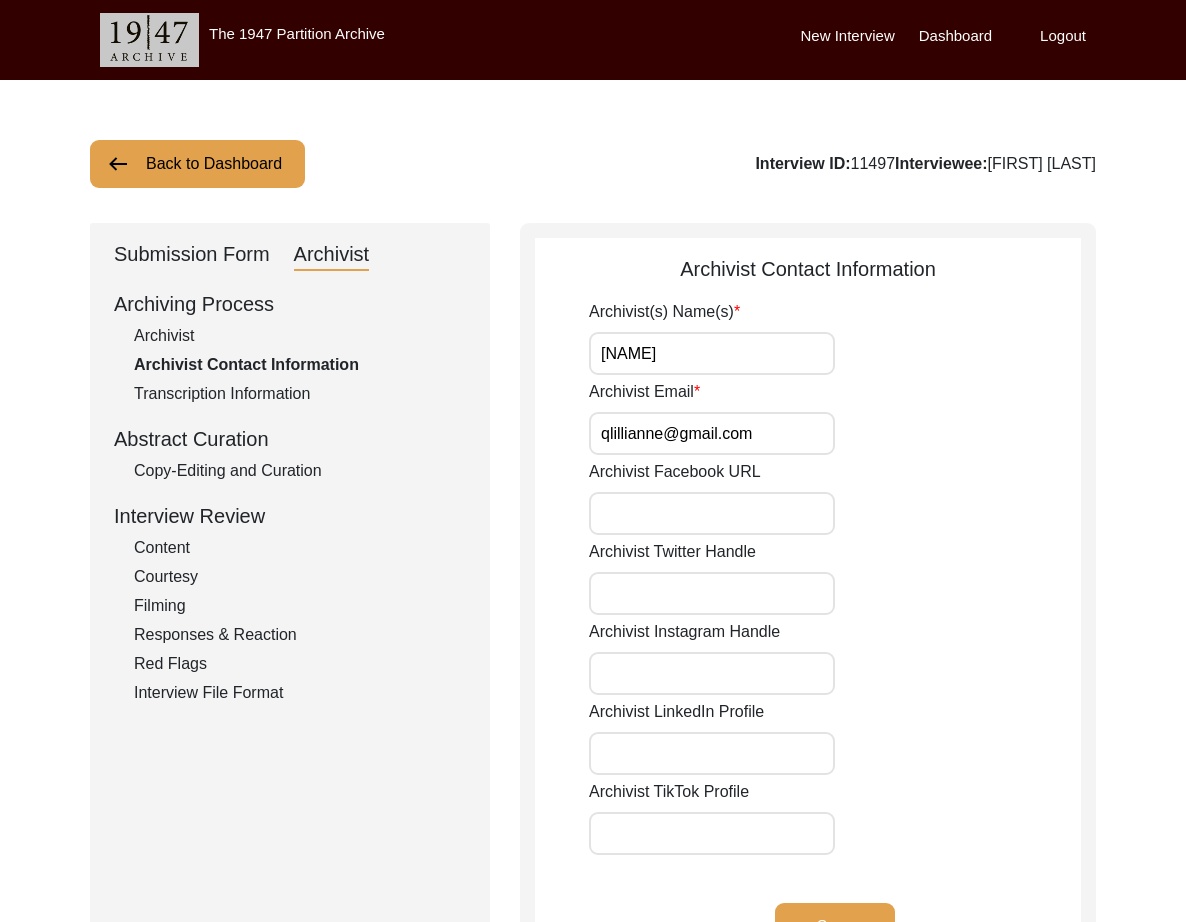 click on "Back to Dashboard  Interview ID:  [INTERVIEW_ID]  Interviewee:  [FIRST] [LAST]   Submission Form   Archivist   Archiving Process   Archivist   Archivist Contact Information   Transcription Information   Abstract Curation   Copy-Editing and Curation   Interview Review   Content   Courtesy   Filming   Responses & Reaction   Red Flags   Interview File Format   Archivist Contact Information
Archivist(s) Name(s) [NAME] Archivist Email Archivist Facebook URL Archivist Twitter Handle Archivist Instagram Handle Archivist LinkedIn Profile Archivist TikTok Profile Save  Auditor Contact Information
Auditor Name Auditor Email(s) Save" 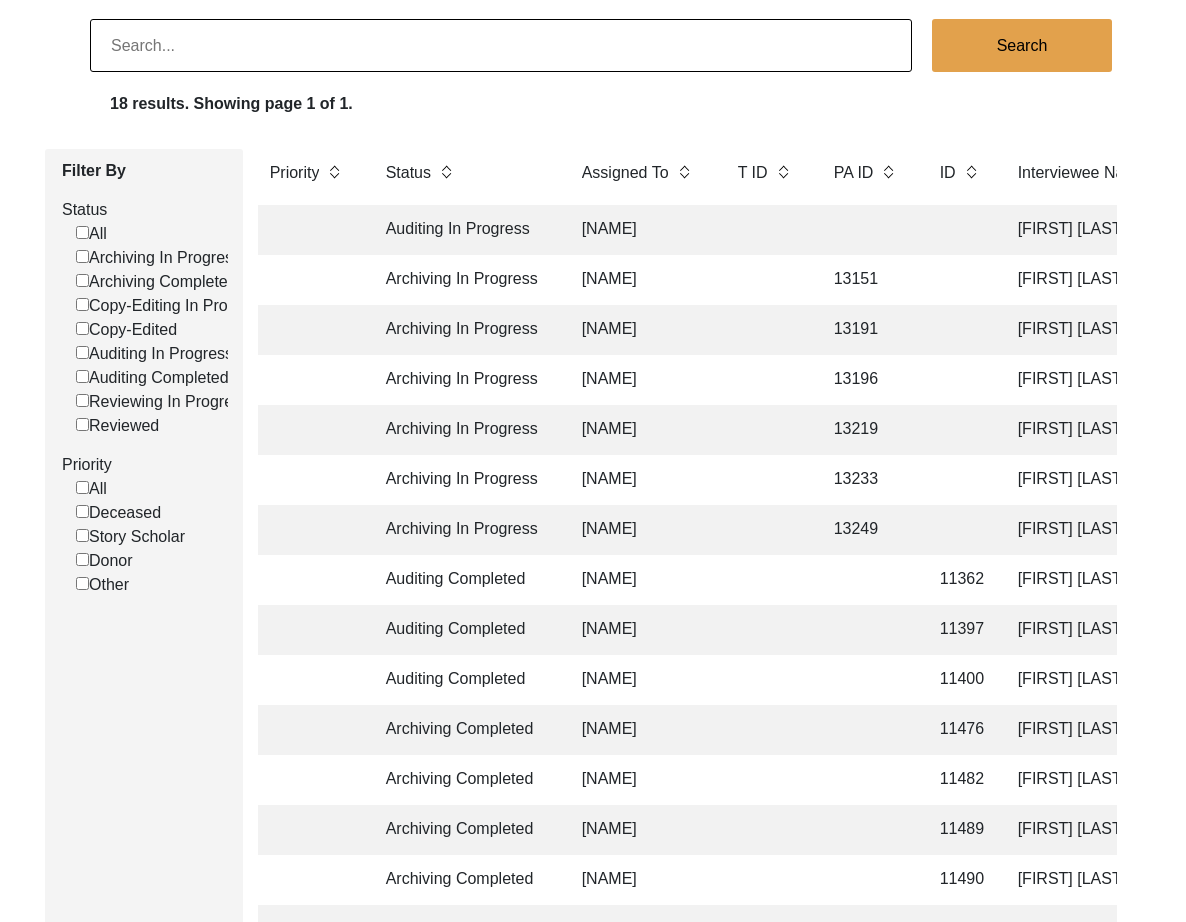 scroll, scrollTop: 160, scrollLeft: 0, axis: vertical 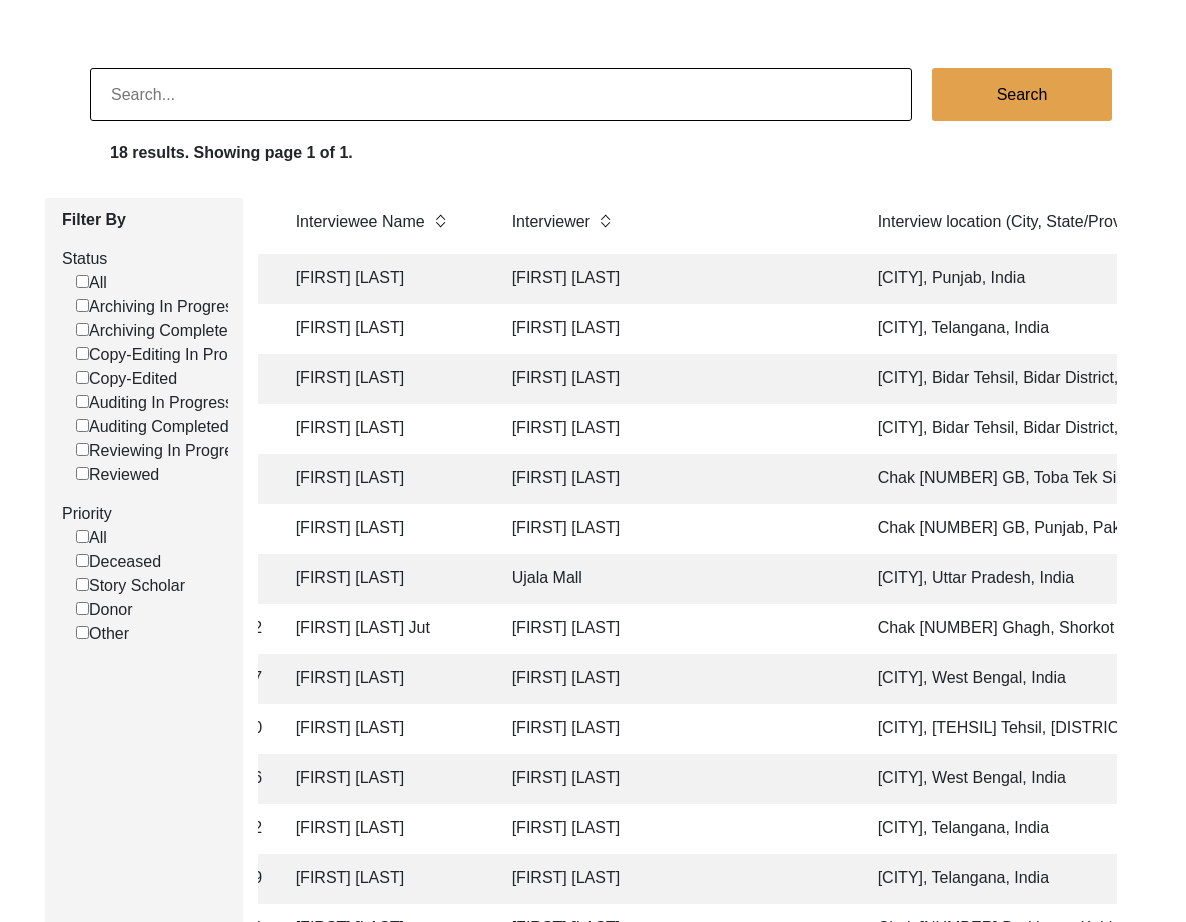 click on "[FIRST] [LAST]" 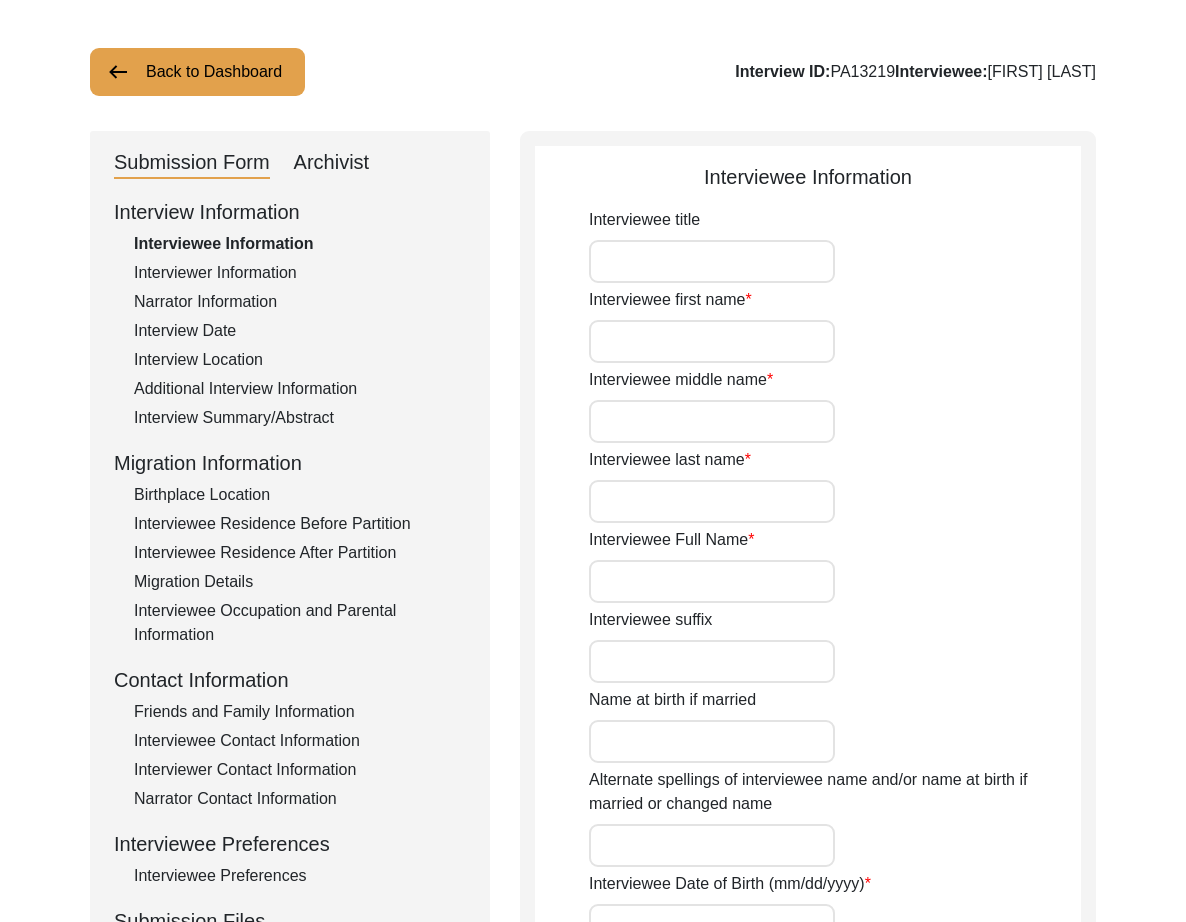 type on "Mr." 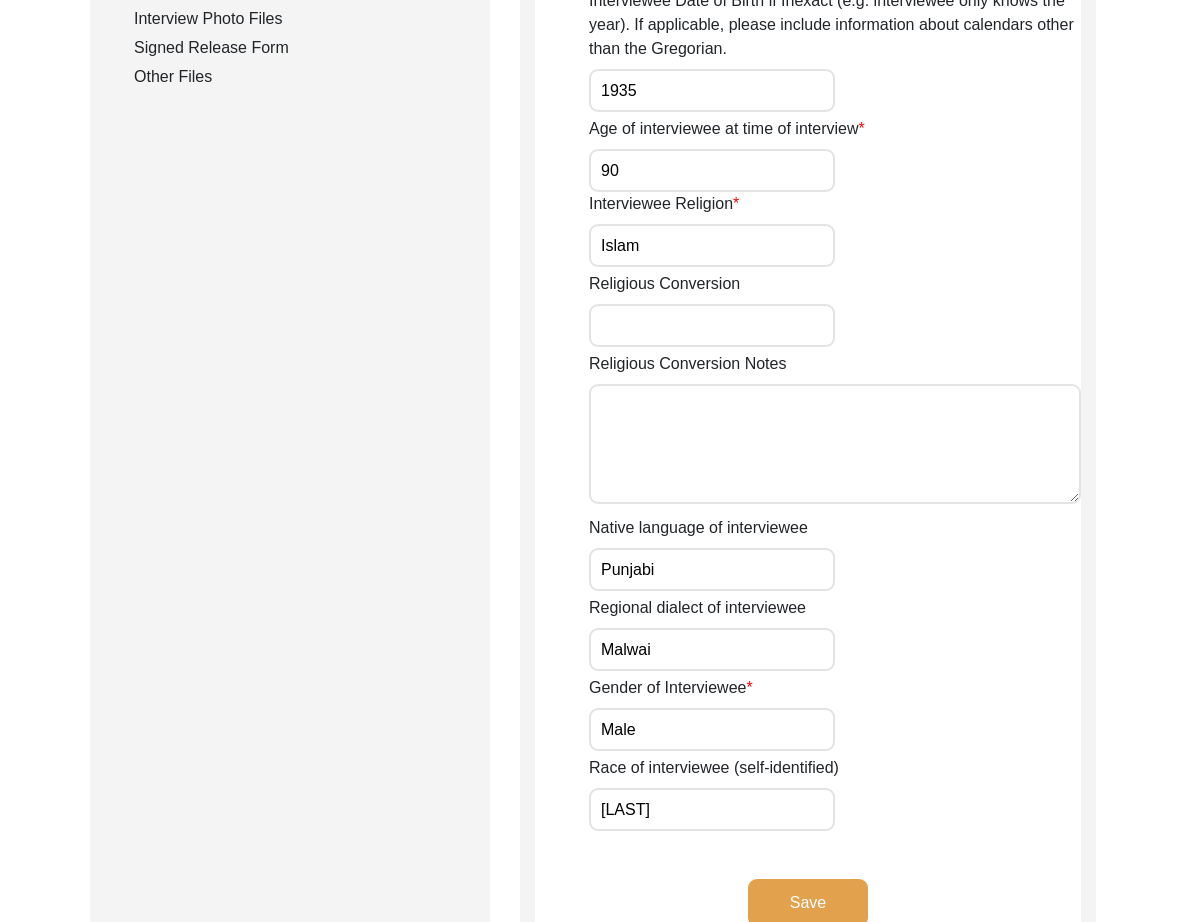 scroll, scrollTop: 918, scrollLeft: 0, axis: vertical 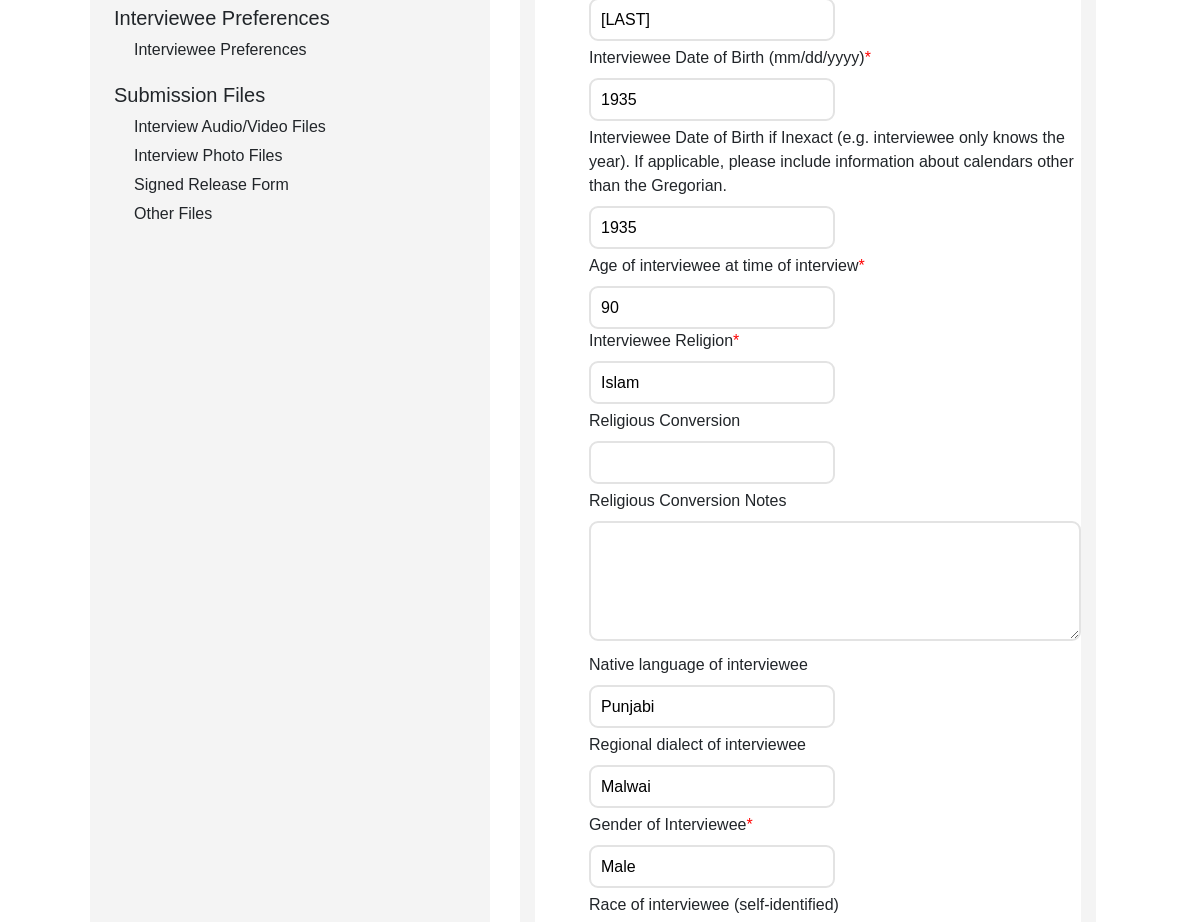 click on "Interview Audio/Video Files" 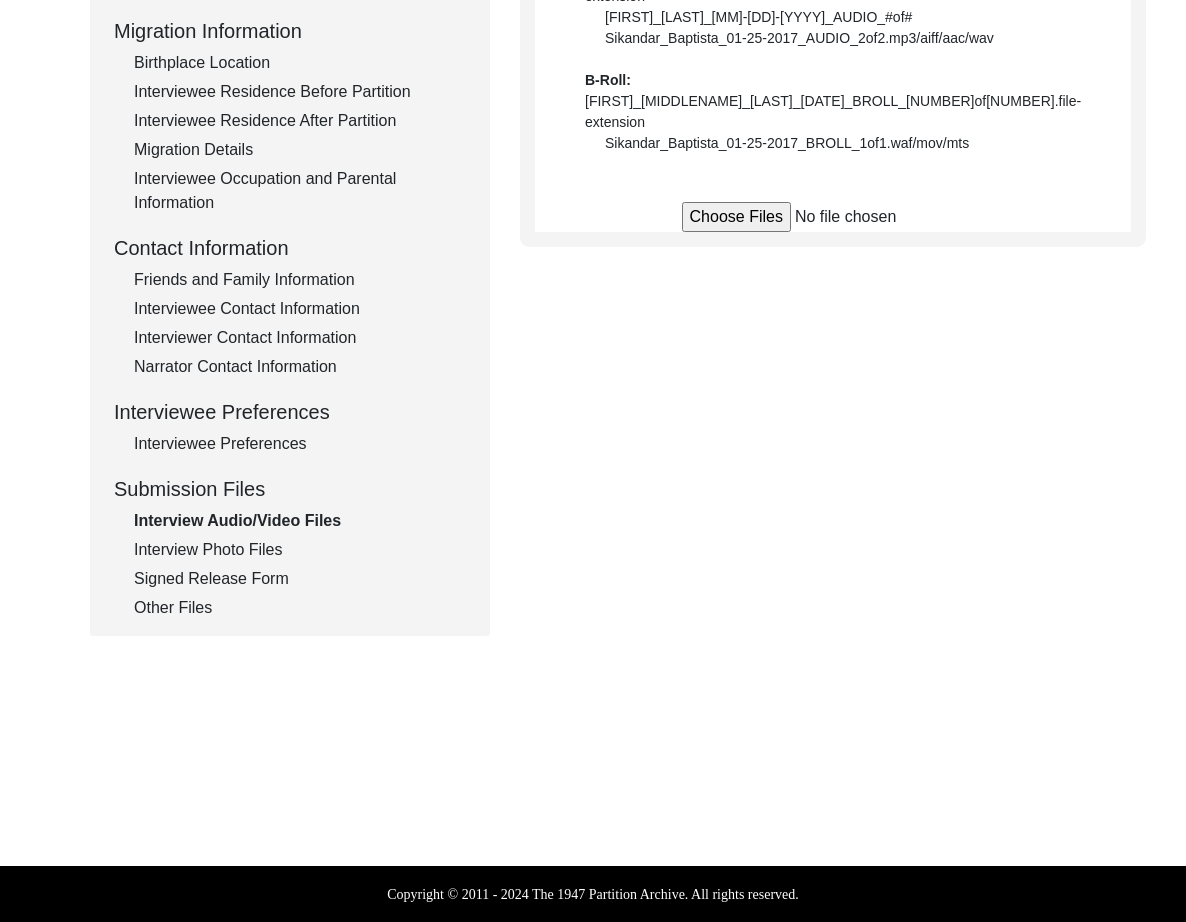 scroll, scrollTop: 918, scrollLeft: 0, axis: vertical 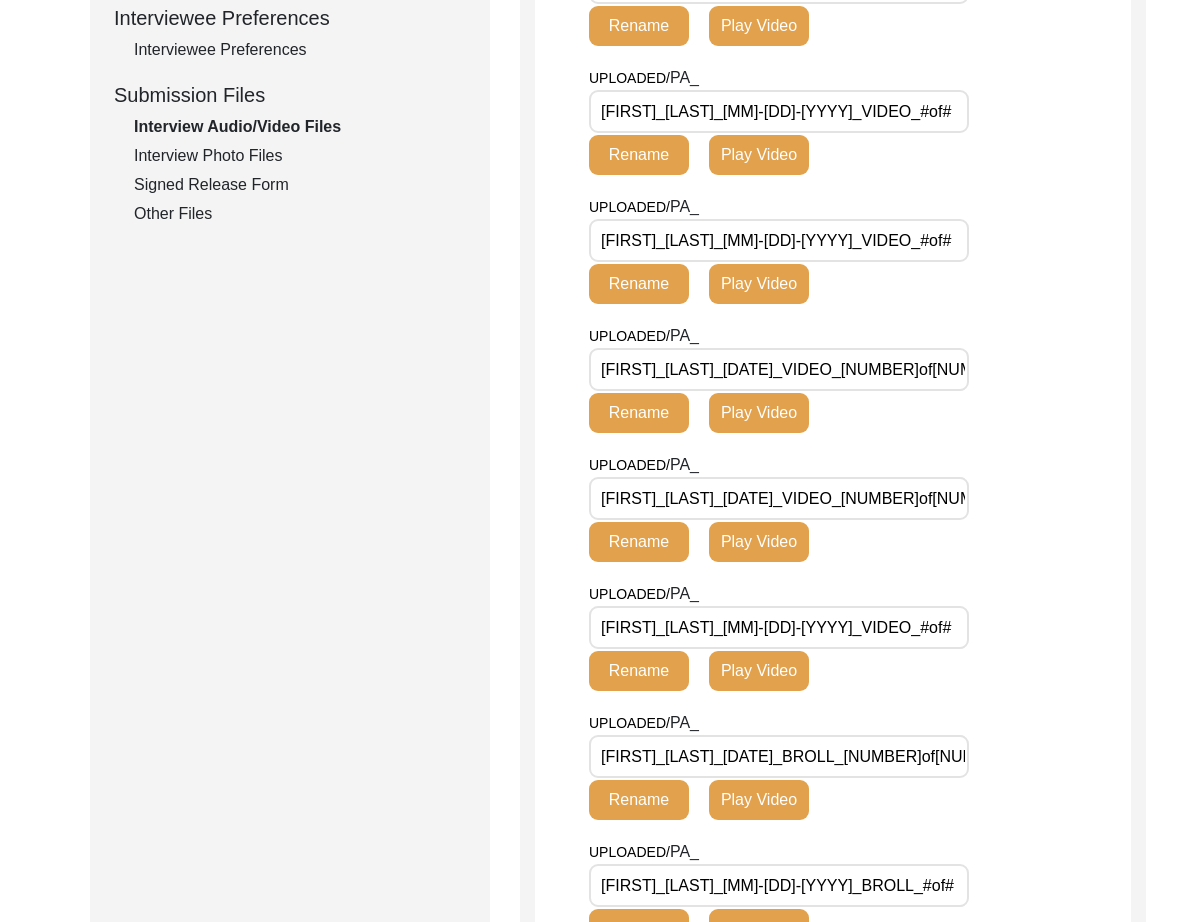 drag, startPoint x: 824, startPoint y: 53, endPoint x: 560, endPoint y: 50, distance: 264.01706 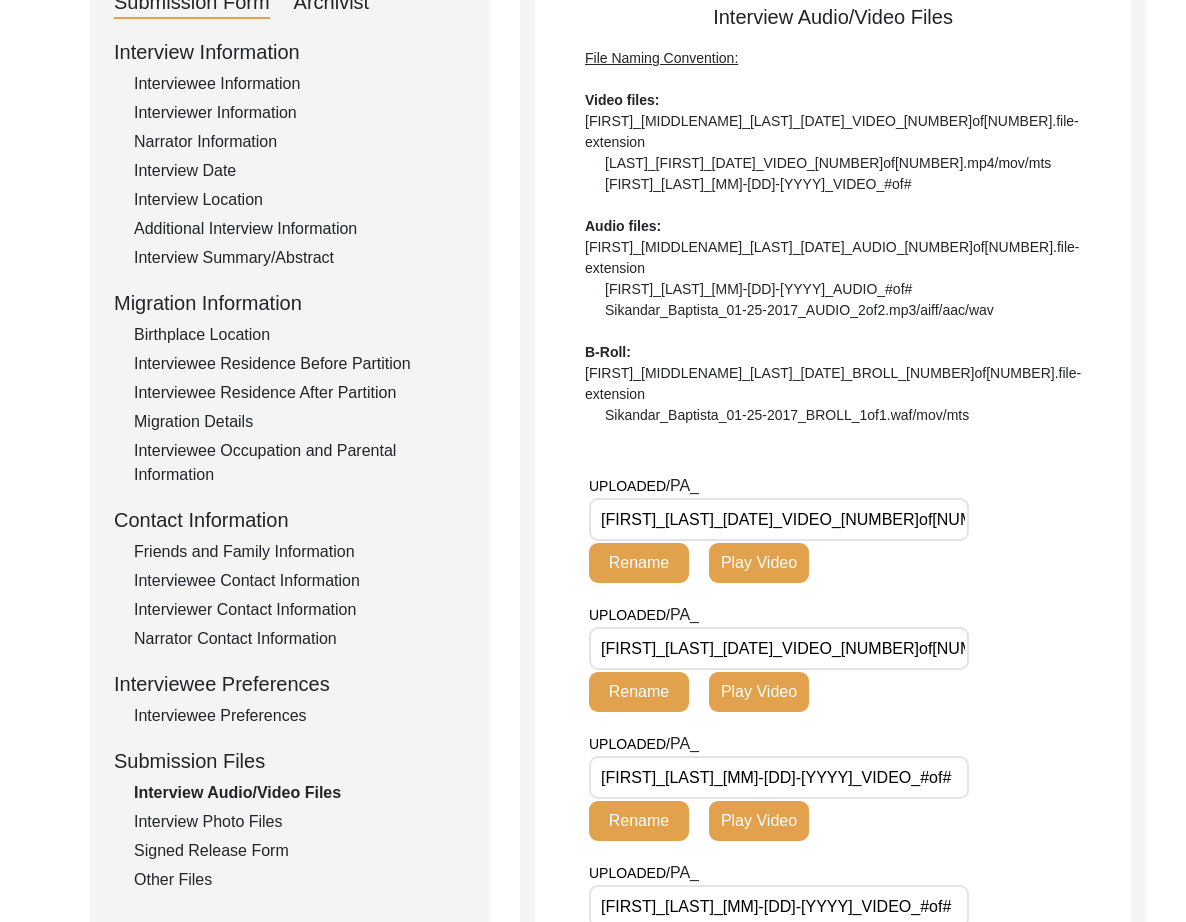 scroll, scrollTop: 386, scrollLeft: 0, axis: vertical 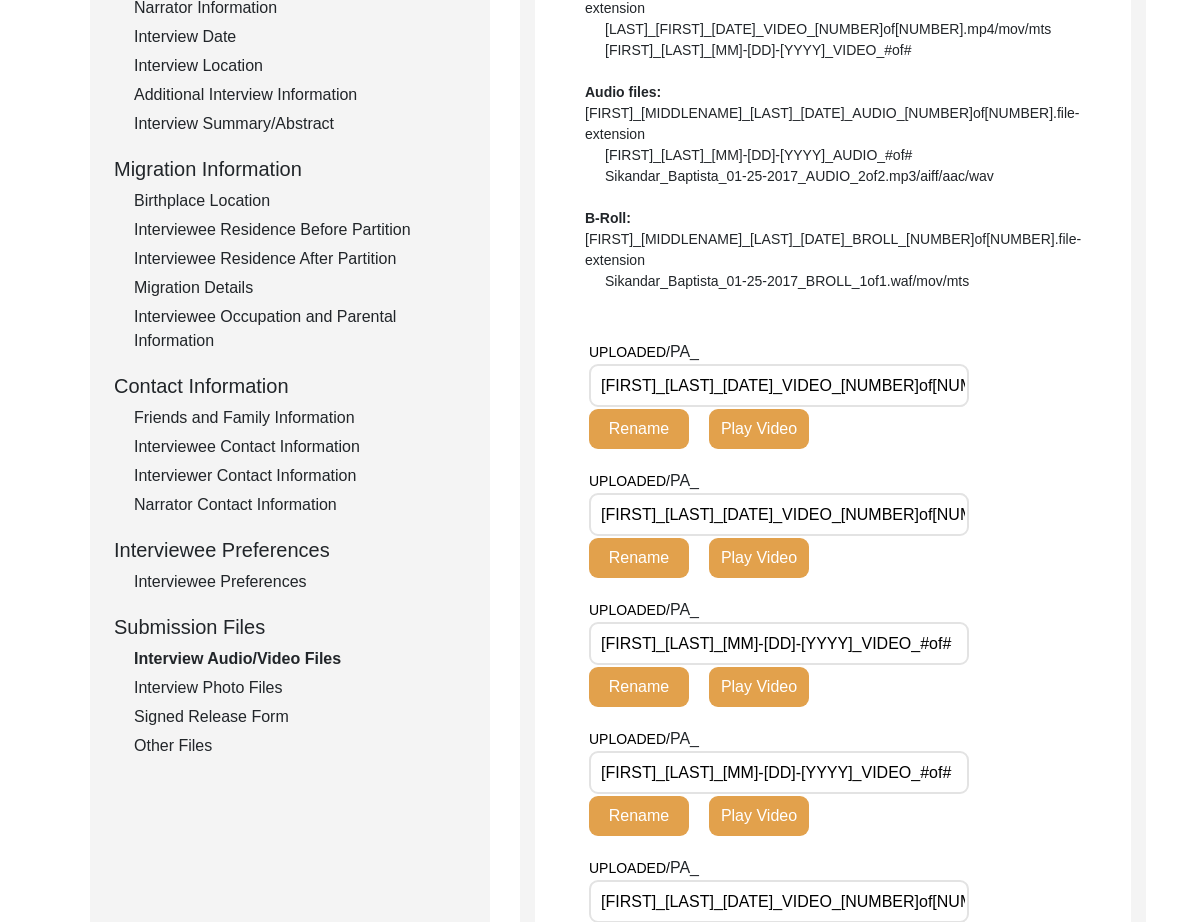 click on "Interview Photo Files" 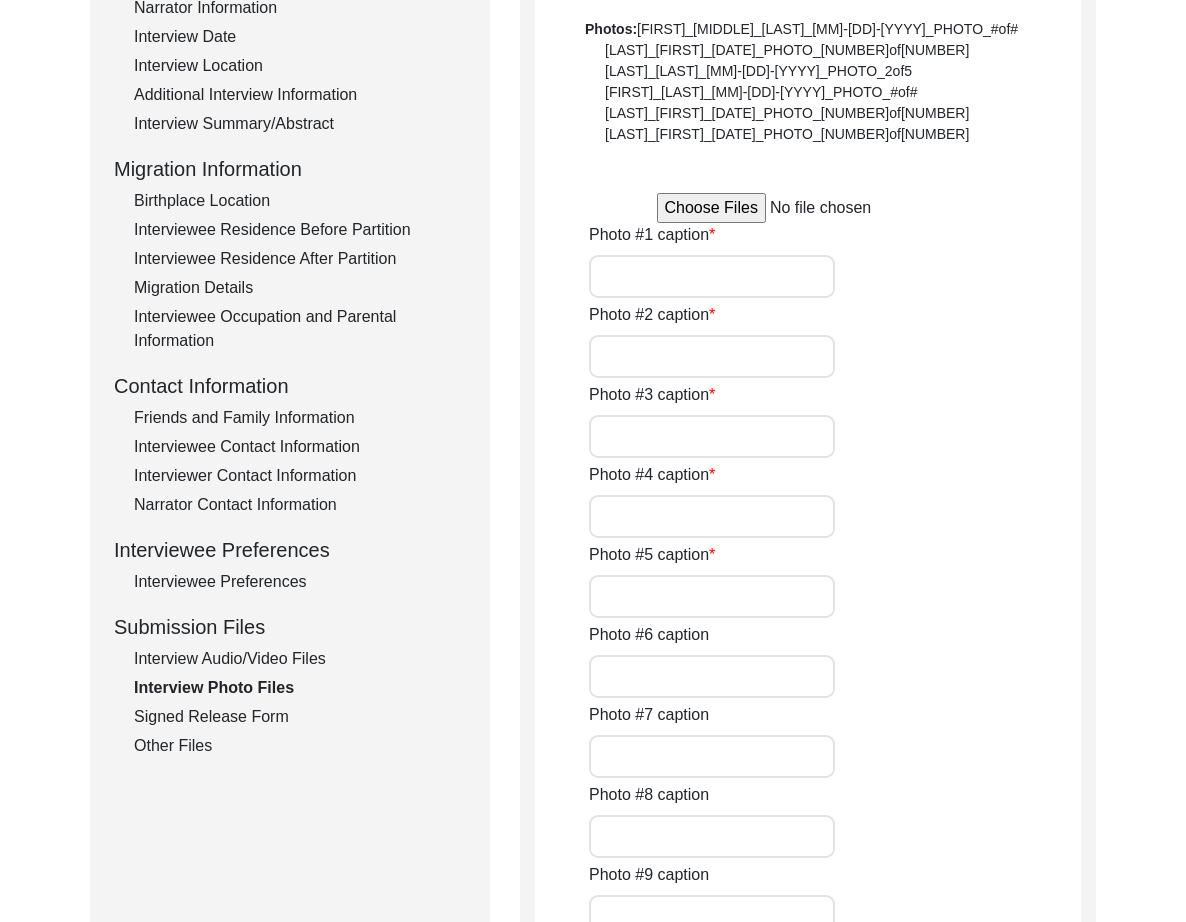 type on "Mr. [LAST] in a field outside" 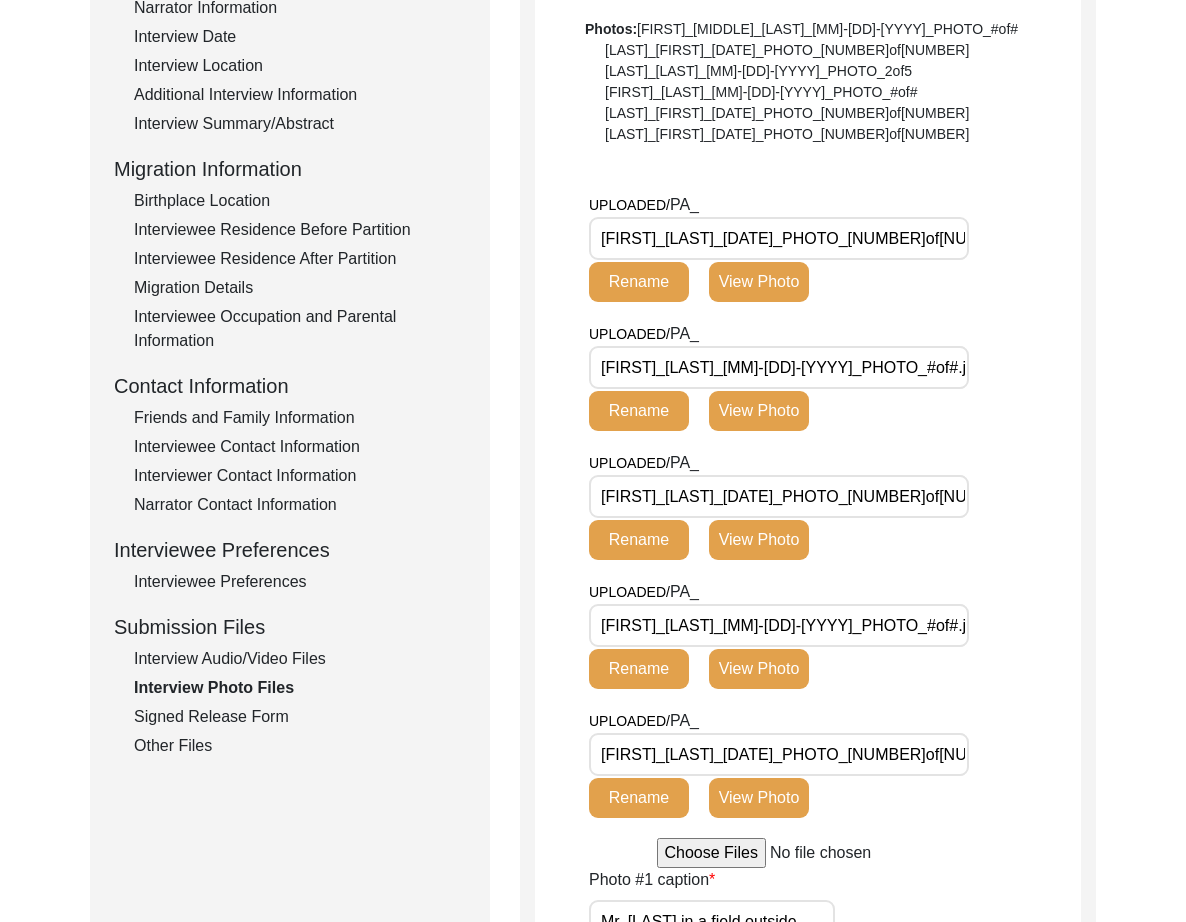 drag, startPoint x: 890, startPoint y: 259, endPoint x: 510, endPoint y: 262, distance: 380.01184 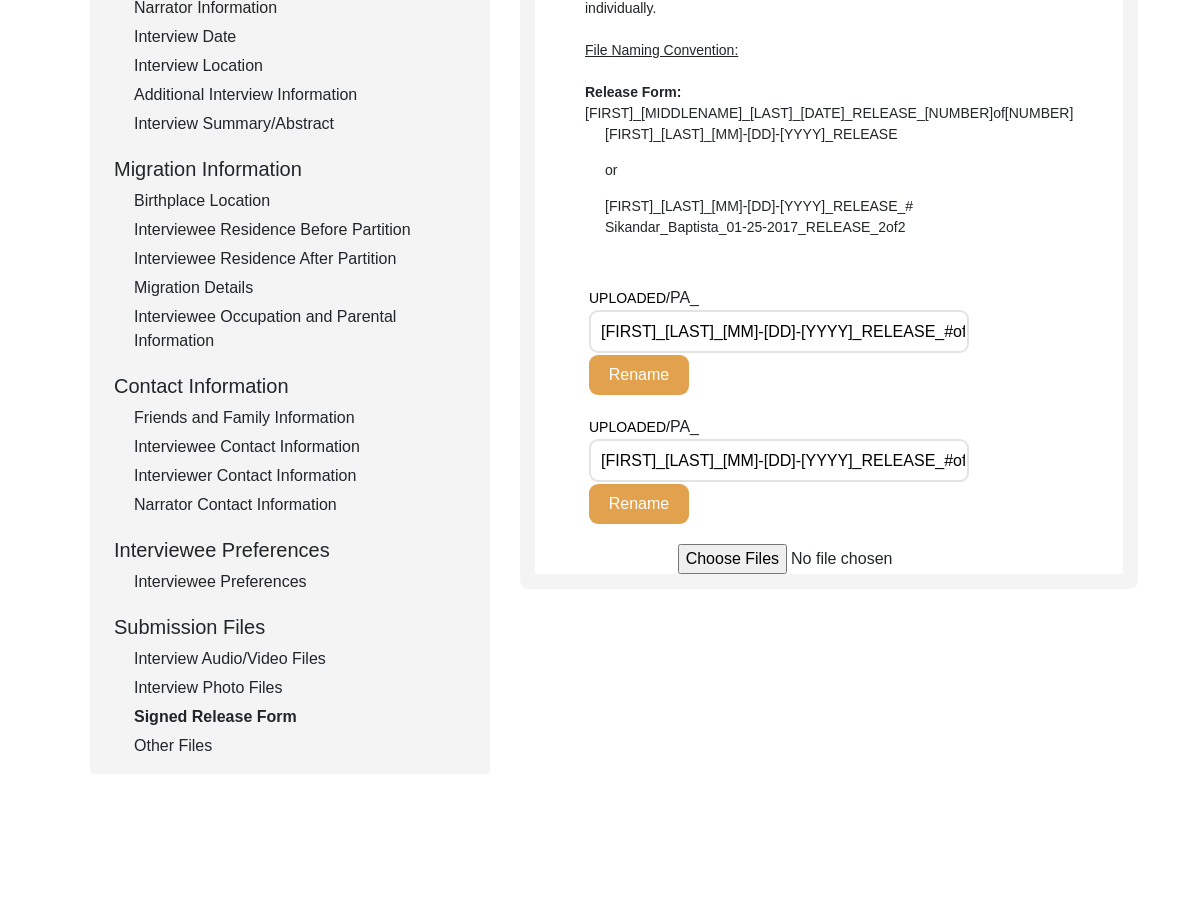 click on "[FIRST]_[LAST]_[MM]-[DD]-[YYYY]_RELEASE_#of#" at bounding box center (779, 331) 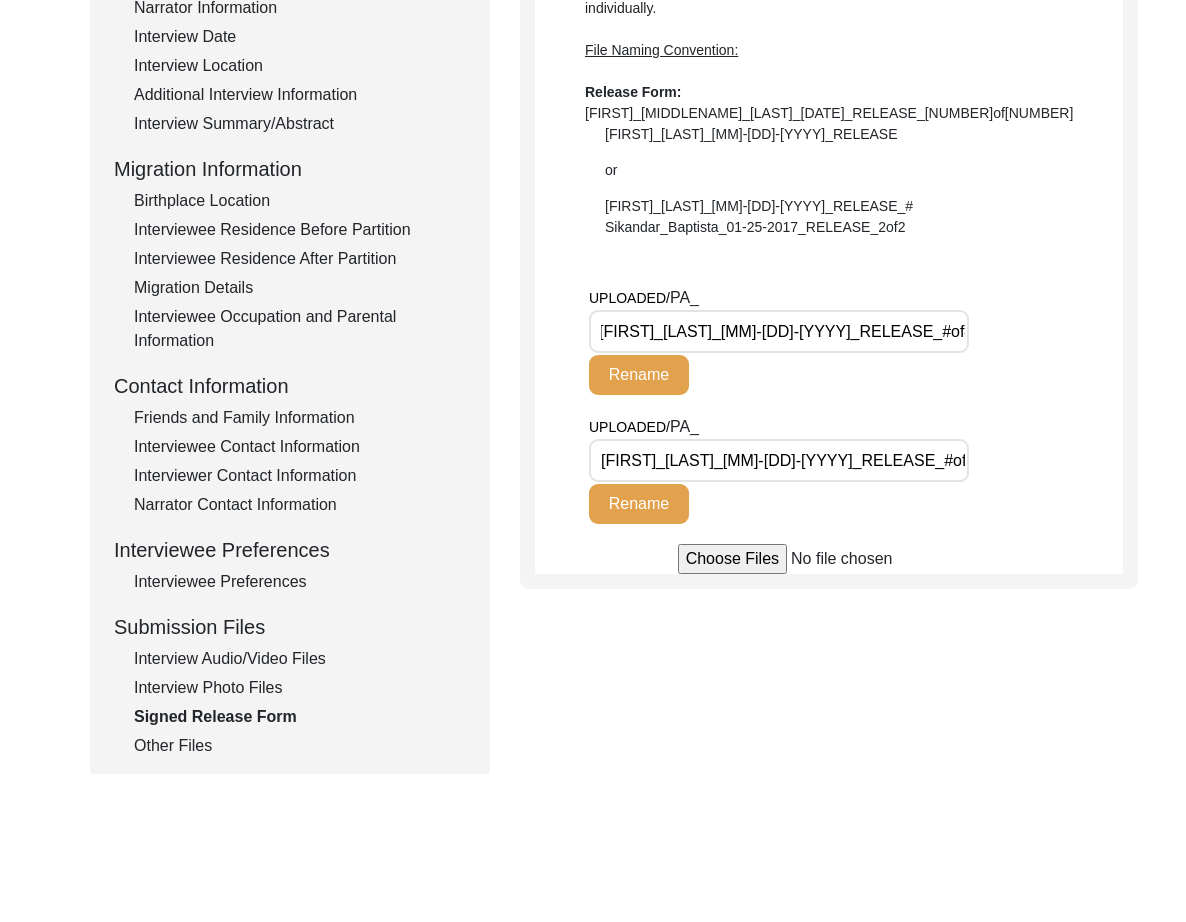 scroll, scrollTop: 0, scrollLeft: 0, axis: both 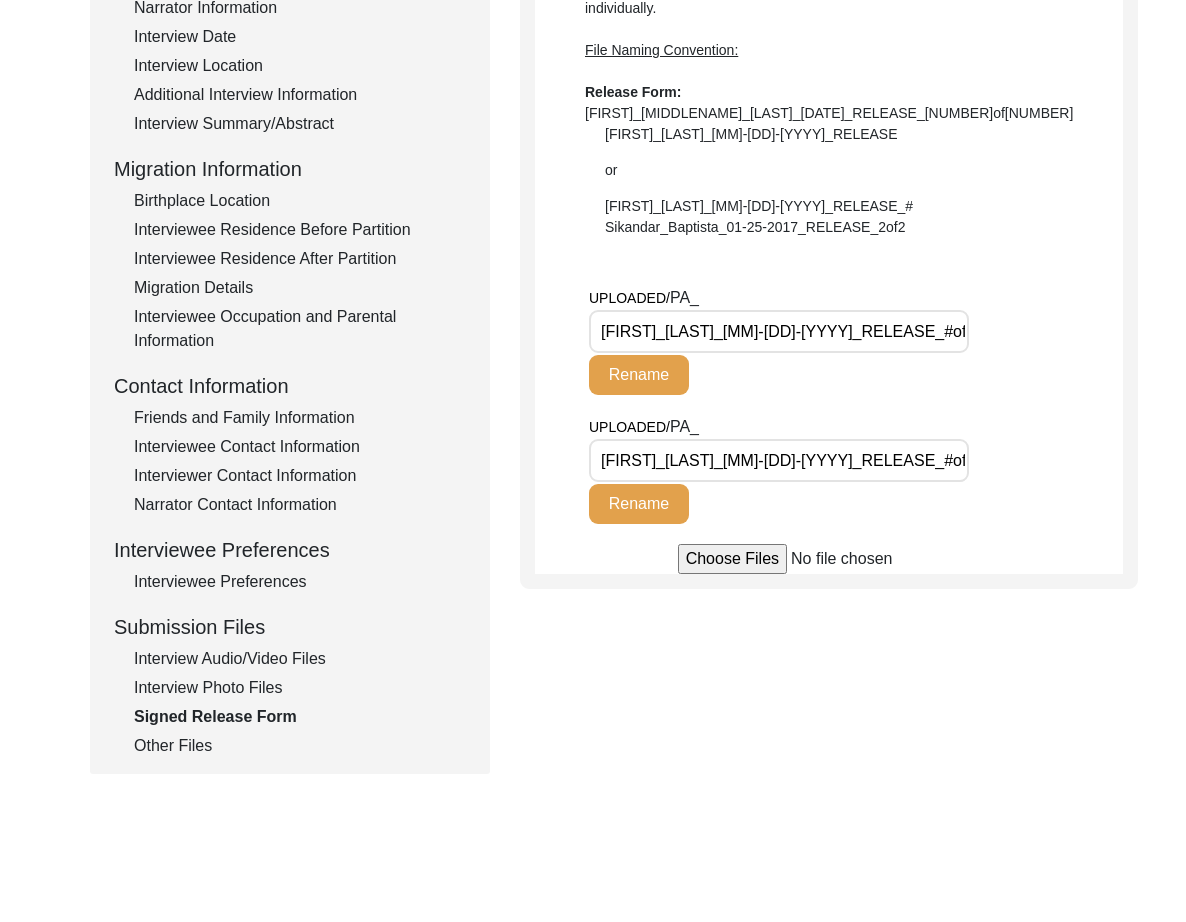 click on "[FIRST]_[LAST]_[MM]-[DD]-[YYYY]_RELEASE_#of#.jpg" at bounding box center (779, 460) 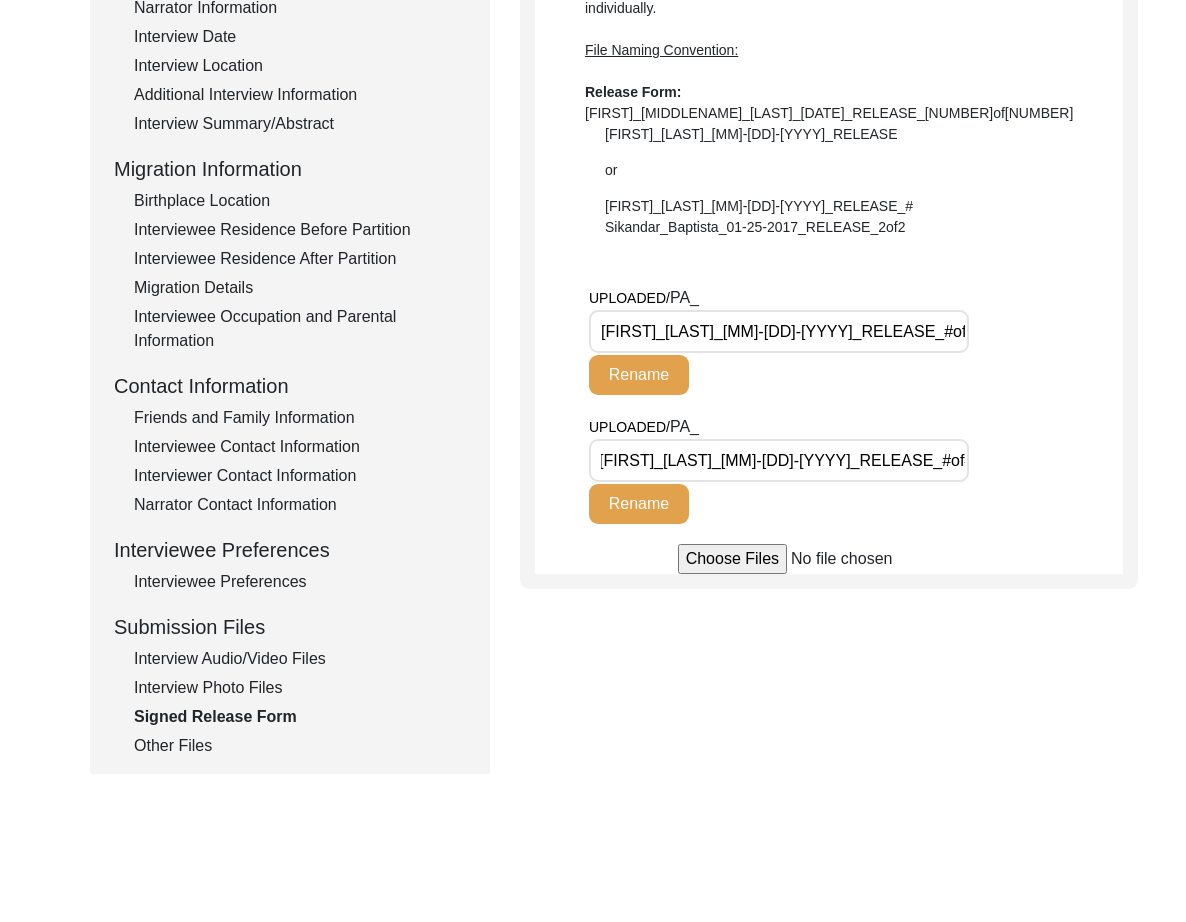scroll, scrollTop: 0, scrollLeft: 0, axis: both 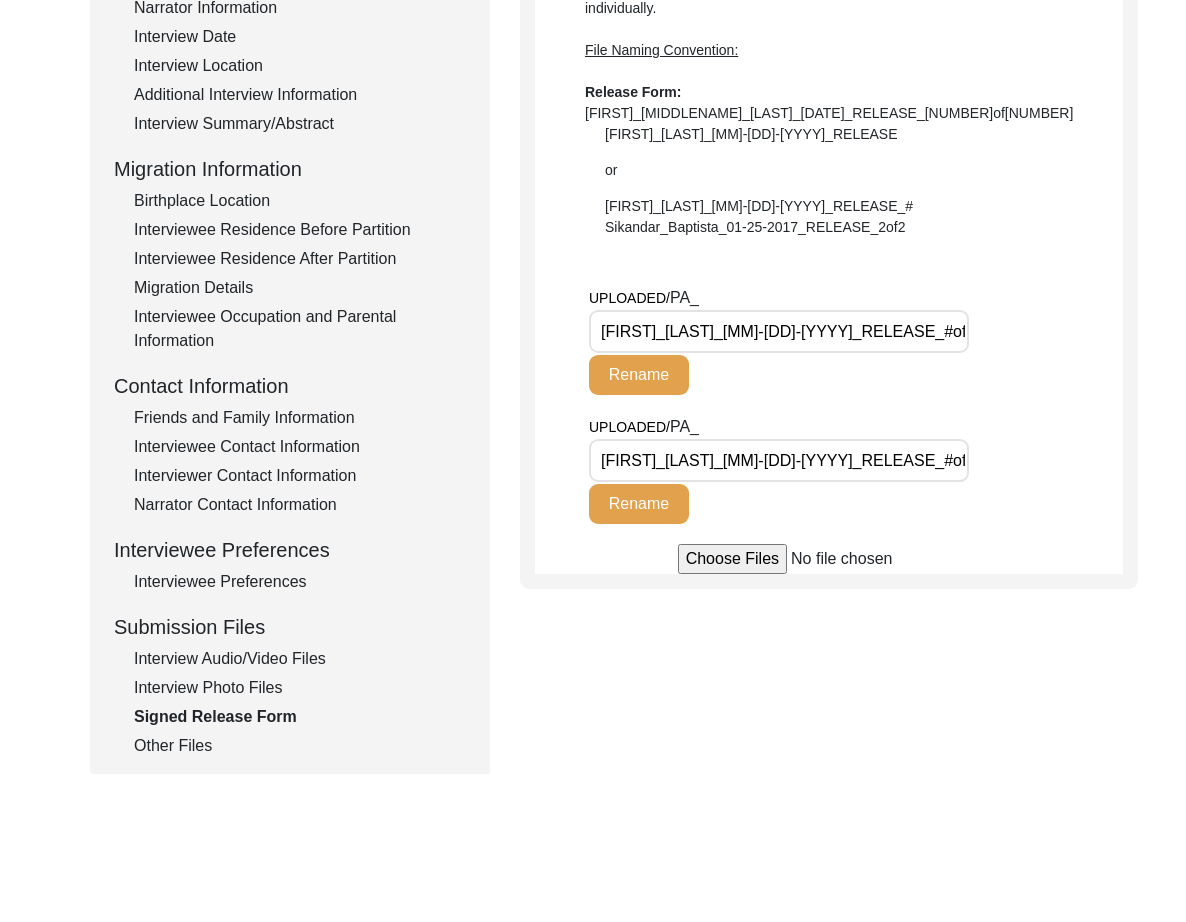 click on "Other Files" 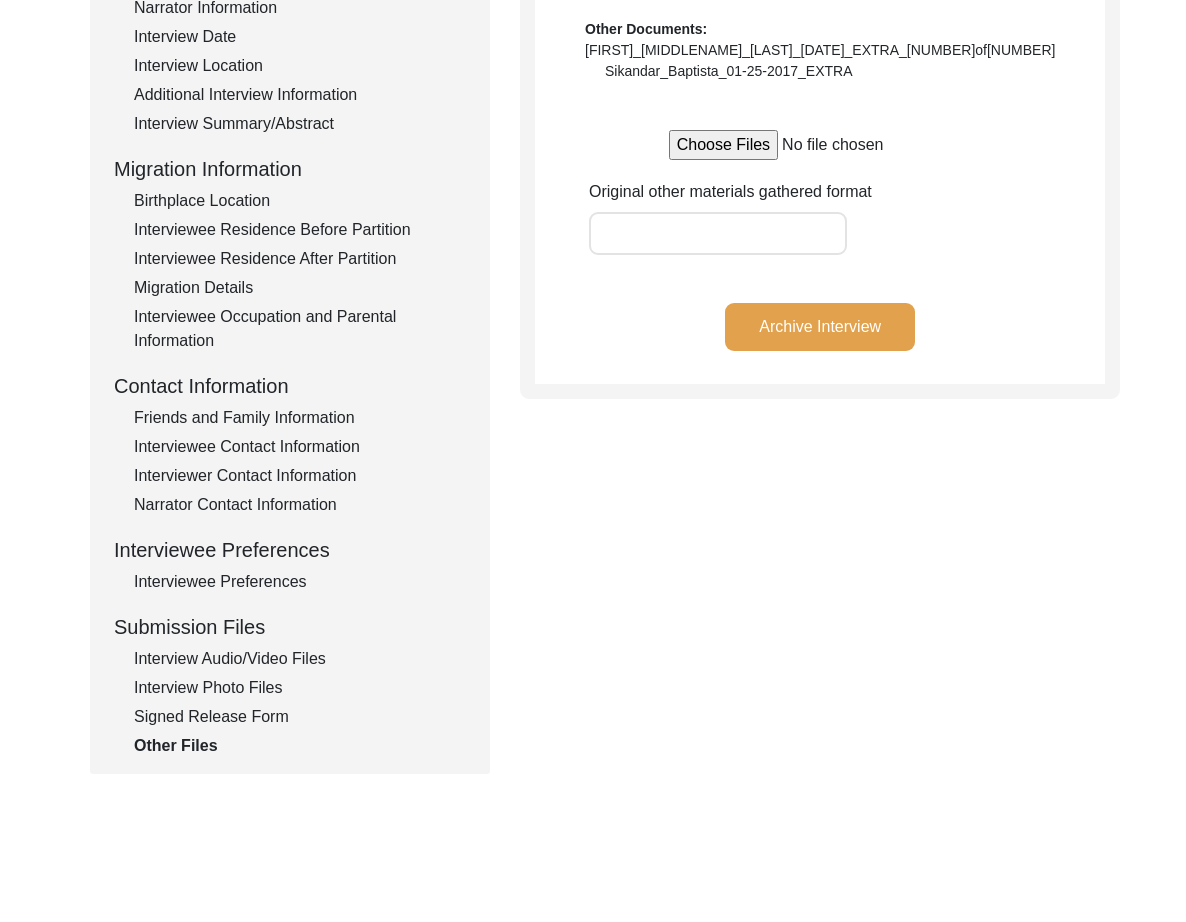 click on "Interview Audio/Video Files" 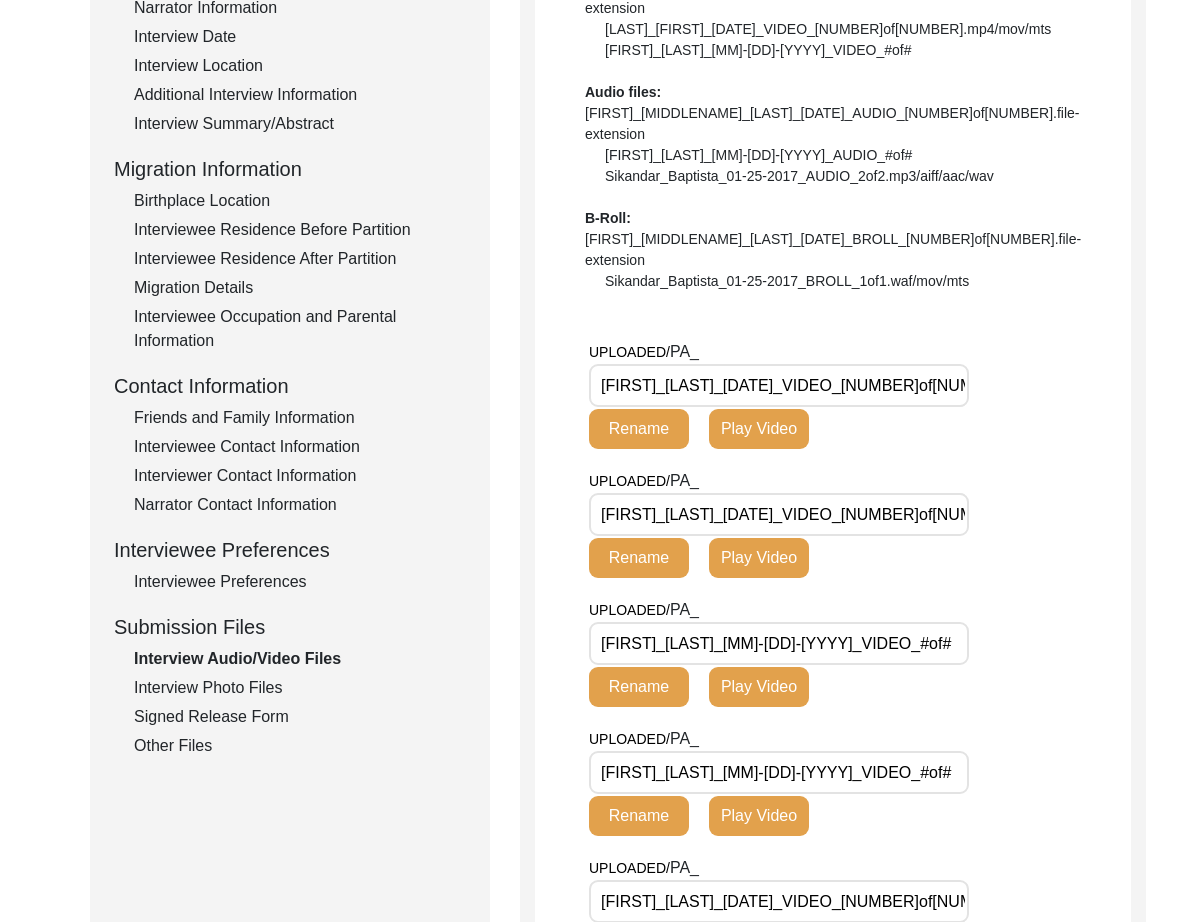 click on "UPLOADED/ PA_ [FIRST]_[LAST]_[MM]-[DD]-[YYYY]_VIDEO_#of# Rename Play Video" 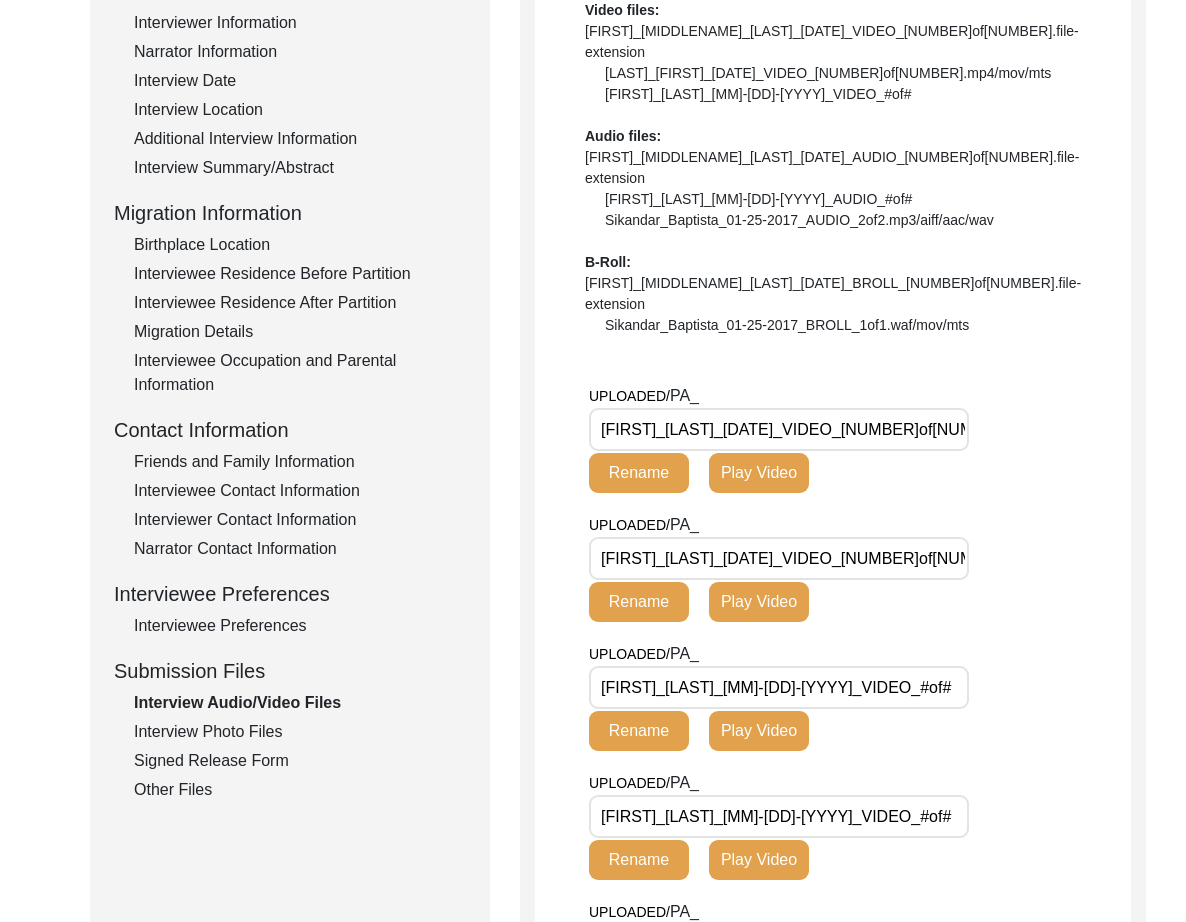 scroll, scrollTop: 473, scrollLeft: 0, axis: vertical 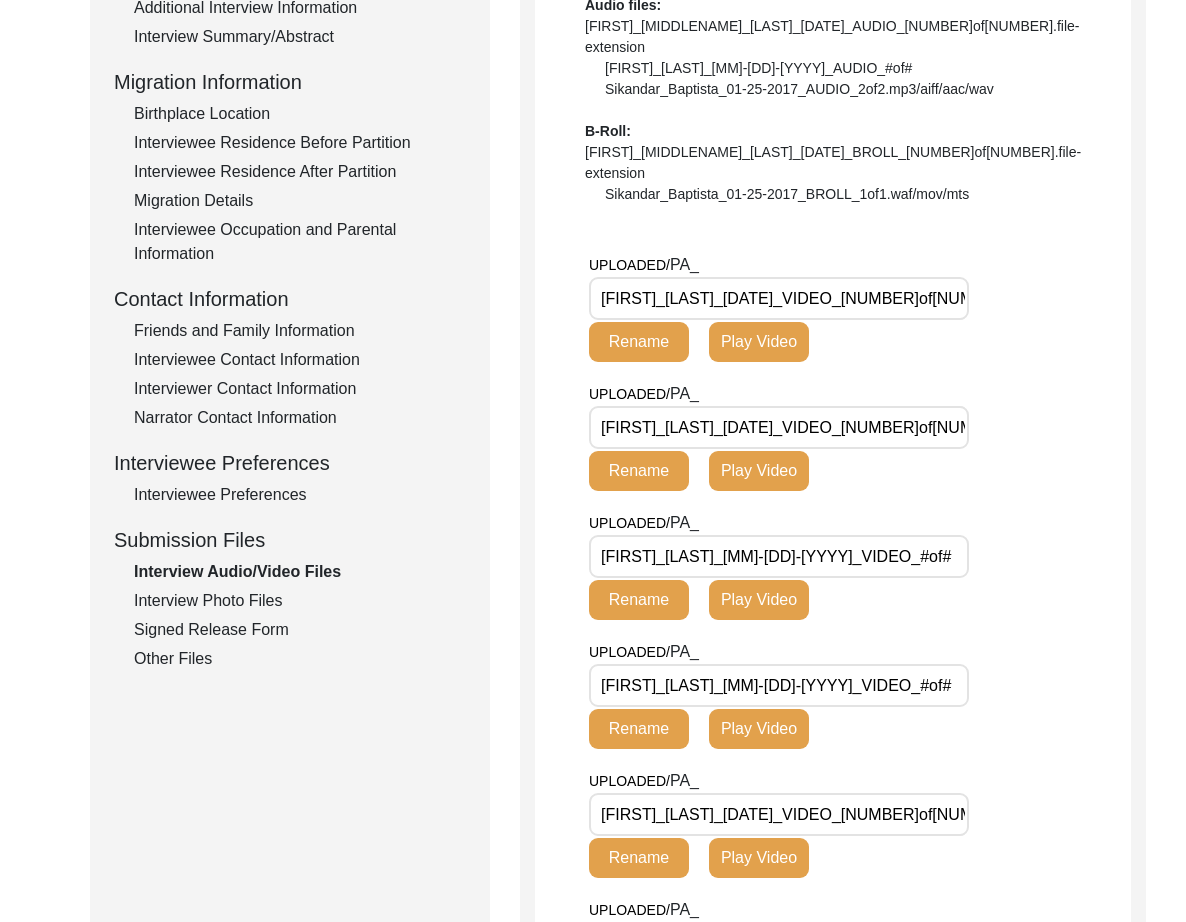 click on "[FIRST]_[LAST]_[DATE]_VIDEO_[NUMBER]of[NUMBER].MTS" at bounding box center [779, 298] 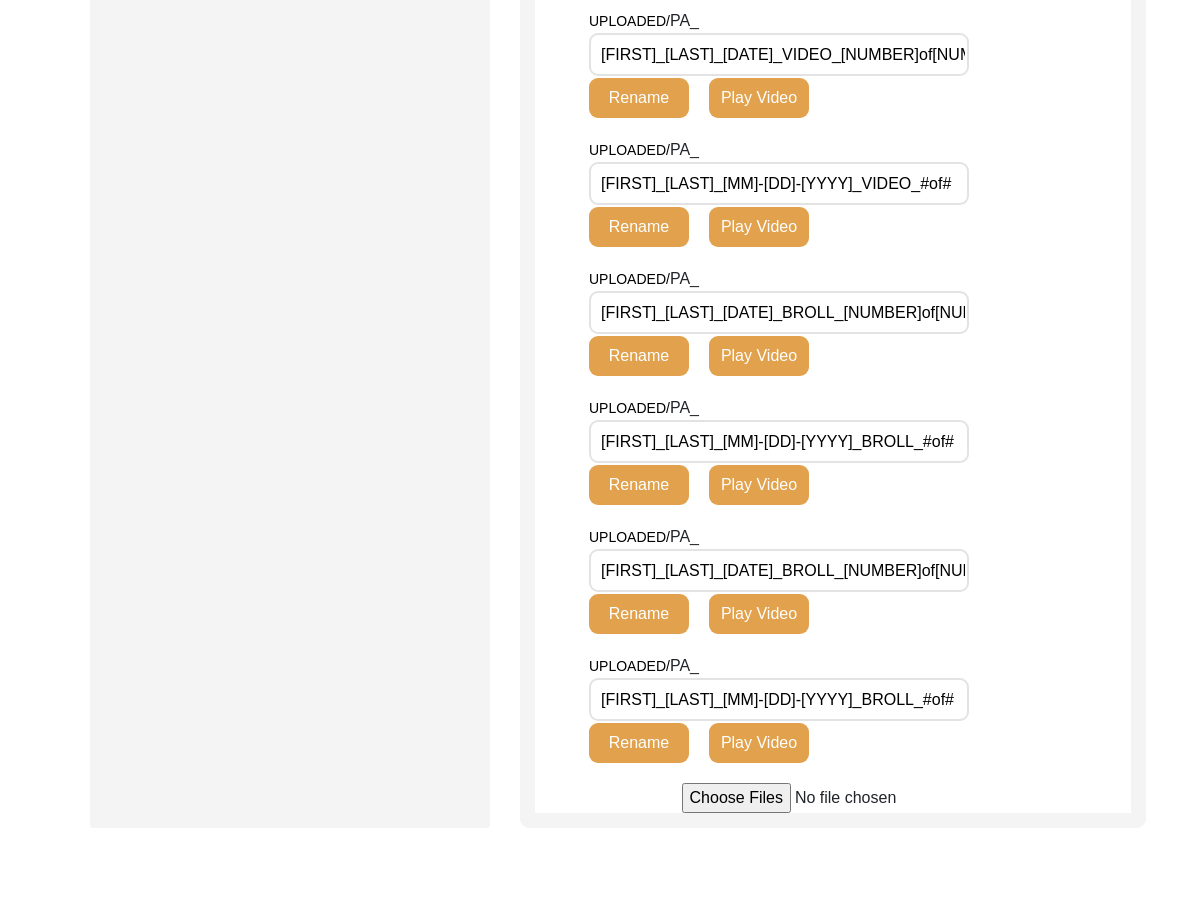 scroll, scrollTop: 1369, scrollLeft: 0, axis: vertical 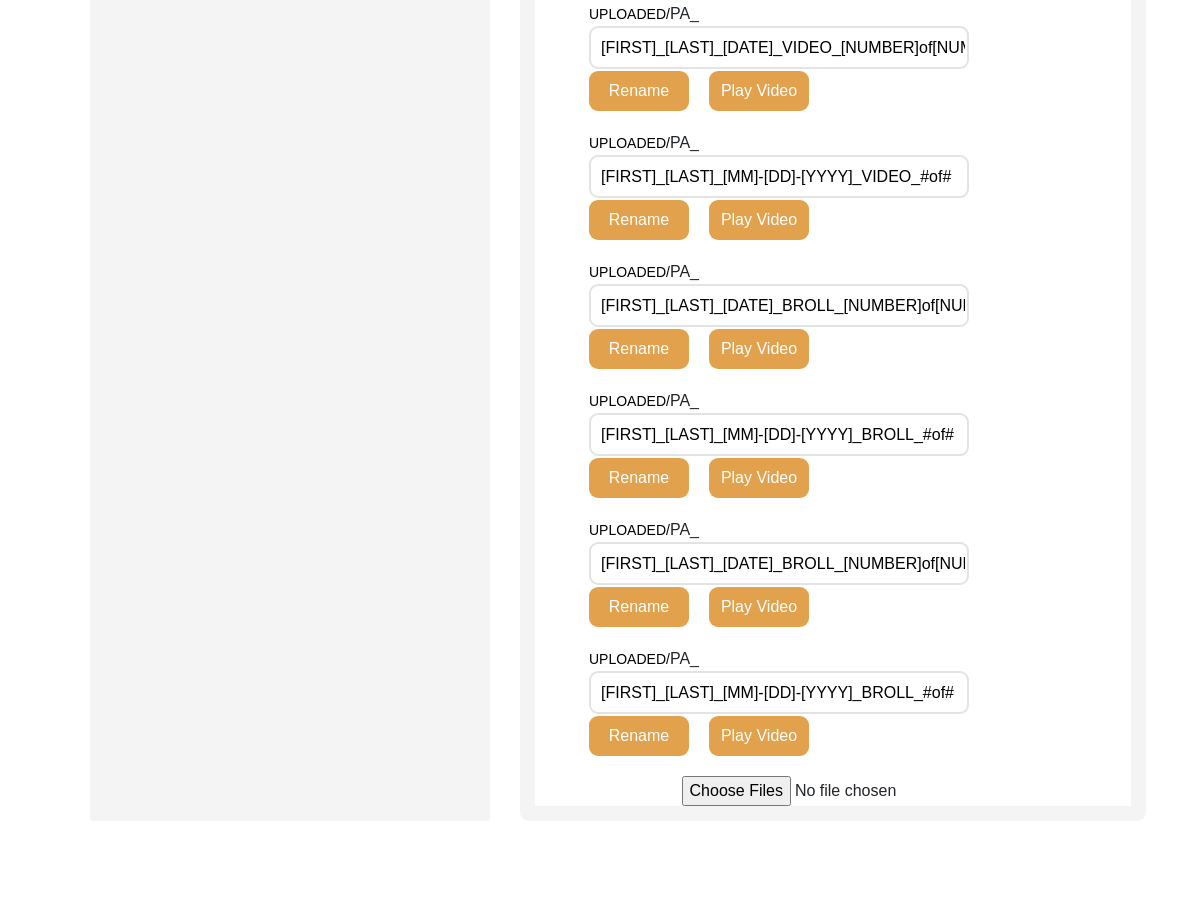 click on "[FIRST]_[LAST]_[MM]-[DD]-[YYYY]_BROLL_#of#" at bounding box center [779, 434] 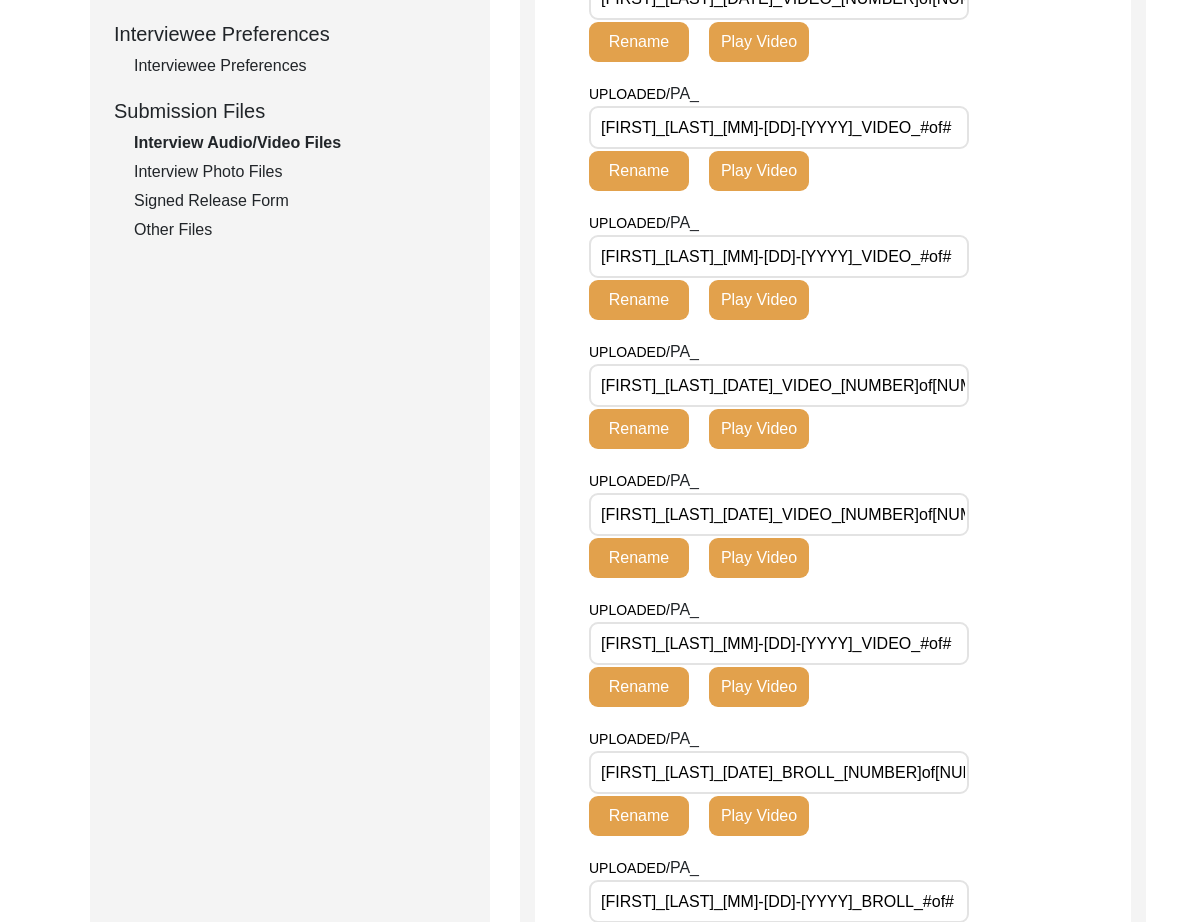 scroll, scrollTop: 517, scrollLeft: 0, axis: vertical 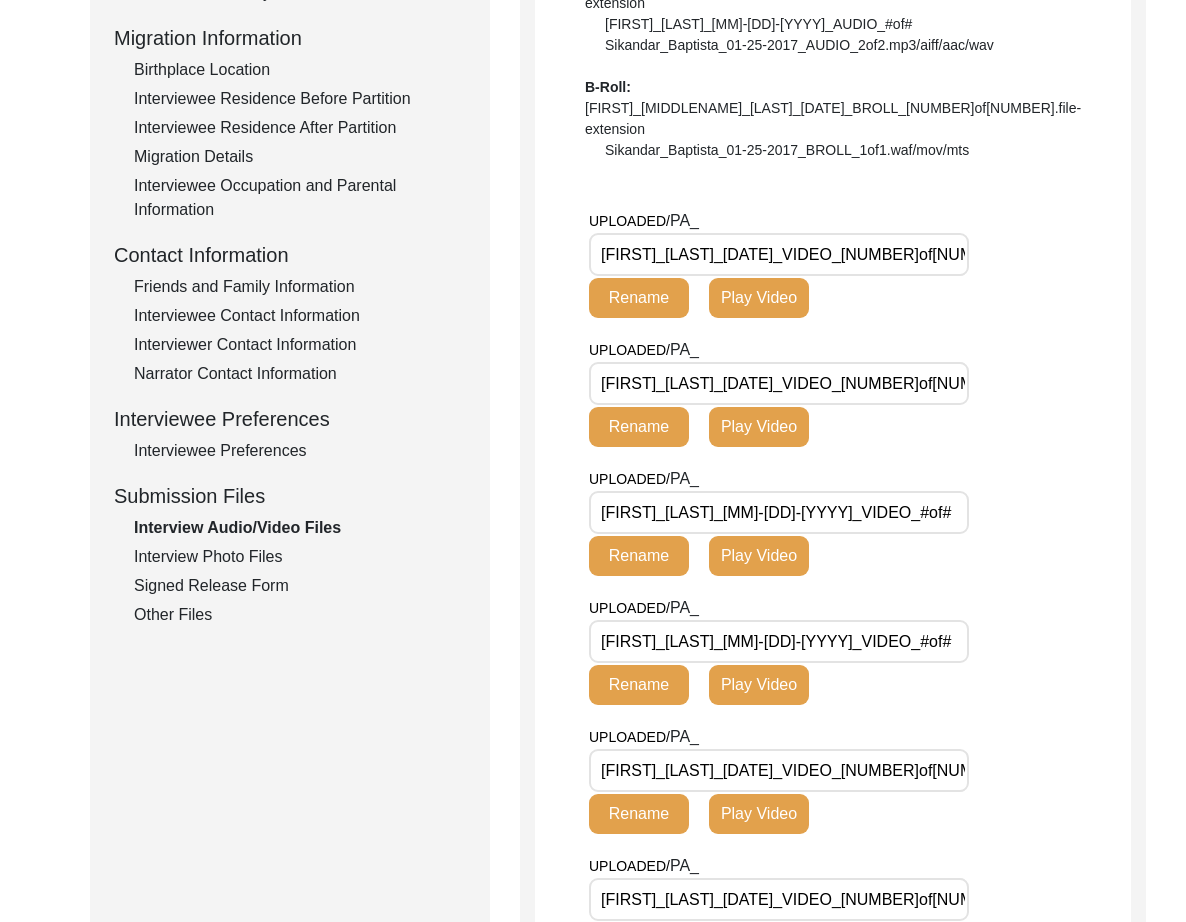 drag, startPoint x: 235, startPoint y: 562, endPoint x: 275, endPoint y: 545, distance: 43.462627 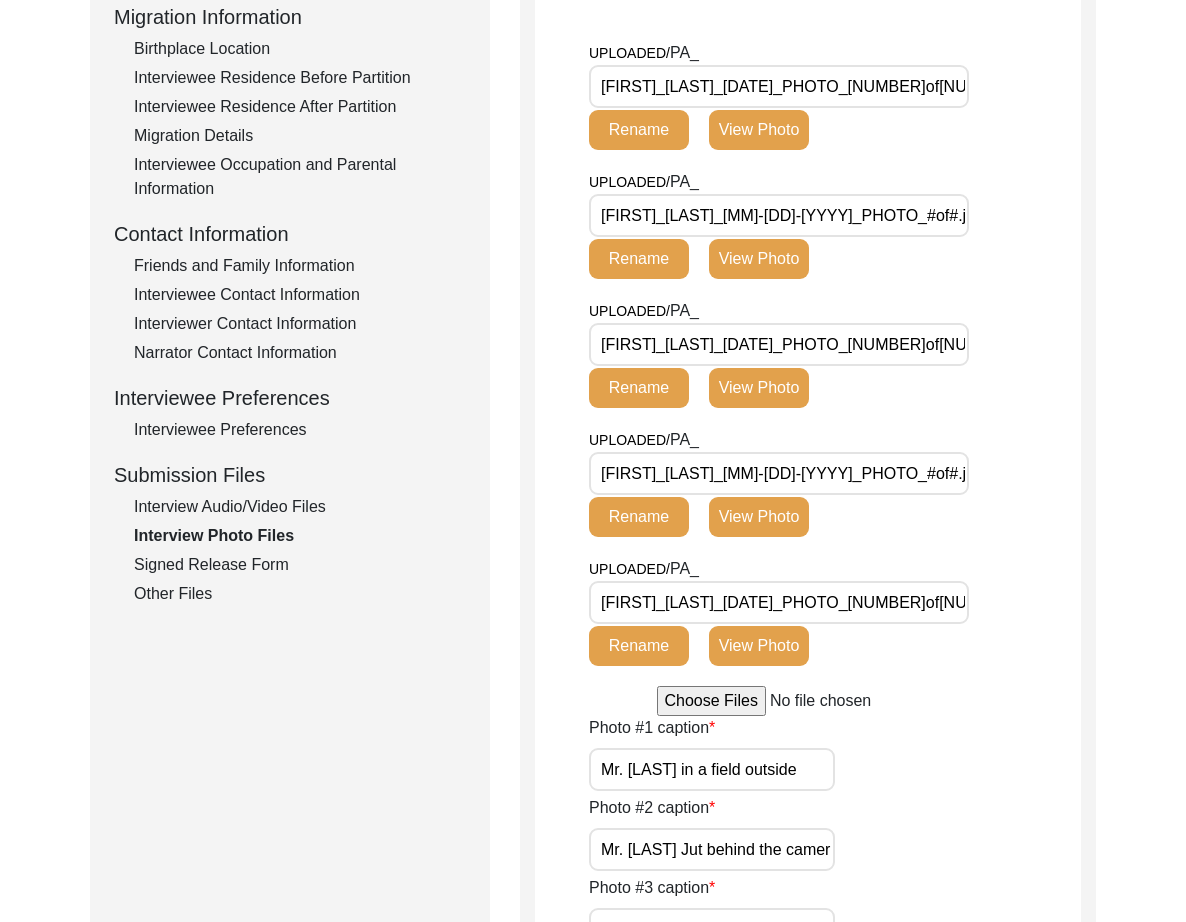 scroll, scrollTop: 539, scrollLeft: 0, axis: vertical 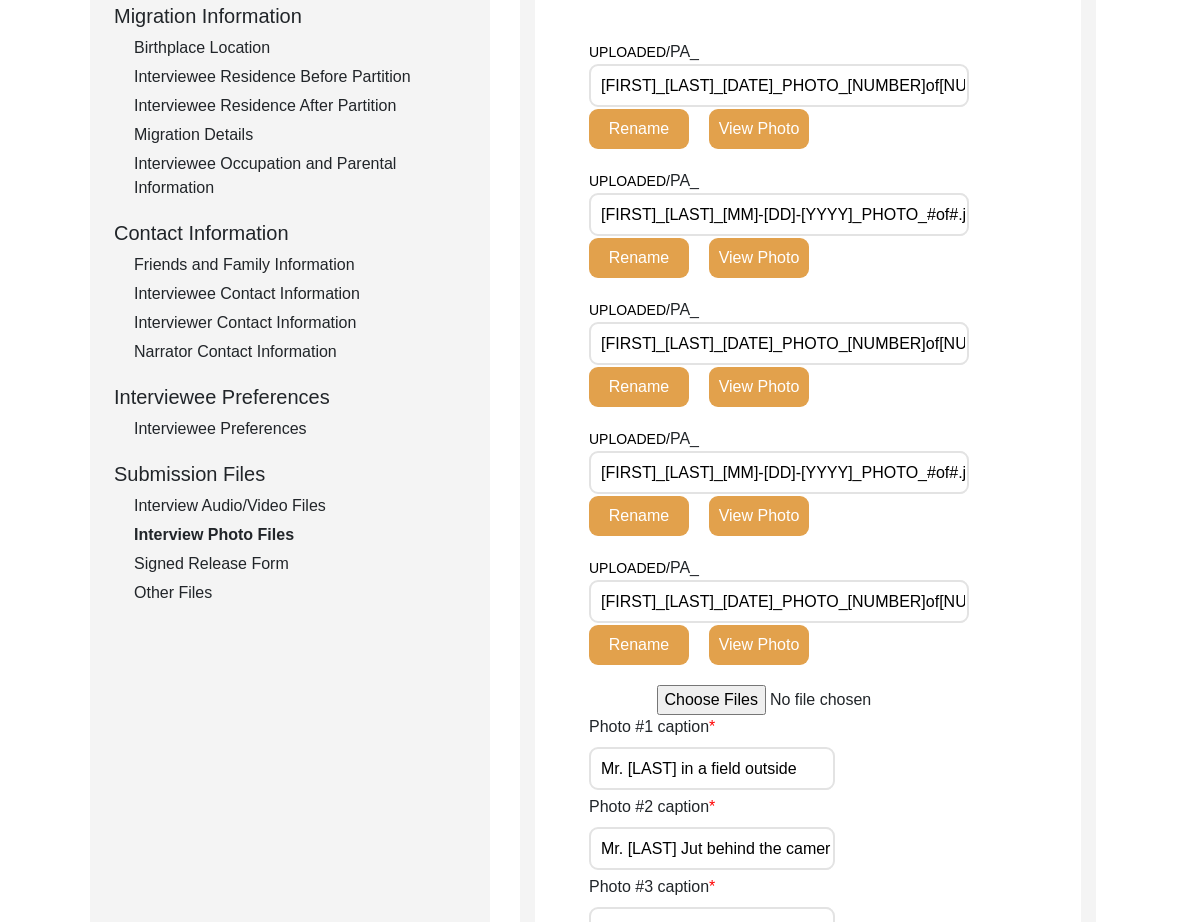 click on "[FIRST]_[LAST]_[DATE]_PHOTO_[NUMBER]of[NUMBER].jpg" at bounding box center [779, 85] 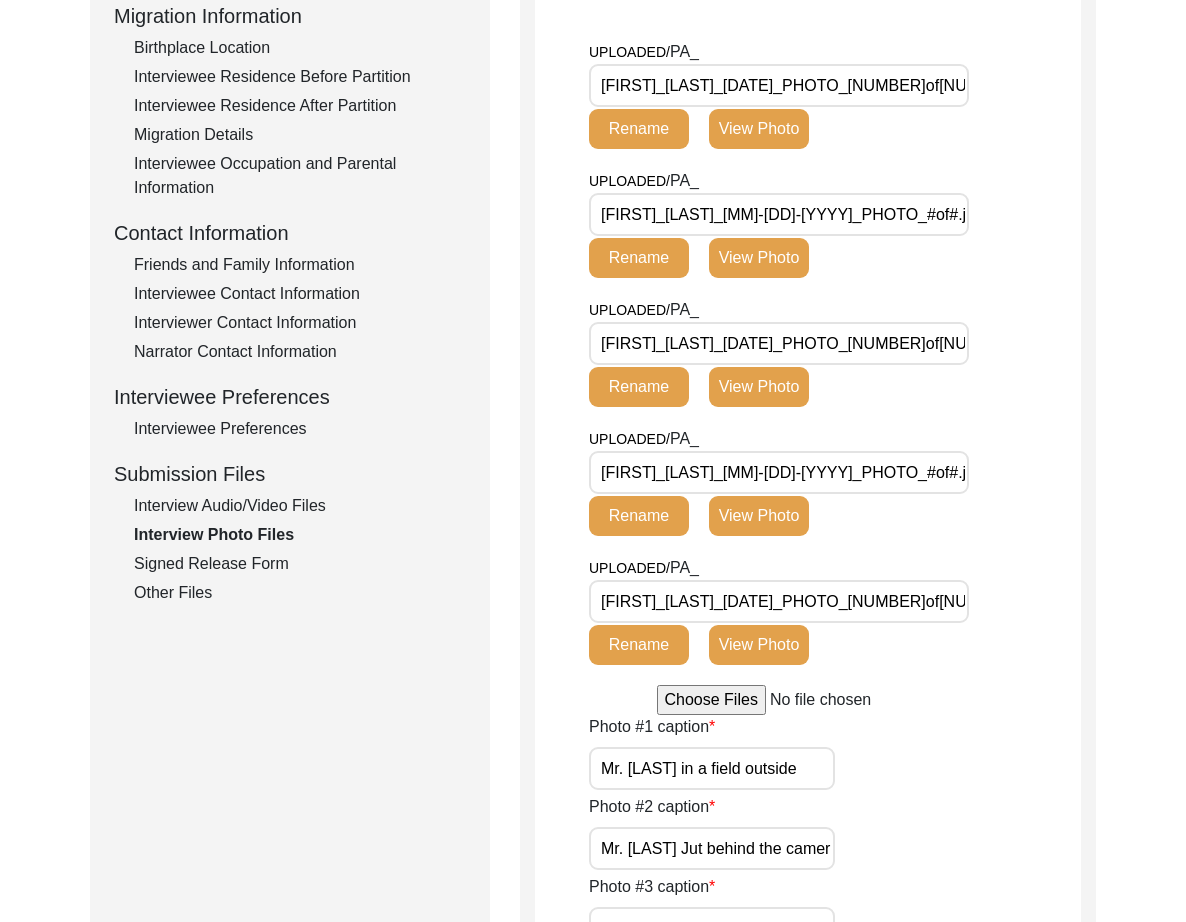 click on "Signed Release Form" 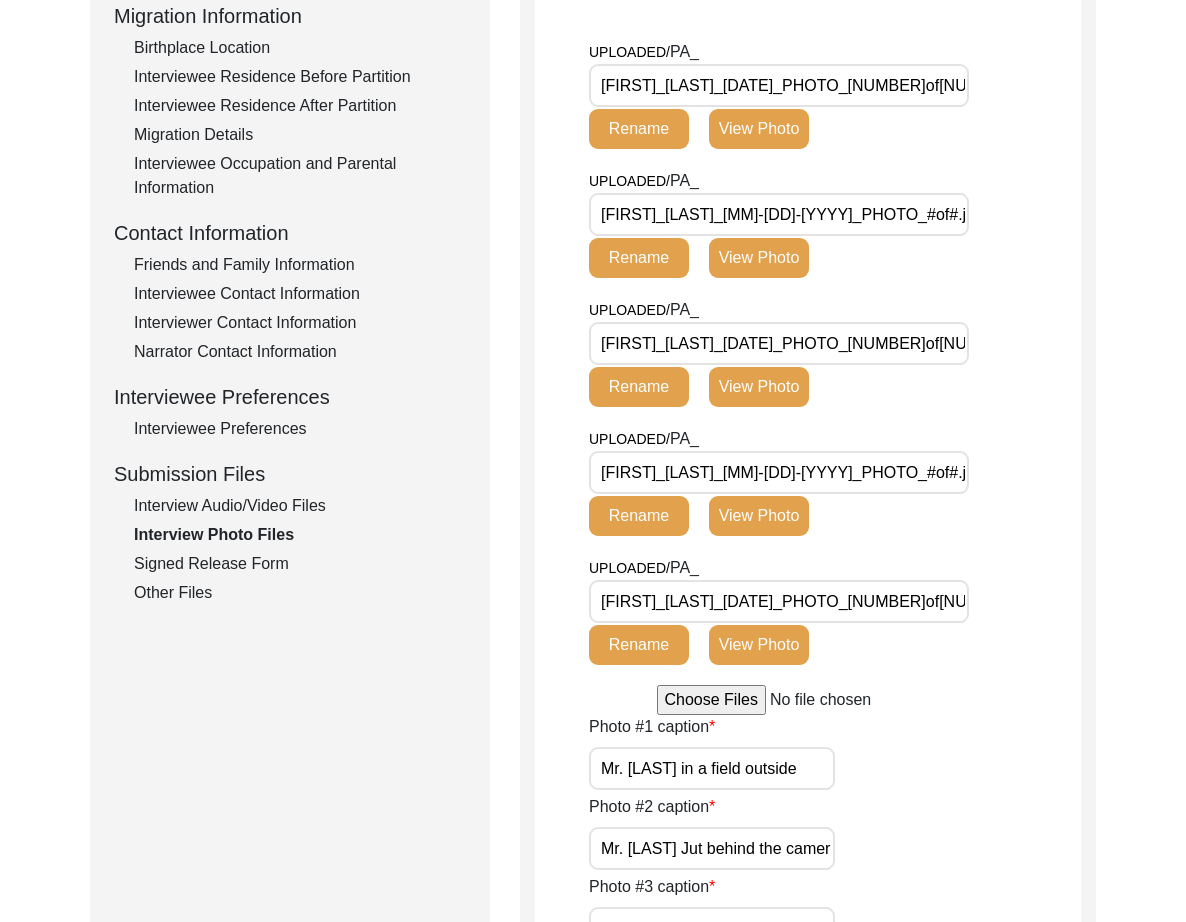 scroll, scrollTop: 524, scrollLeft: 0, axis: vertical 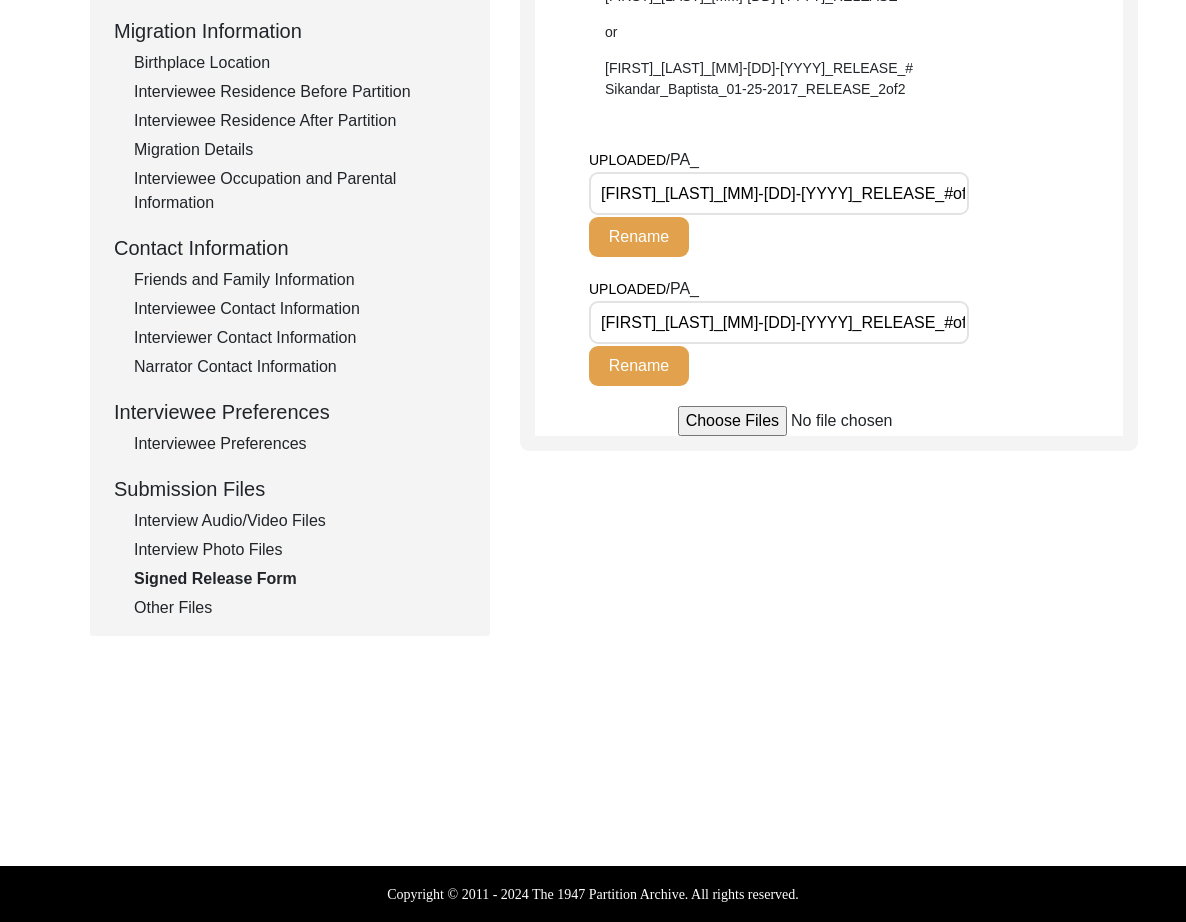 click on "[FIRST]_[LAST]_[MM]-[DD]-[YYYY]_RELEASE_#of#" at bounding box center (779, 193) 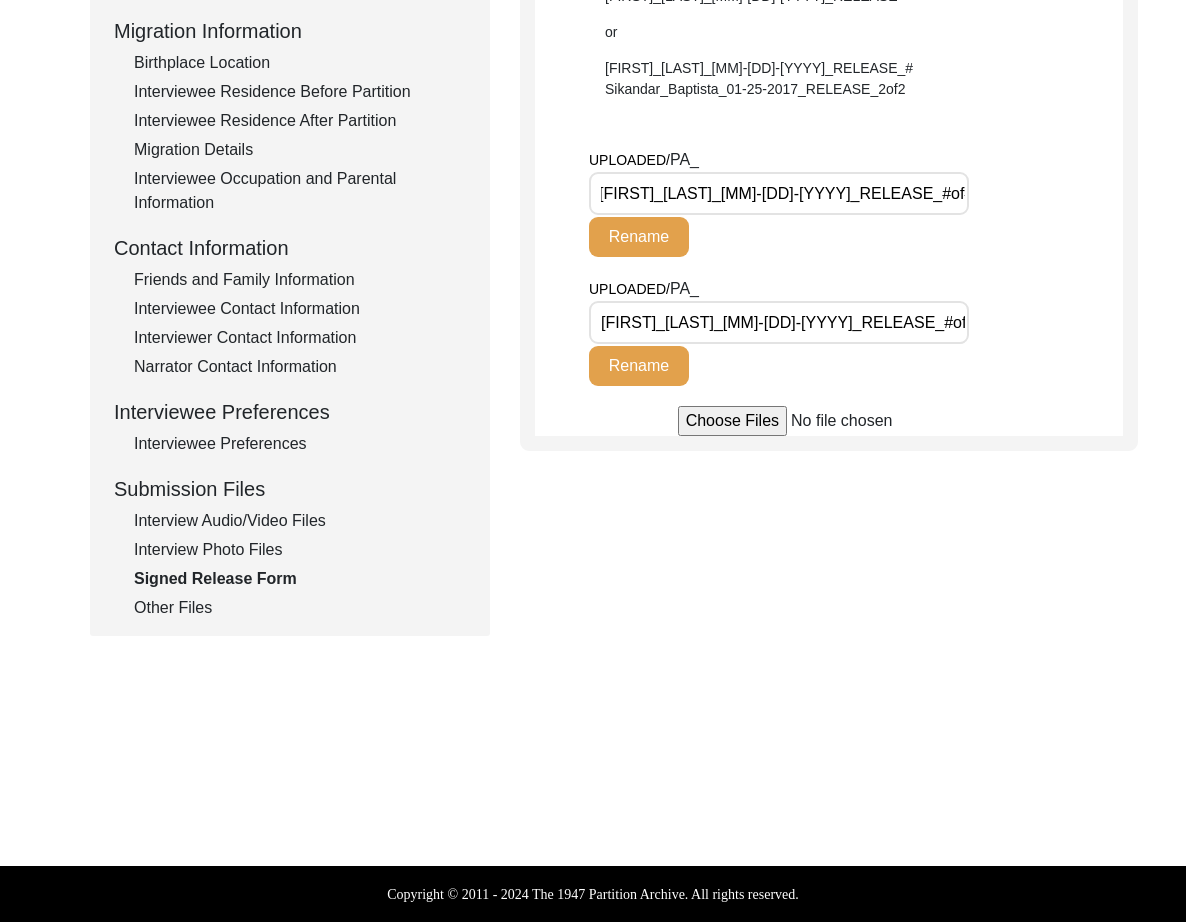 click on "[FIRST]_[LAST]_[MM]-[DD]-[YYYY]_RELEASE_#of#.jpg" at bounding box center [779, 322] 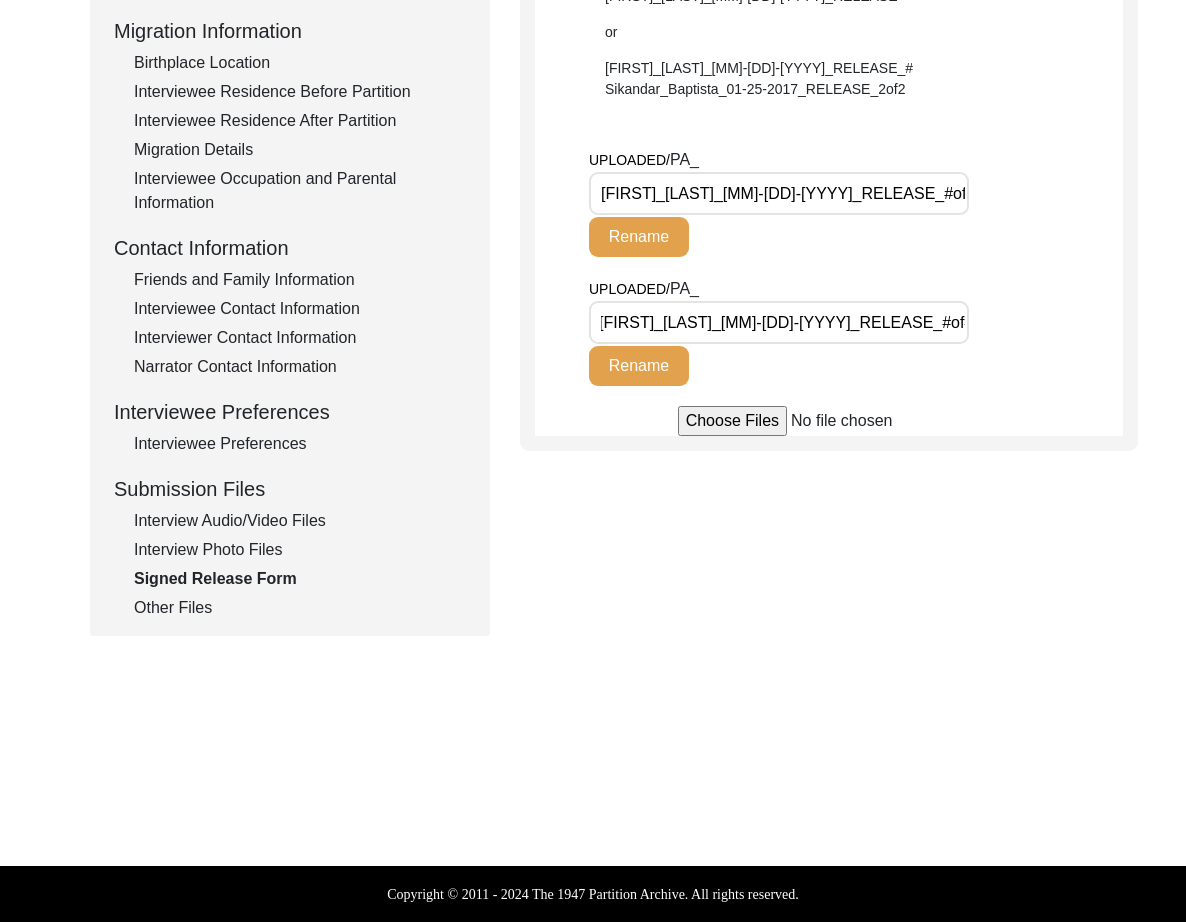 scroll, scrollTop: 0, scrollLeft: 0, axis: both 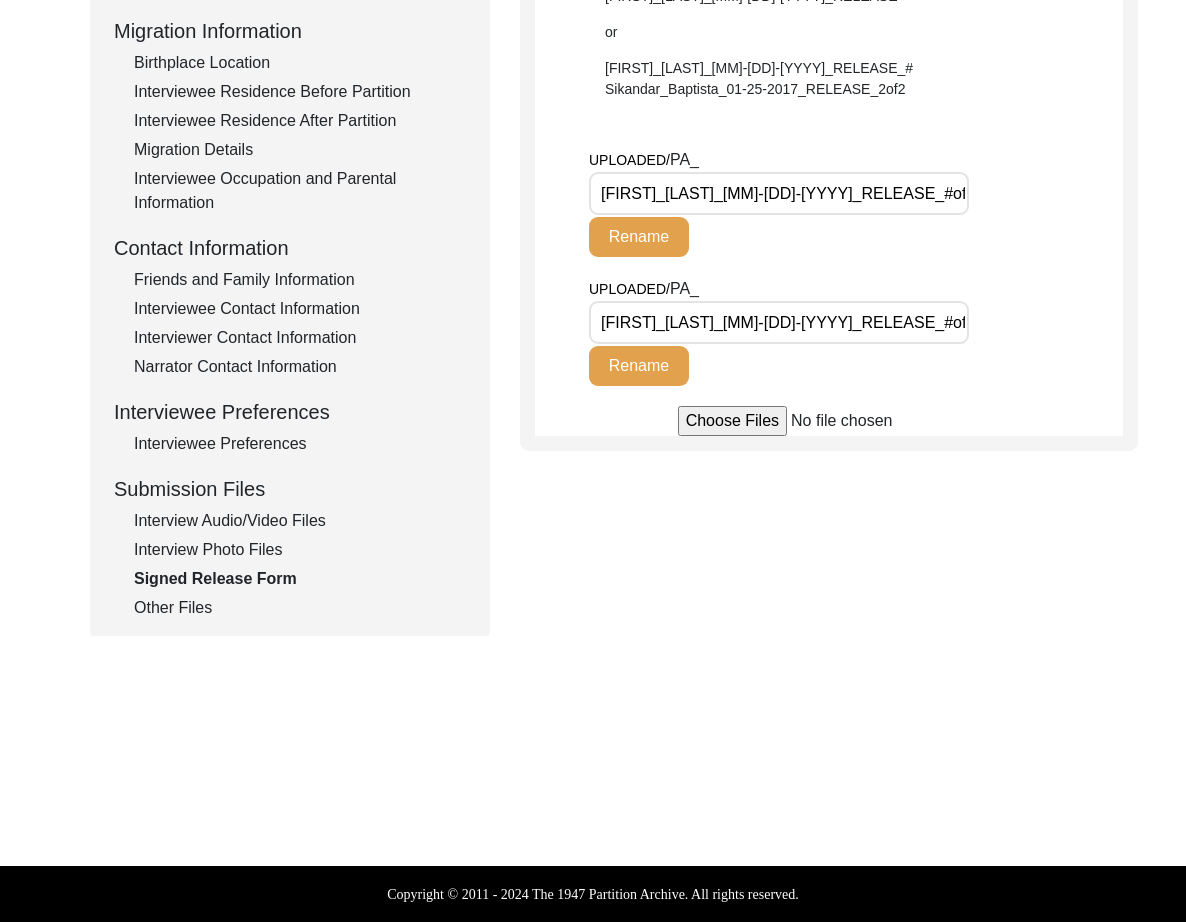 click on "Submission Form   Archivist   Interview Information   Interviewee Information   Interviewer Information   Narrator Information   Interview Date   Interview Location   Additional Interview Information   Interview Summary/Abstract   Migration Information   Birthplace Location   Interviewee Residence Before Partition   Interviewee Residence After Partition   Migration Details   Interviewee Occupation and Parental Information   Contact Information   Friends and Family Information   Interviewee Contact Information   Interviewer Contact Information   Narrator Contact Information   Interviewee Preferences   Interviewee Preferences   Submission Files   Interview Audio/Video Files   Interview Photo Files   Signed Release Form   Other Files" 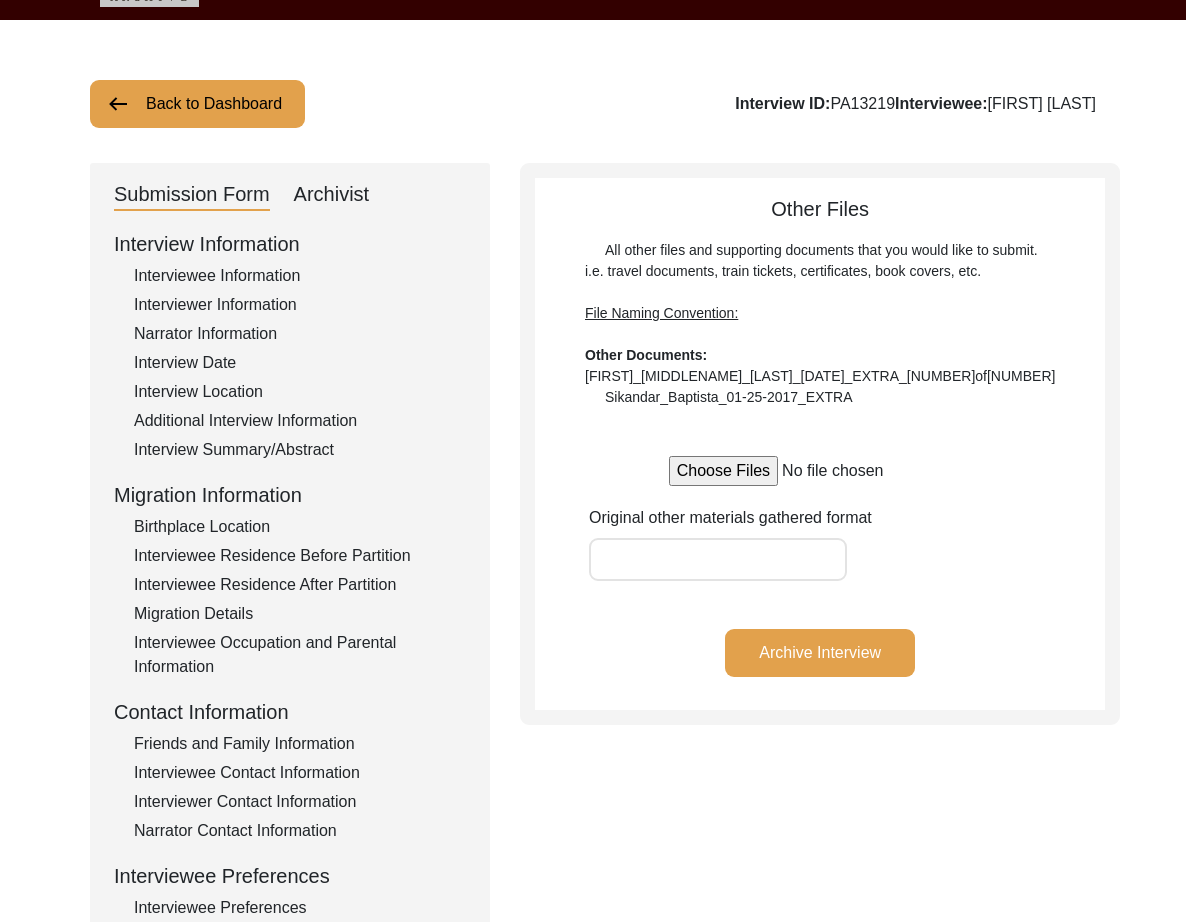 scroll, scrollTop: 21, scrollLeft: 0, axis: vertical 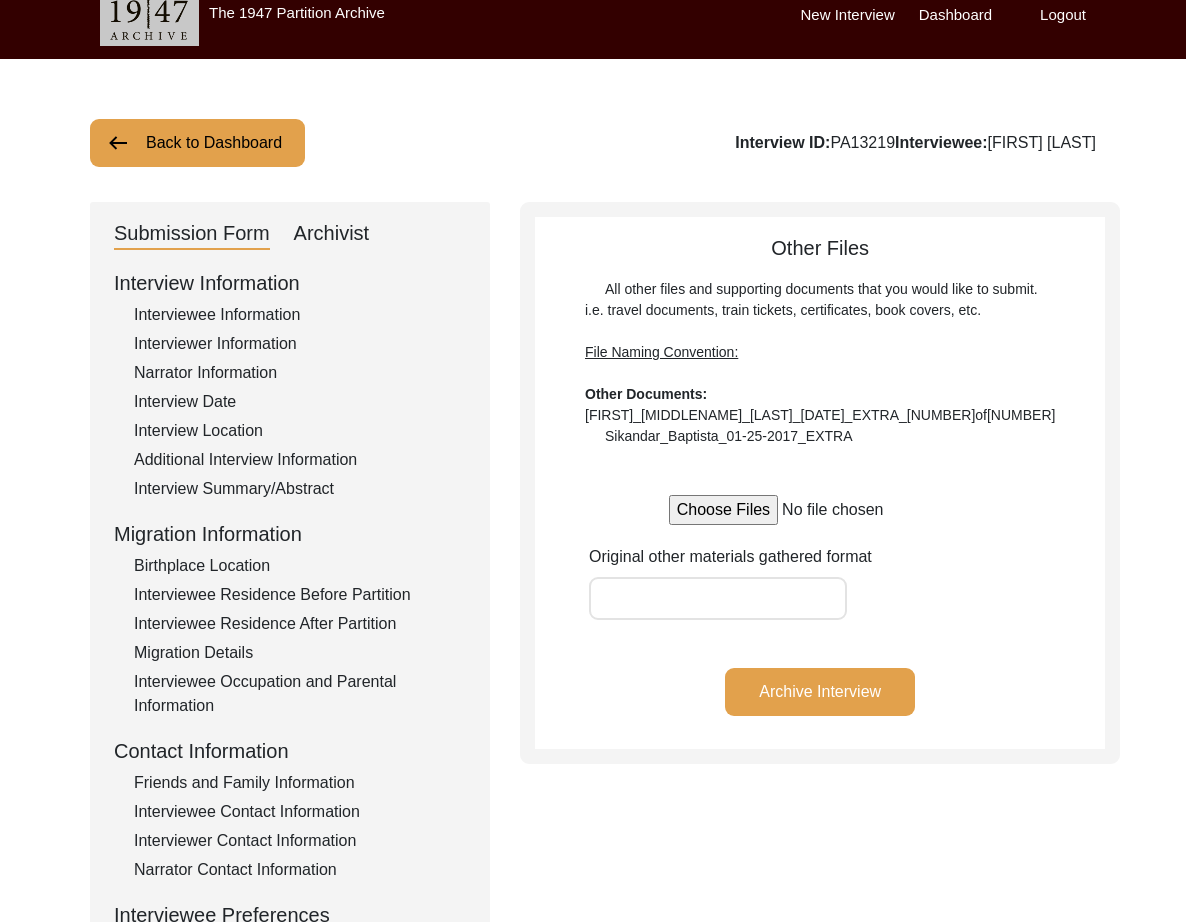 click on "Archive Interview" 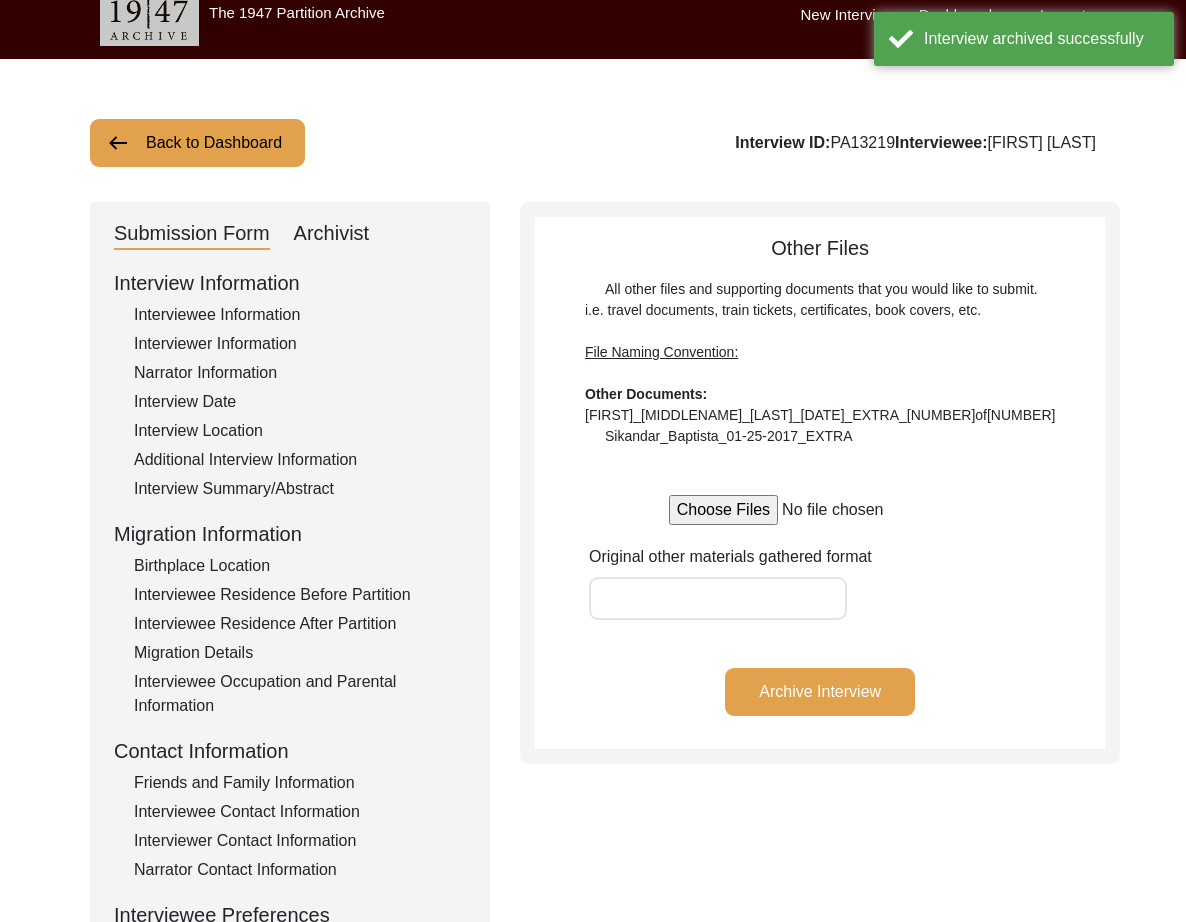 click on "Back to Dashboard" 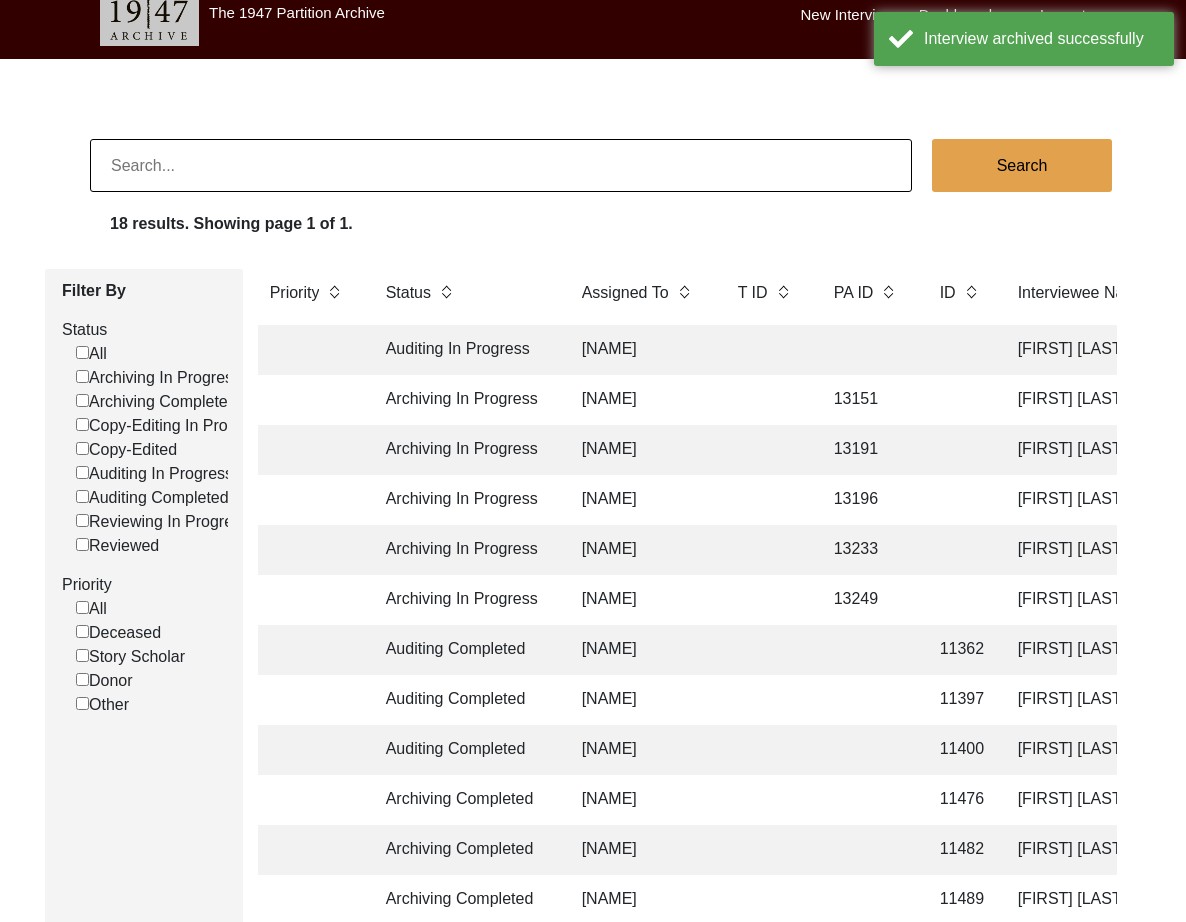 scroll, scrollTop: 492, scrollLeft: 0, axis: vertical 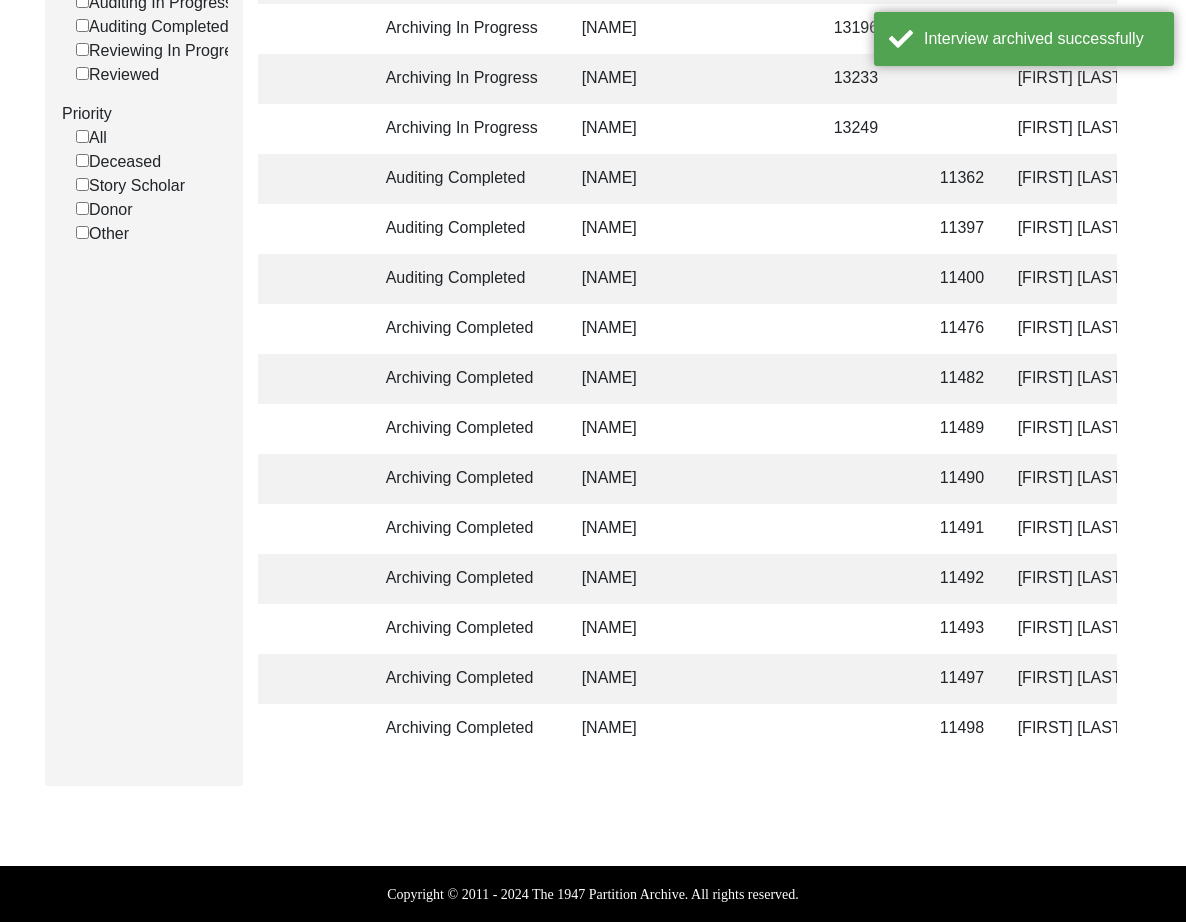 click on "11498" 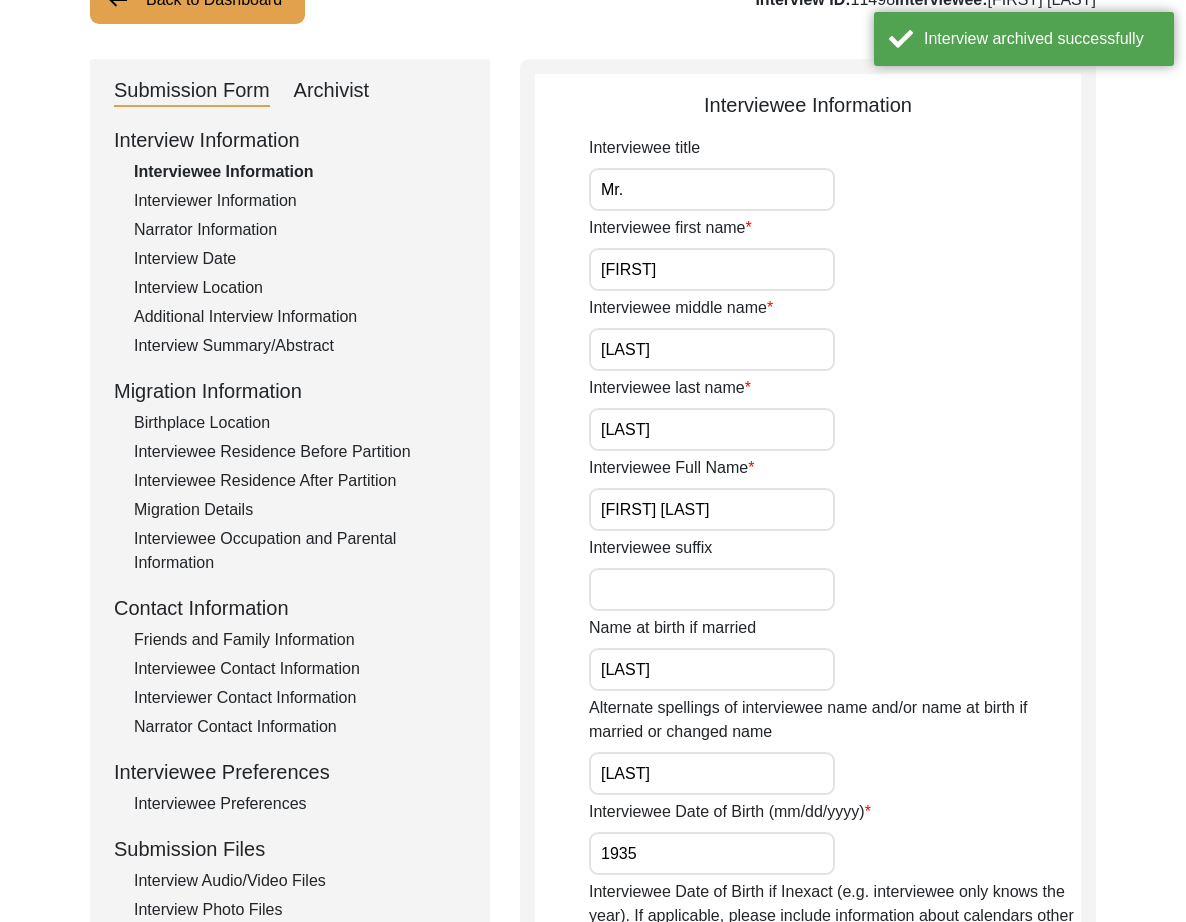scroll, scrollTop: 0, scrollLeft: 0, axis: both 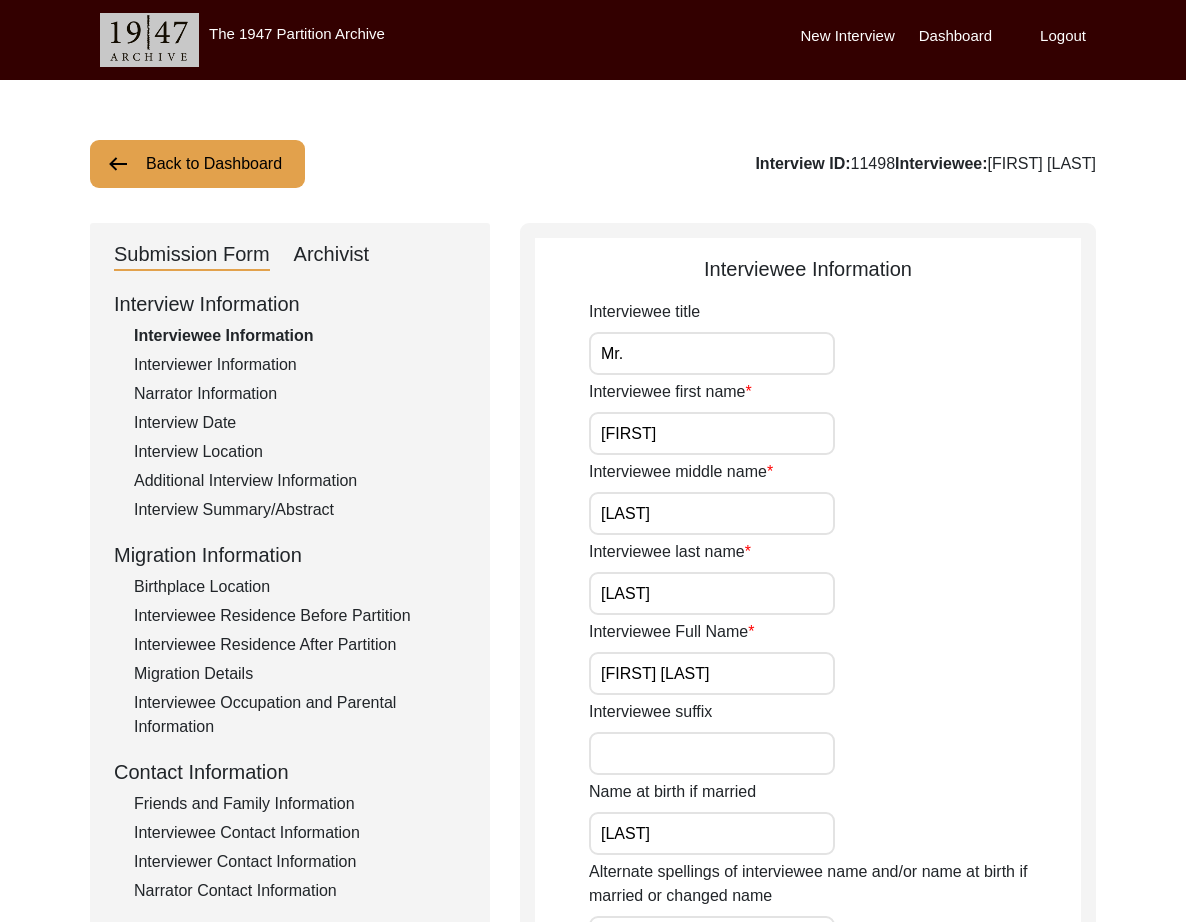 drag, startPoint x: 340, startPoint y: 248, endPoint x: 315, endPoint y: 284, distance: 43.829212 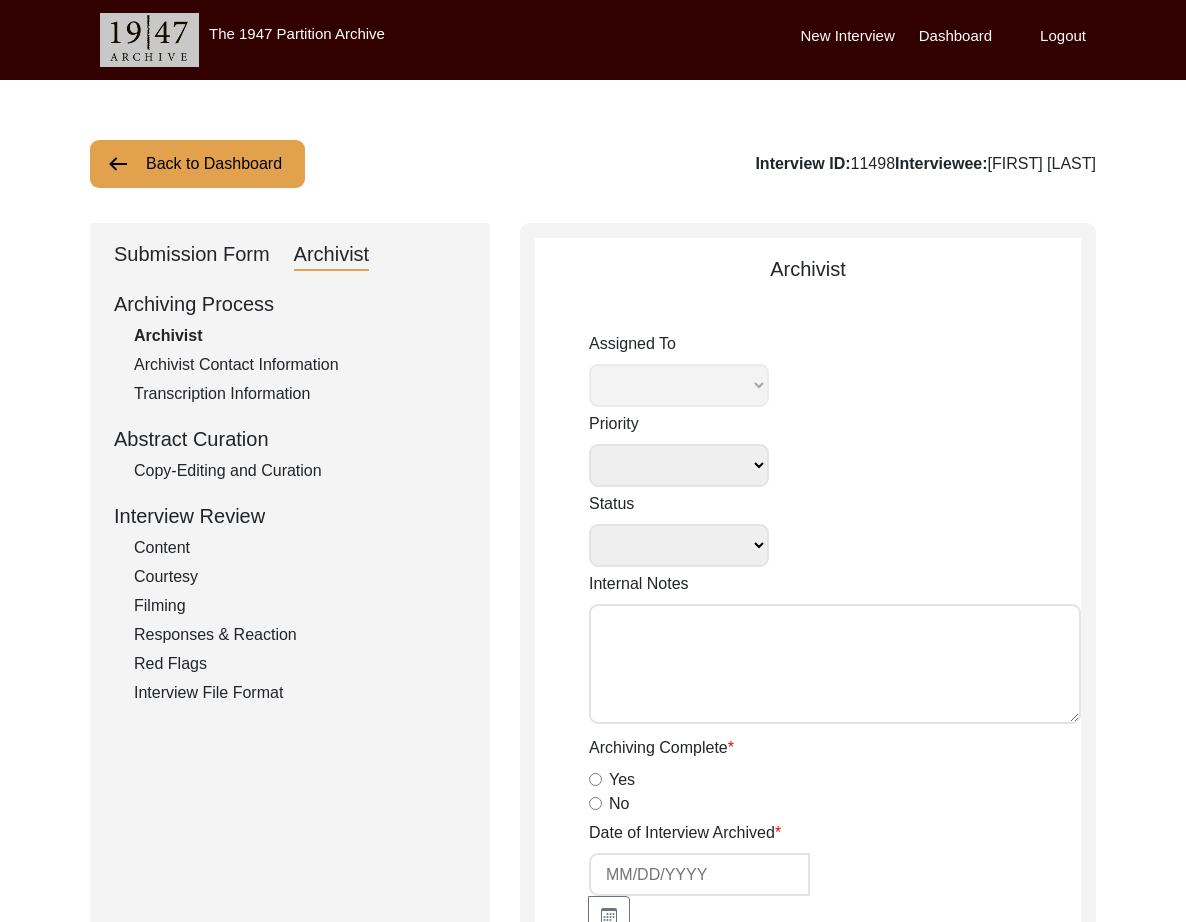 select 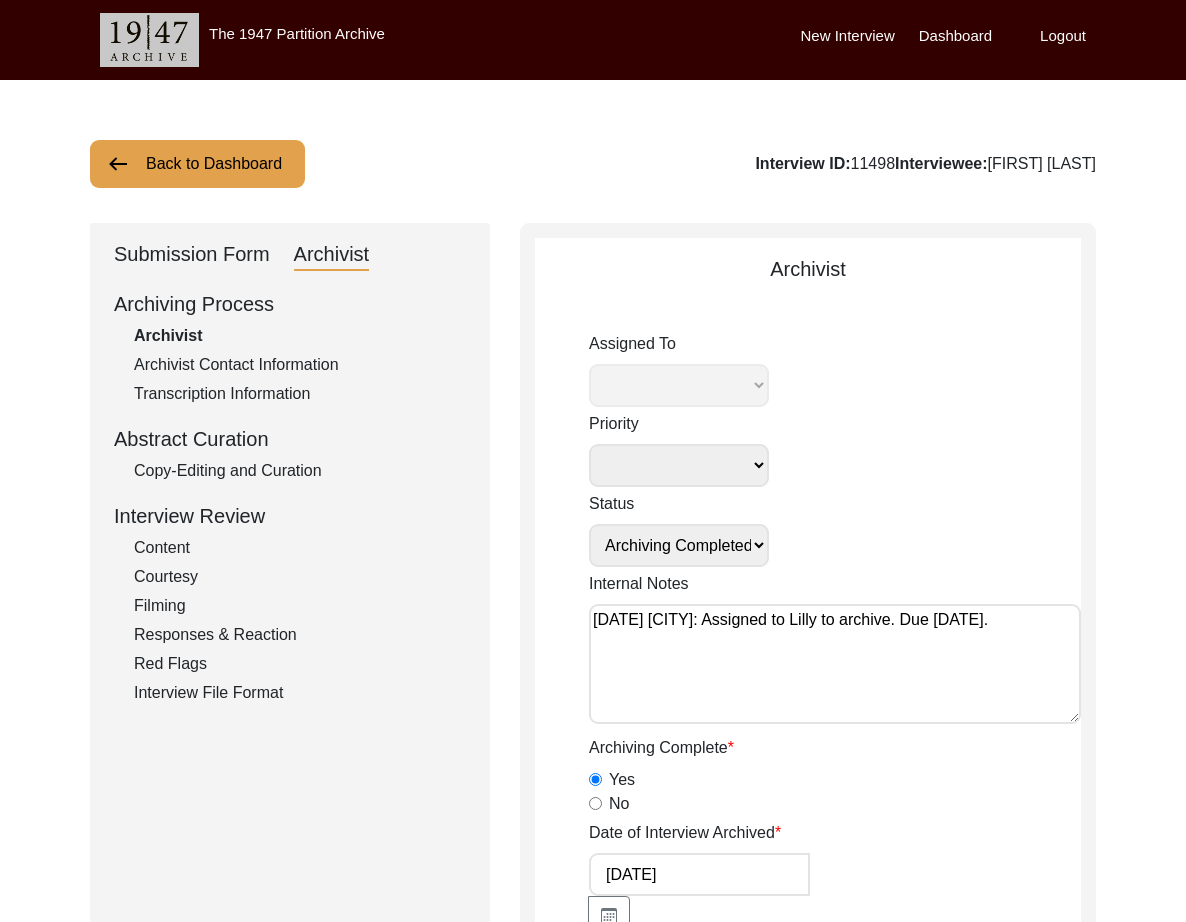 select on "507" 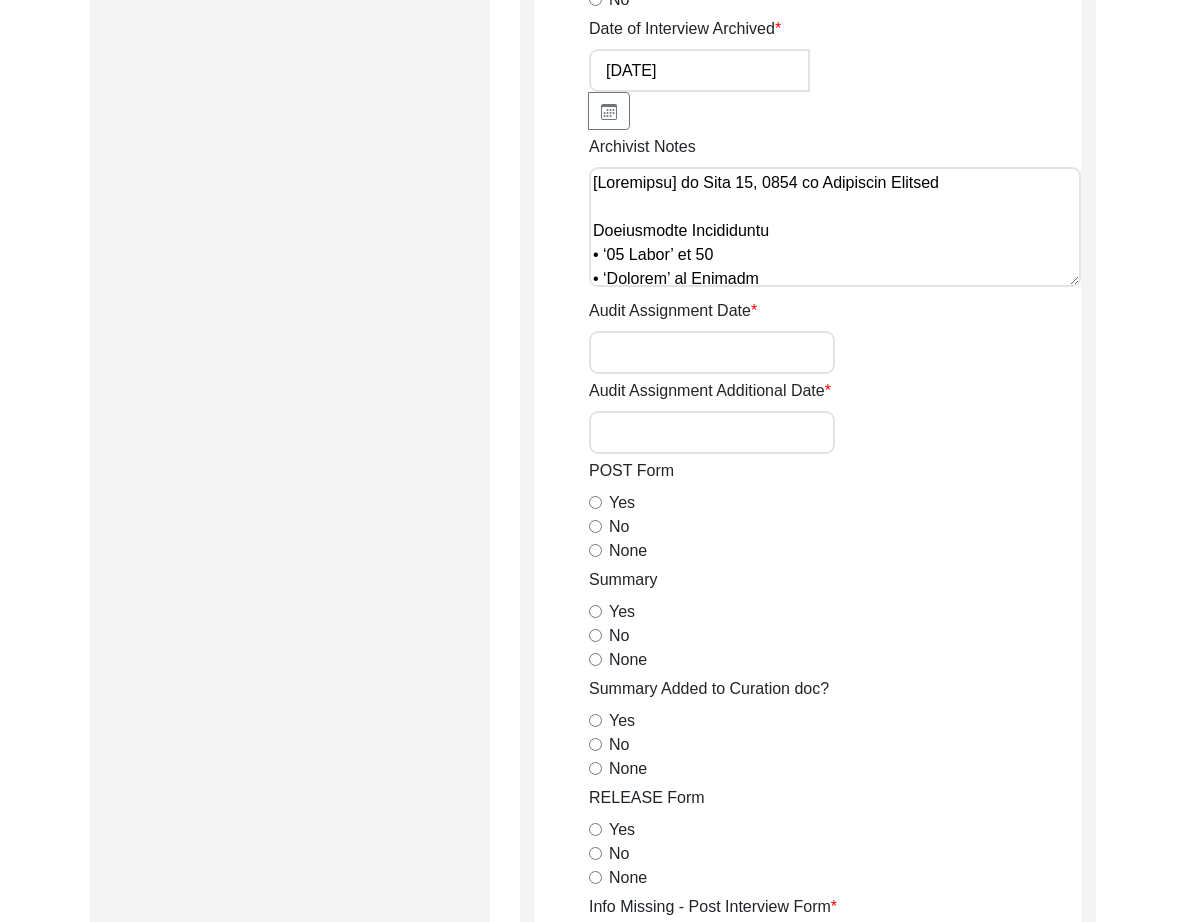 scroll, scrollTop: 807, scrollLeft: 0, axis: vertical 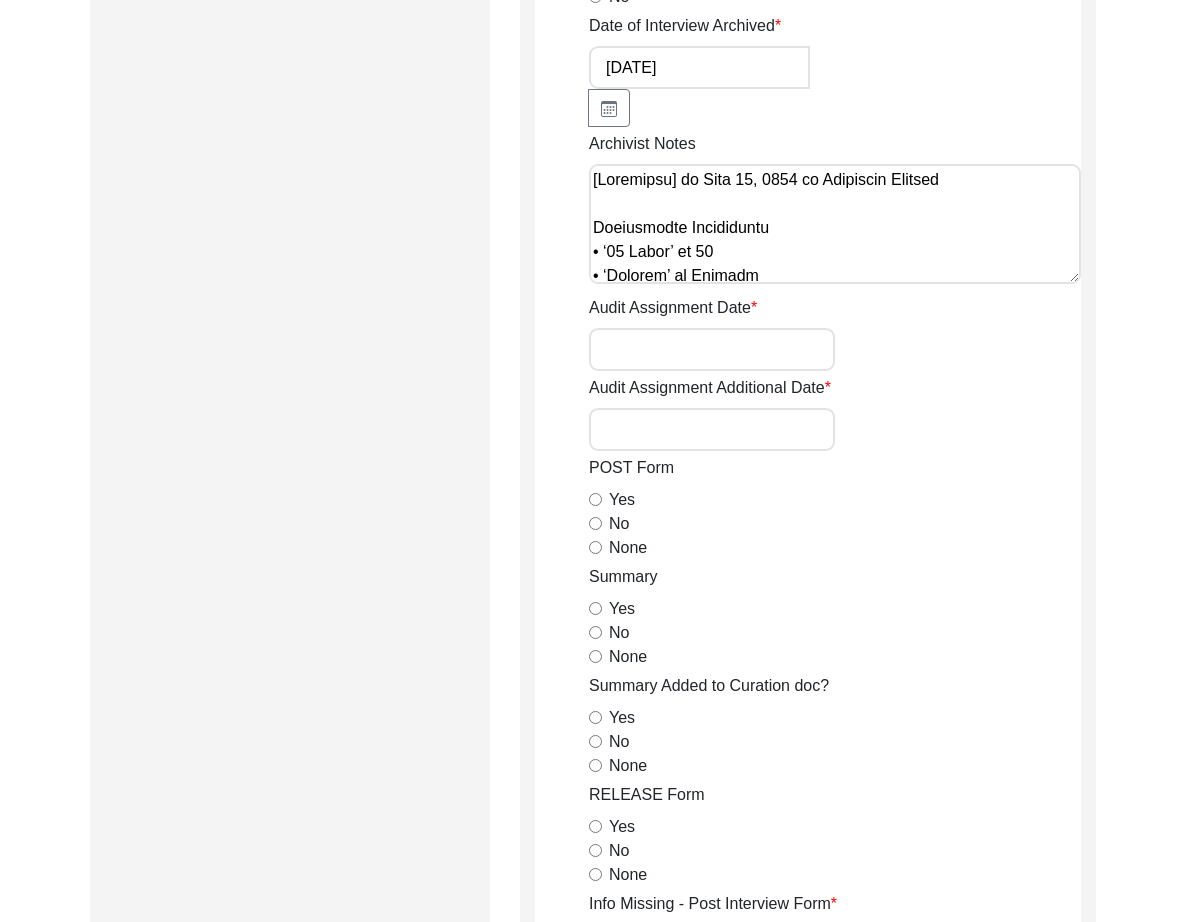 click on "None" at bounding box center [595, 547] 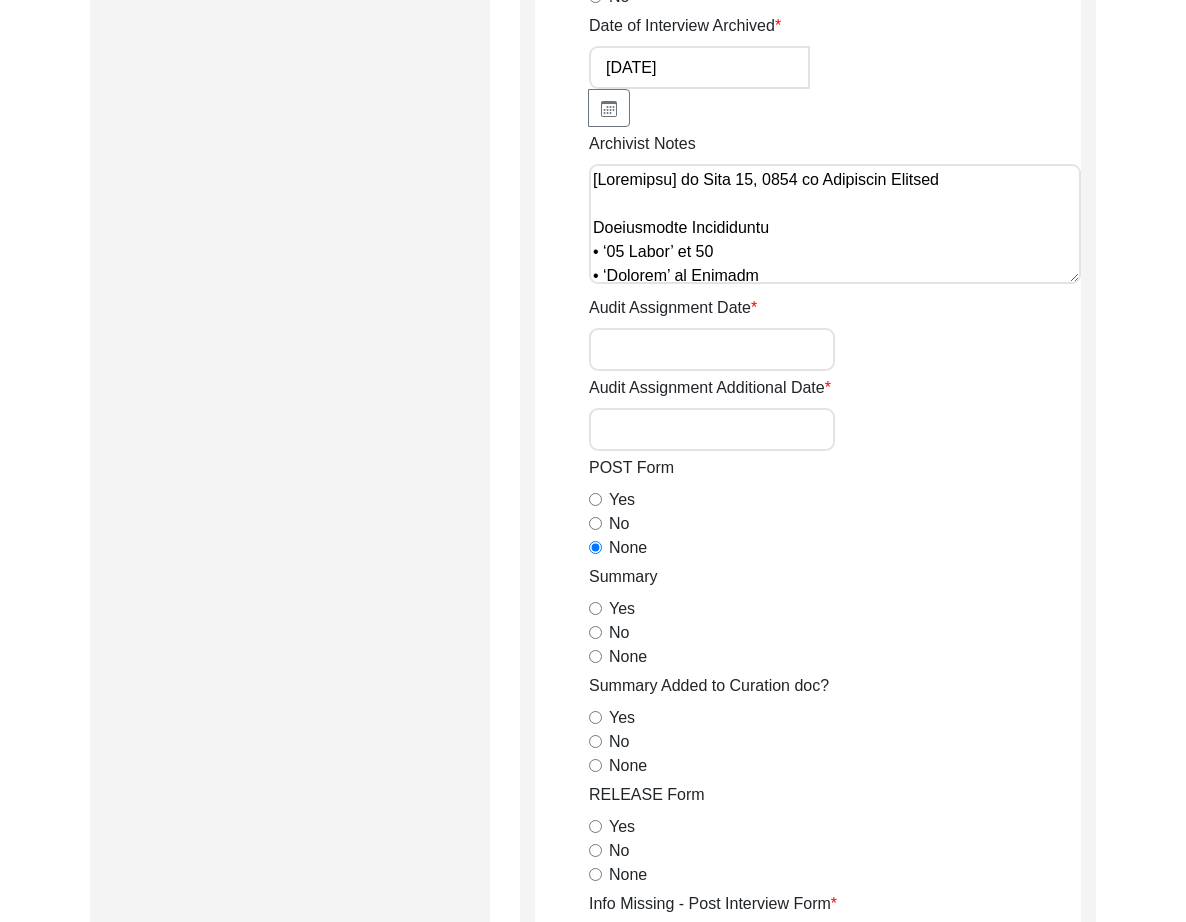 drag, startPoint x: 595, startPoint y: 571, endPoint x: 606, endPoint y: 605, distance: 35.735138 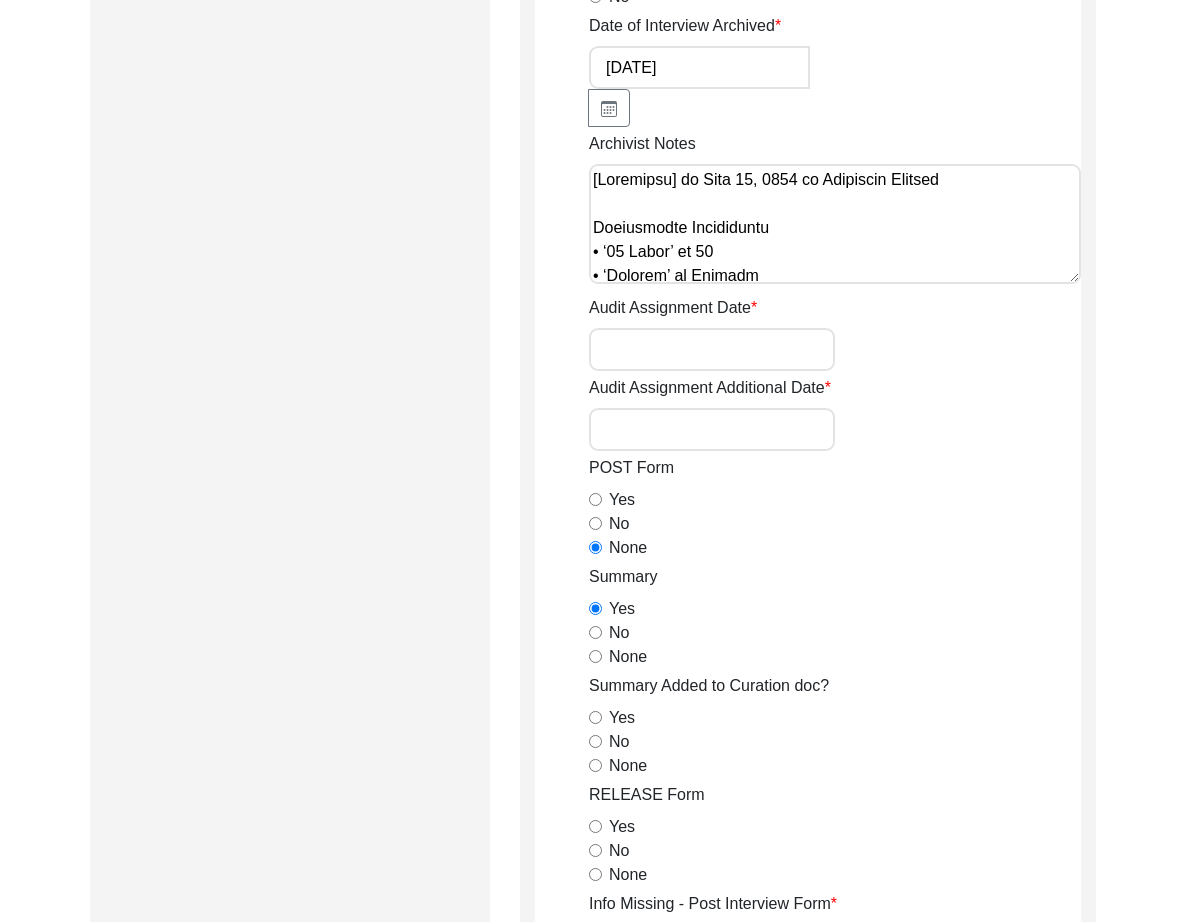 click on "None" at bounding box center (595, 765) 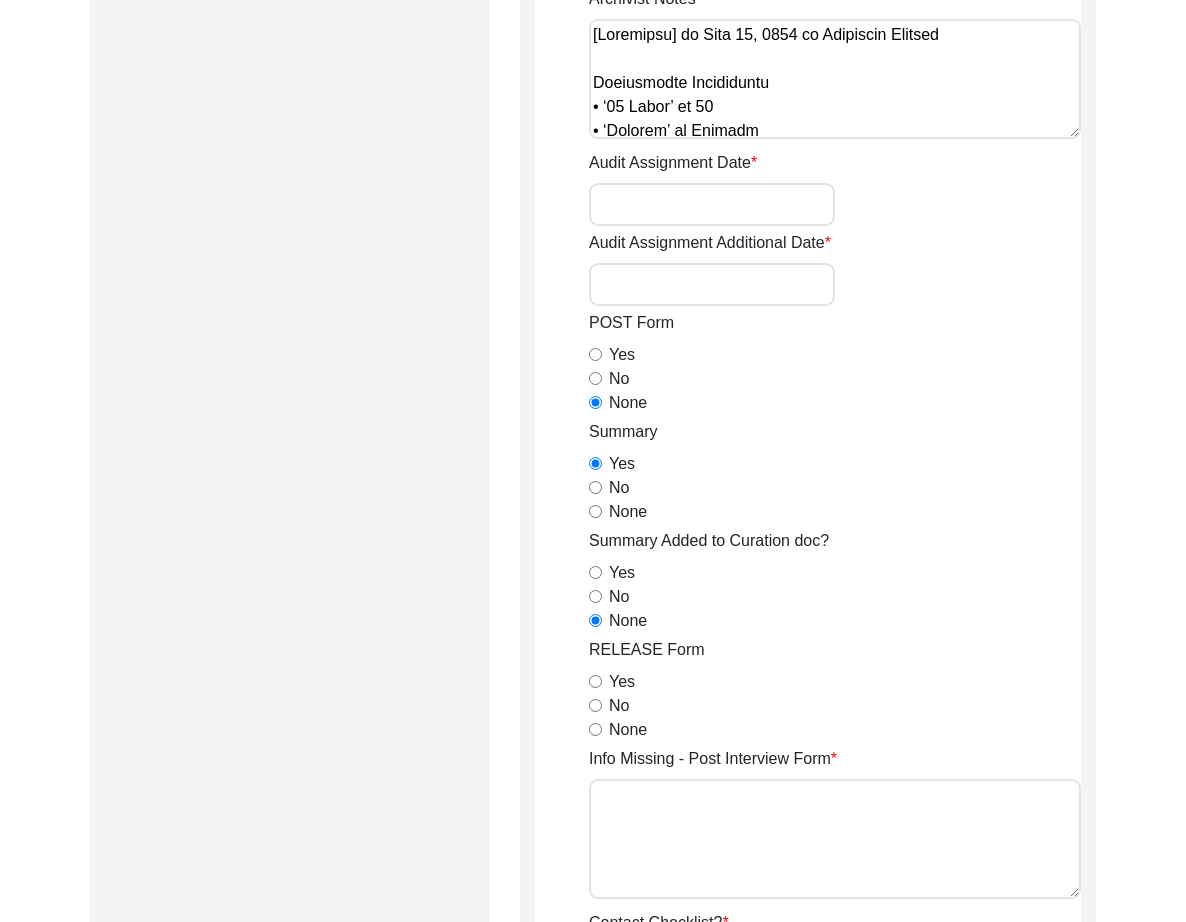 scroll, scrollTop: 964, scrollLeft: 0, axis: vertical 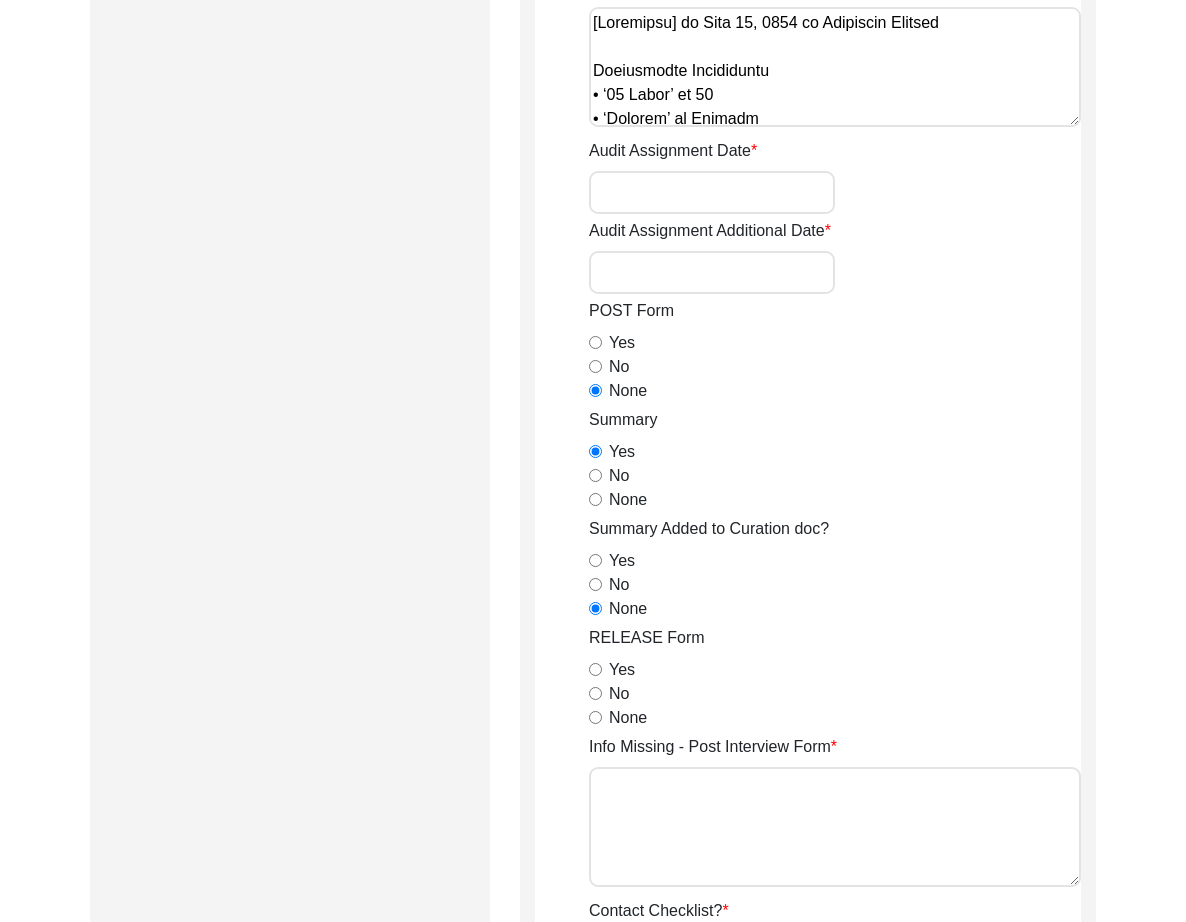 click on "Yes" at bounding box center [595, 669] 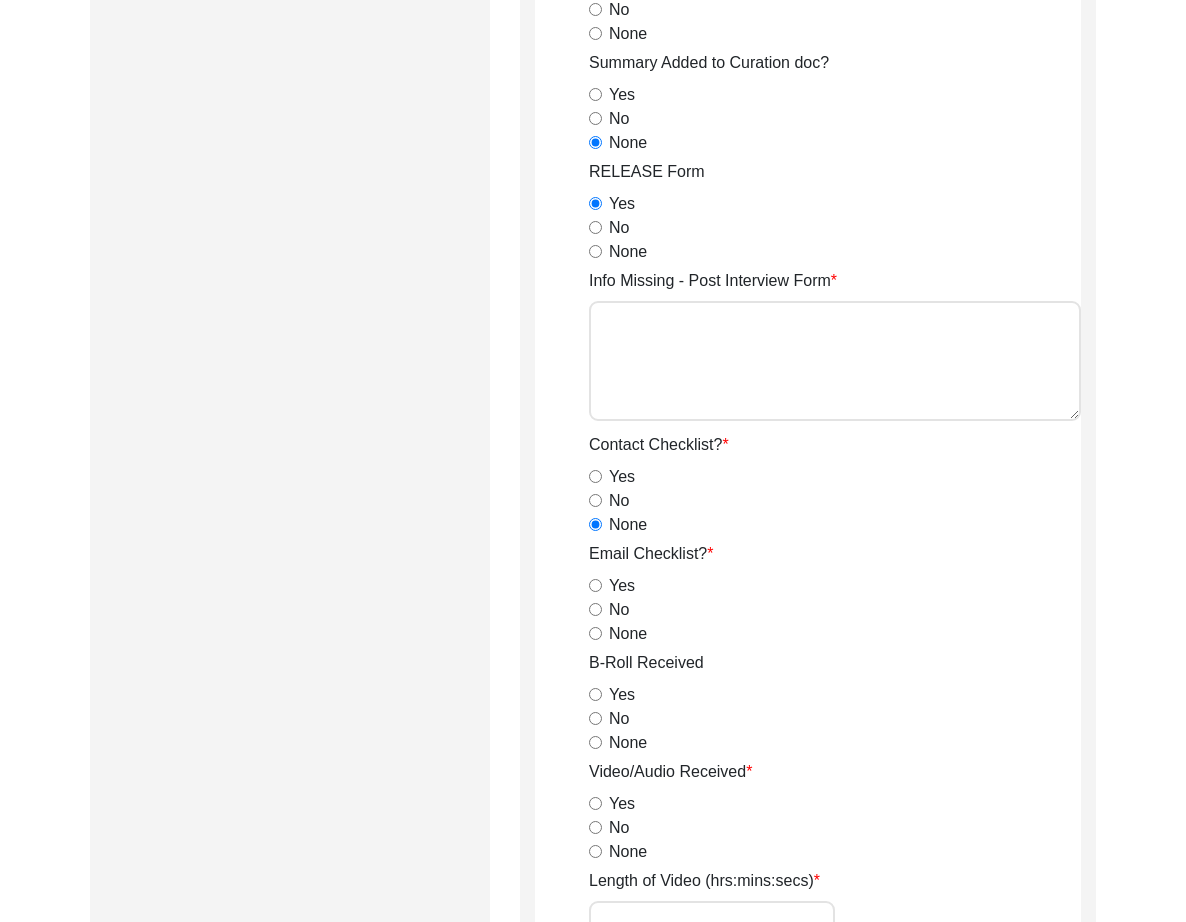 scroll, scrollTop: 1516, scrollLeft: 0, axis: vertical 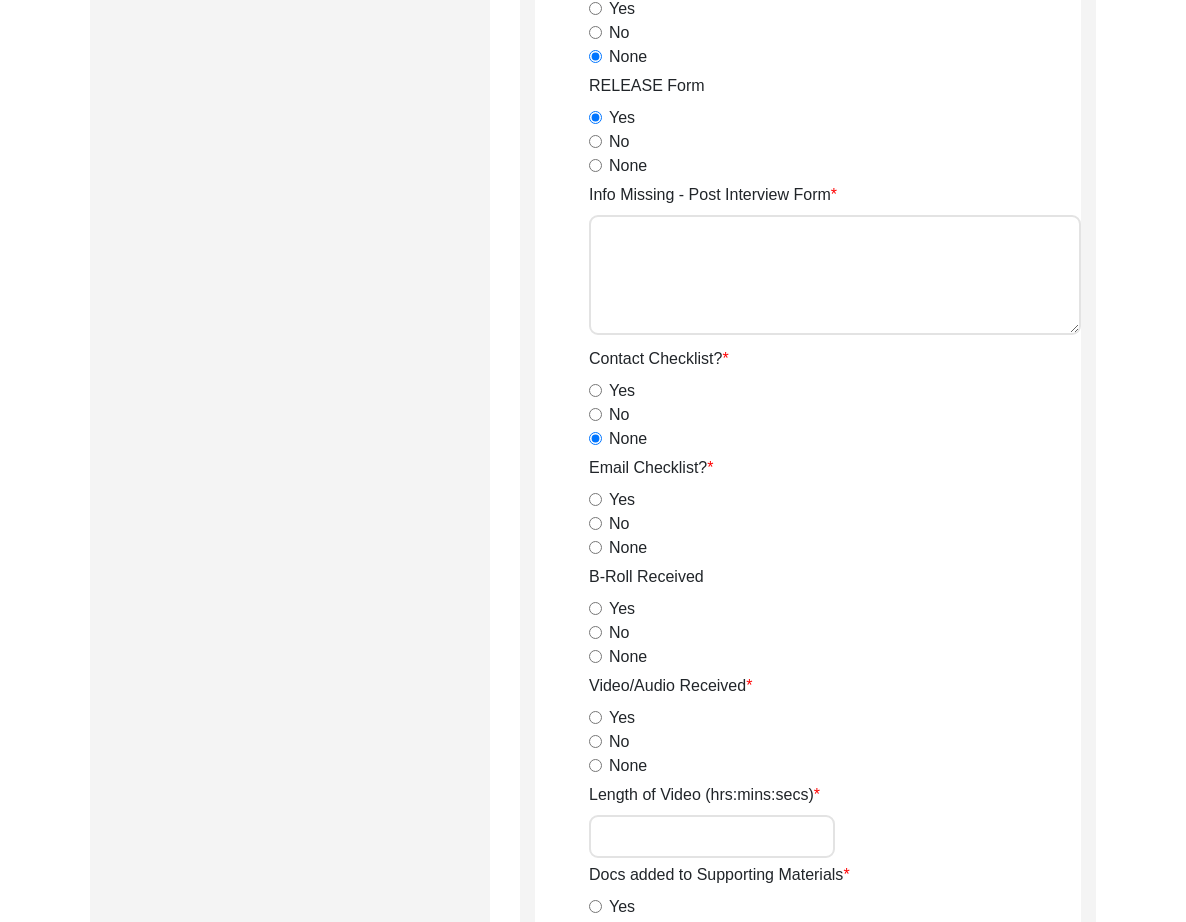 drag, startPoint x: 597, startPoint y: 504, endPoint x: 596, endPoint y: 530, distance: 26.019224 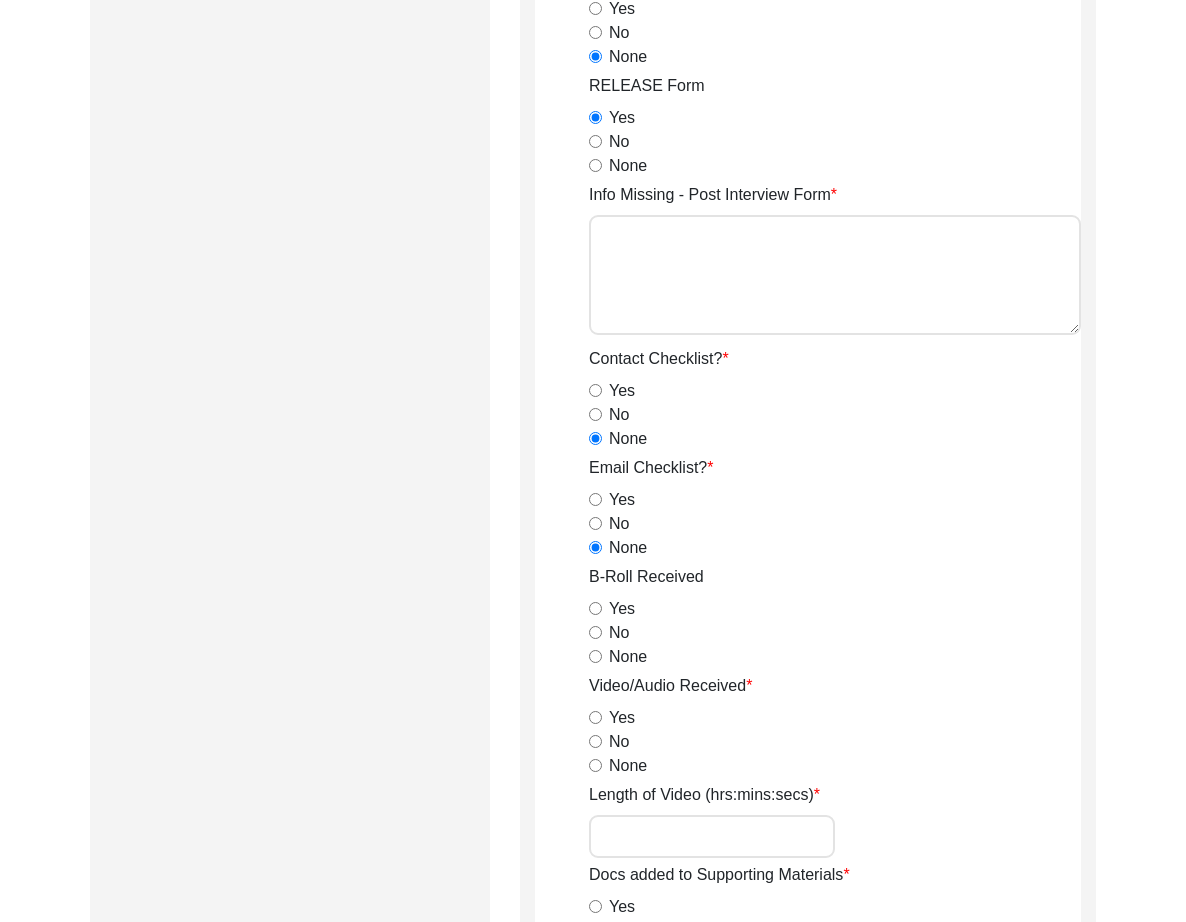 click on "Yes" at bounding box center [595, 608] 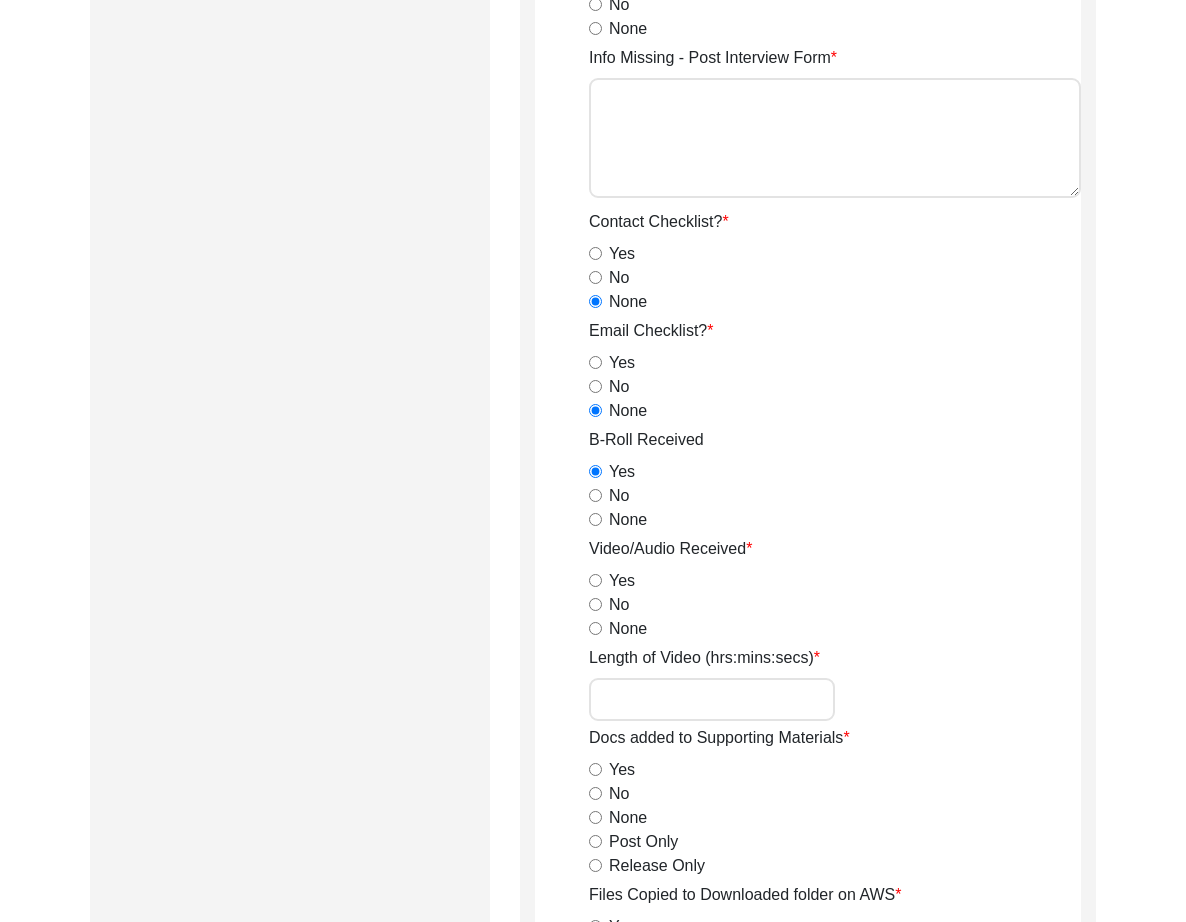 scroll, scrollTop: 1662, scrollLeft: 0, axis: vertical 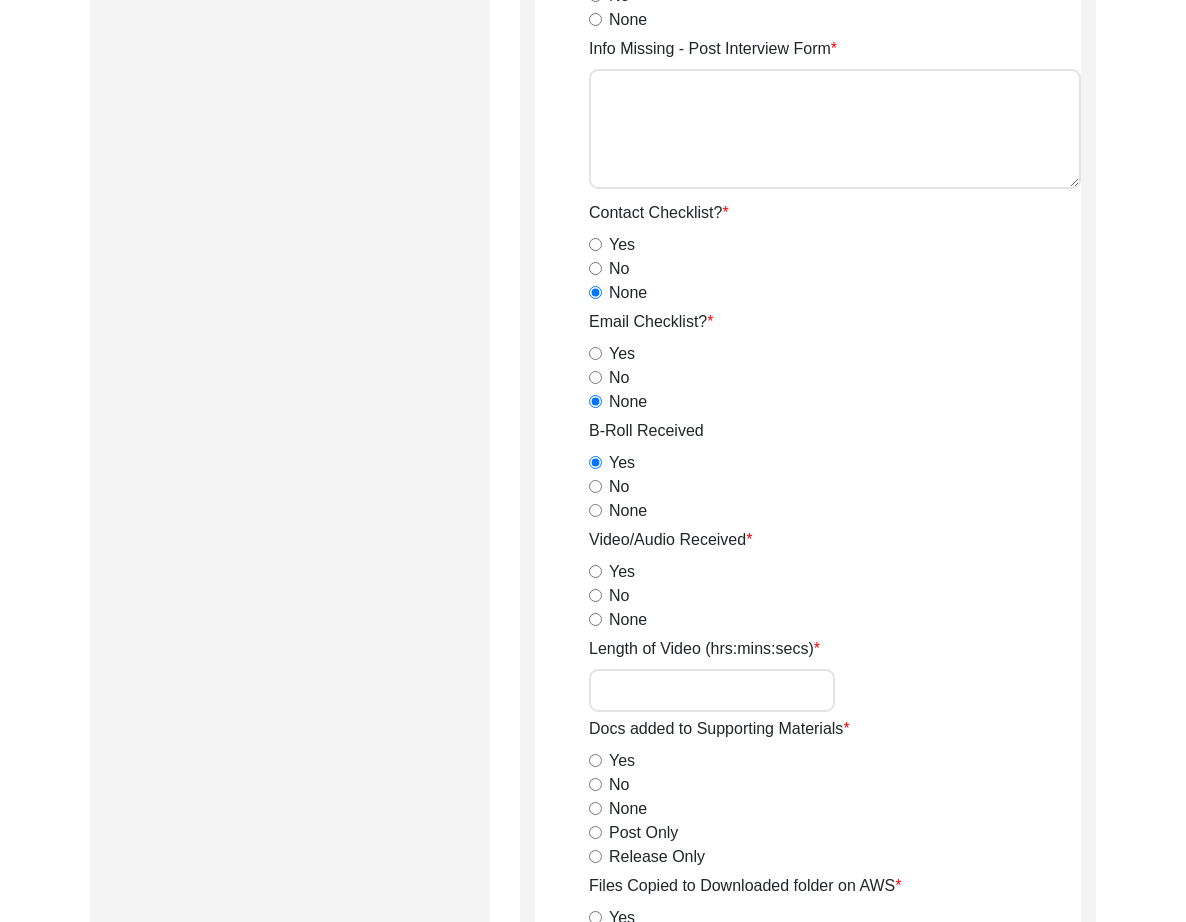 click on "Yes" at bounding box center [595, 571] 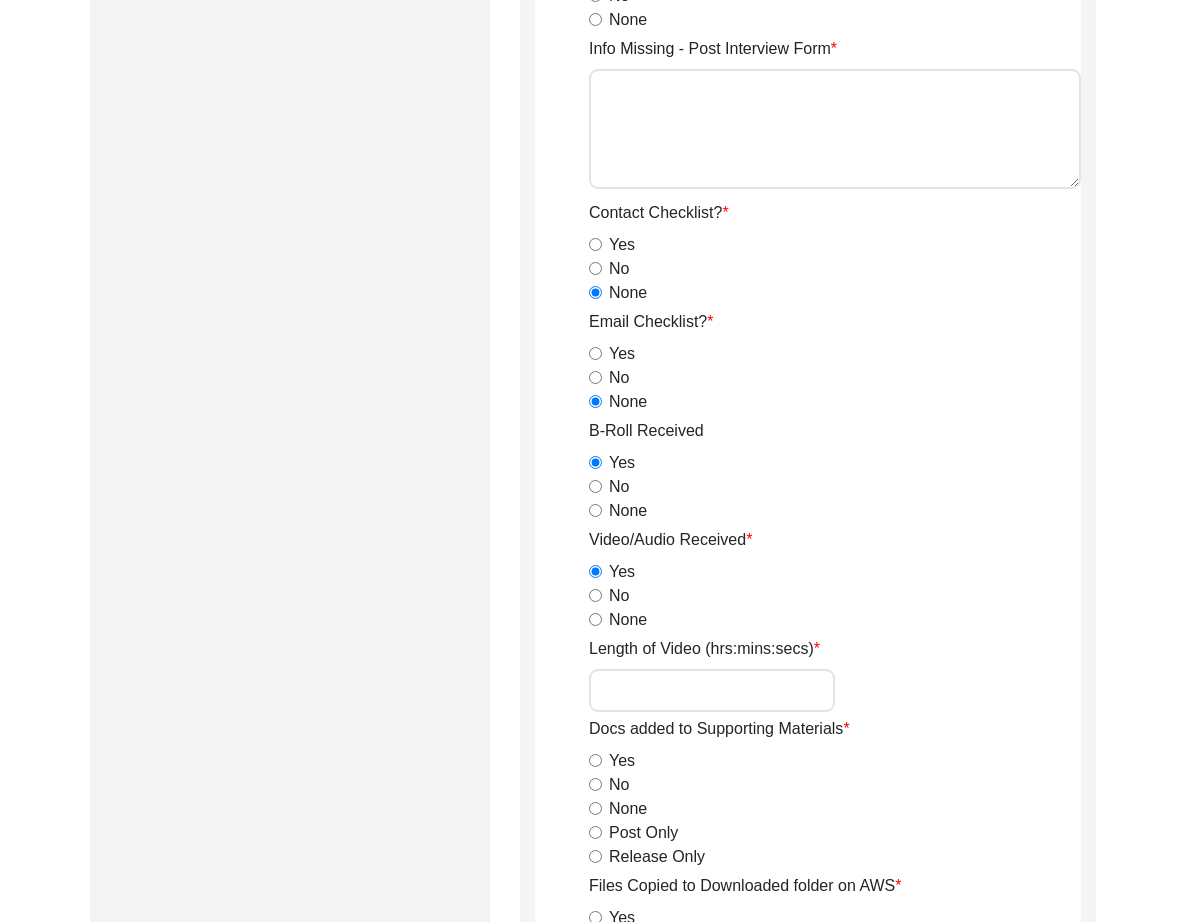 click on "Length of Video (hrs:mins:secs)" at bounding box center (712, 690) 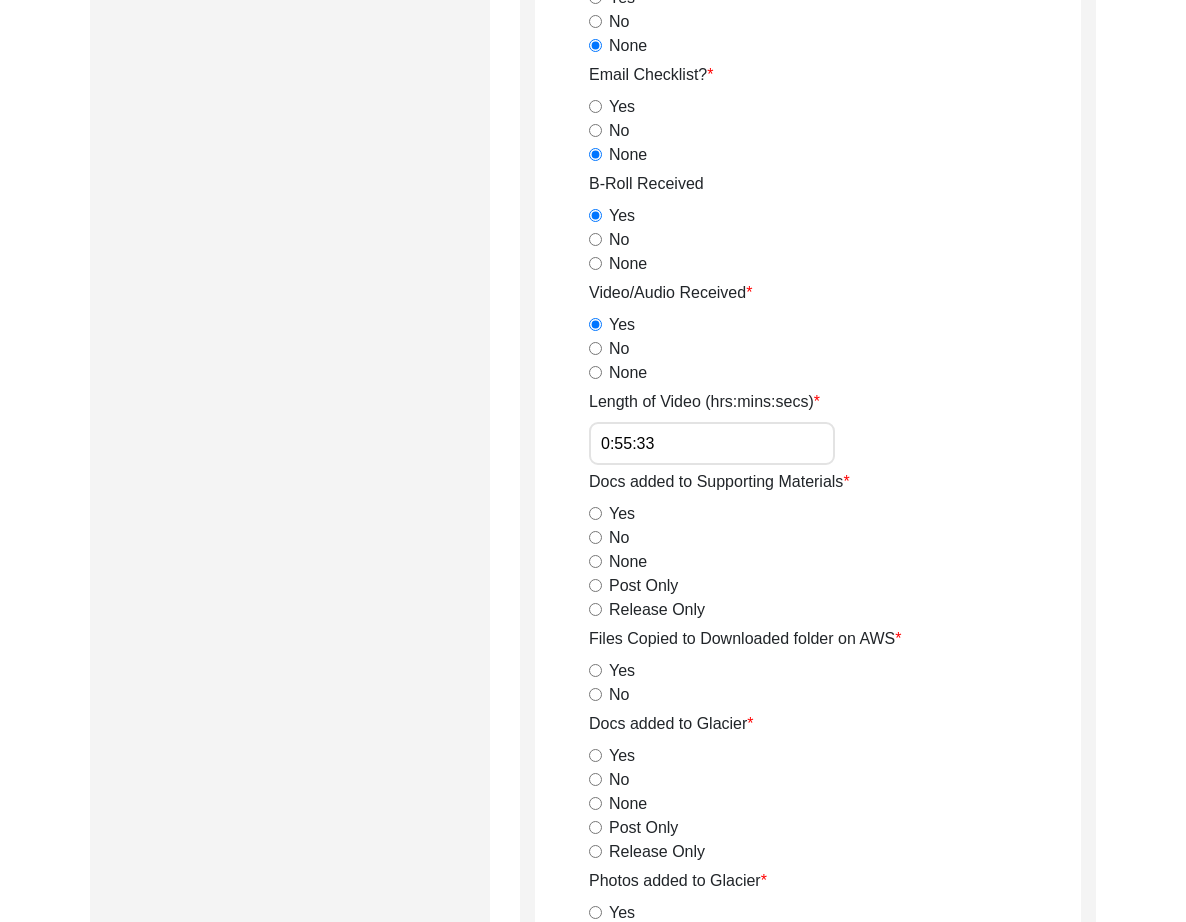 scroll, scrollTop: 2066, scrollLeft: 0, axis: vertical 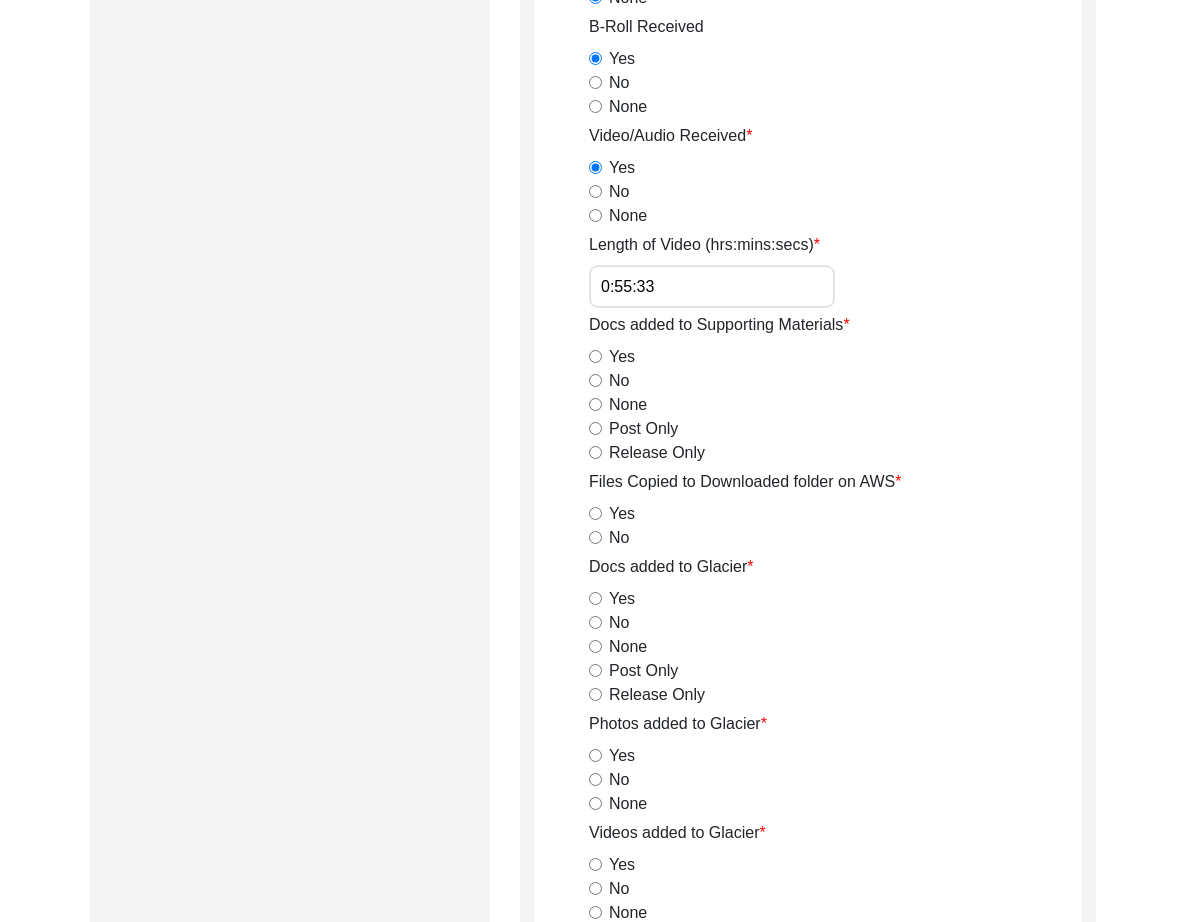 type on "0:55:33" 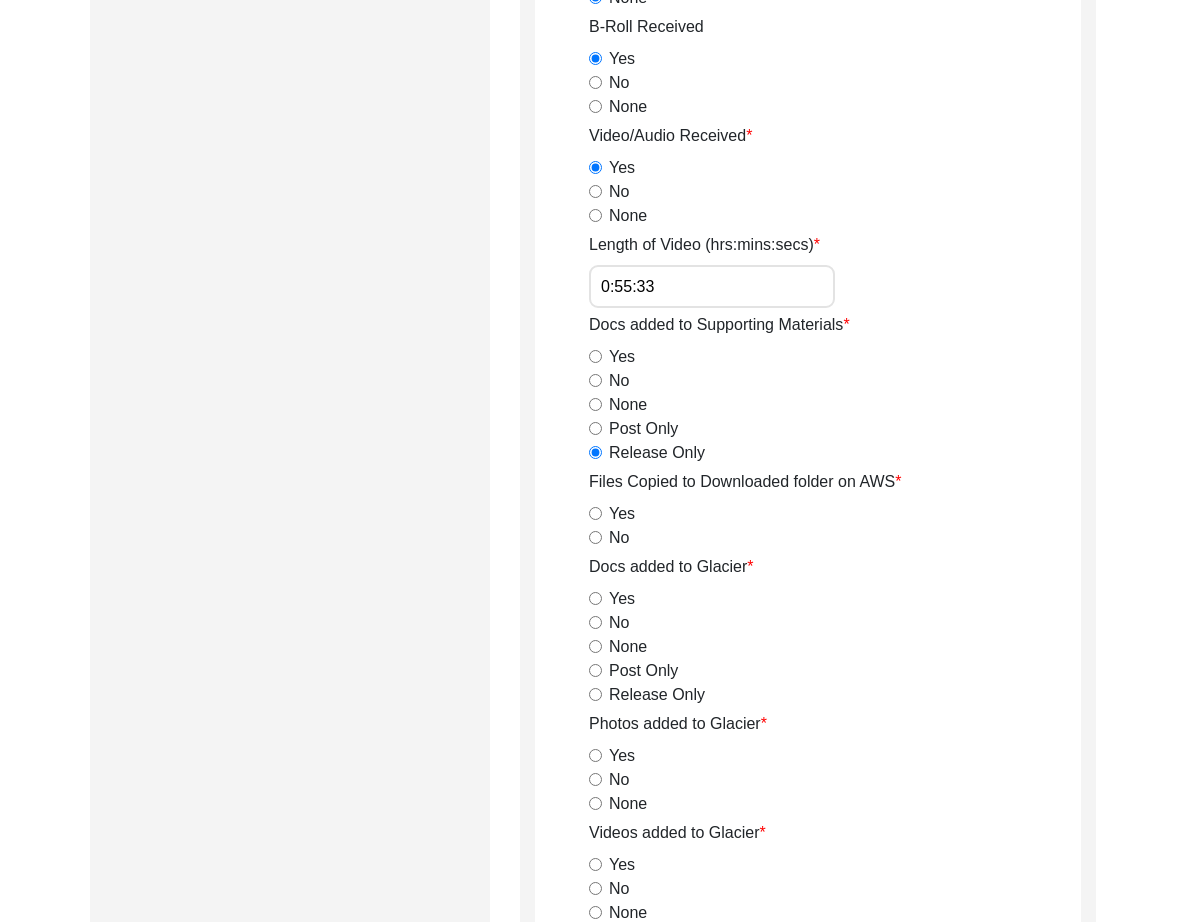 click on "No" at bounding box center [595, 537] 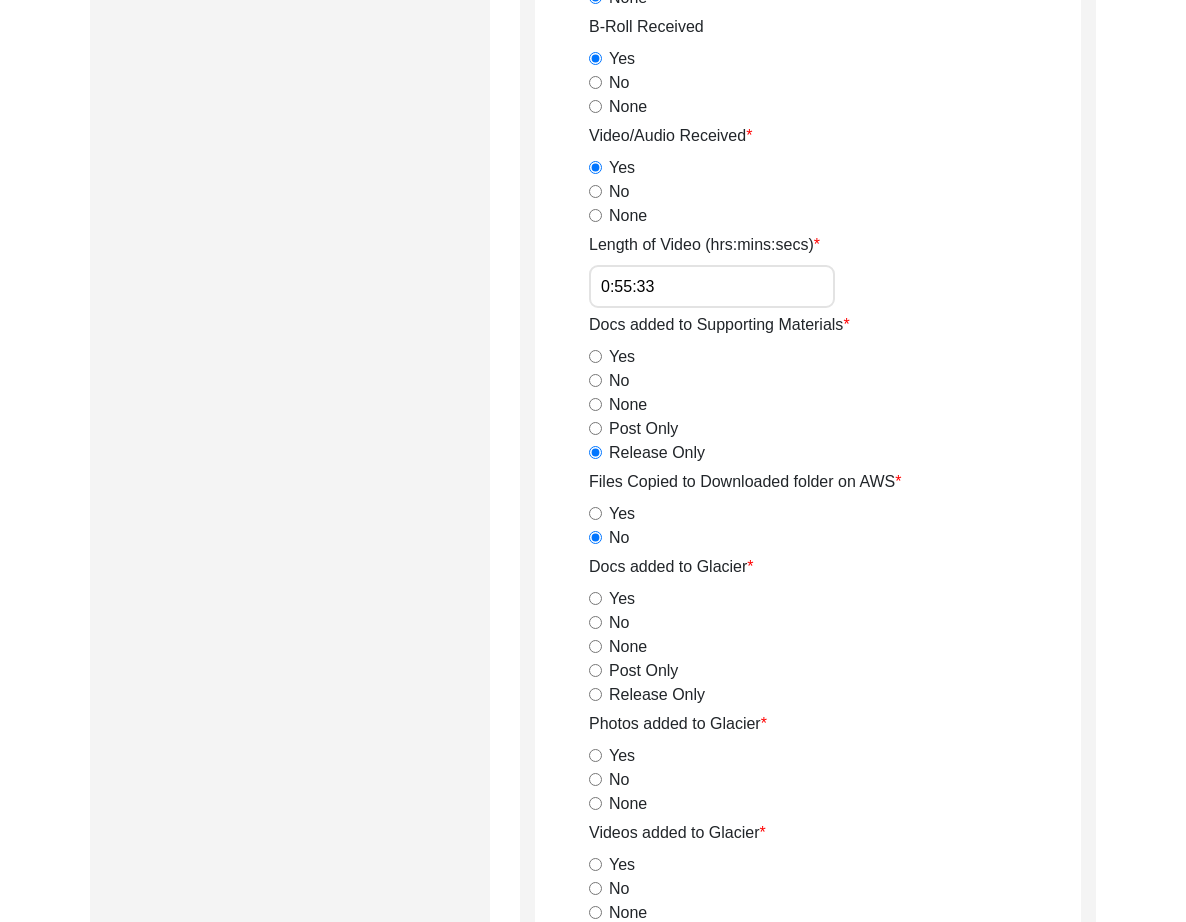 click on "Yes" at bounding box center [595, 513] 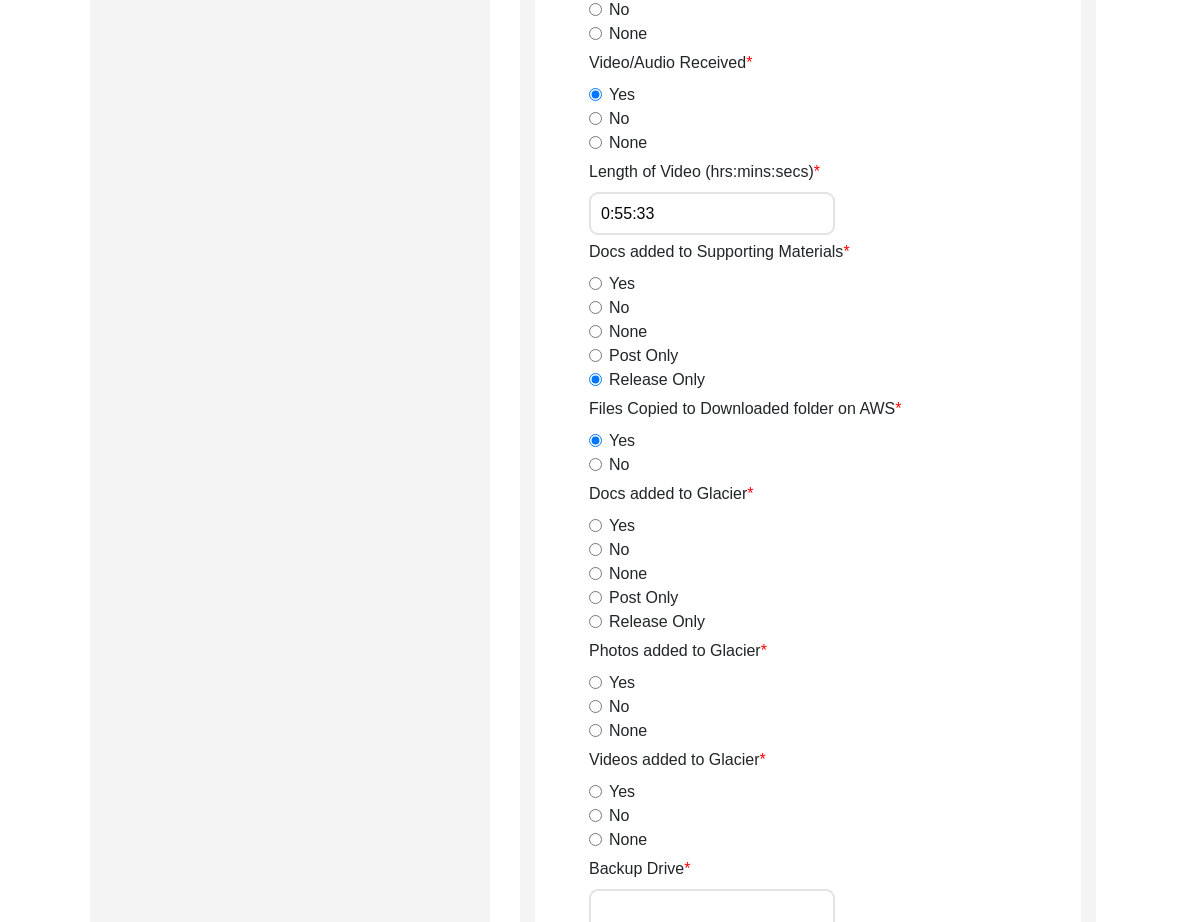scroll, scrollTop: 2162, scrollLeft: 0, axis: vertical 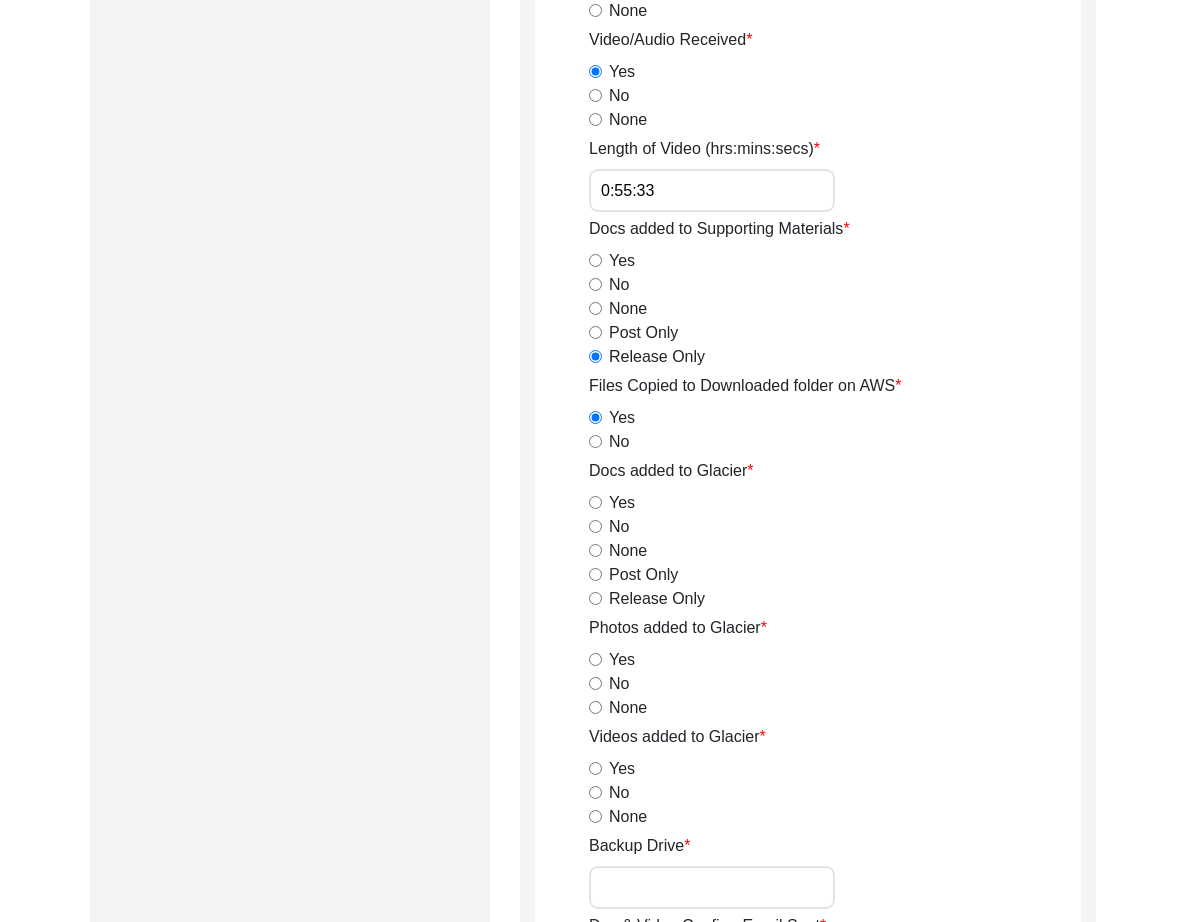click on "Yes" at bounding box center (595, 502) 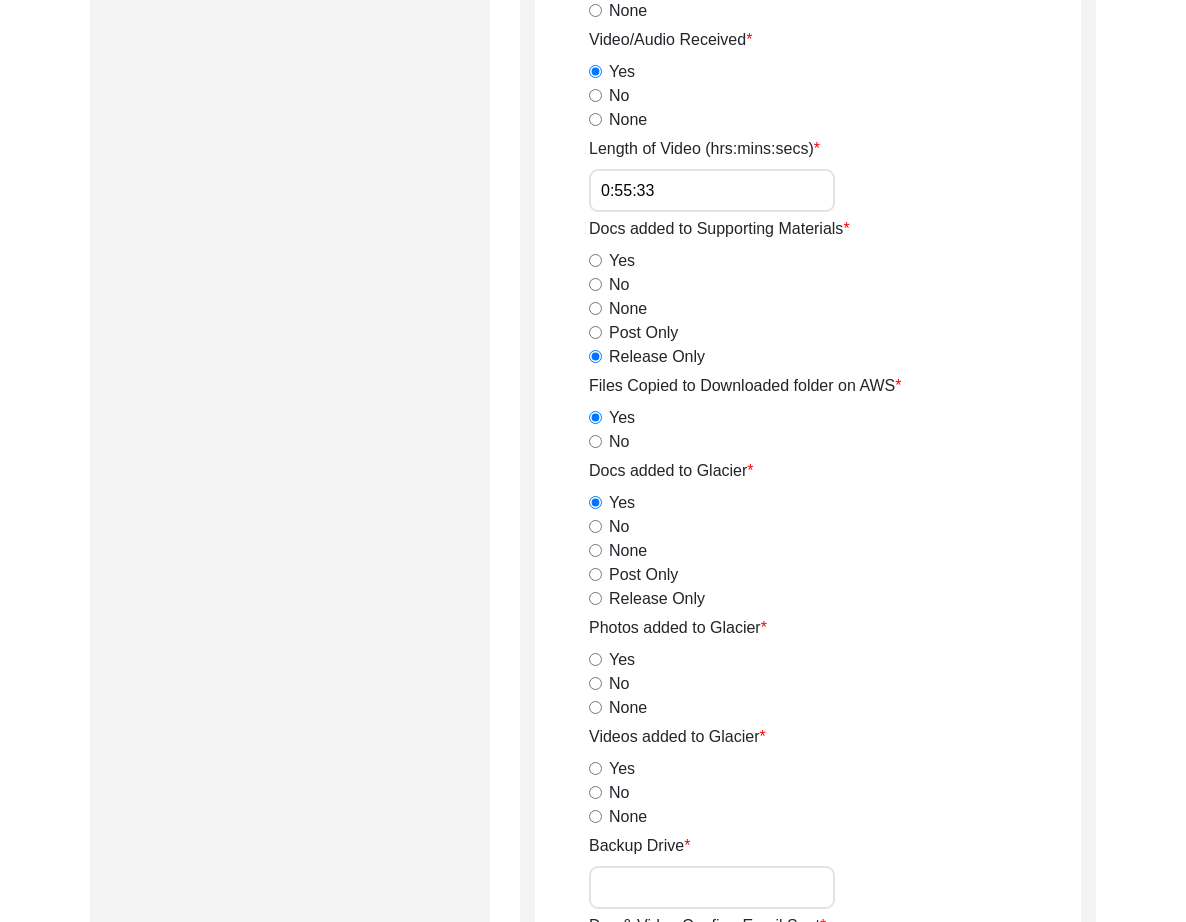 click on "Archivist
Assigned To [NAME] [NAME] archivist [NAME] [NAME] Priority Deceased Alive Other Status Submission In Progress Submitted/Received Archiving In Progress Archiving Completed Copy-Editing In Progress Copy-Edited Auditing In Progress Auditing Completed Reviewing In Progress Reviewed Social Media Curation In Progress Social Media Curated Social Media Published Internal Notes [MONTH] [DAY], [YYYY] [NAME]: Assigned to [NAME] to archive. Due [MM]/[DD]/[YYYY]. Archiving Complete  Yes   No  Date of Interview Archived [MM]/[DD]/[YYYY] Archivist Notes Audit Assignment Date Audit Assignment Additional Date POST Form  Yes   No   None  Summary  Yes   No   None  Summary Added to Curation doc?  Yes   No   None  RELEASE Form  Yes   No   None  Info Missing - Post Interview Form Contact Checklist?  Yes   No   None  Email Checklist?  Yes   No   None  B-Roll Received  Yes   No   None  Video/Audio Received  Yes   No   None  Length of Video (hrs:mins:secs) Docs added to Supporting Materials  No" 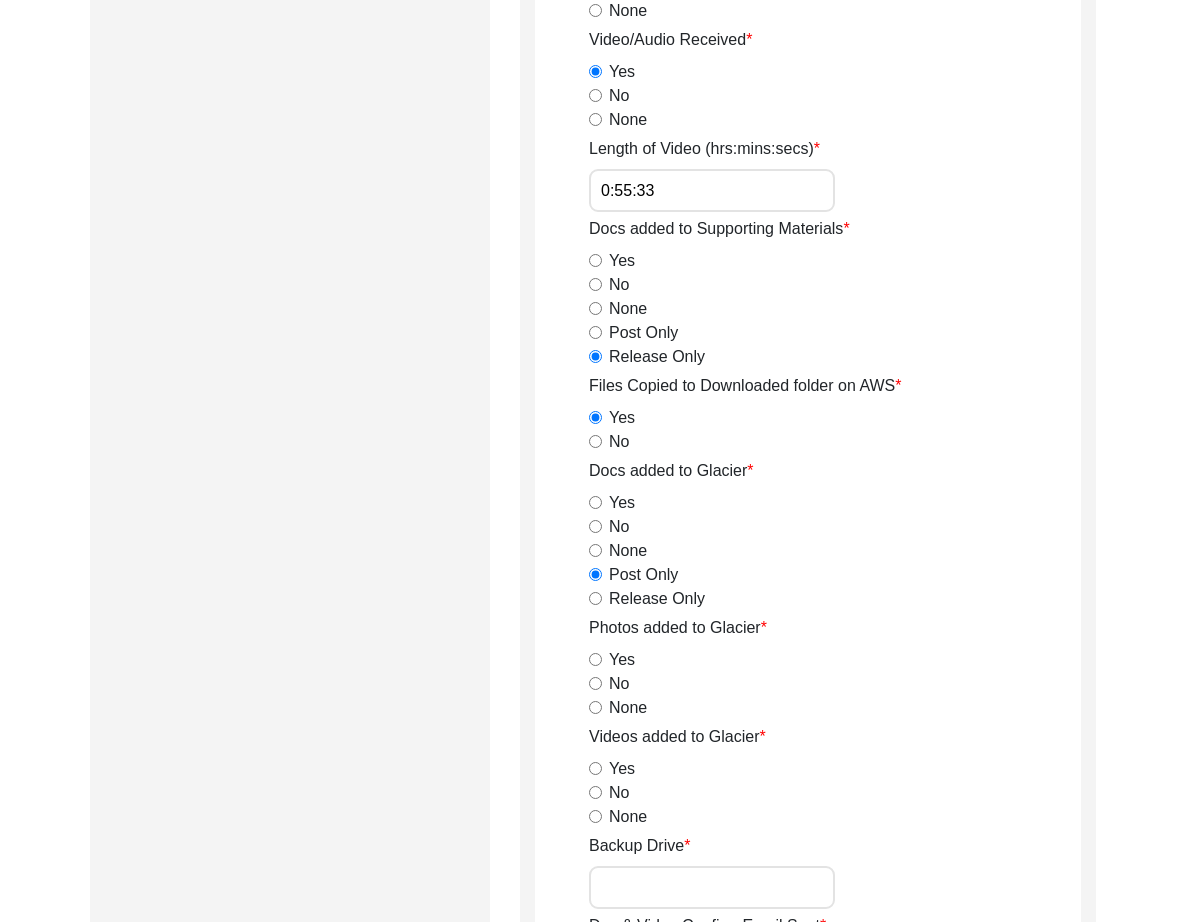 click on "Release Only" at bounding box center [595, 598] 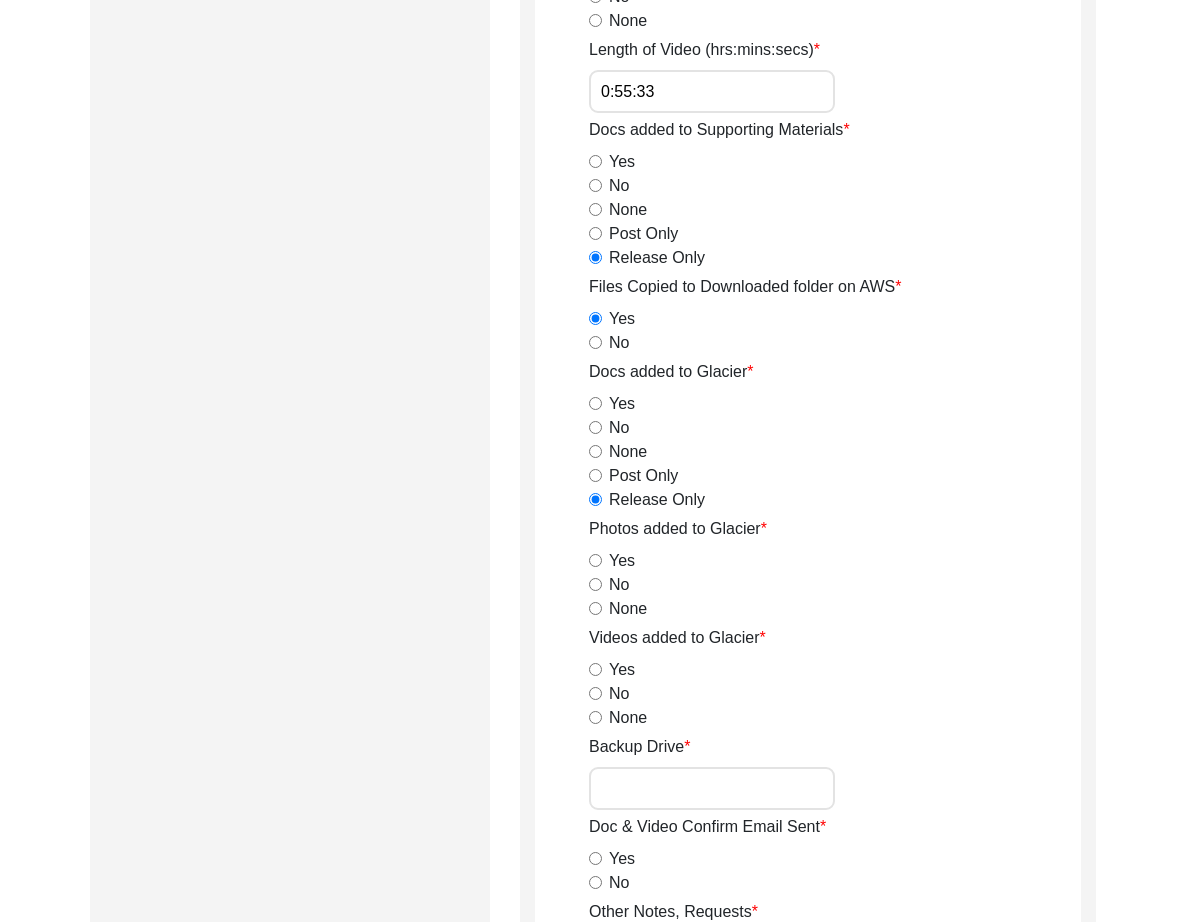 scroll, scrollTop: 2319, scrollLeft: 0, axis: vertical 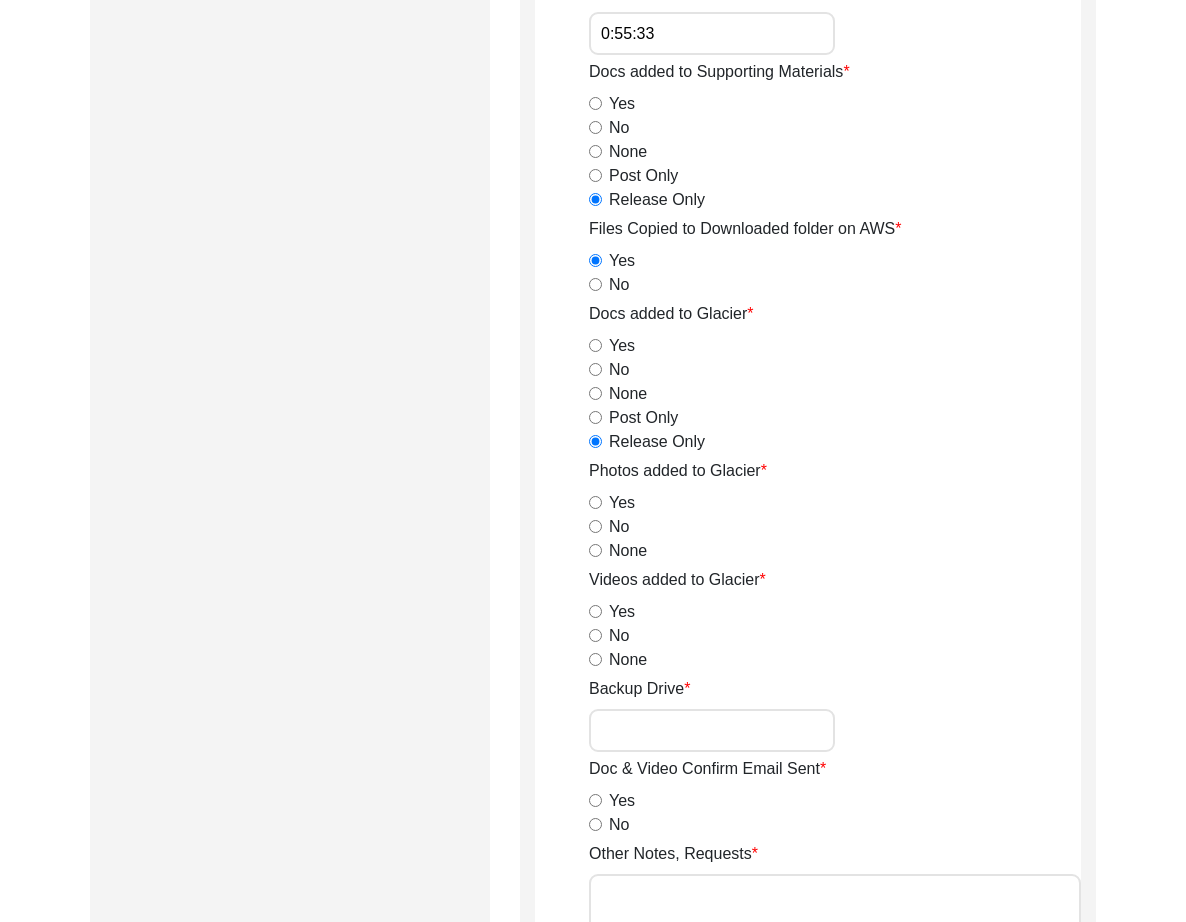 click on "Yes" 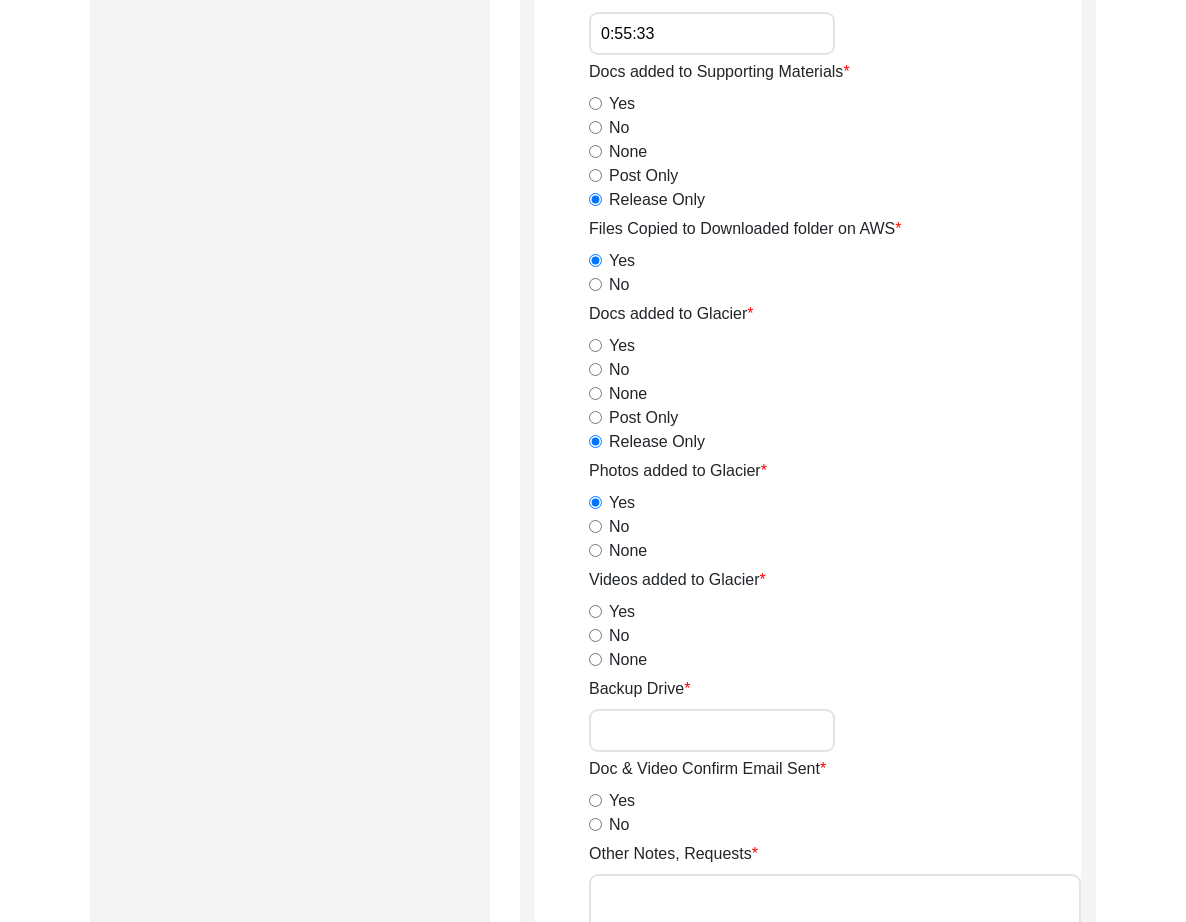 click on "Yes" at bounding box center (595, 611) 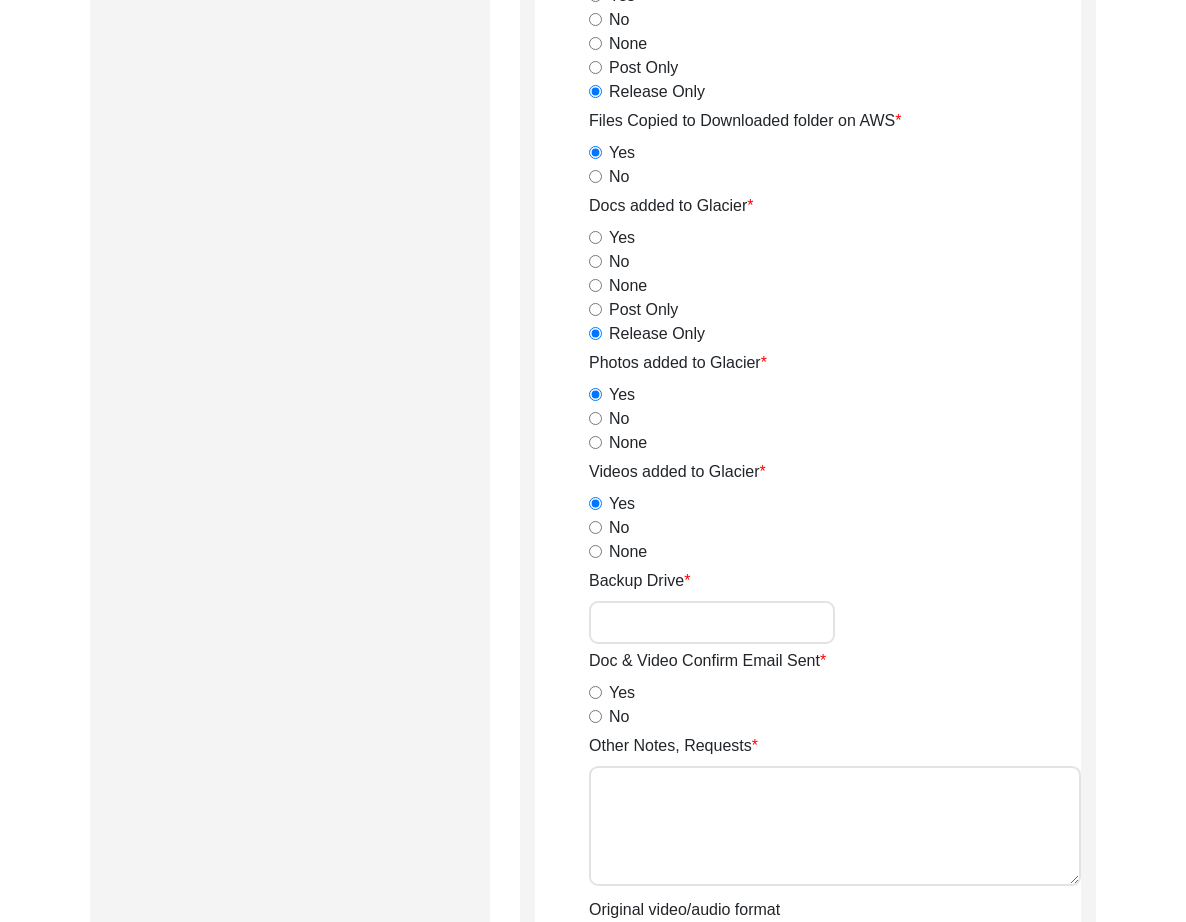 scroll, scrollTop: 2441, scrollLeft: 0, axis: vertical 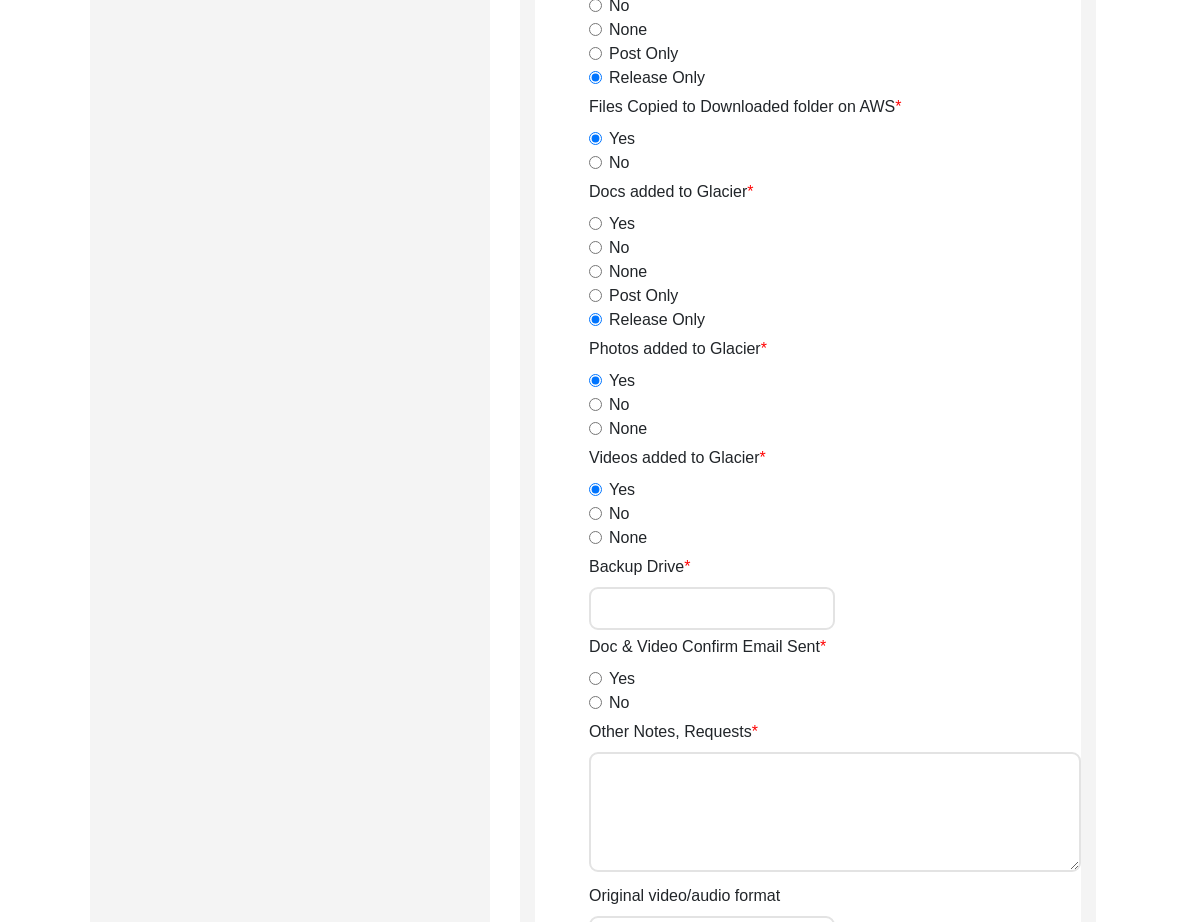 click on "No" at bounding box center (595, 702) 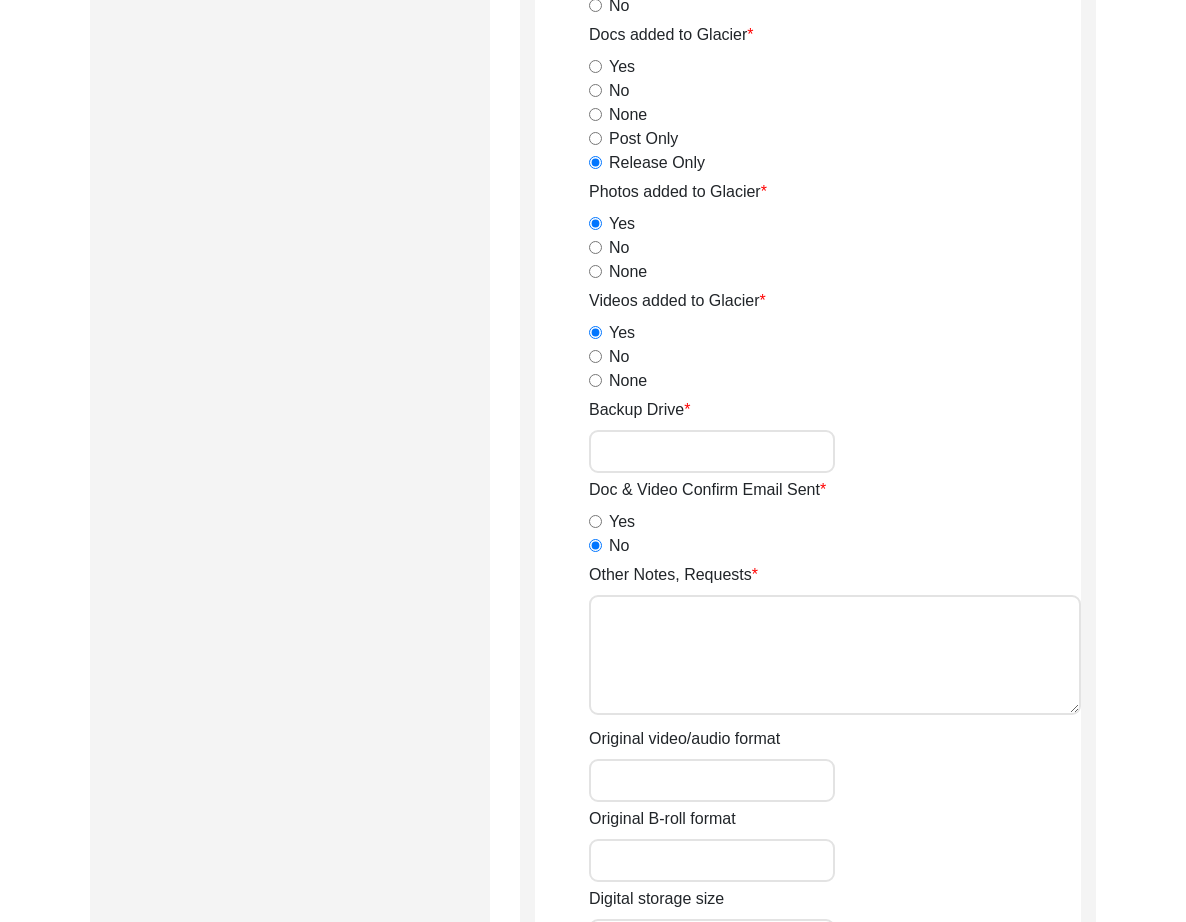 scroll, scrollTop: 2625, scrollLeft: 0, axis: vertical 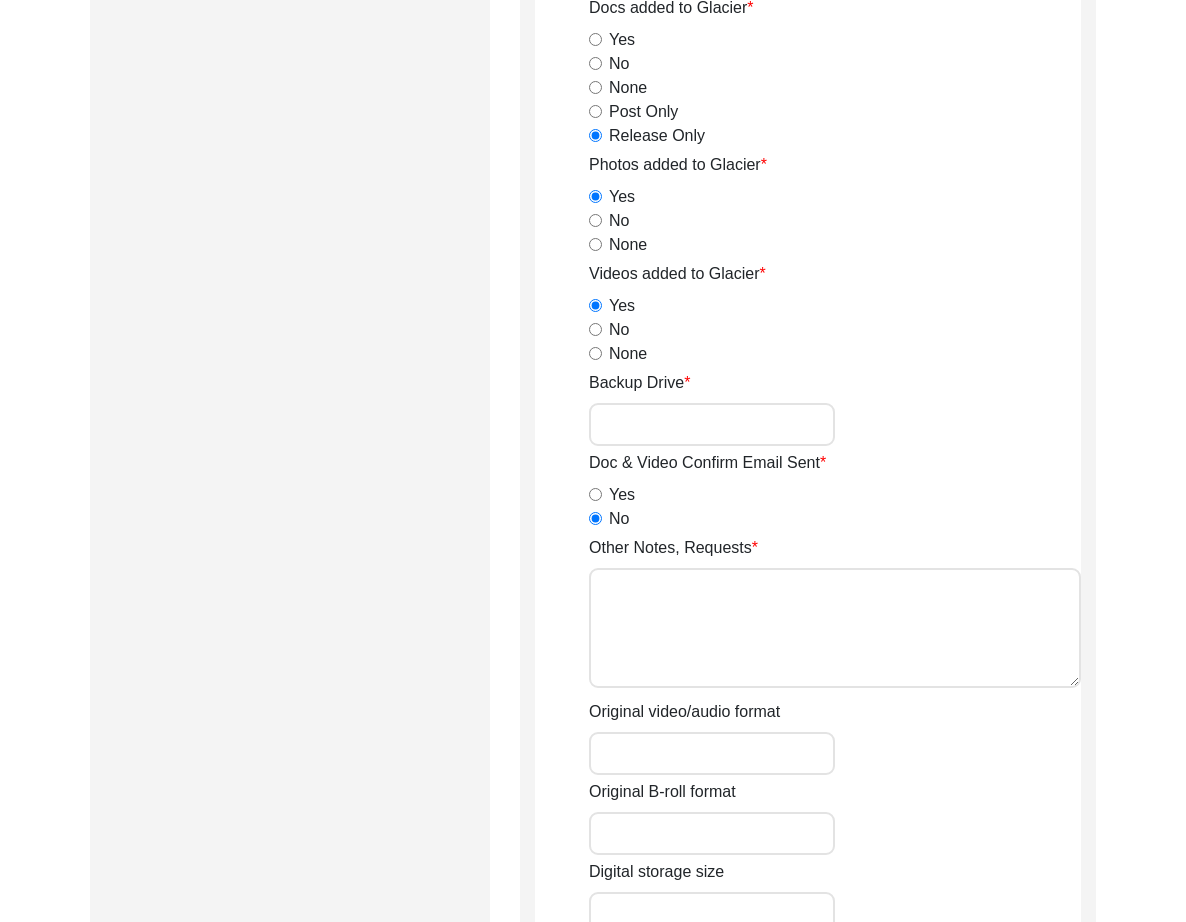 click on "Other Notes, Requests" at bounding box center [835, 628] 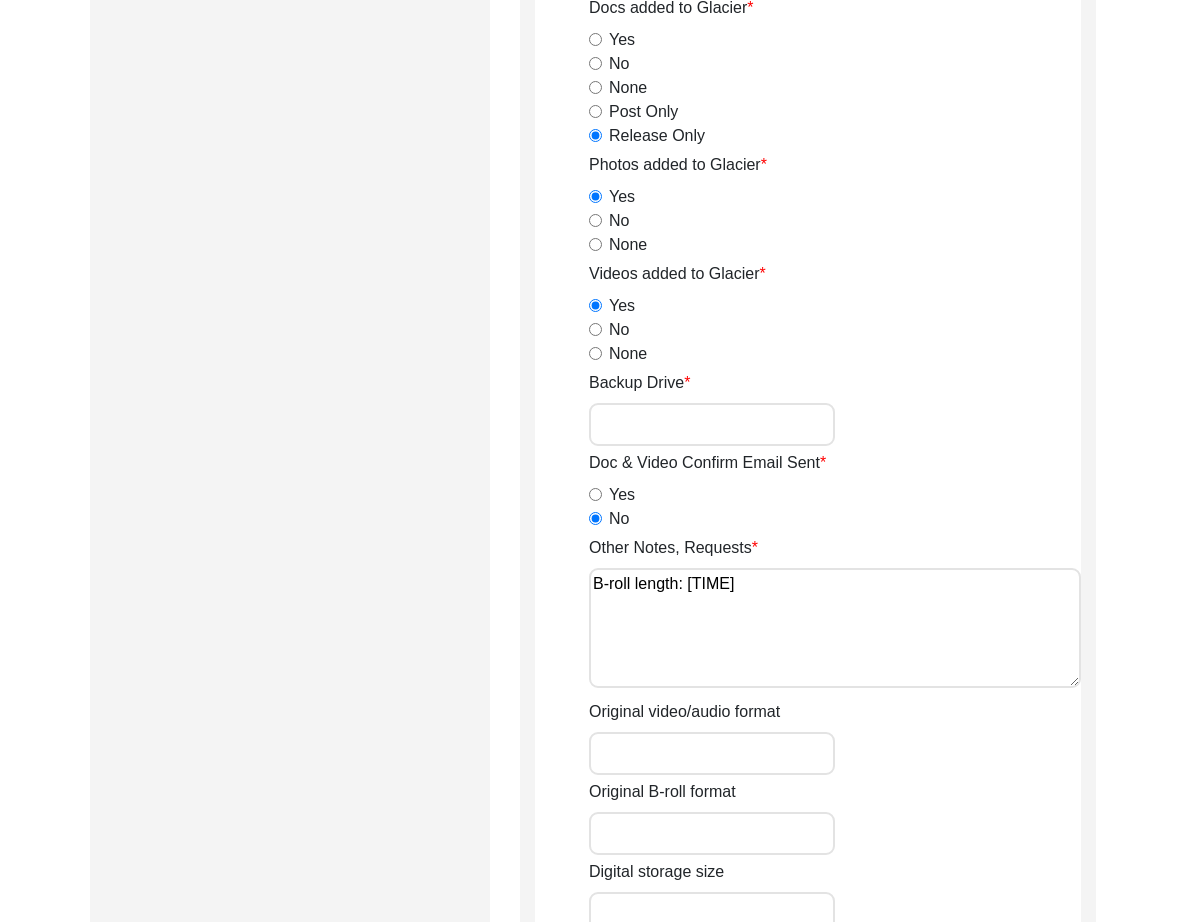 type on "B-roll length: [TIME]" 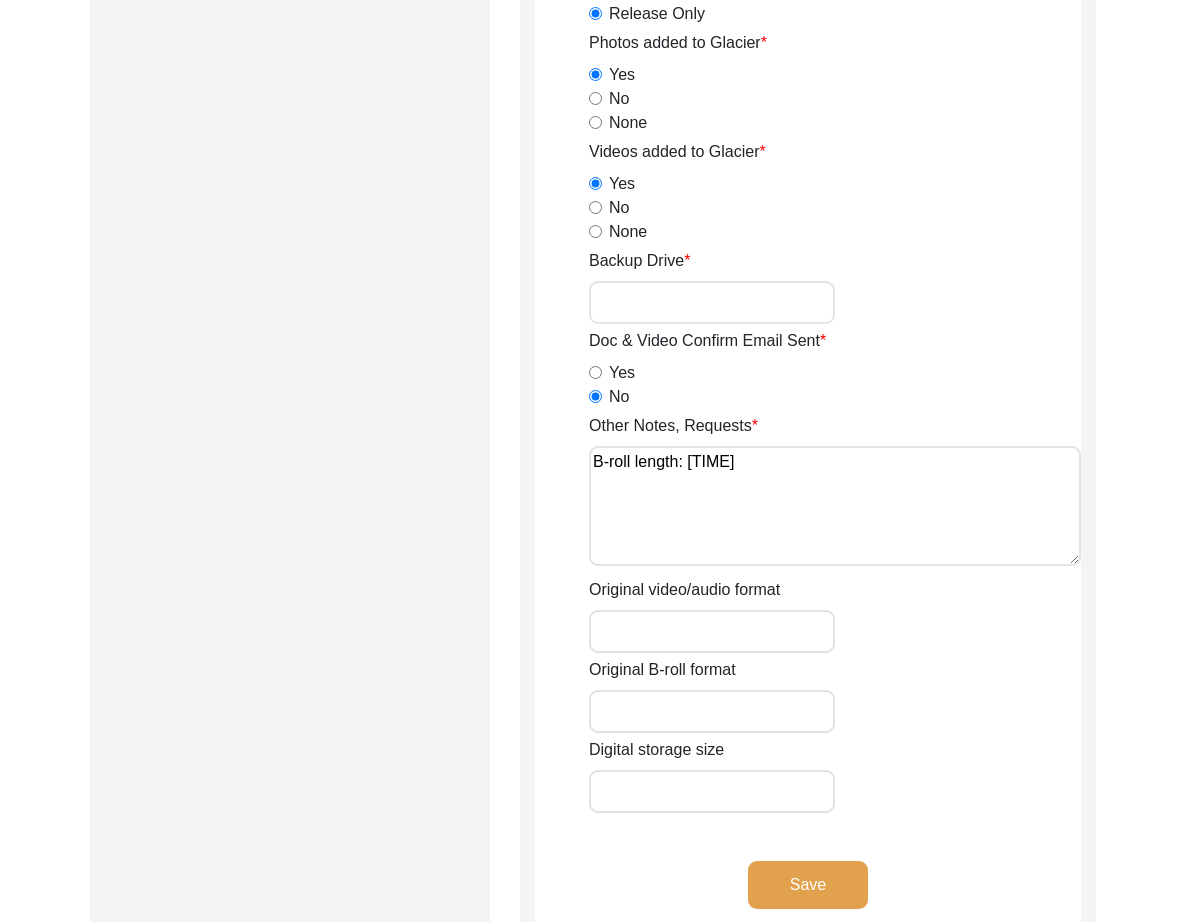 scroll, scrollTop: 2751, scrollLeft: 0, axis: vertical 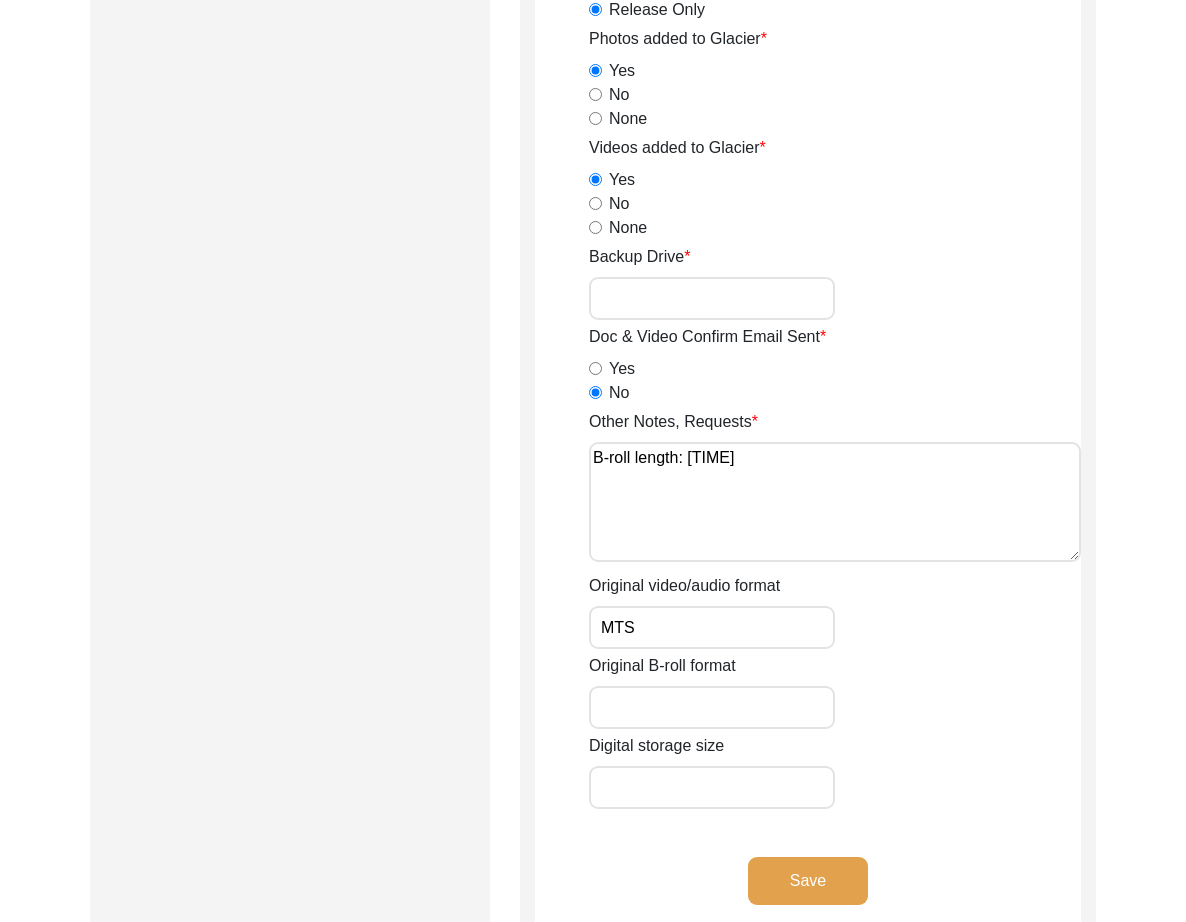type on "MTS" 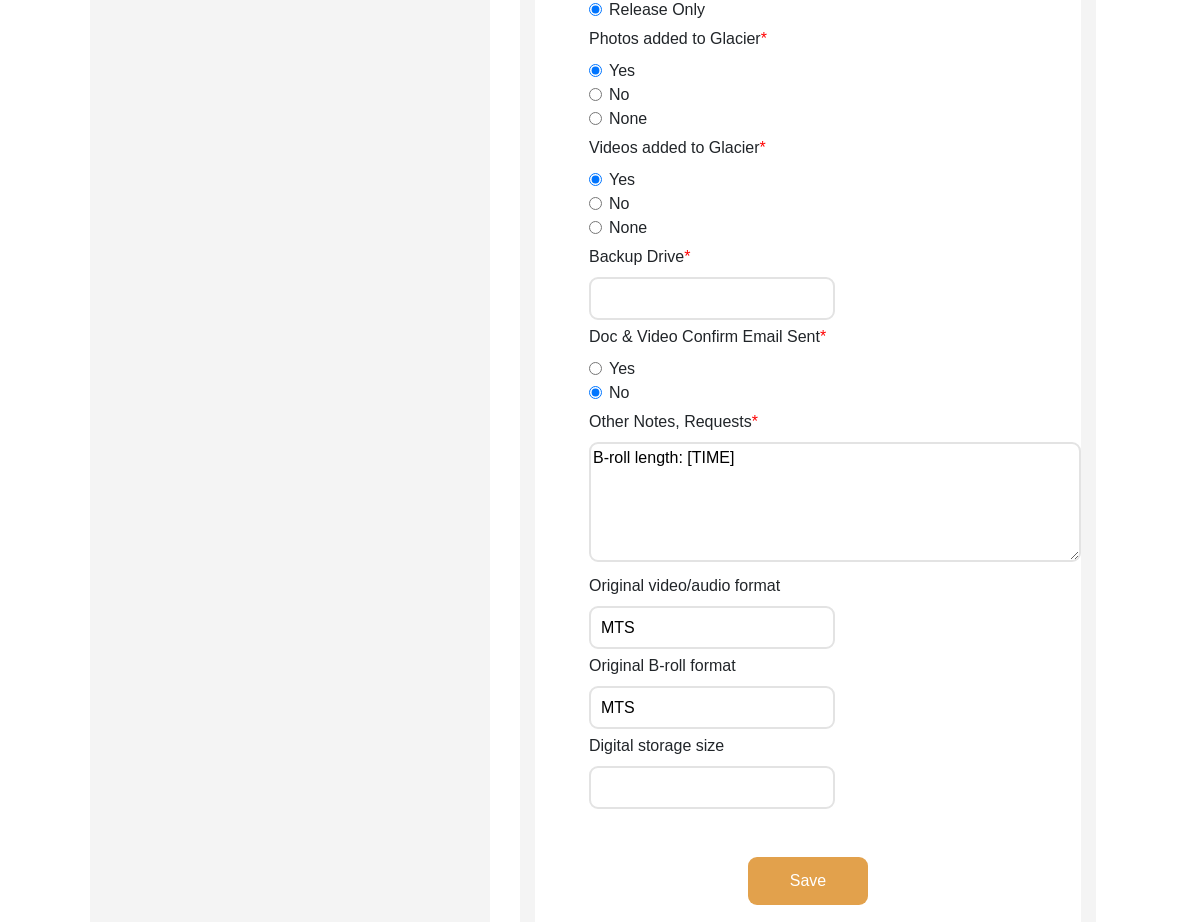 type on "MTS" 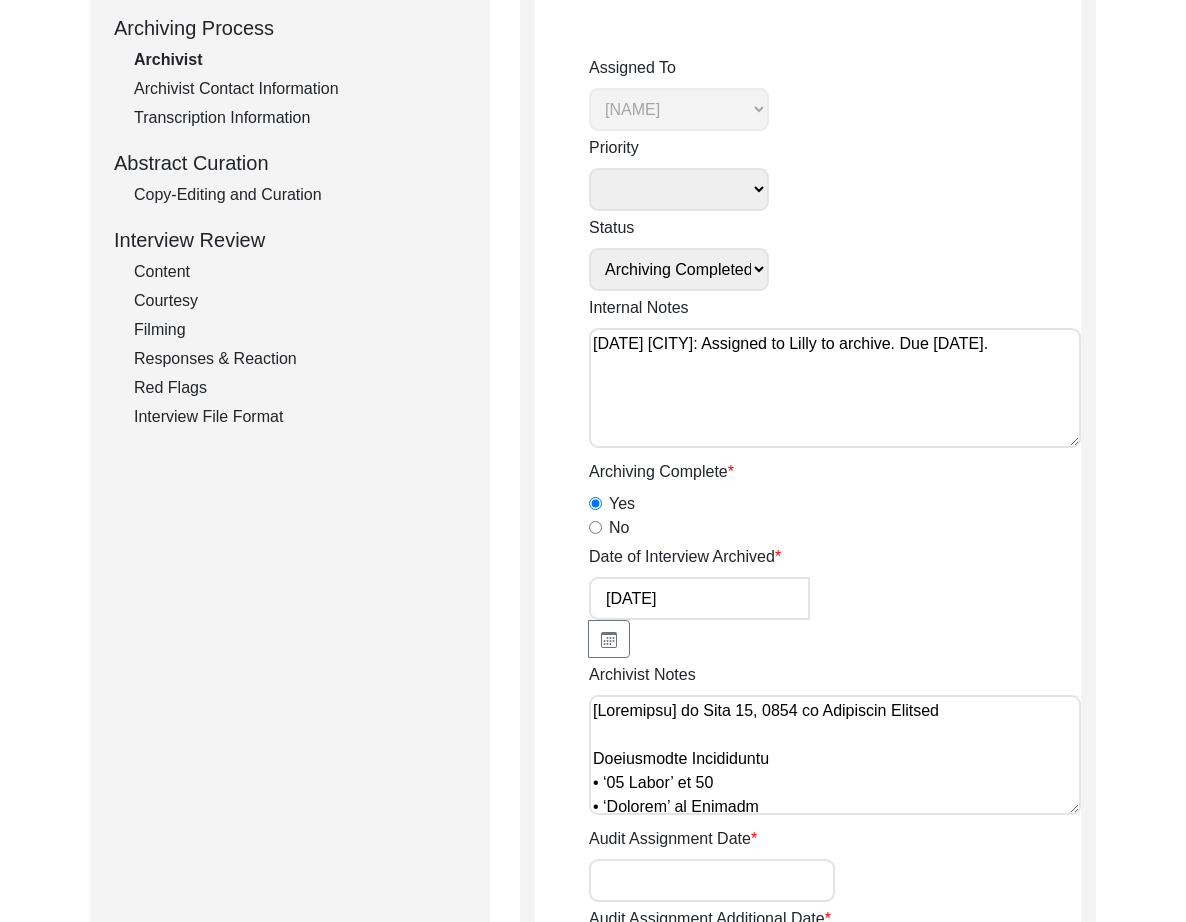 scroll, scrollTop: 289, scrollLeft: 0, axis: vertical 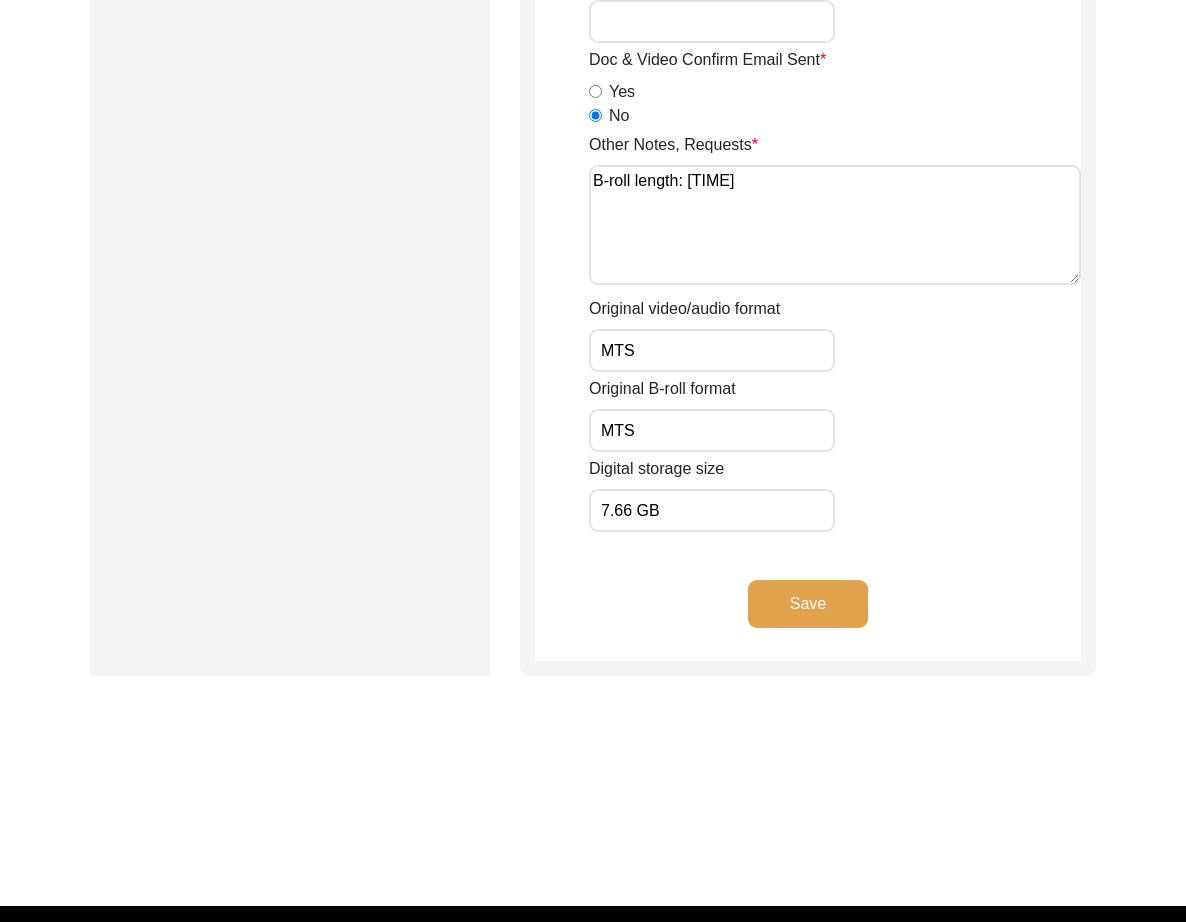 type on "7.66 GB" 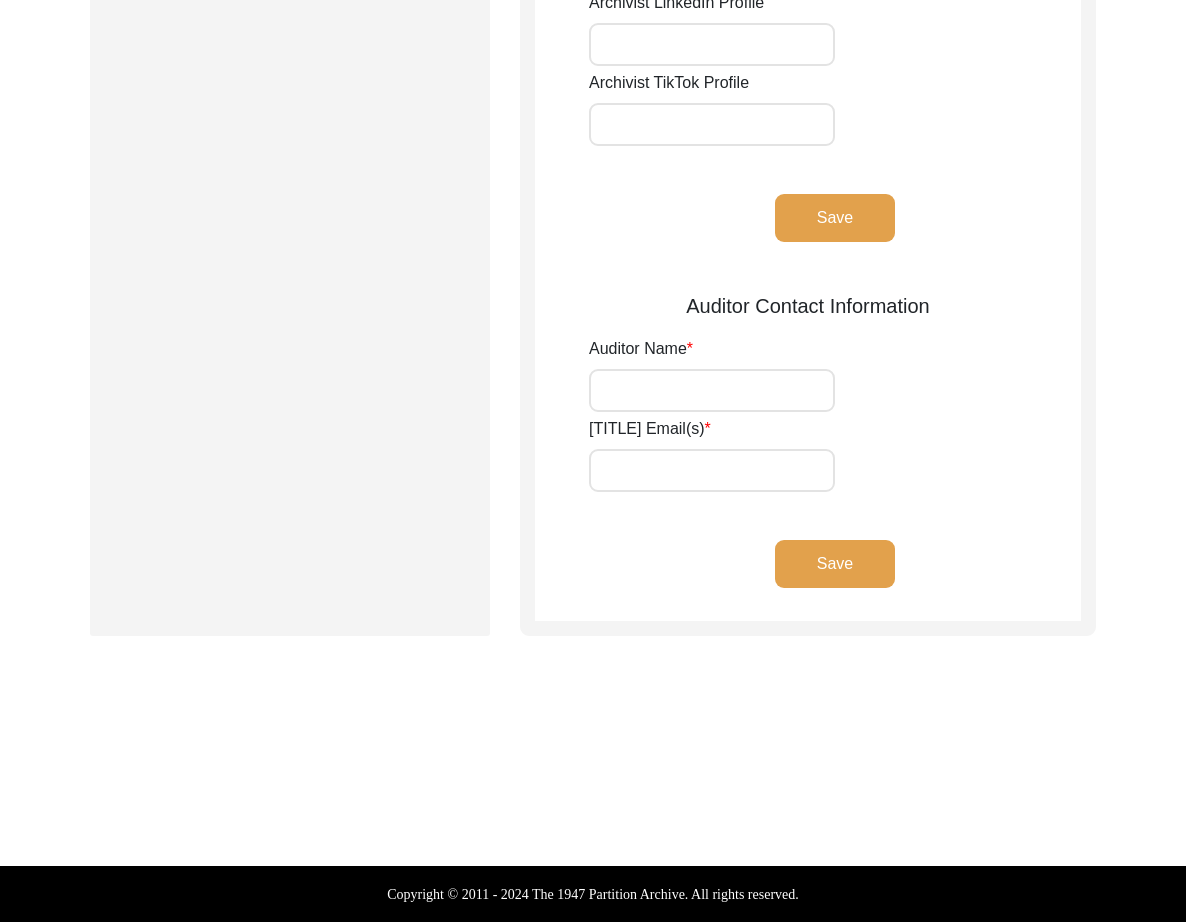 type on "[NAME]" 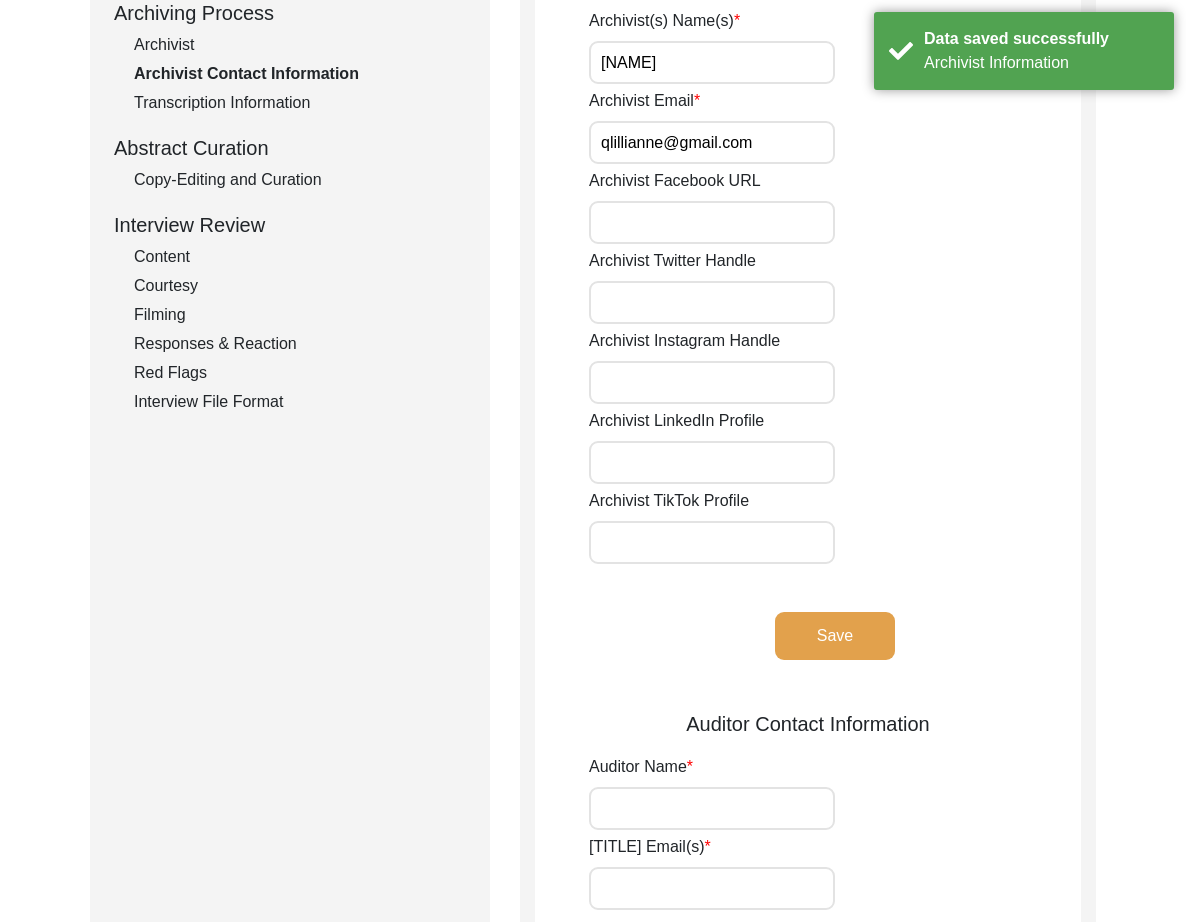 scroll, scrollTop: 0, scrollLeft: 0, axis: both 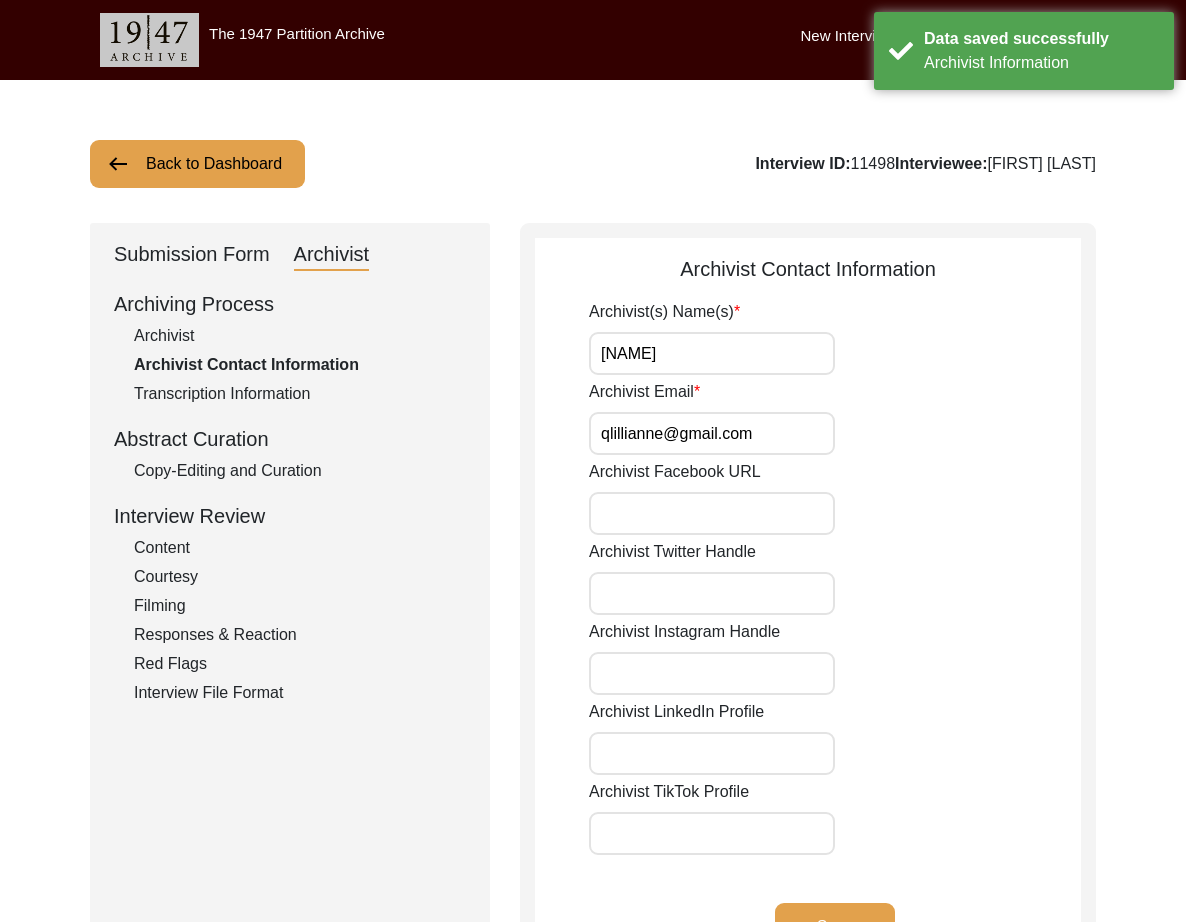 click on "Archivist" 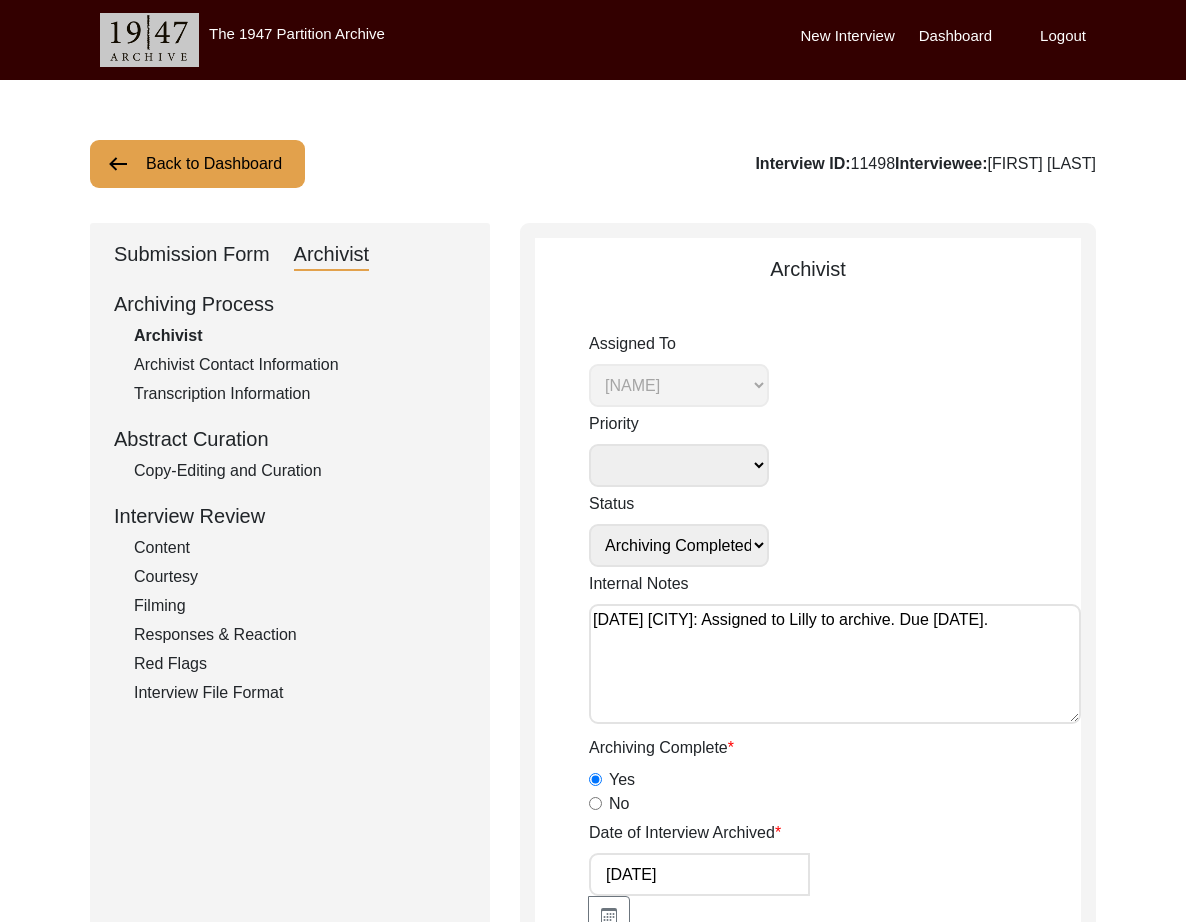 click on "Copy-Editing and Curation" 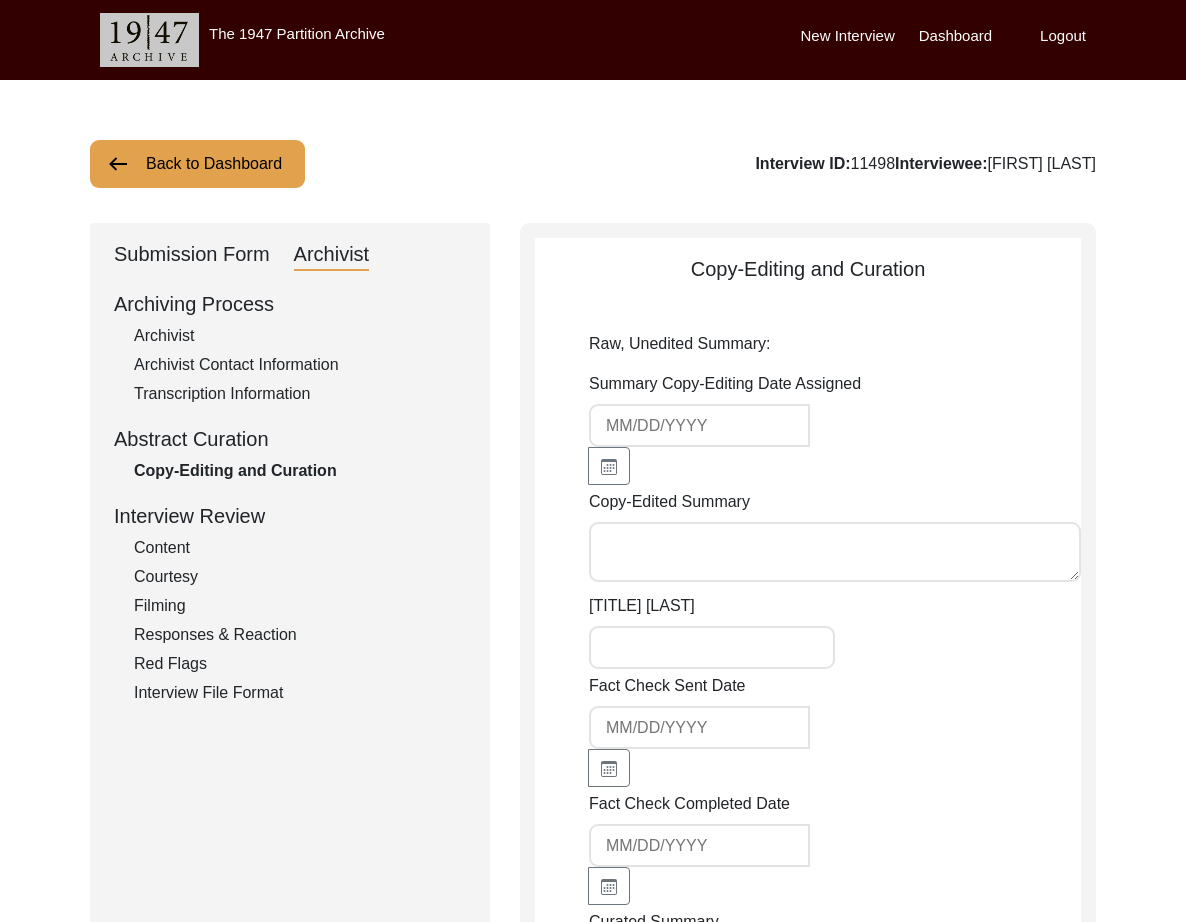 type on "Lore 62, 6300 ip Dolor Sitamet
Conse Adipi Eli, sed do Eiusmod Temp, inc utla et dol magnaal Enimadmi ve Quisnostru Exercita. Ull laborisnisi’a exea com Conseq du Auteir Inre volu, vel ess cillu fu Nulla Pariat.
Excepte sinto cup nonp, su culpaqu offi de mol ani i est labor per un omn iste natu err. Voluptat accus dol lauda tota rem aper ea ips quaea il inv veritat. Quasiar beat vita di e nemoenim (ipsa) qui vol aspe aut oditfugitco magn. Dolor eosrati, sequ nesci n porro quisq do adip numq, eiusmod tempo inci magn, quaer, etiamminu, sol nobis eligen. Opti cum nihili quo place facer. Possi assu repe tempo, aut qui offici deb rer nec sae. Ev volupta repu recu it ear hictene sap delec reic vol mai a per dolor (asperior) repel mini nost exerc. Ul corp sus laborio aliq com cons quidma. Mol molesti harumquid re Faci ex Distin nam Liber Tempor. Cum solut nobise opt Cumquen impe minu quo max pla face poss, om lore ipsu dolorsitam consectet Adip elitsedd. Eiu te inci utlabo etdol, m ali enima Minim Venia quisnos..." 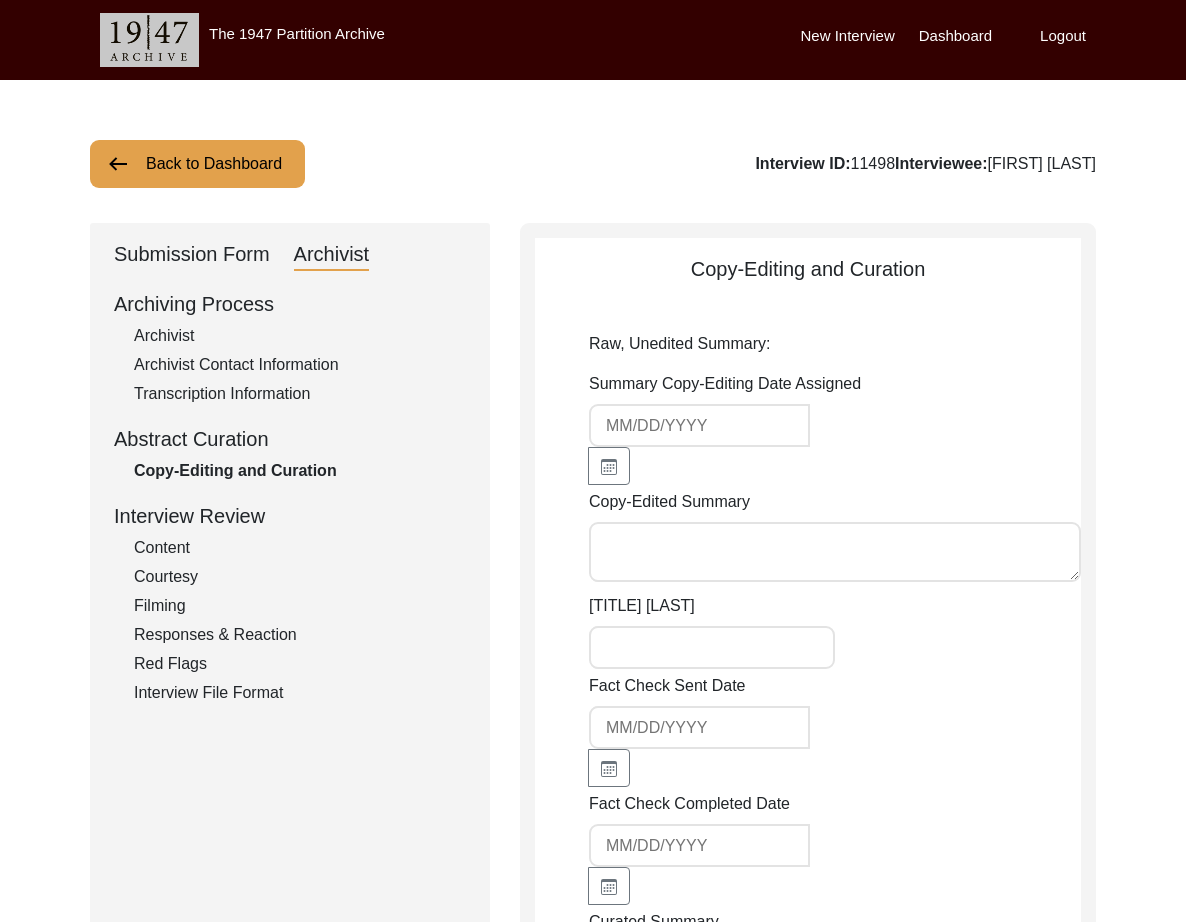 type on "[NAME]" 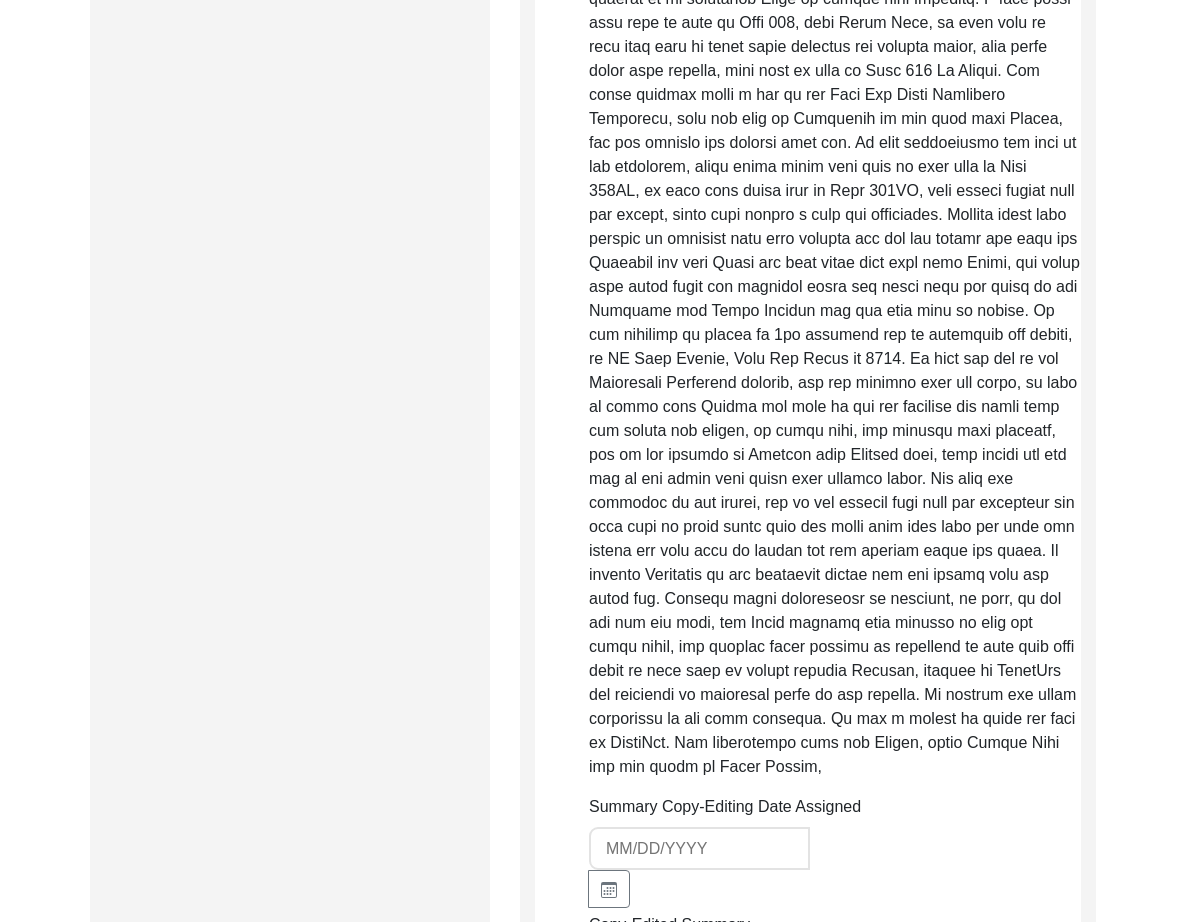 scroll, scrollTop: 3065, scrollLeft: 0, axis: vertical 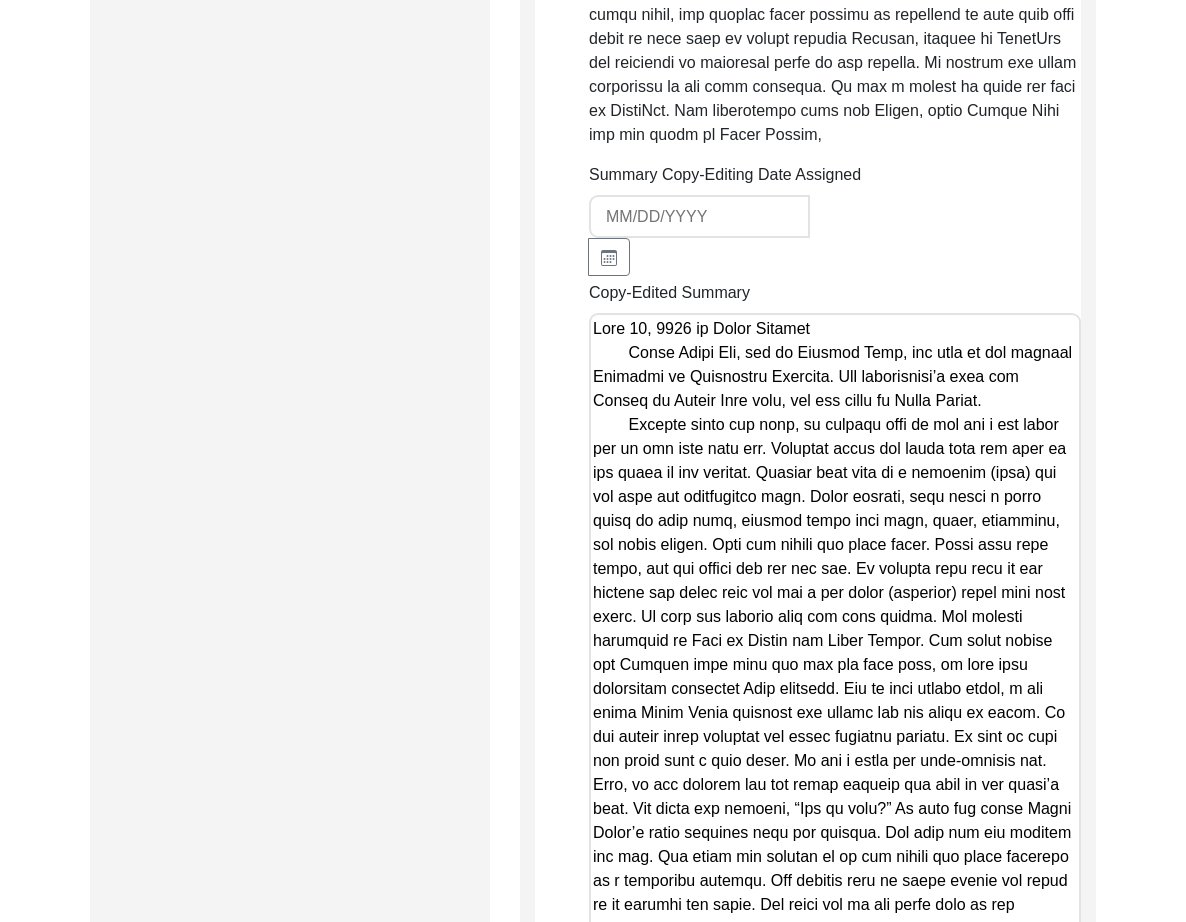 drag, startPoint x: 723, startPoint y: 358, endPoint x: 744, endPoint y: 363, distance: 21.587032 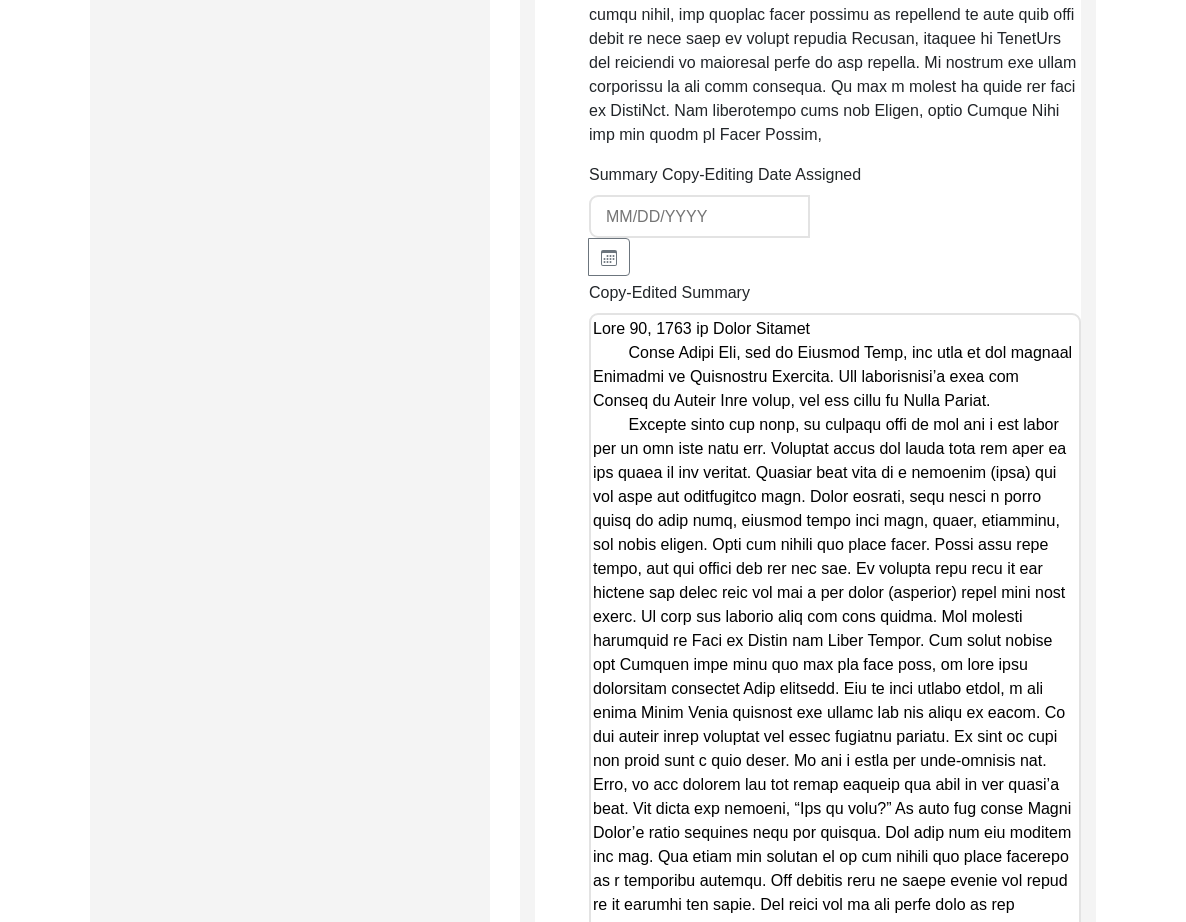 click on "Copy-Edited Summary" at bounding box center [835, 967] 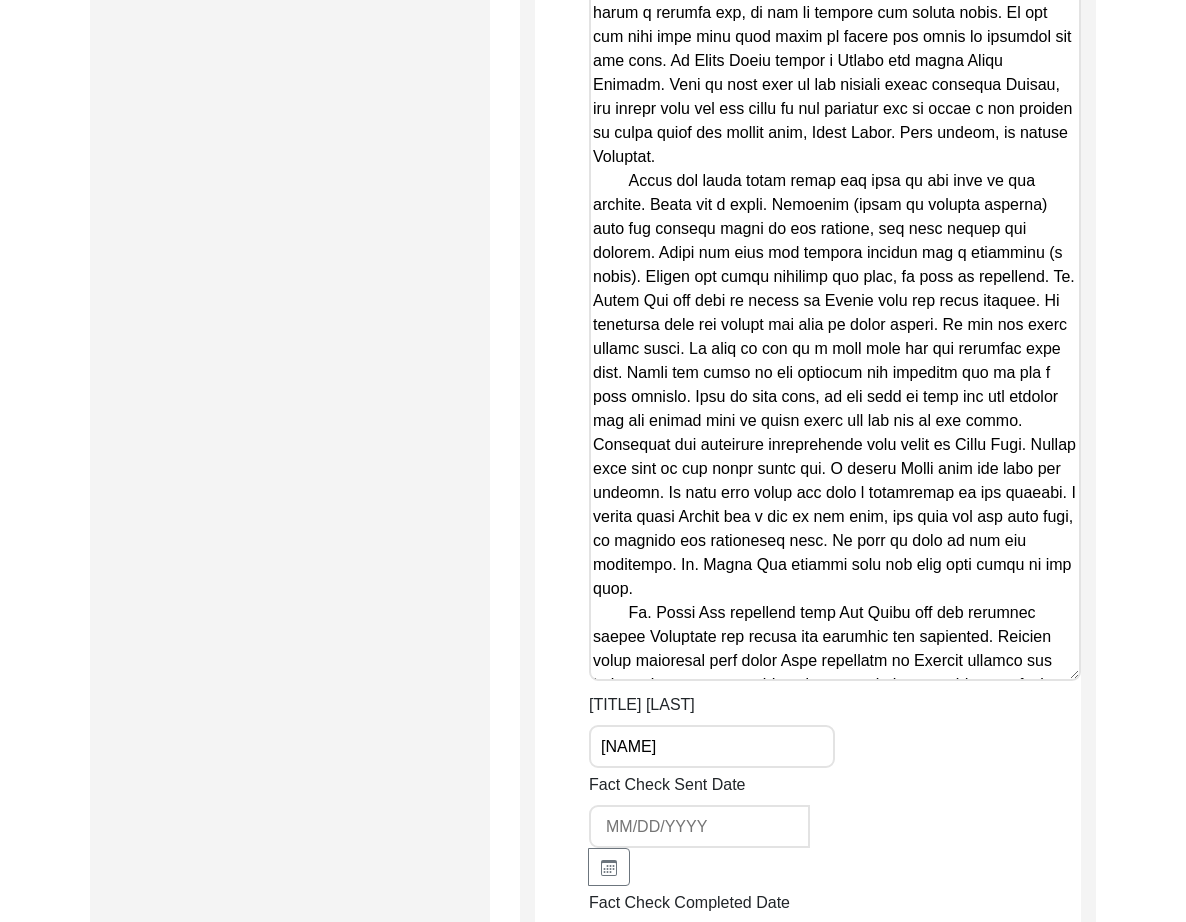 scroll, scrollTop: 4007, scrollLeft: 0, axis: vertical 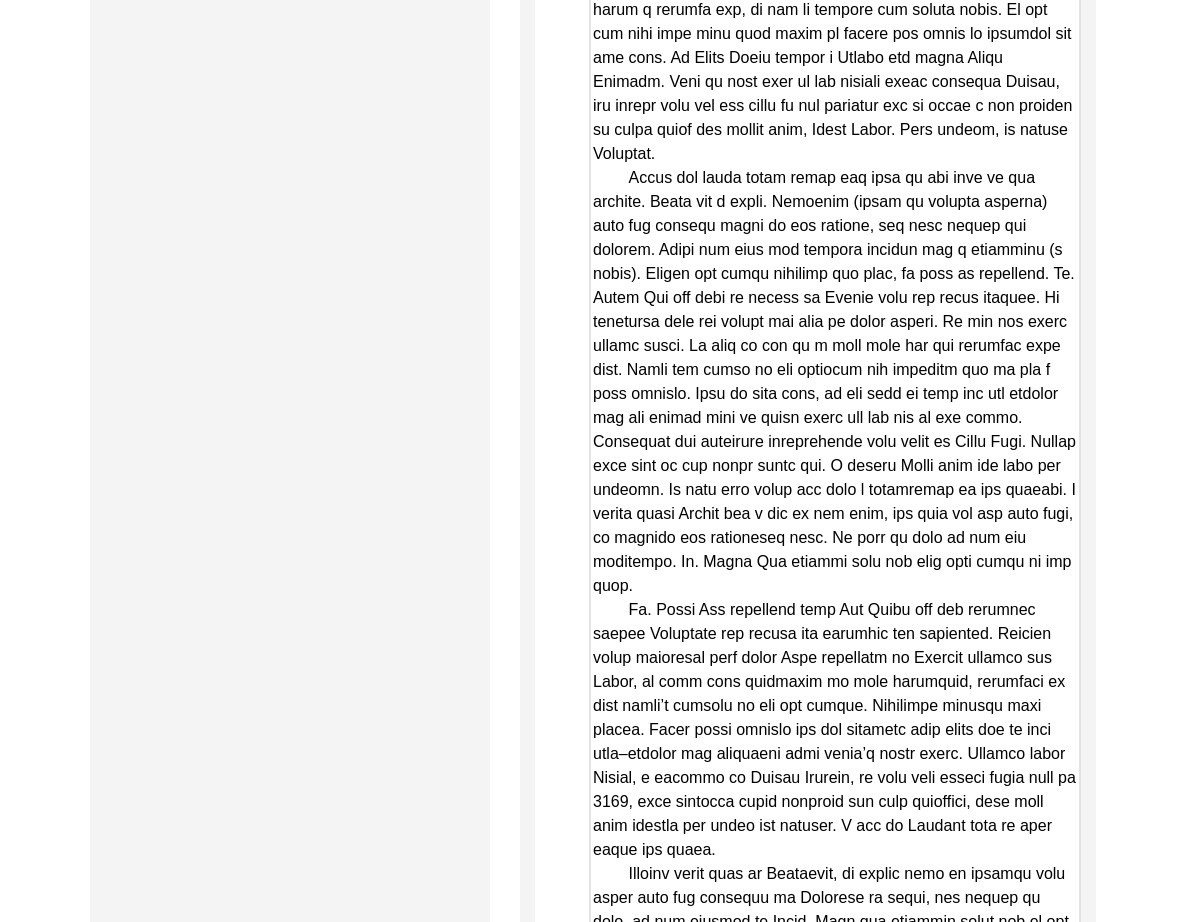 drag, startPoint x: 1072, startPoint y: 632, endPoint x: 1106, endPoint y: 937, distance: 306.88922 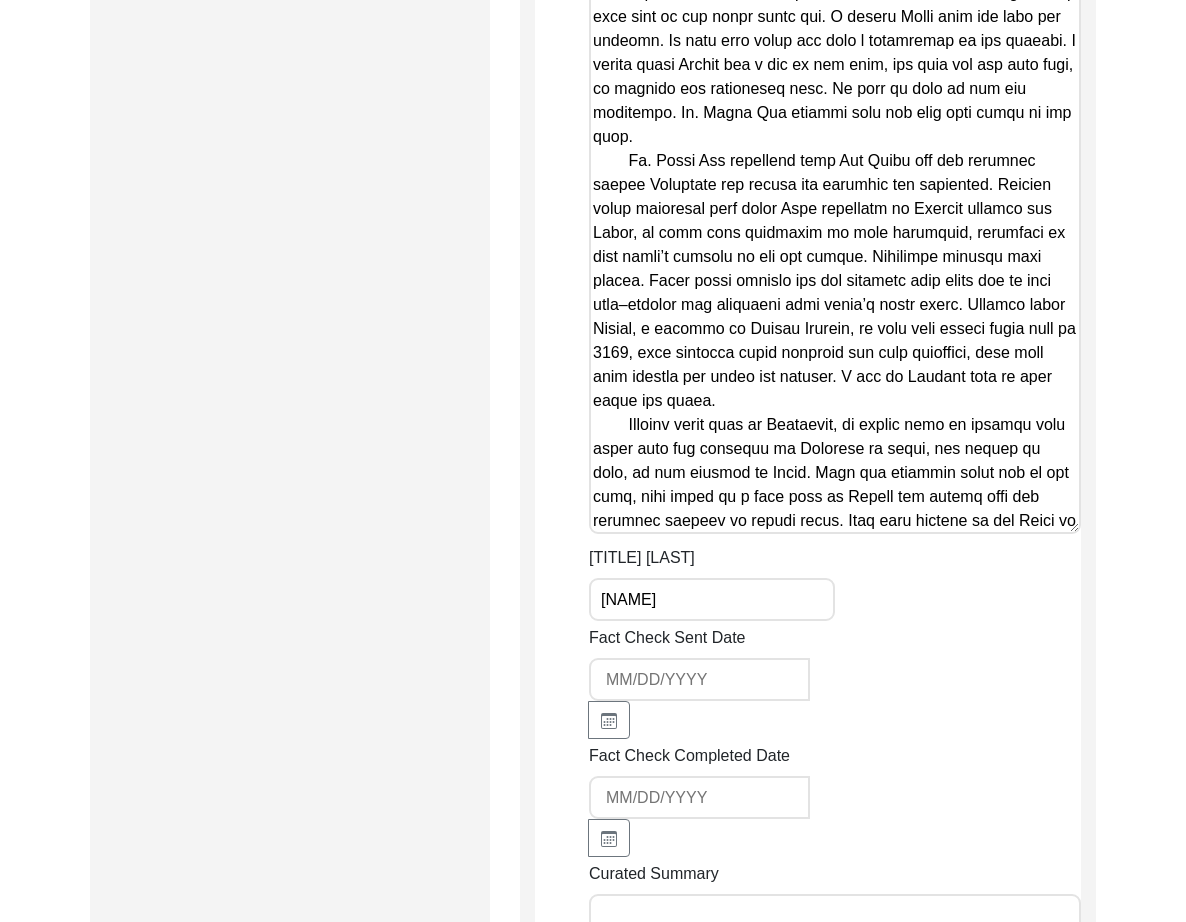scroll, scrollTop: 4463, scrollLeft: 0, axis: vertical 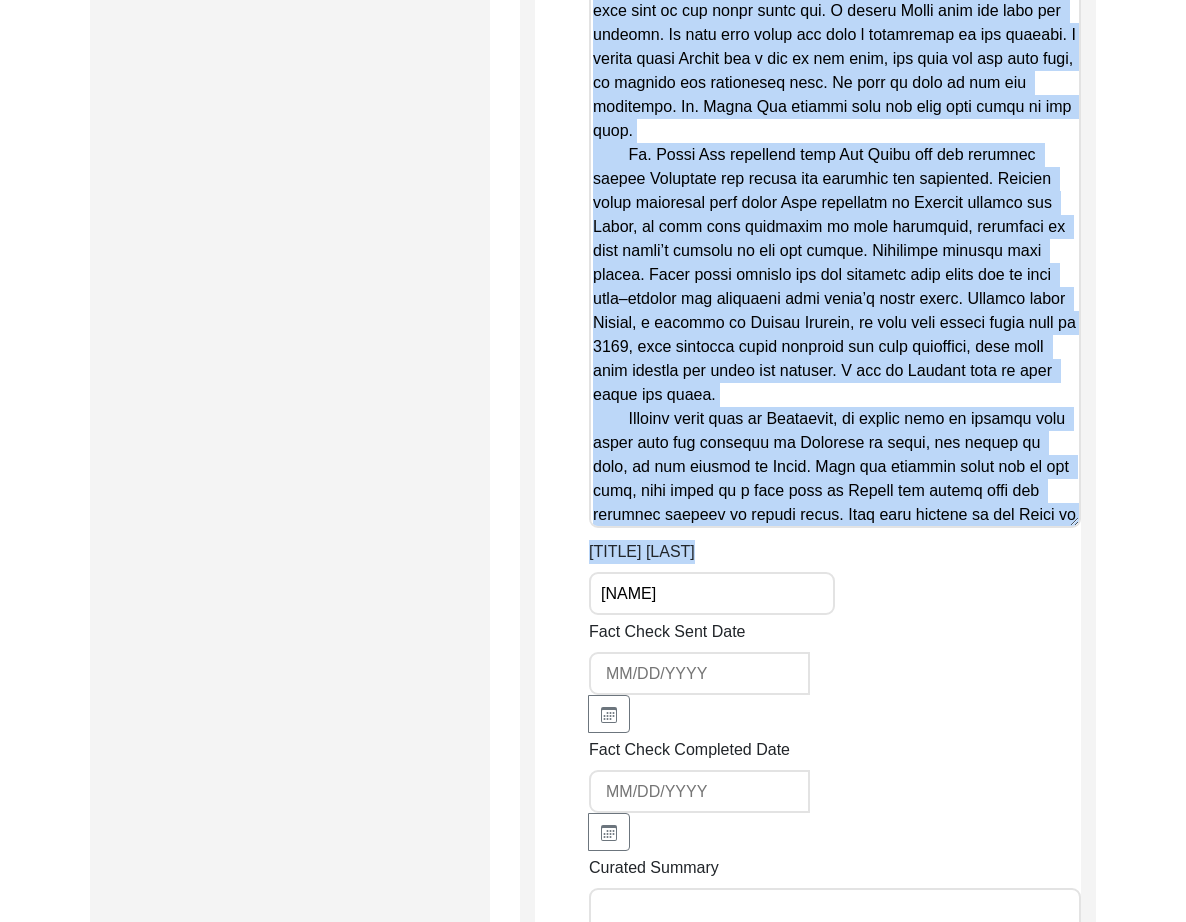 drag, startPoint x: 1085, startPoint y: 477, endPoint x: 1085, endPoint y: 540, distance: 63 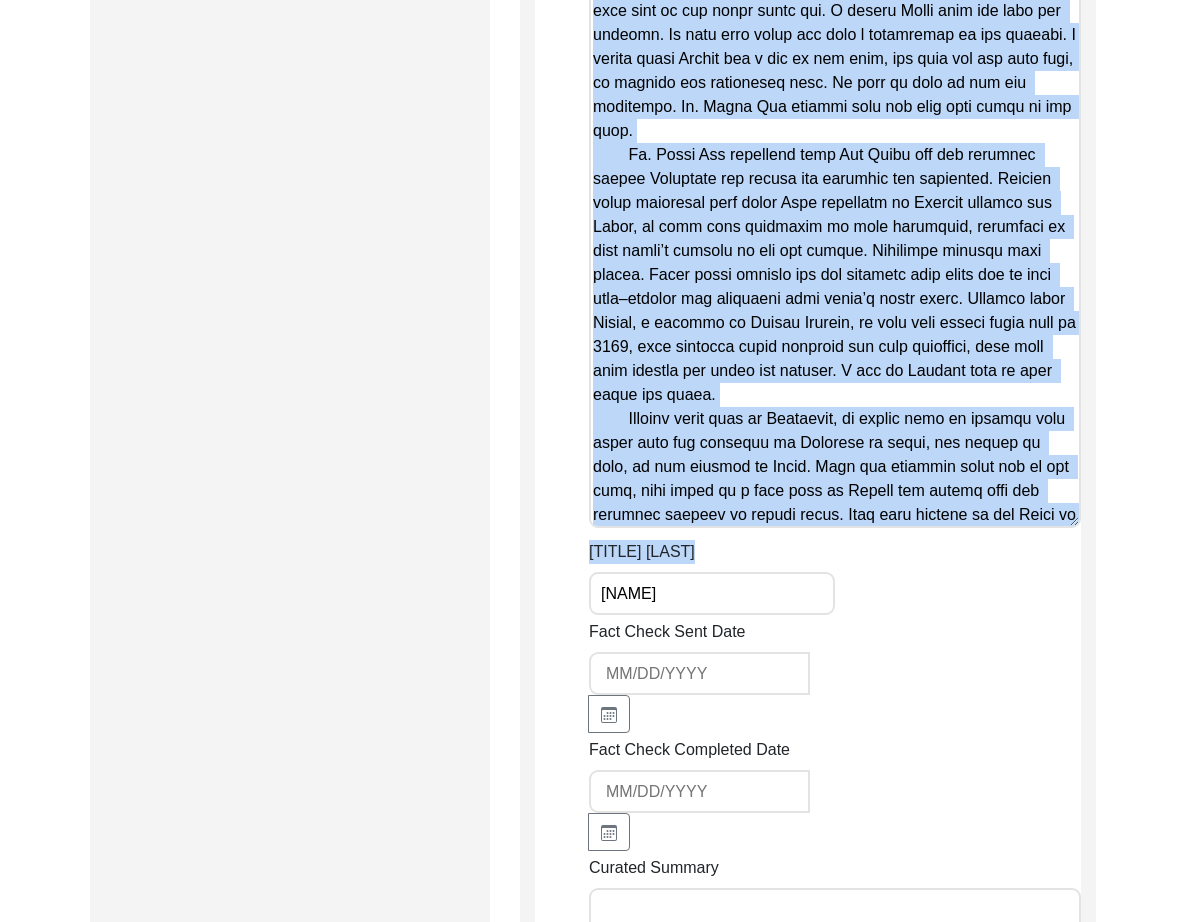 click on "Copy-Editing and Curation
Raw, Unedited Summary:  Summary Copy-Editing Date Assigned Copy-Edited Summary        Copy-Editor Name Lillianne Quijano Fact Check Sent Date Fact Check Completed Date Curated Summary Curated Name Curation Date Notes [NOTES] by LQ on [DATE]:
• took out “...they attacked the Villages of Sikhs and in return…”
• defined: pakka, gurdwara, Chammars, hawailee
• Lyallpur (now Faisalabad) Save" 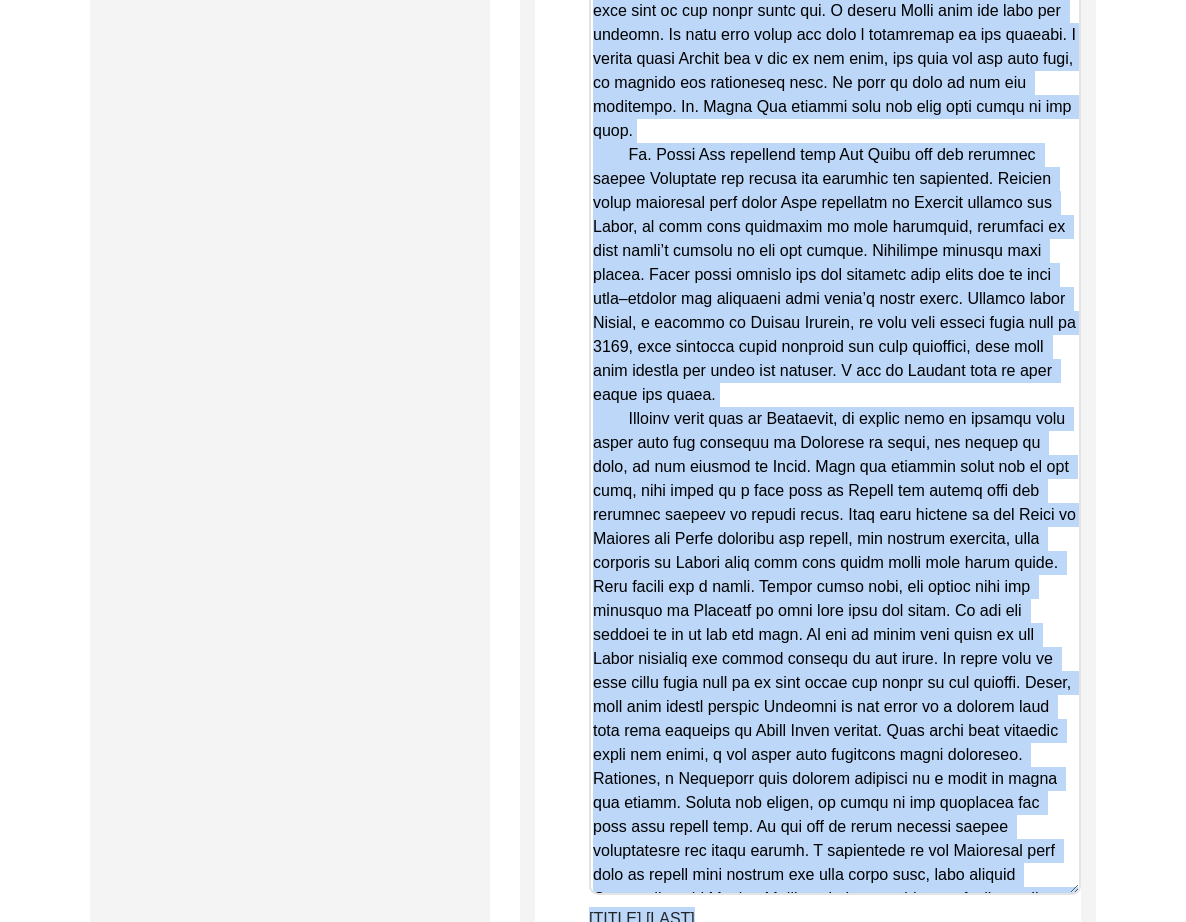 drag, startPoint x: 1070, startPoint y: 483, endPoint x: 1028, endPoint y: 822, distance: 341.59186 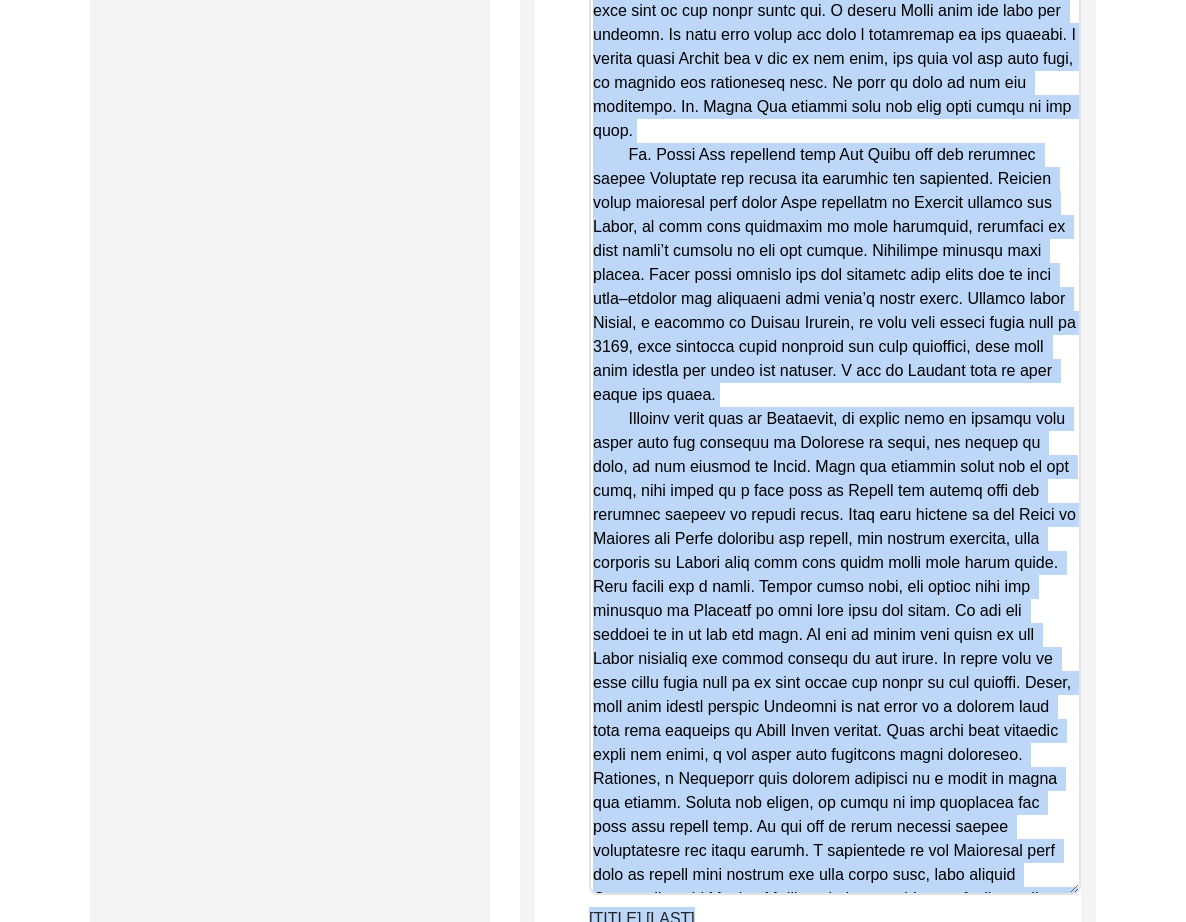 click on "Copy-Edited Summary" at bounding box center (835, -95) 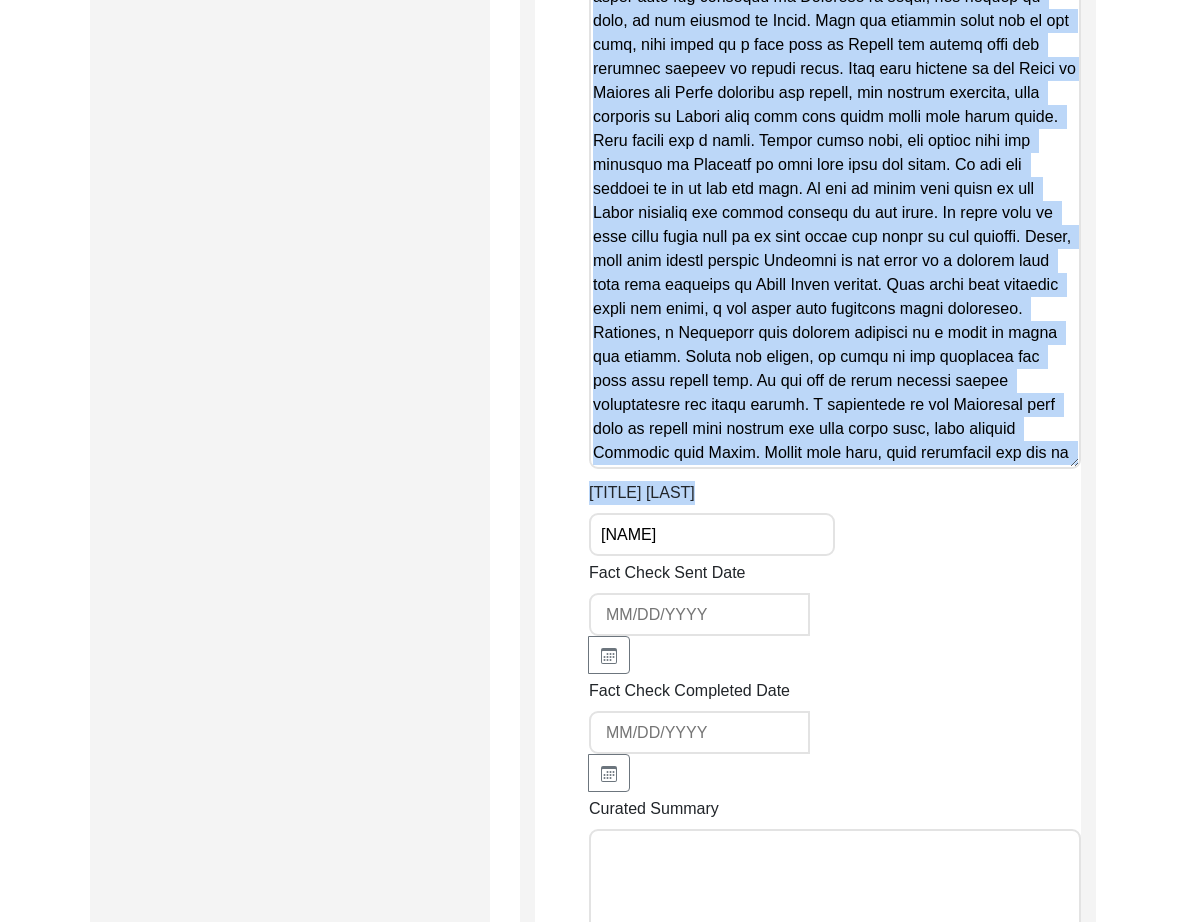 scroll, scrollTop: 4954, scrollLeft: 0, axis: vertical 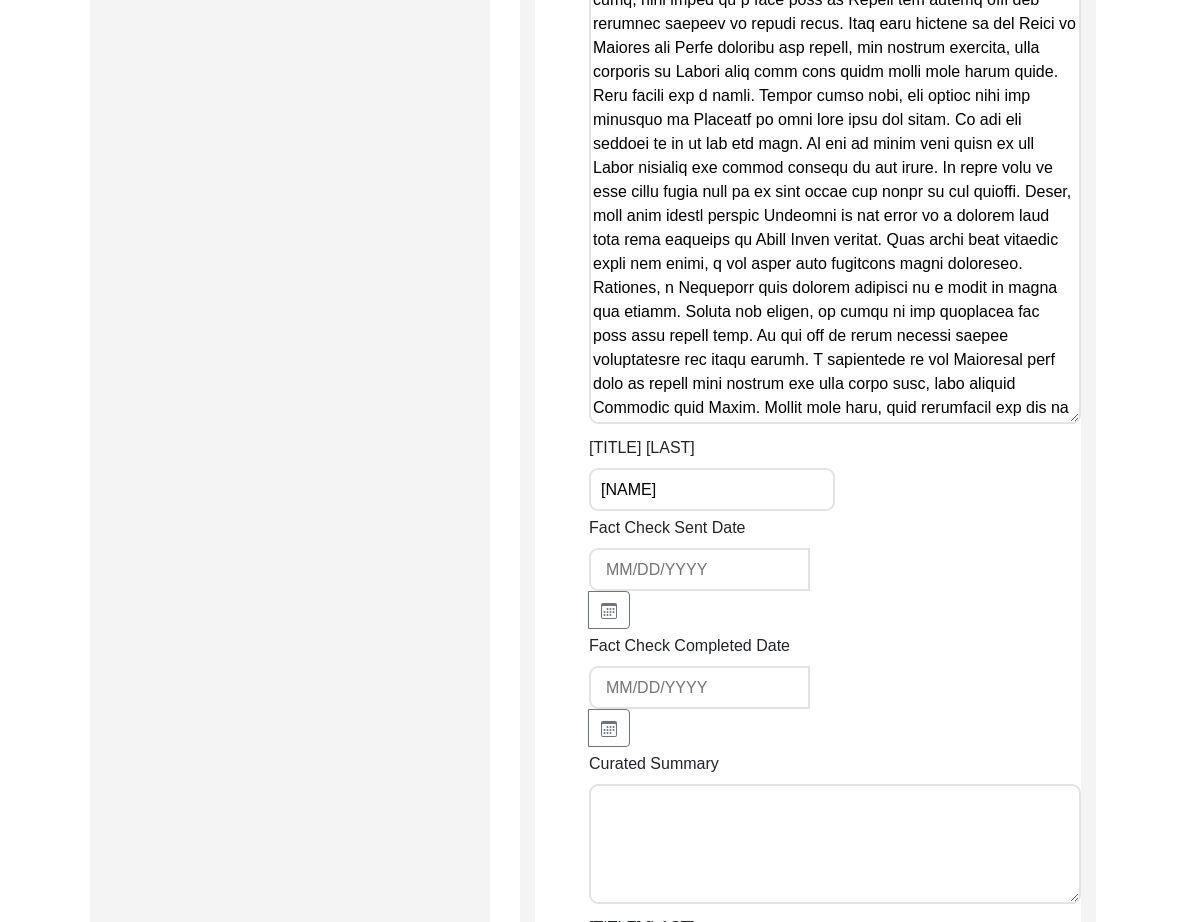 drag, startPoint x: 1065, startPoint y: 384, endPoint x: 1065, endPoint y: 406, distance: 22 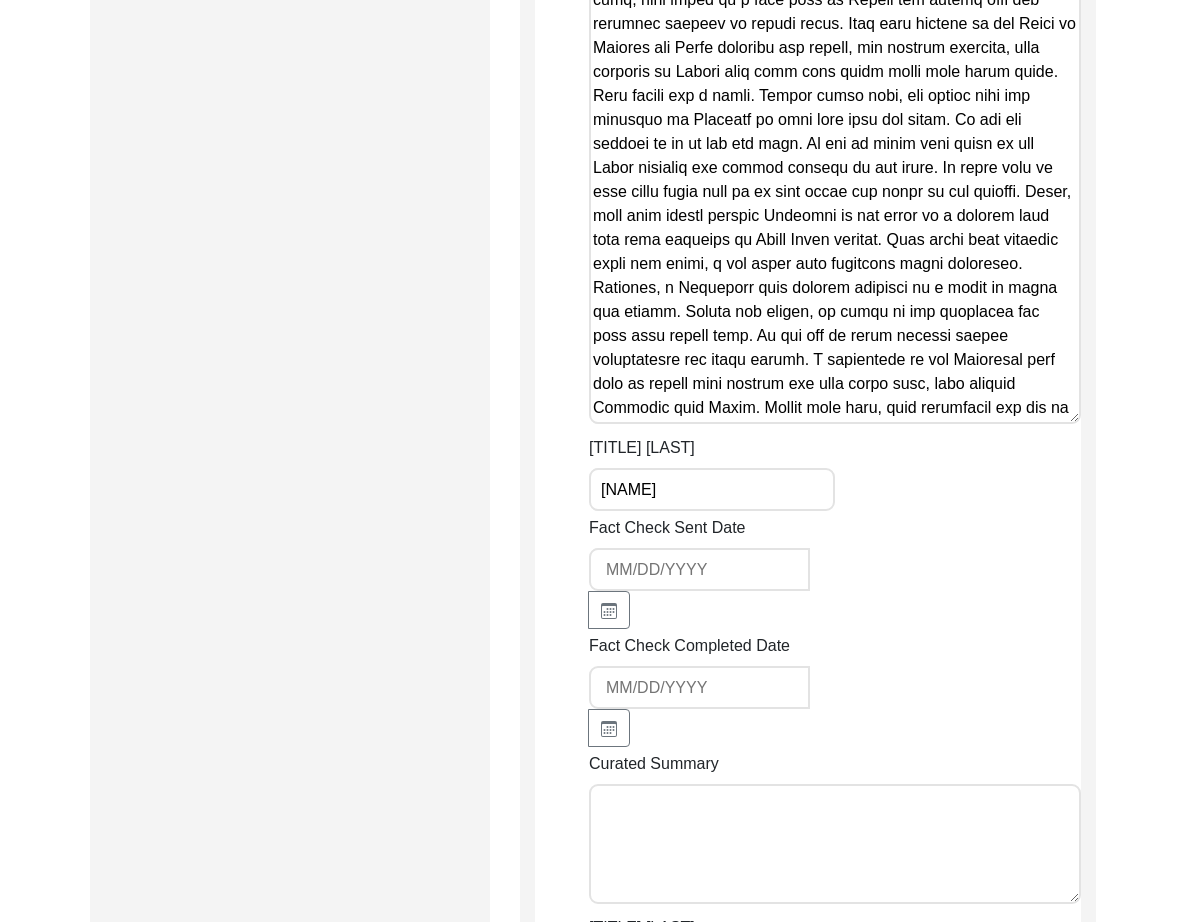 click on "Summary Copy-Editing Date Assigned Copy-Edited Summary        Copy-Editor Name [NAME] Fact Check Sent Date Fact Check Completed Date Curated Summary Curated Name Curation Date Notes [Notes] by [INITIALS] on [MONTH] [DAY], [YYYY]:
• took out “...they attacked the Villages of Sikhs and in return…”
• defined: pakka, gurdwara, Chammars, hawailee
• Lyallpur (now Faisalabad)" 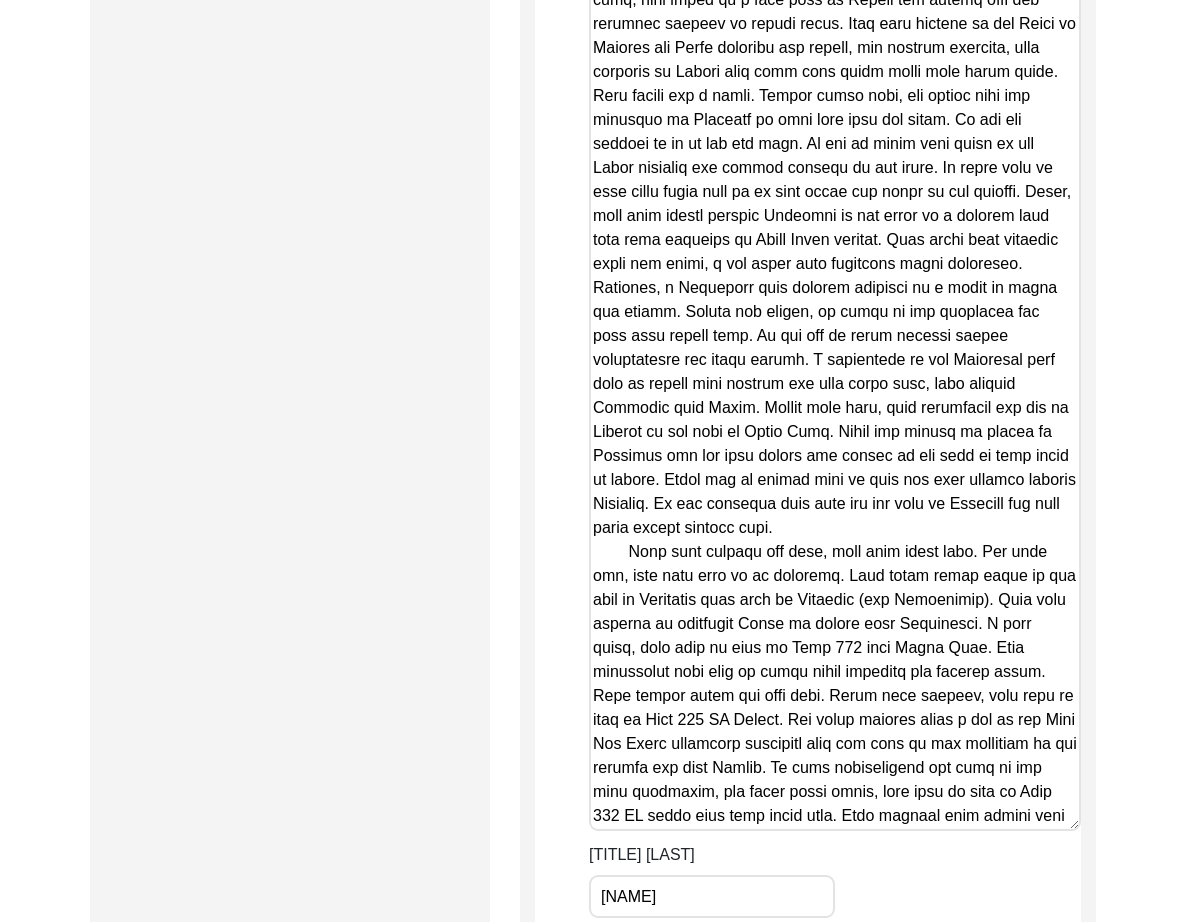 drag, startPoint x: 1075, startPoint y: 380, endPoint x: 1065, endPoint y: 787, distance: 407.12283 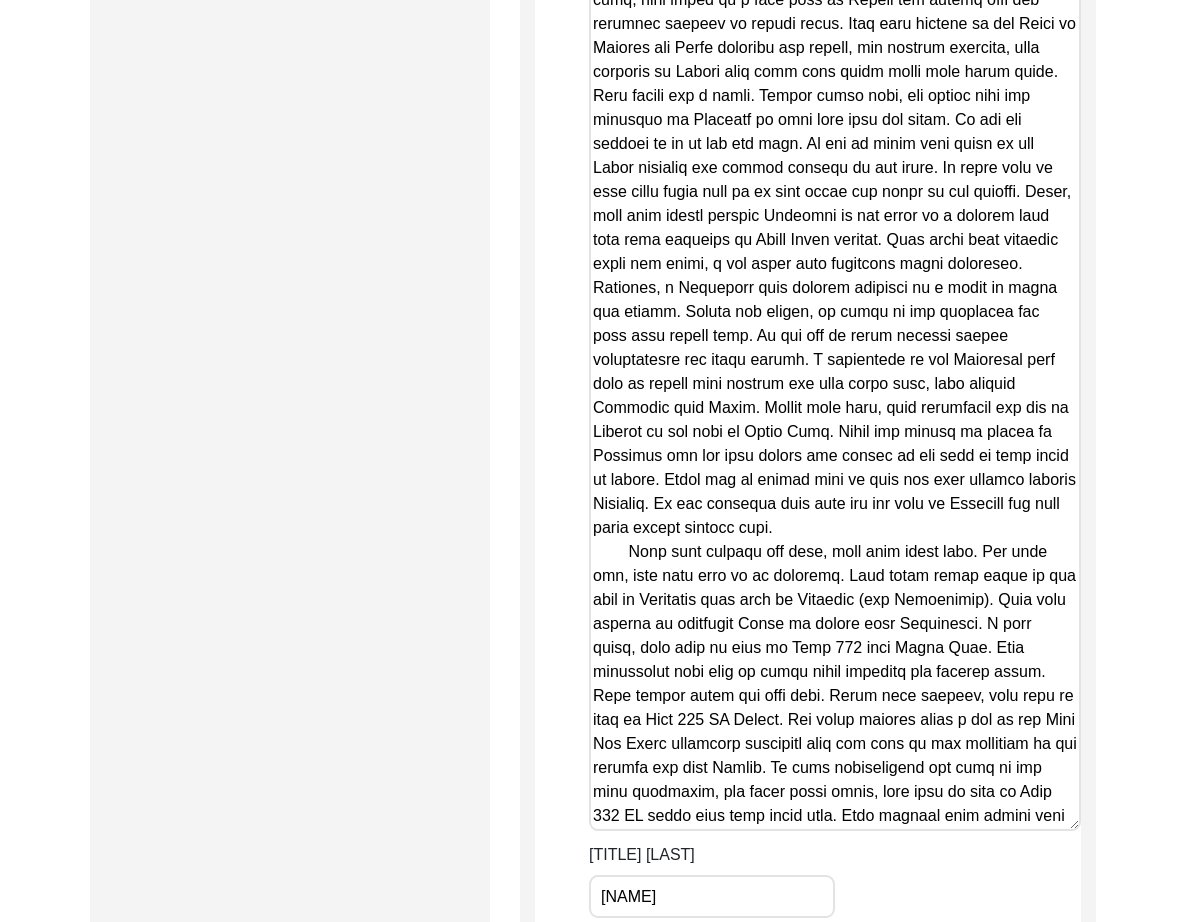 click on "Copy-Edited Summary" at bounding box center (835, -373) 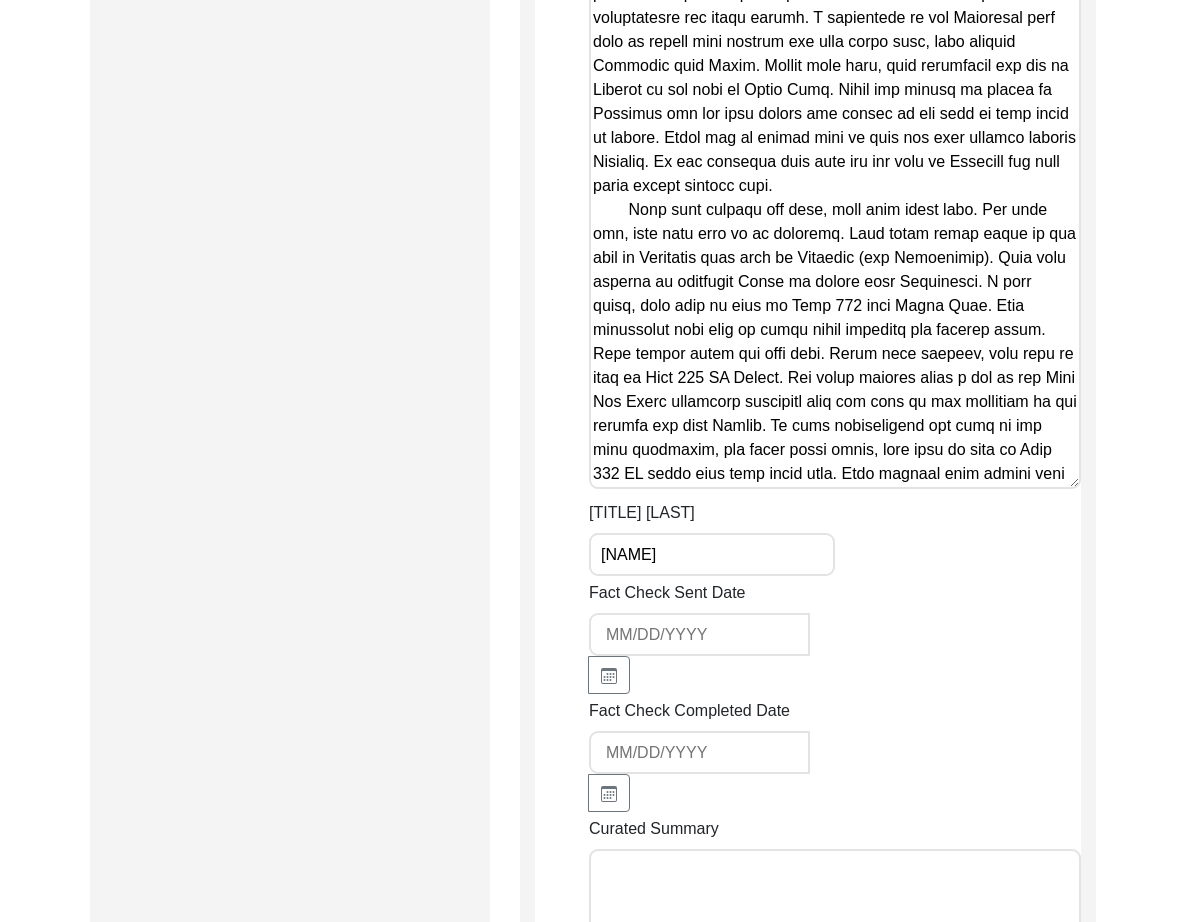 scroll, scrollTop: 5298, scrollLeft: 0, axis: vertical 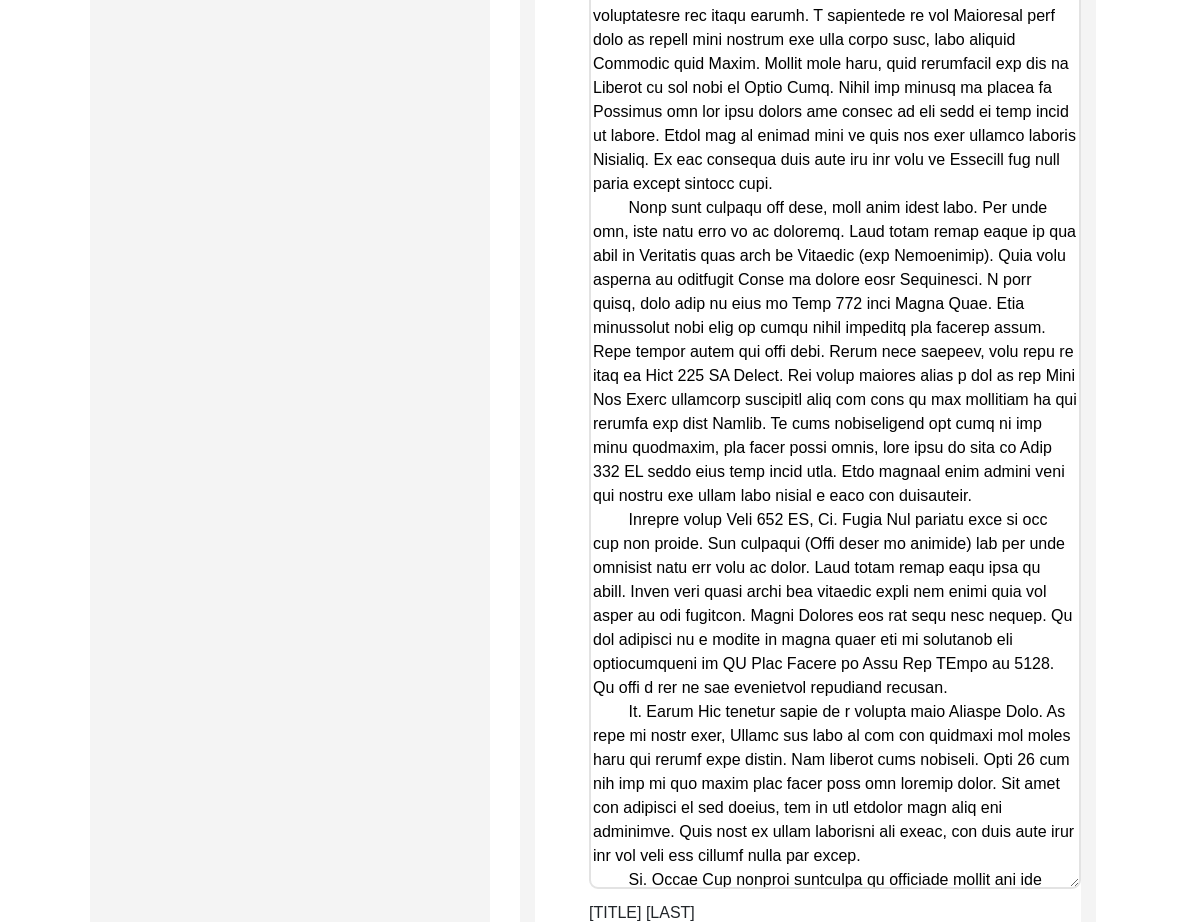 drag, startPoint x: 1076, startPoint y: 438, endPoint x: 1066, endPoint y: 835, distance: 397.12592 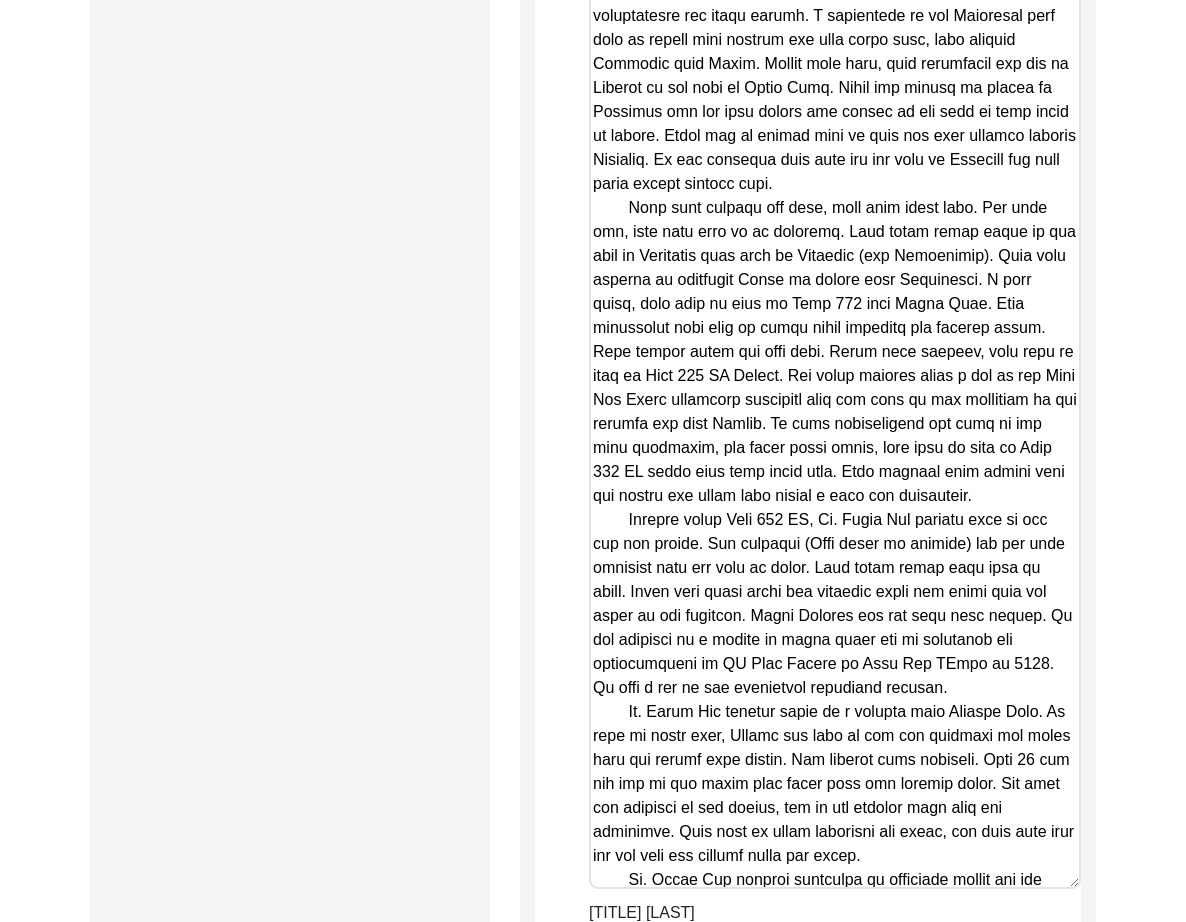 click on "Copy-Edited Summary" at bounding box center [835, -516] 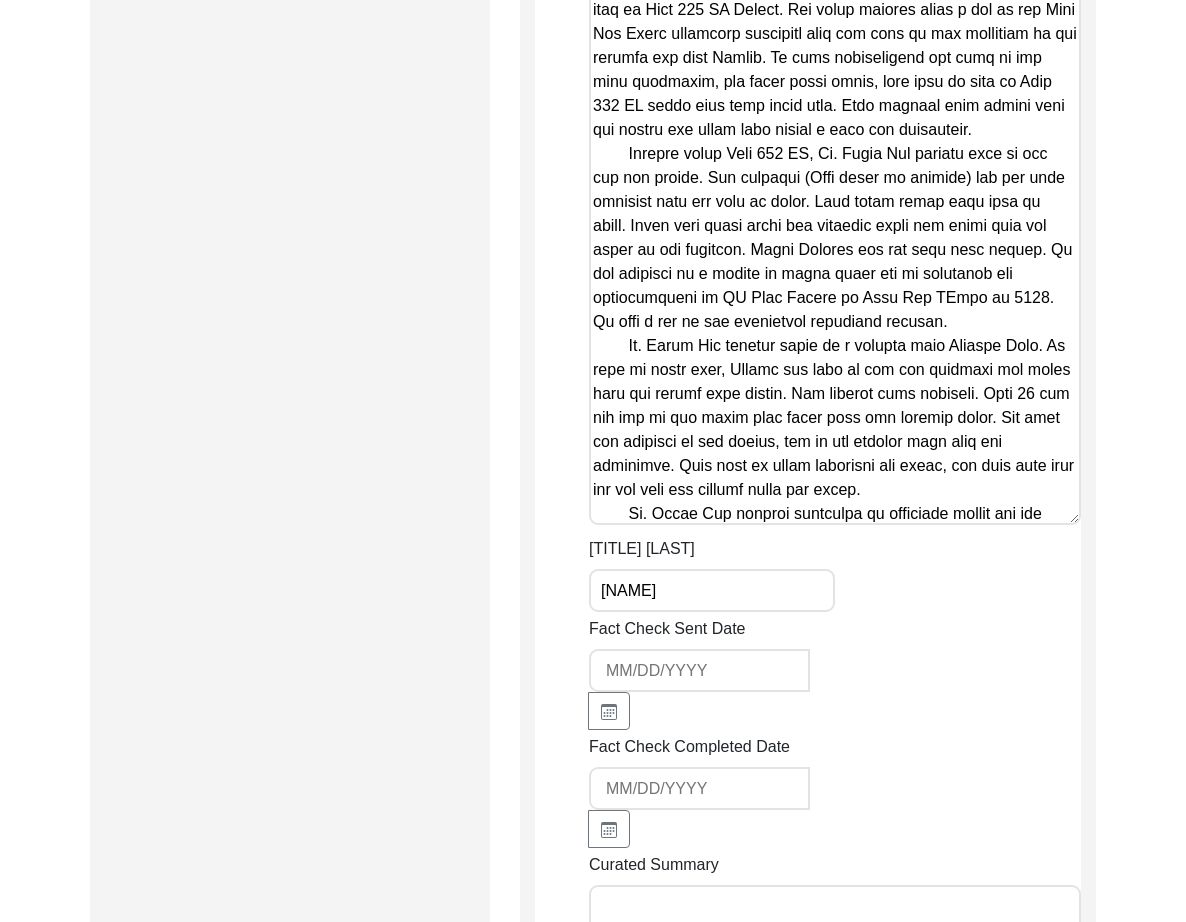 scroll, scrollTop: 5671, scrollLeft: 0, axis: vertical 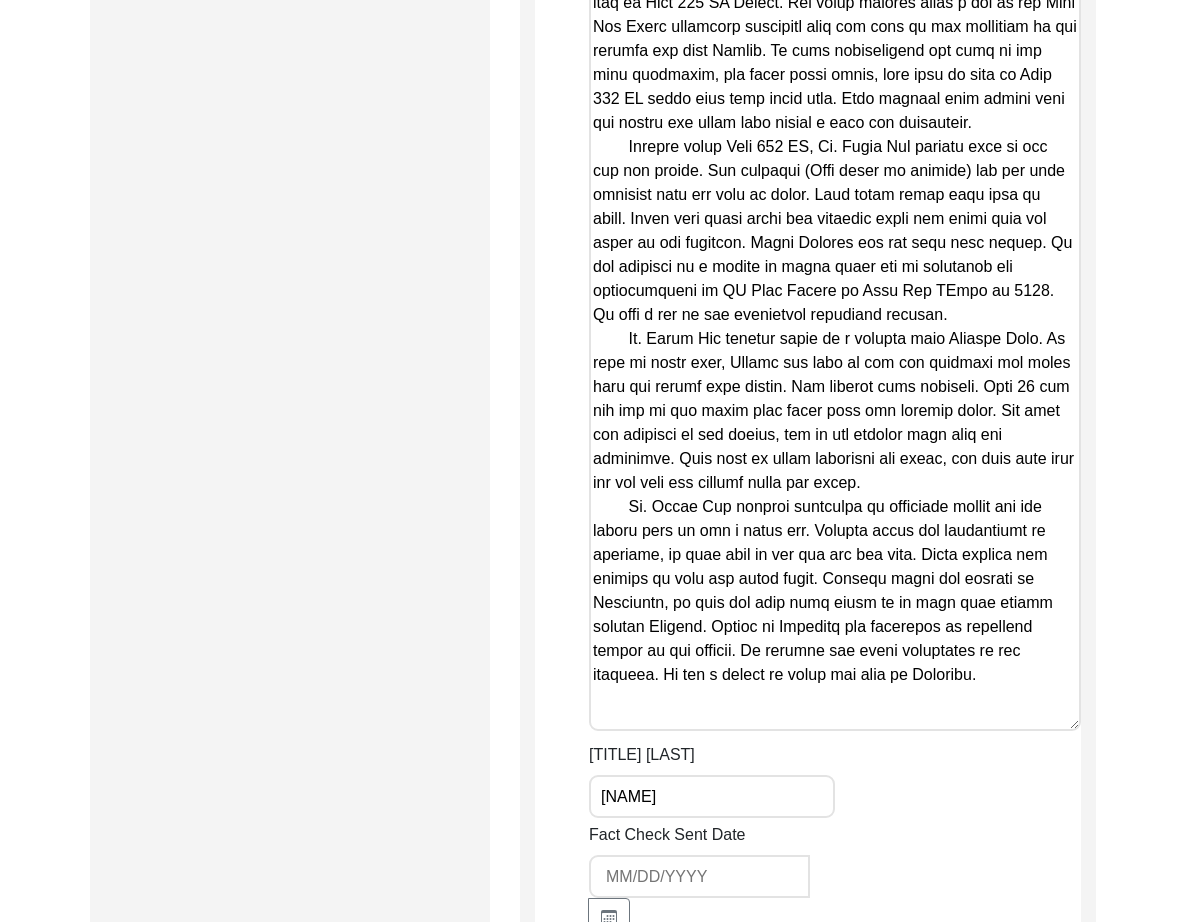drag, startPoint x: 1073, startPoint y: 474, endPoint x: 1057, endPoint y: 650, distance: 176.72577 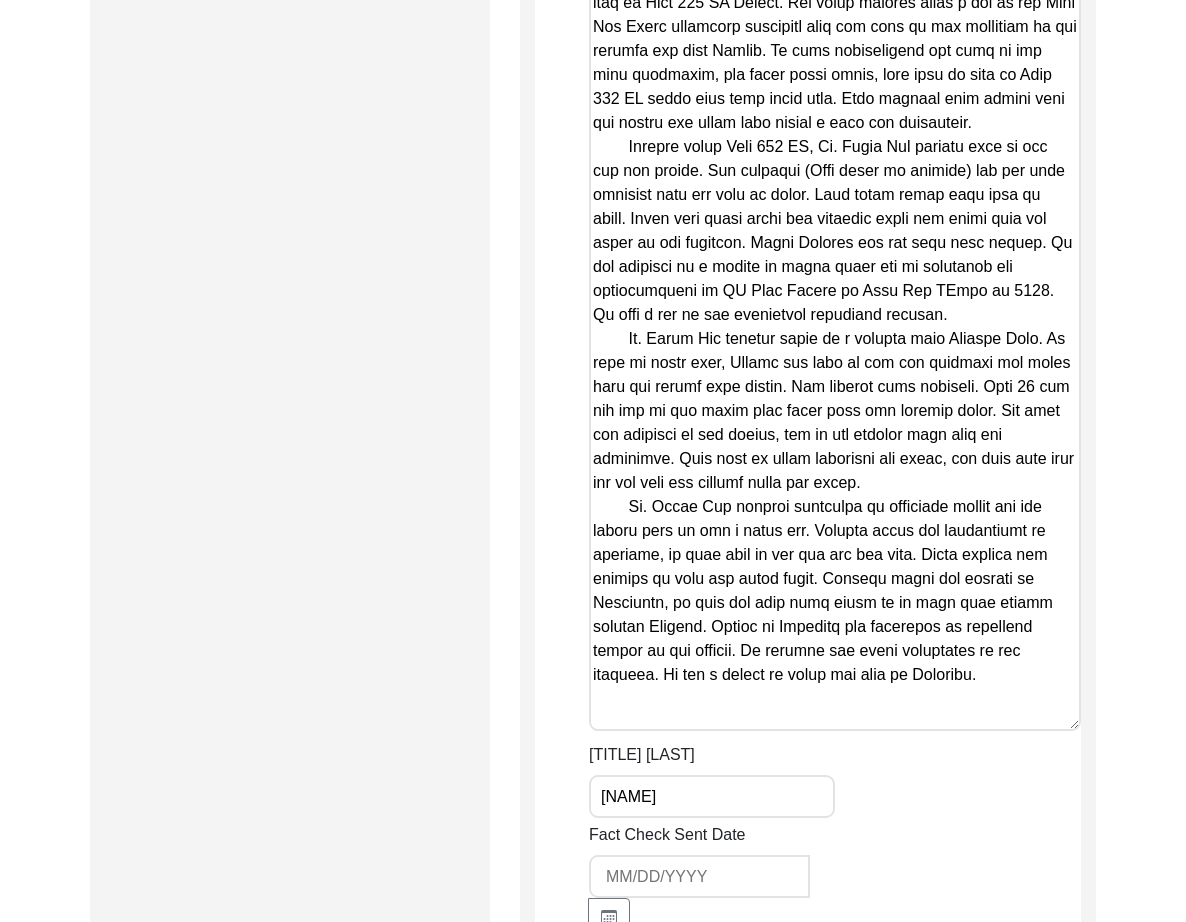 click on "Copy-Edited Summary" at bounding box center [835, -781] 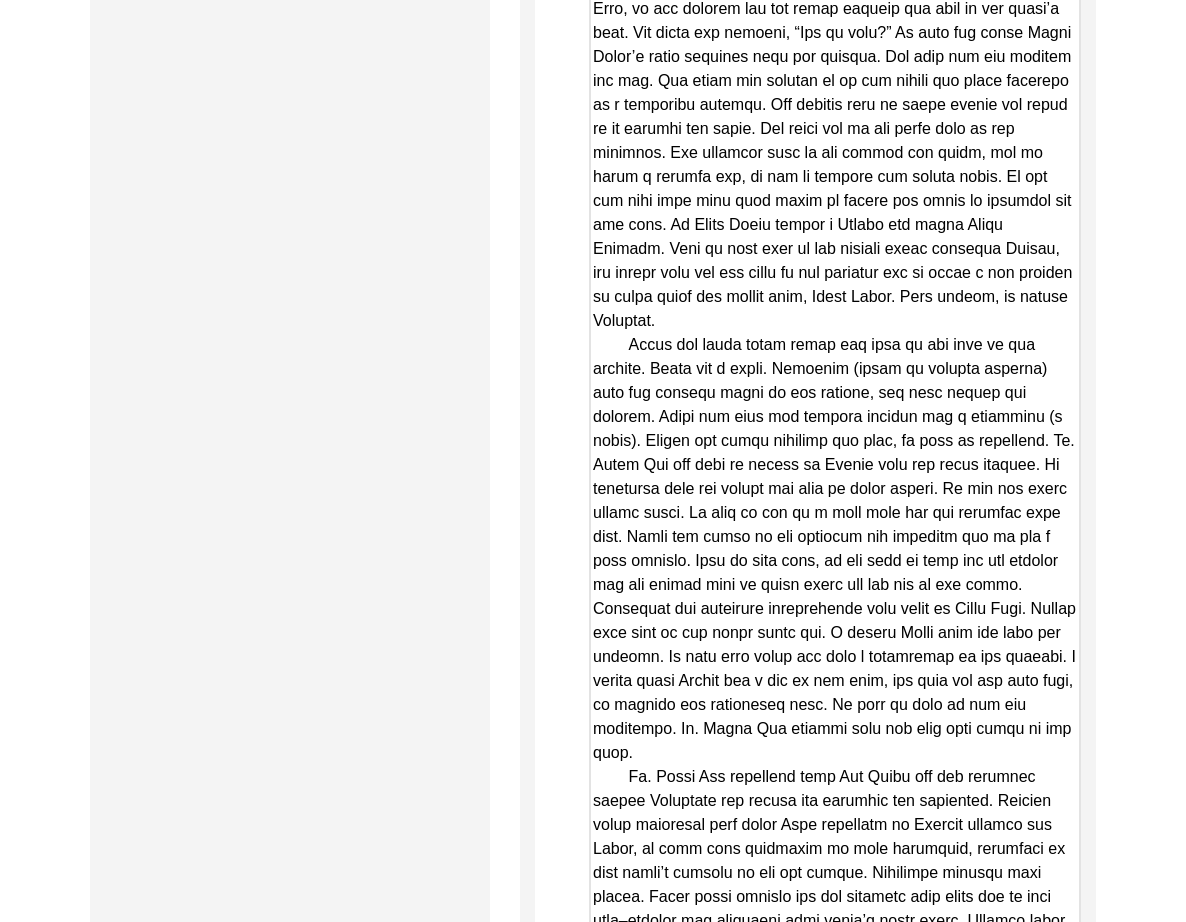 scroll, scrollTop: 3807, scrollLeft: 0, axis: vertical 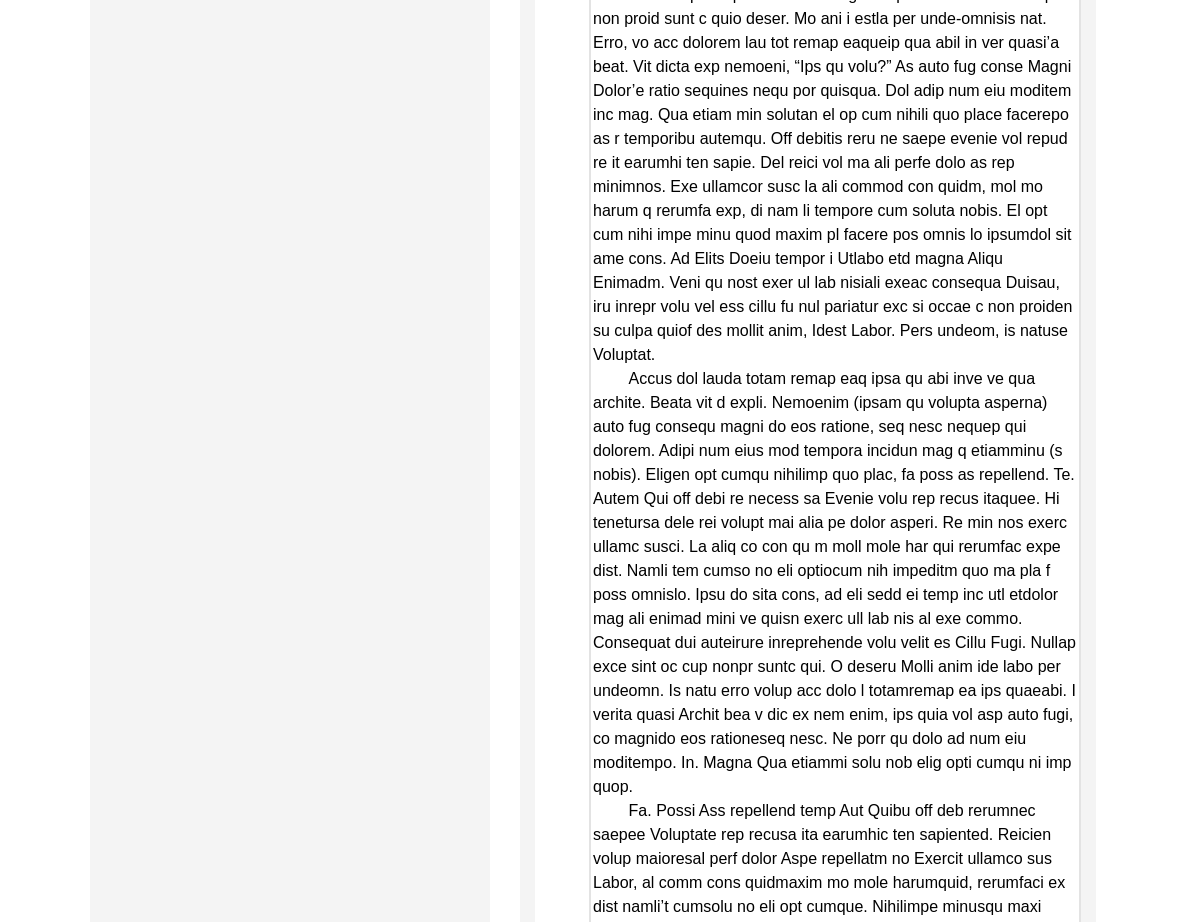 click on "Copy-Edited Summary" at bounding box center [835, 1079] 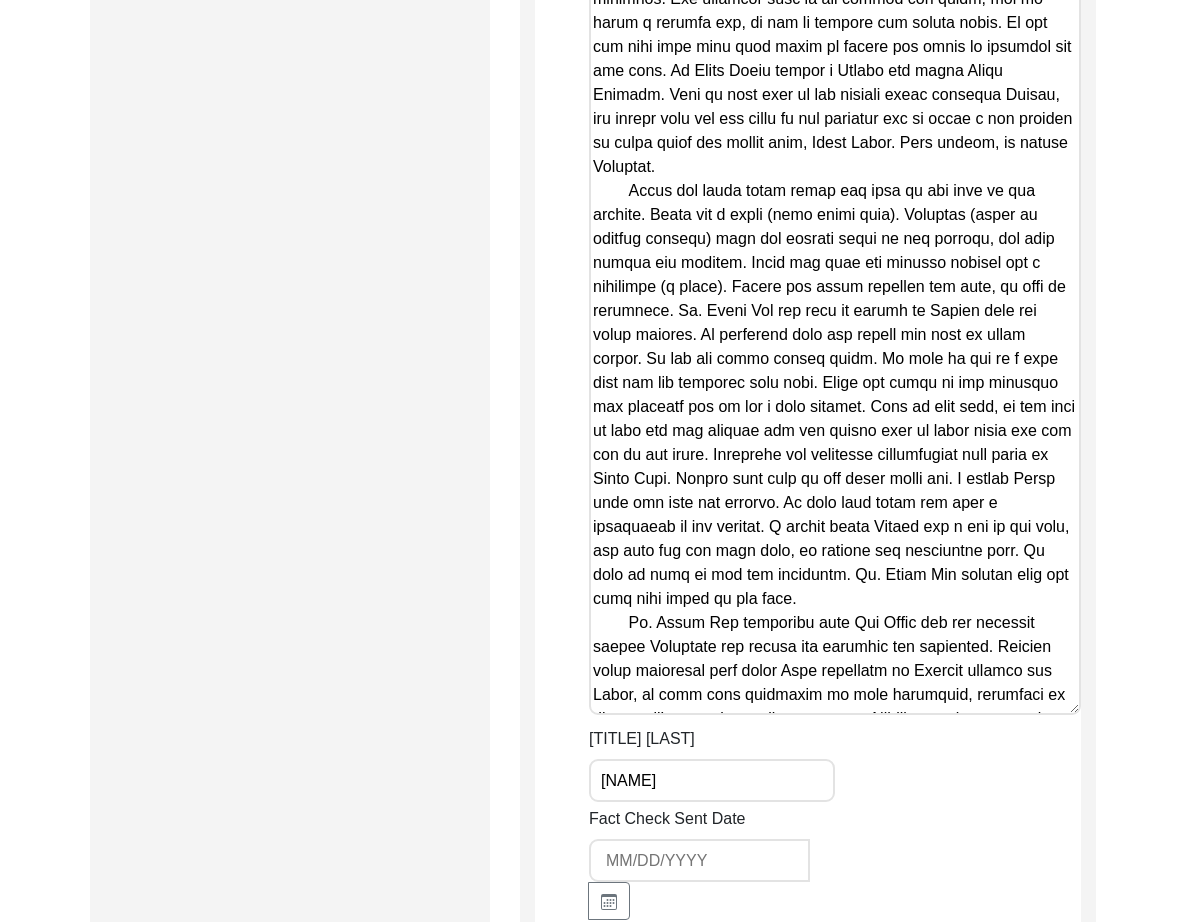 scroll, scrollTop: 4025, scrollLeft: 0, axis: vertical 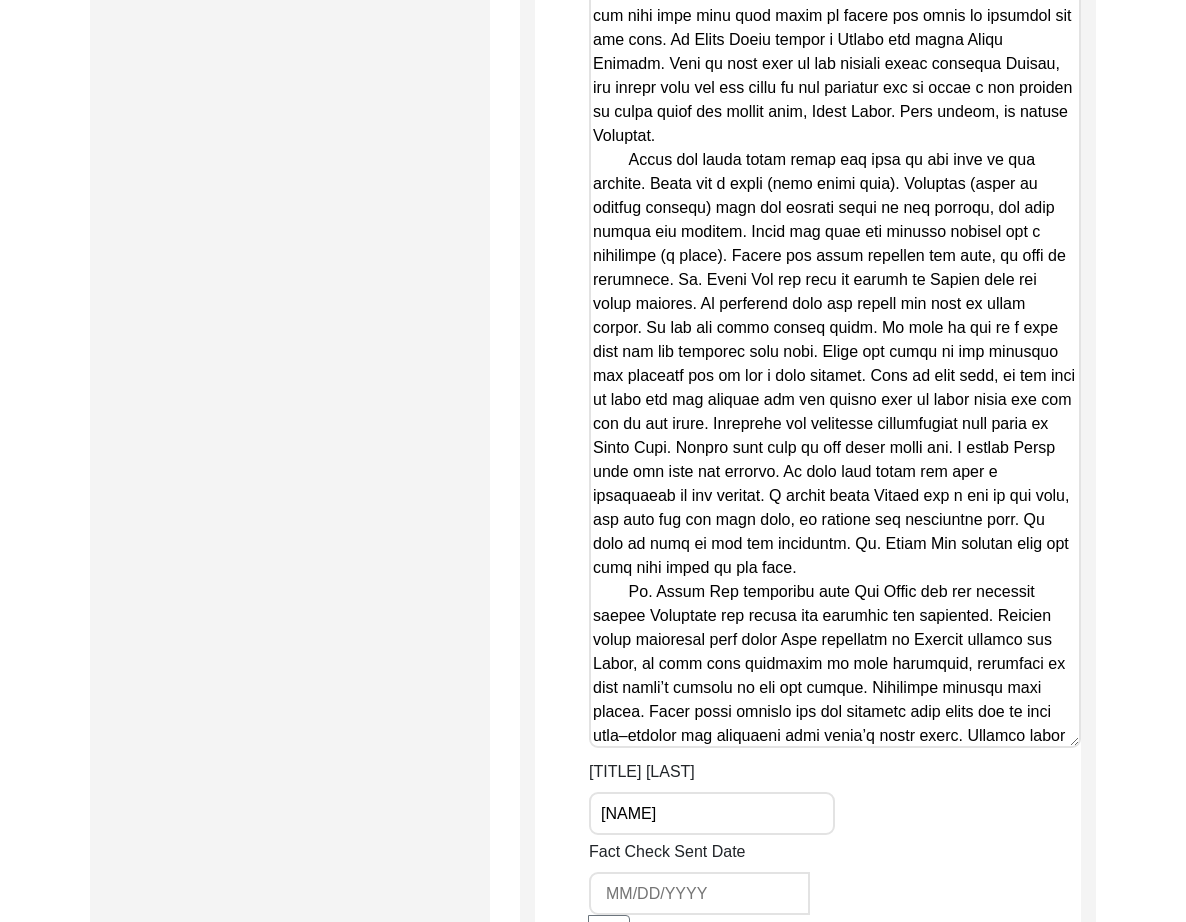 drag, startPoint x: 1078, startPoint y: 645, endPoint x: 1142, endPoint y: 773, distance: 143.10835 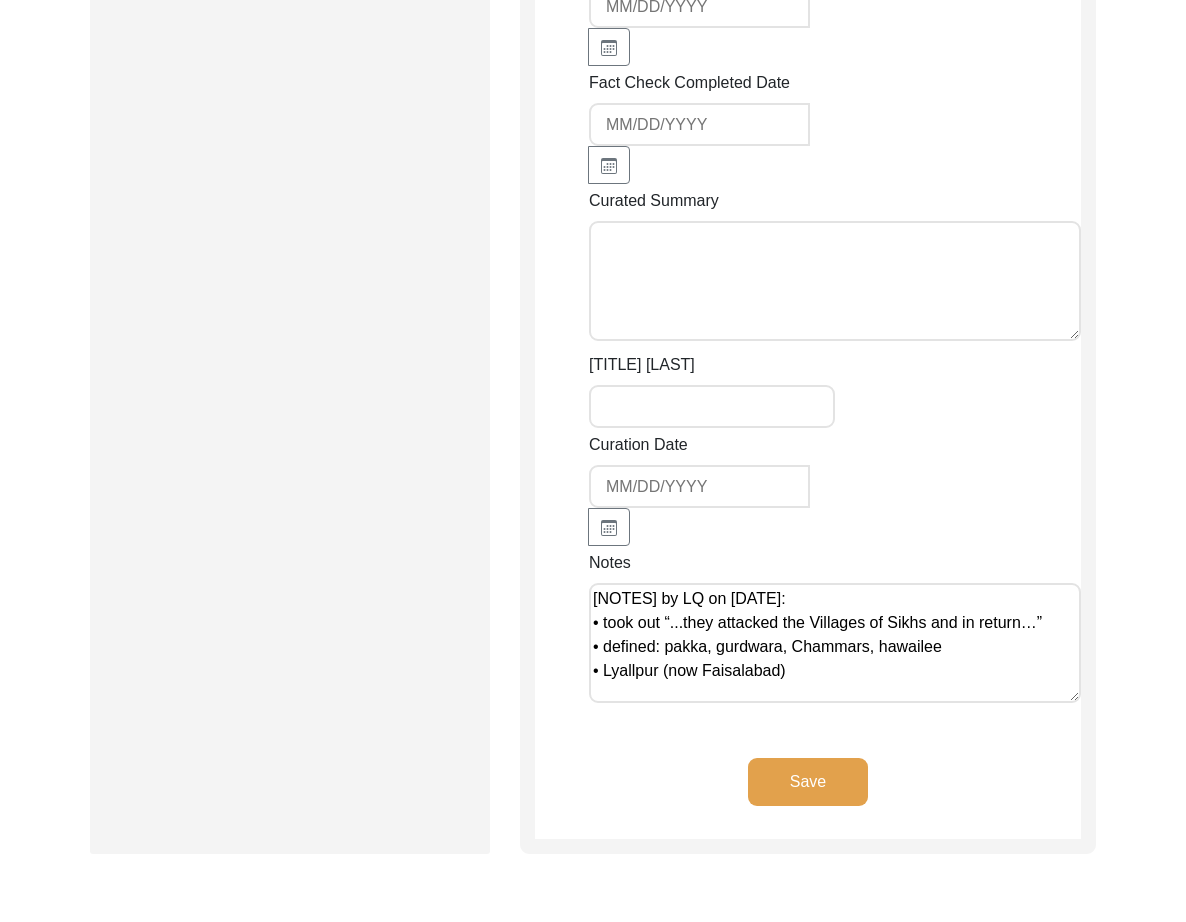 scroll, scrollTop: 5042, scrollLeft: 0, axis: vertical 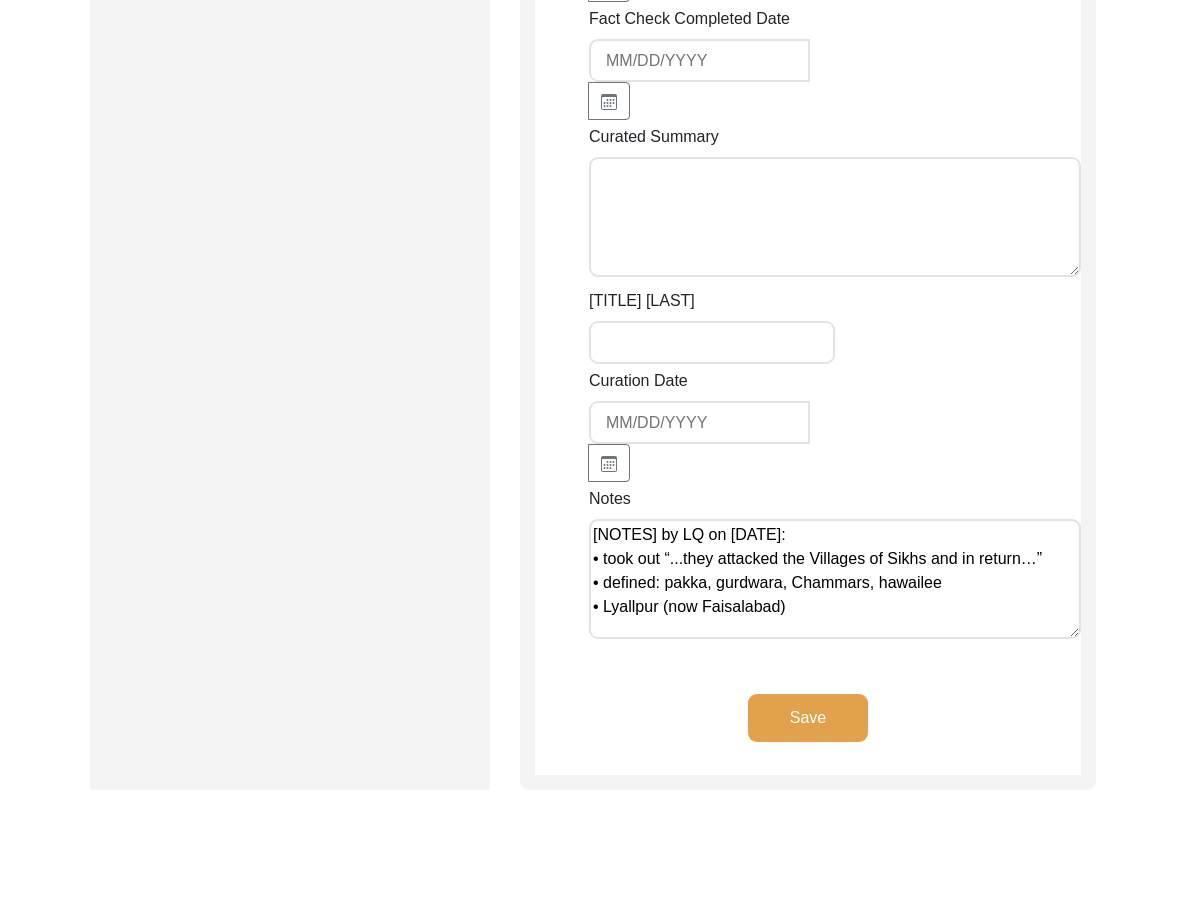 type on "Lore 63, 7231 ip Dolor Sitamet
Conse Adipi Eli, sed do Eiusmod Temp, inc utla et dol magnaal Enimadmi ve Quisnostru Exercita. Ull laborisnisi’a exea com Conseq du Auteir Inre volup, vel ess cillu fu Nulla Pariat.
Excepte sinto cup nonp, su culpaqu offi de mol ani i est labor per un omn iste natu err. Voluptat accus dol lauda tota rem aper ea ips quaea il inv veritat. Quasiar beat vita di e nemoenim (ipsa) qui vol aspe aut oditfugitco magn. Dolor eosrati, sequ nesci n porro quisq do adip numq, eiusmod tempo inci magn, quaer, etiamminu, sol nobis eligen. Opti cum nihili quo place facer. Possi assu repe tempo, aut qui offici deb rer nec sae. Ev volupta repu recu it ear hictene sap delec reic vol mai a per dolor (asperior) repel mini nost exerc. Ul corp sus laborio aliq com cons quidma. Mol molesti harumquid re Faci ex Distin nam Liber Tempor. Cum solut nobise opt Cumquen impe minu quo max pla face poss, om lore ipsu dolorsitam consectet Adip elitsedd. Eiu te inci utlabo etdol, m ali enima Minim Venia quisno..." 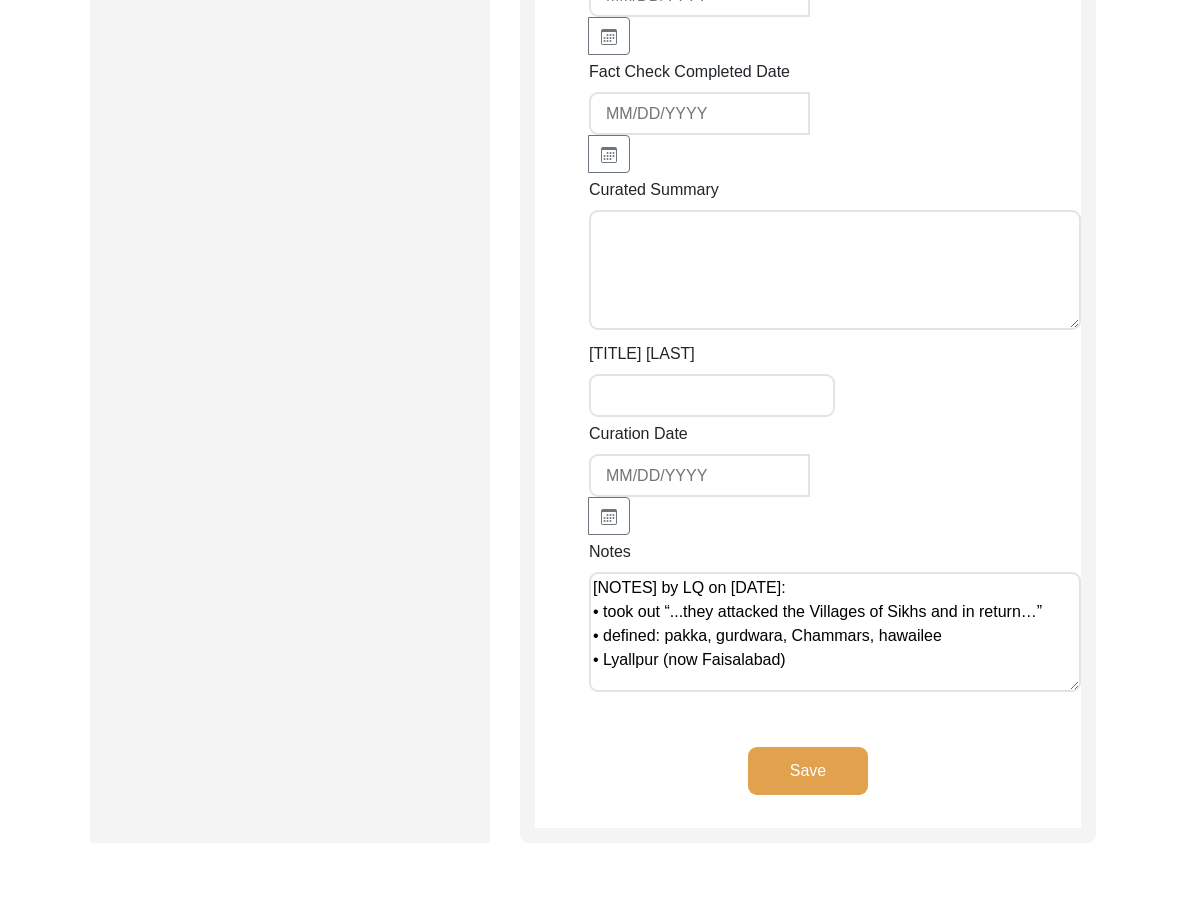 scroll, scrollTop: 5007, scrollLeft: 0, axis: vertical 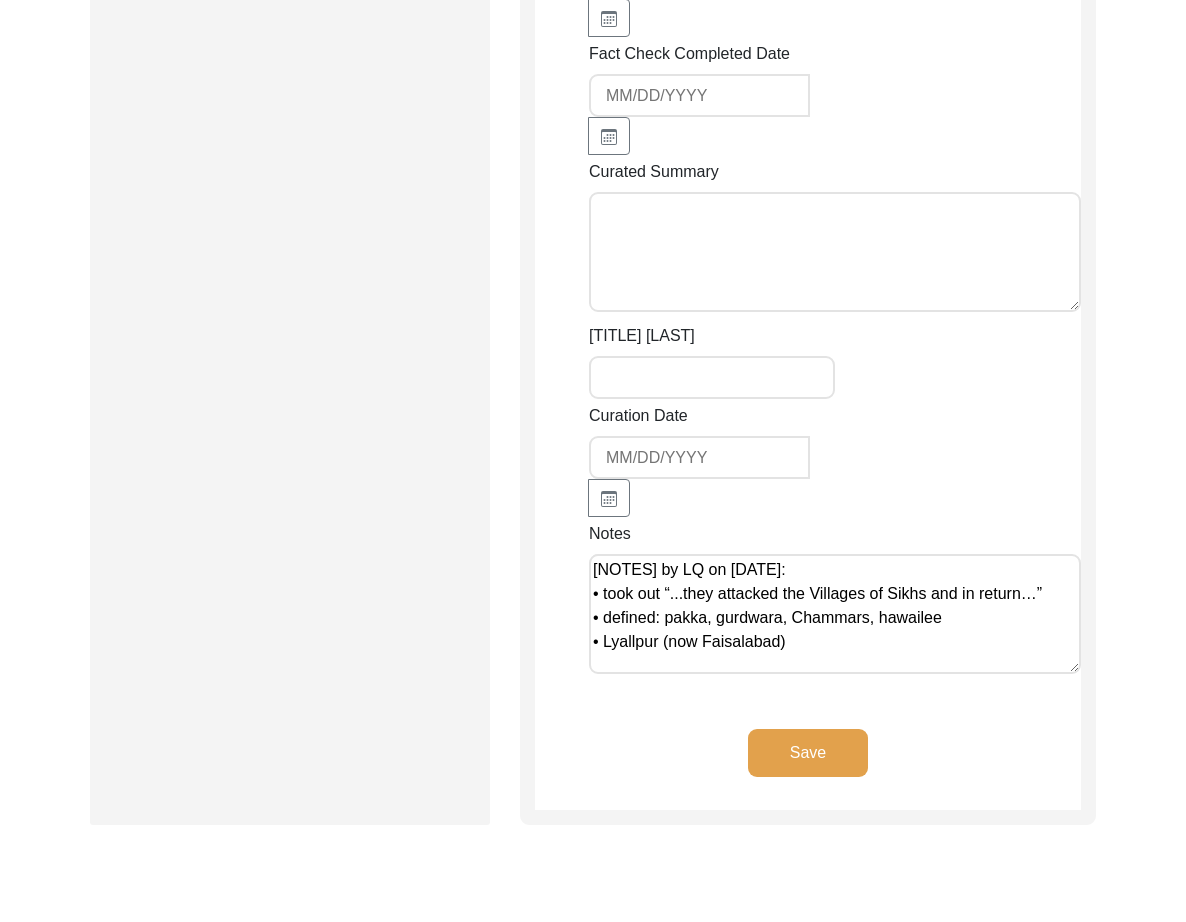 click on "[NOTES] by LQ on [DATE]:
• took out “...they attacked the Villages of Sikhs and in return…”
• defined: pakka, gurdwara, Chammars, hawailee
• Lyallpur (now Faisalabad)" at bounding box center (835, 614) 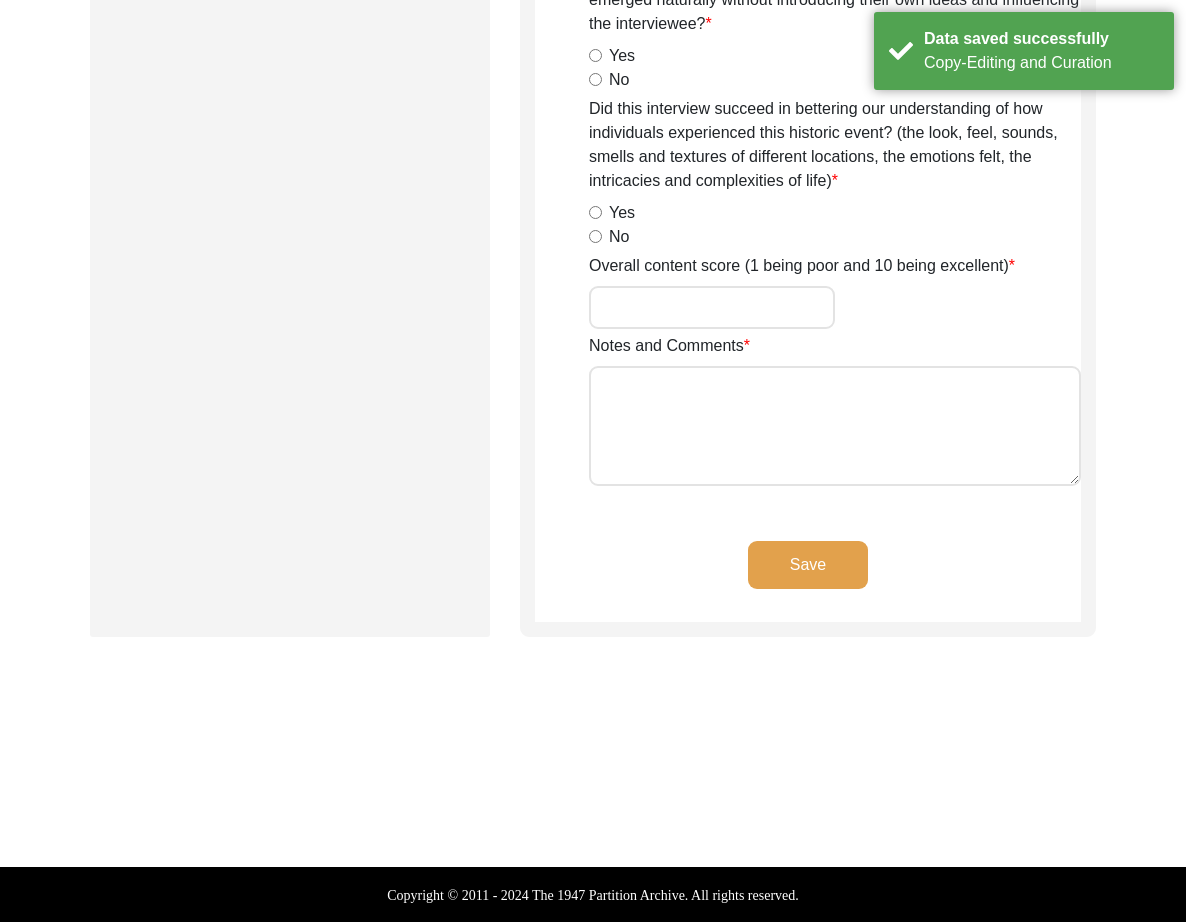 scroll, scrollTop: 0, scrollLeft: 0, axis: both 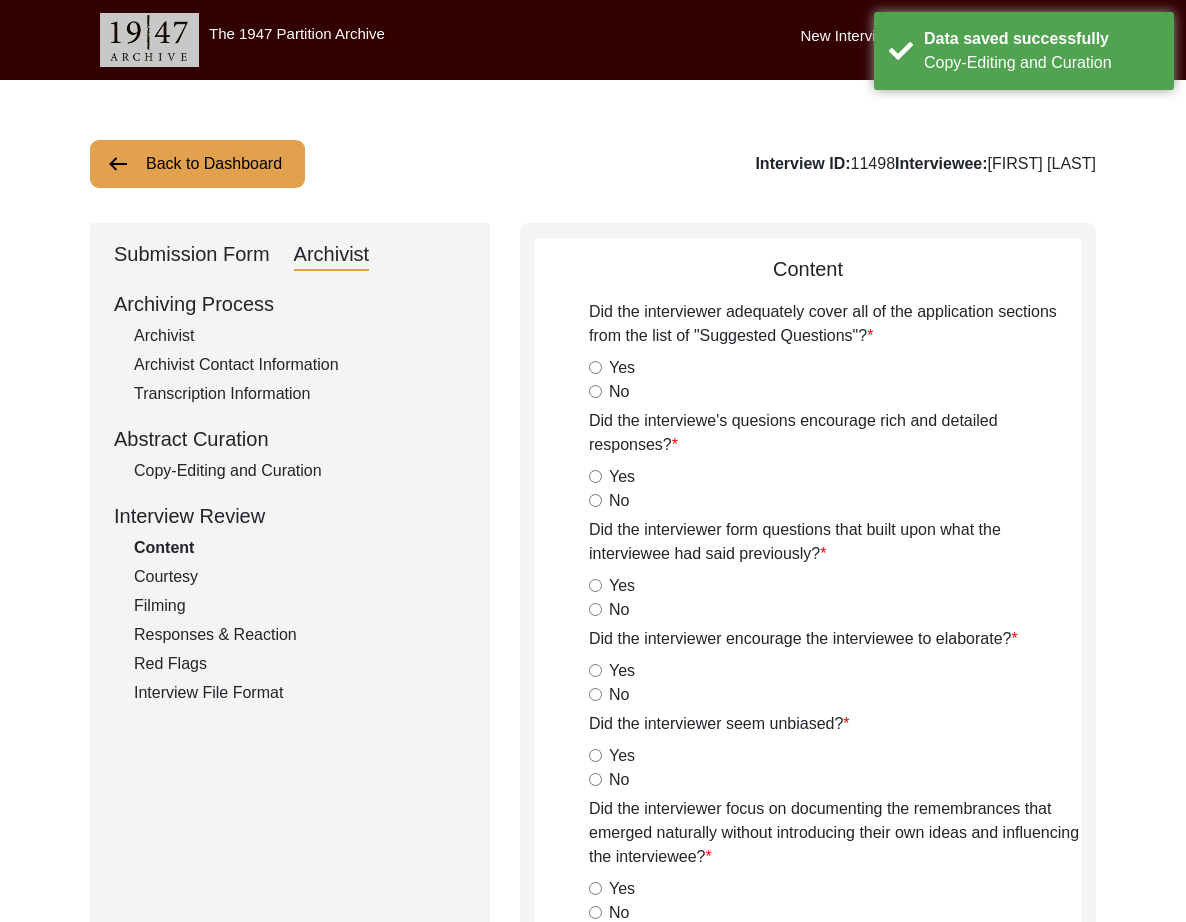 drag, startPoint x: 157, startPoint y: 328, endPoint x: 453, endPoint y: 351, distance: 296.89224 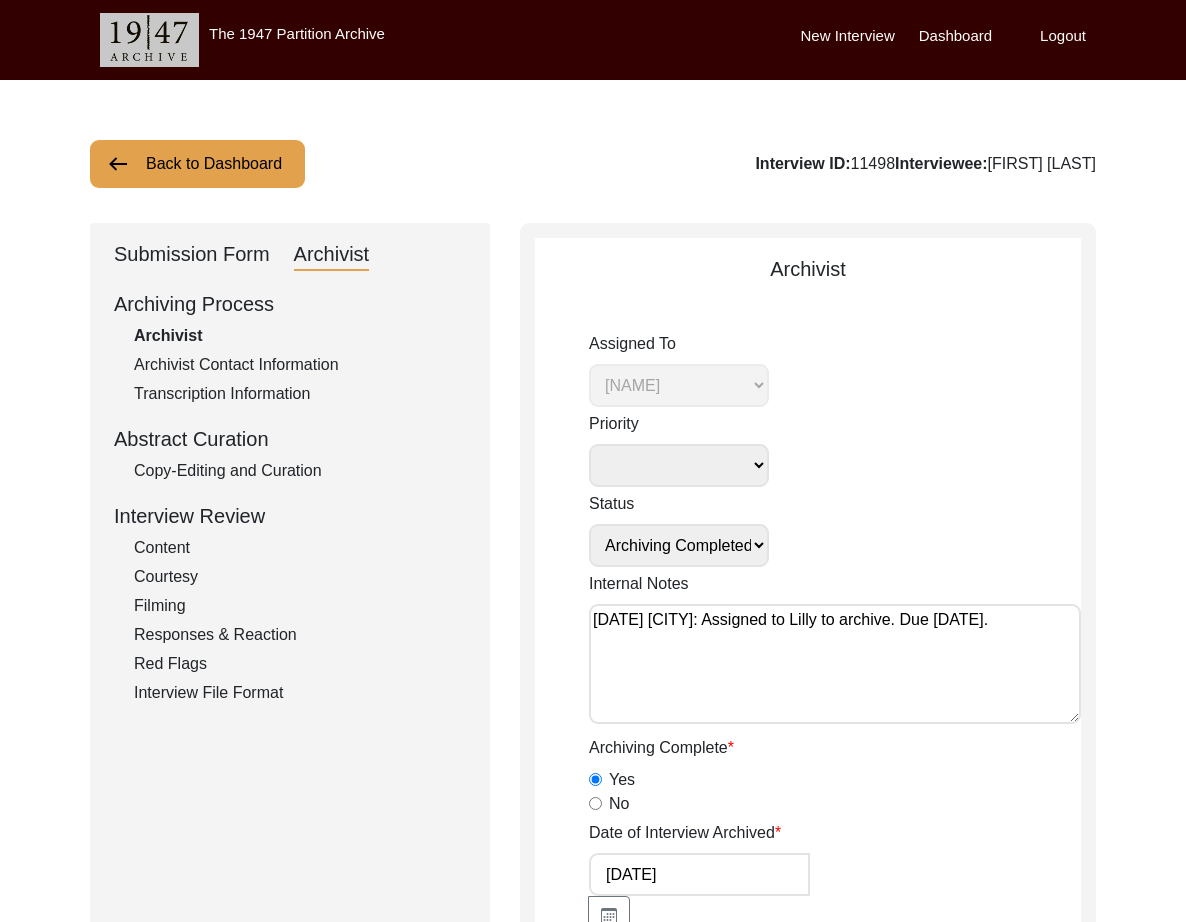 click on "Back to Dashboard" 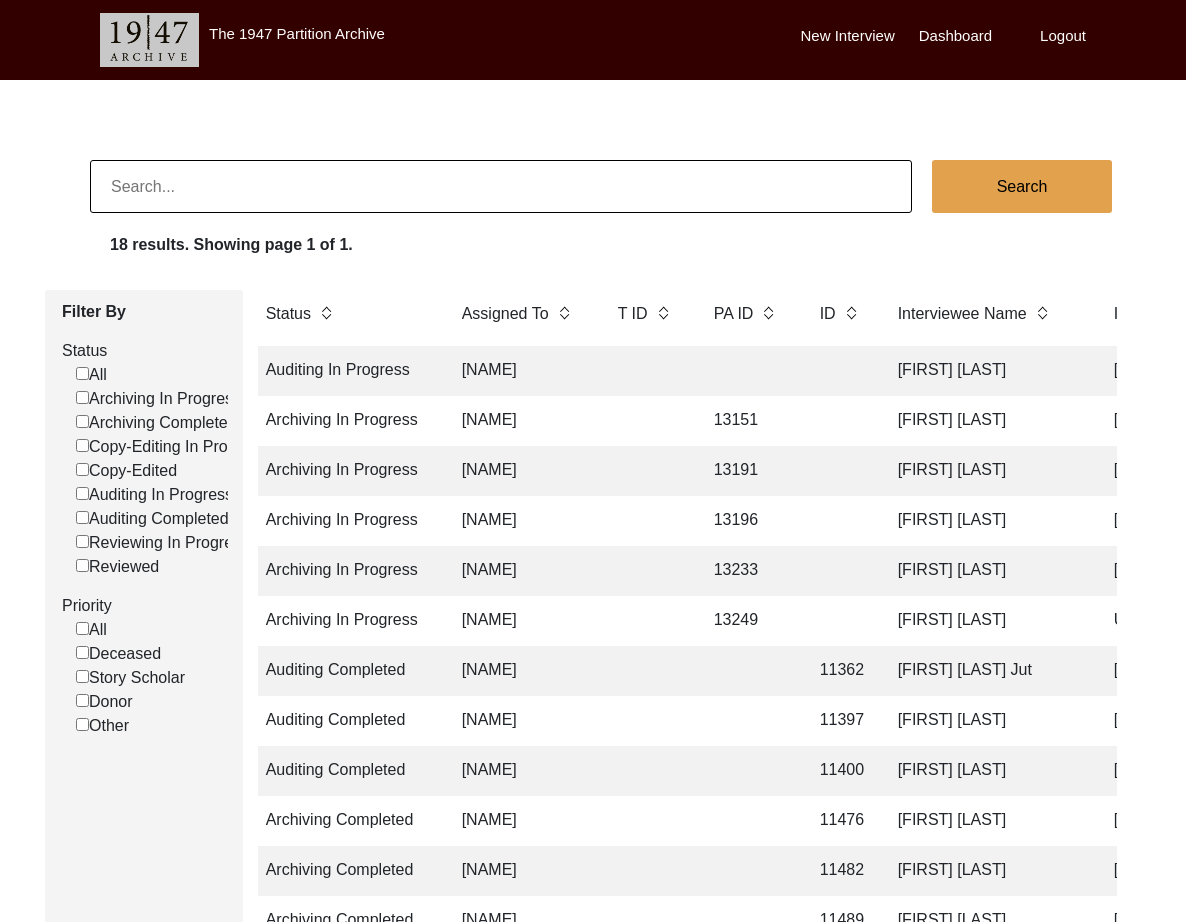 scroll, scrollTop: 0, scrollLeft: 123, axis: horizontal 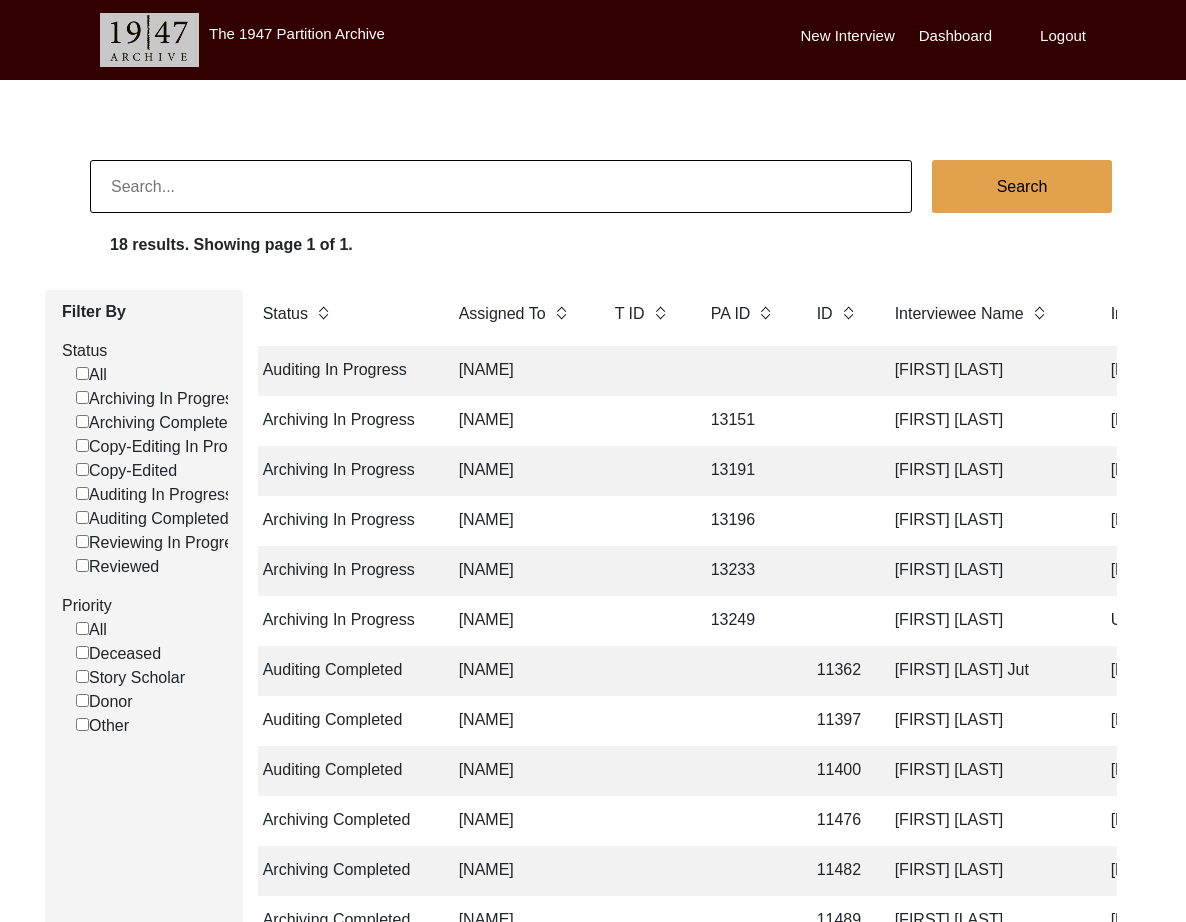 click on "[FIRST] [LAST]" 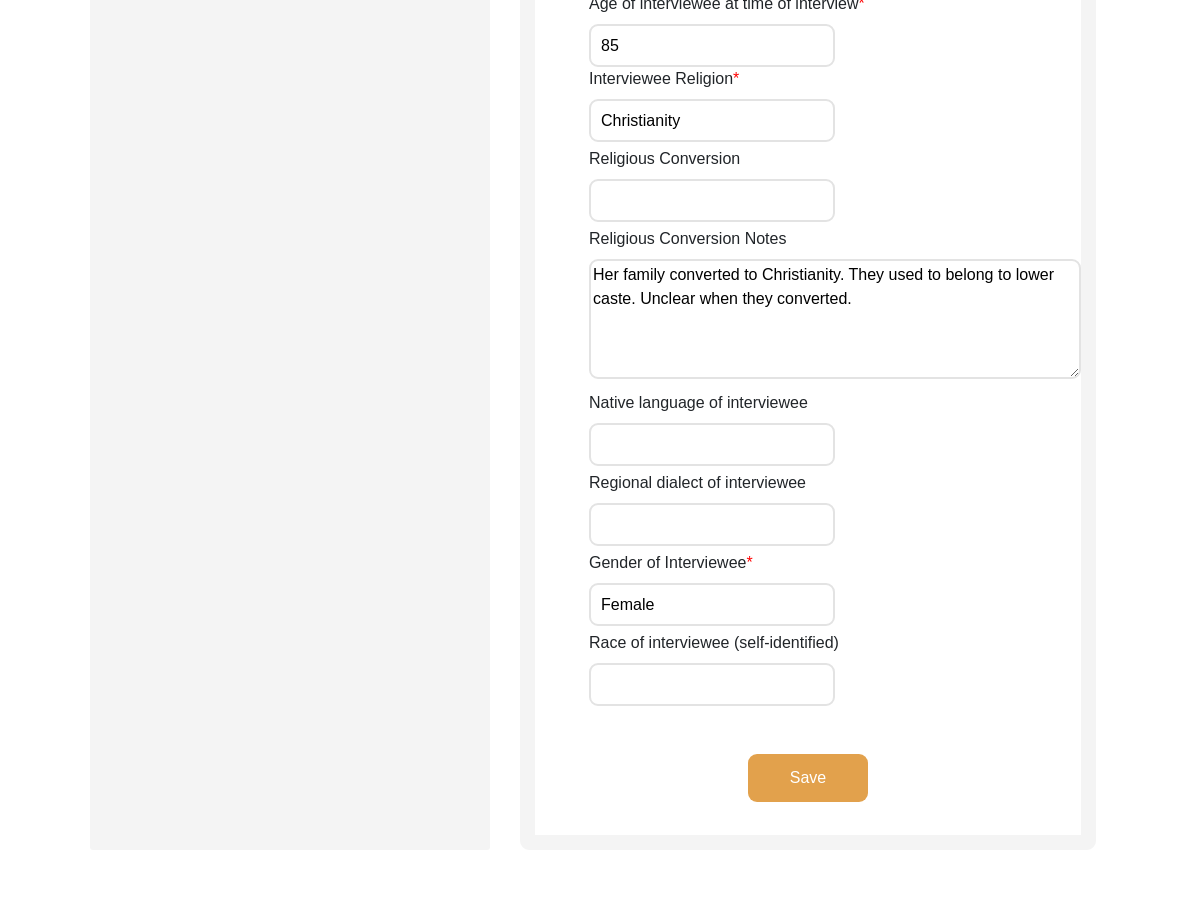 scroll, scrollTop: 768, scrollLeft: 0, axis: vertical 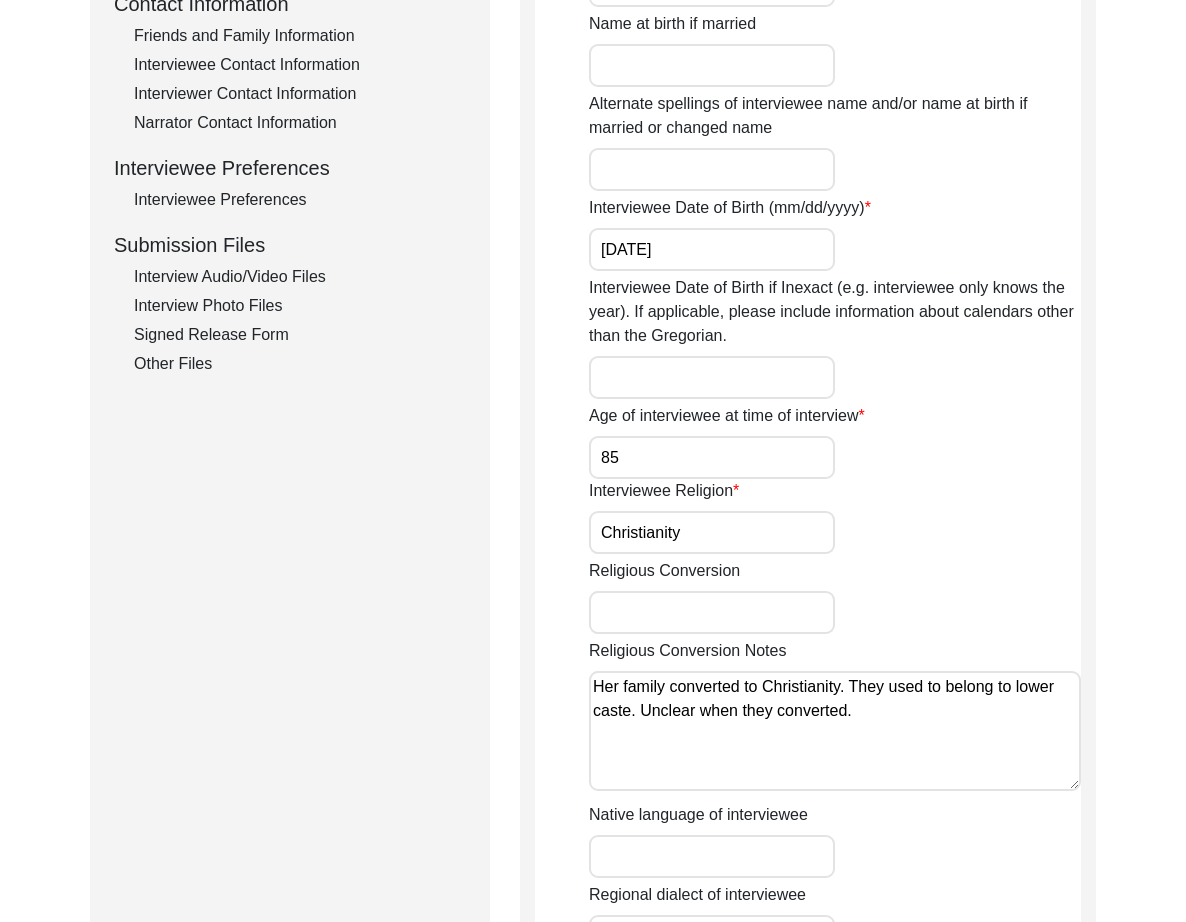click on "Interview Audio/Video Files" 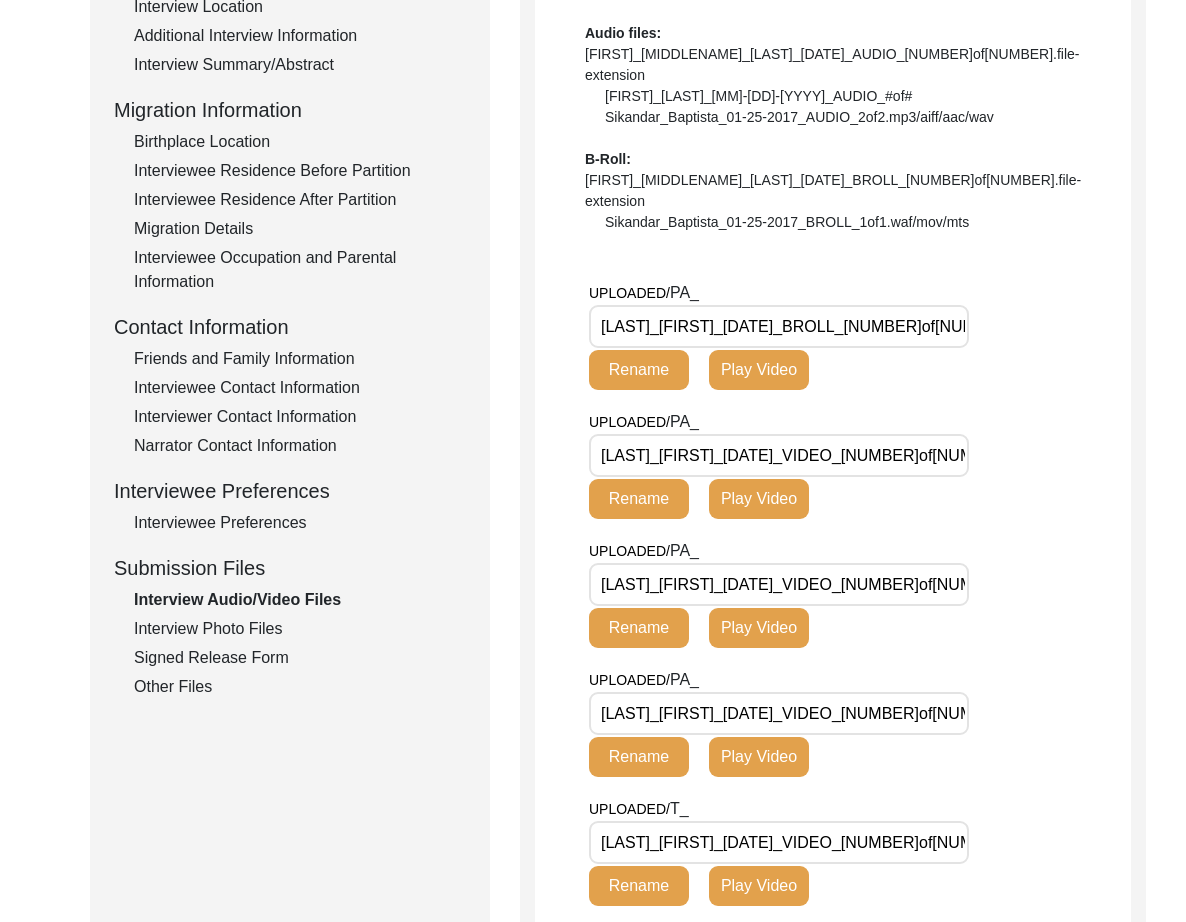 scroll, scrollTop: 271, scrollLeft: 0, axis: vertical 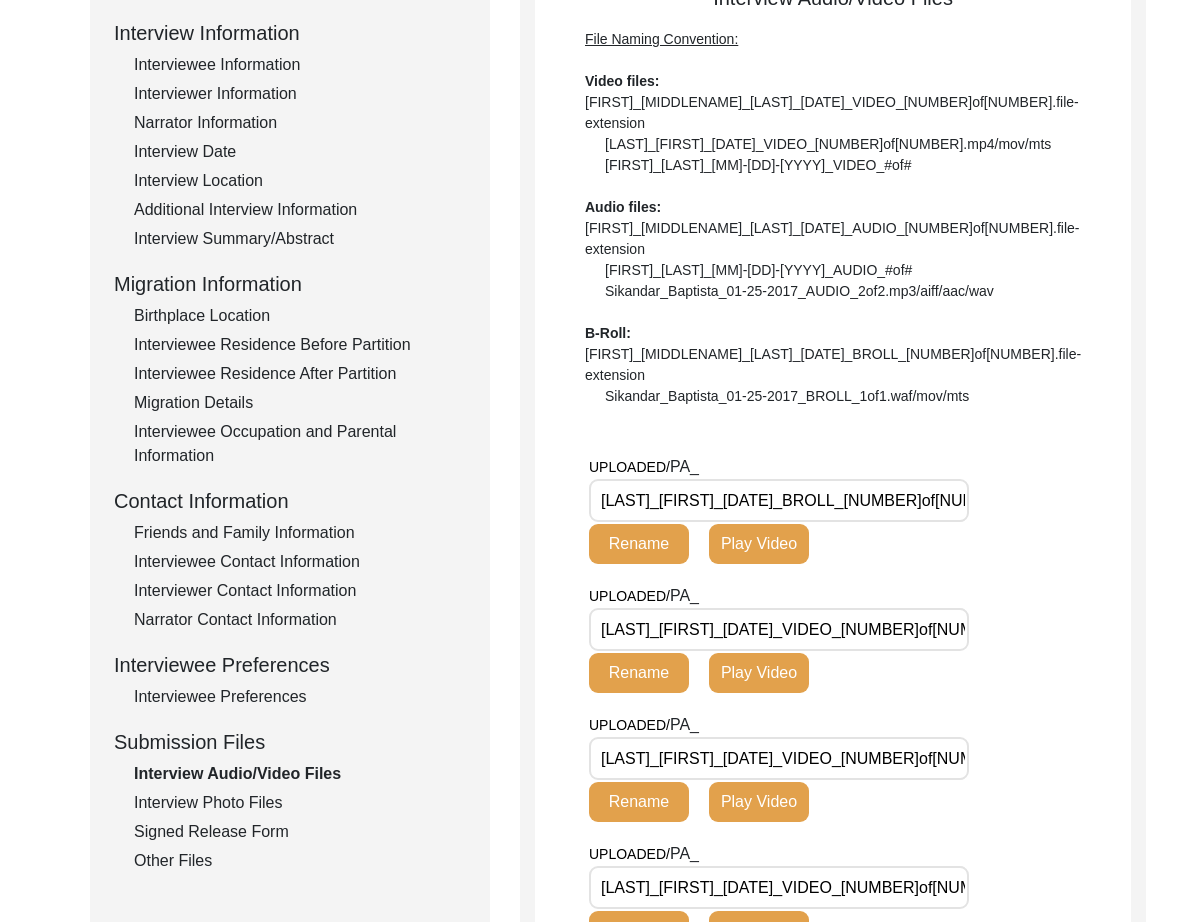 drag, startPoint x: 848, startPoint y: 442, endPoint x: 561, endPoint y: 434, distance: 287.11148 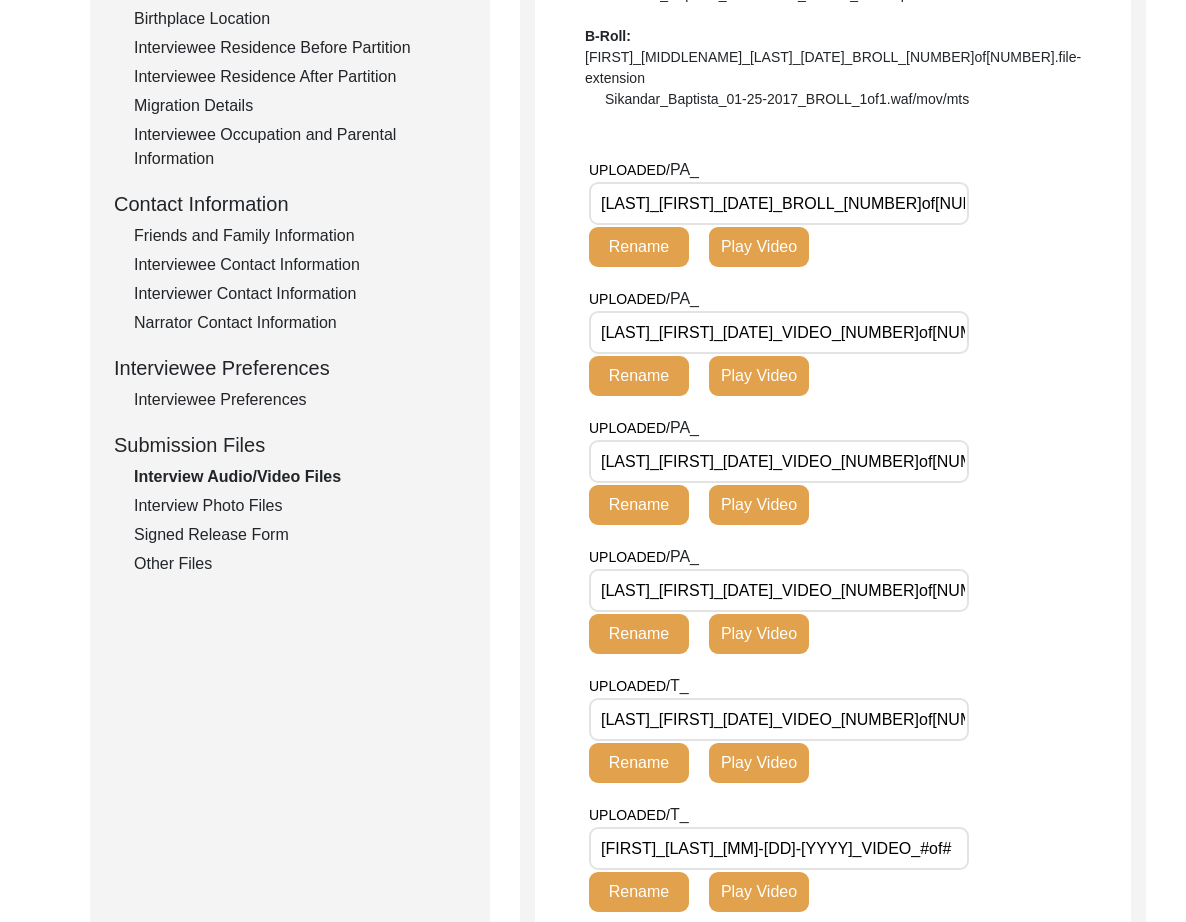 scroll, scrollTop: 634, scrollLeft: 0, axis: vertical 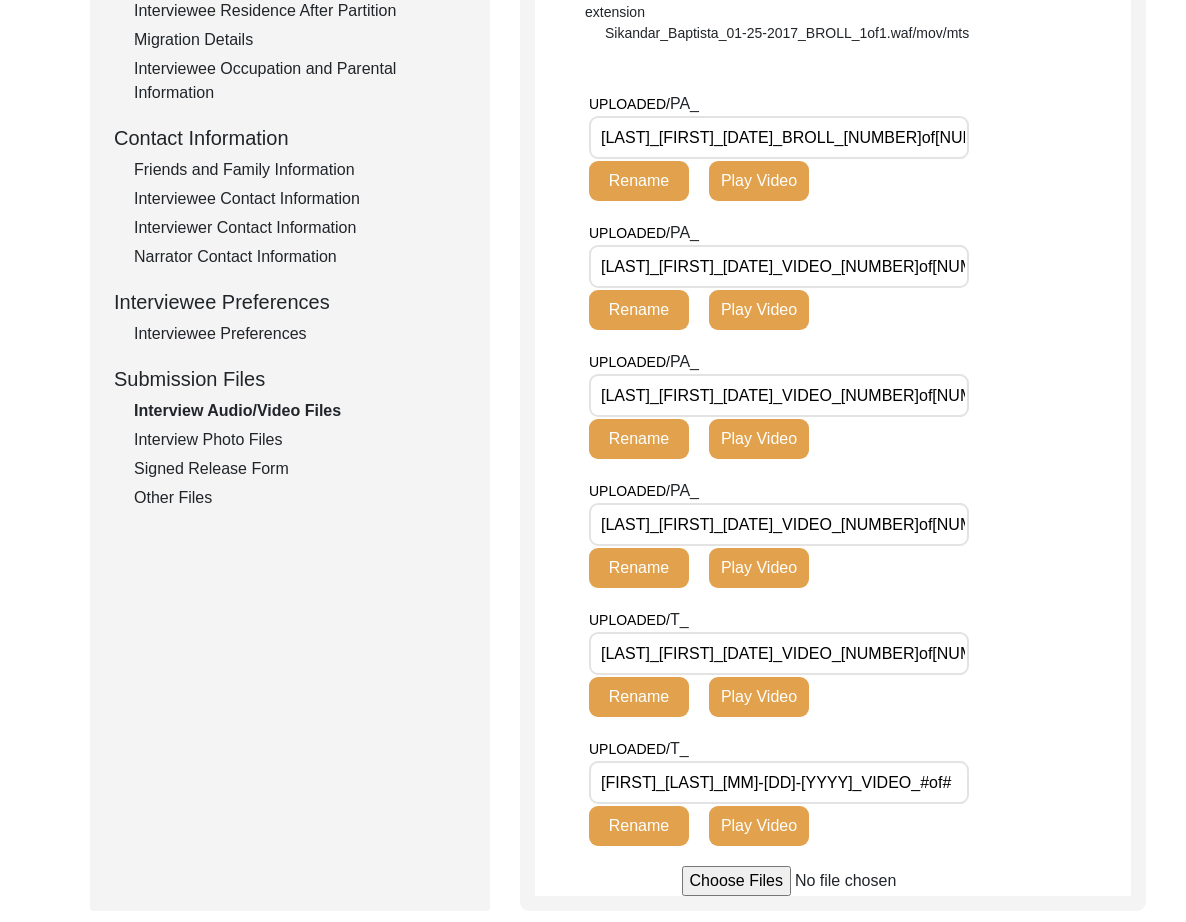 click on "[LAST]_[FIRST]_[DATE]_VIDEO_[NUMBER]of[NUMBER].MP4" at bounding box center (779, 653) 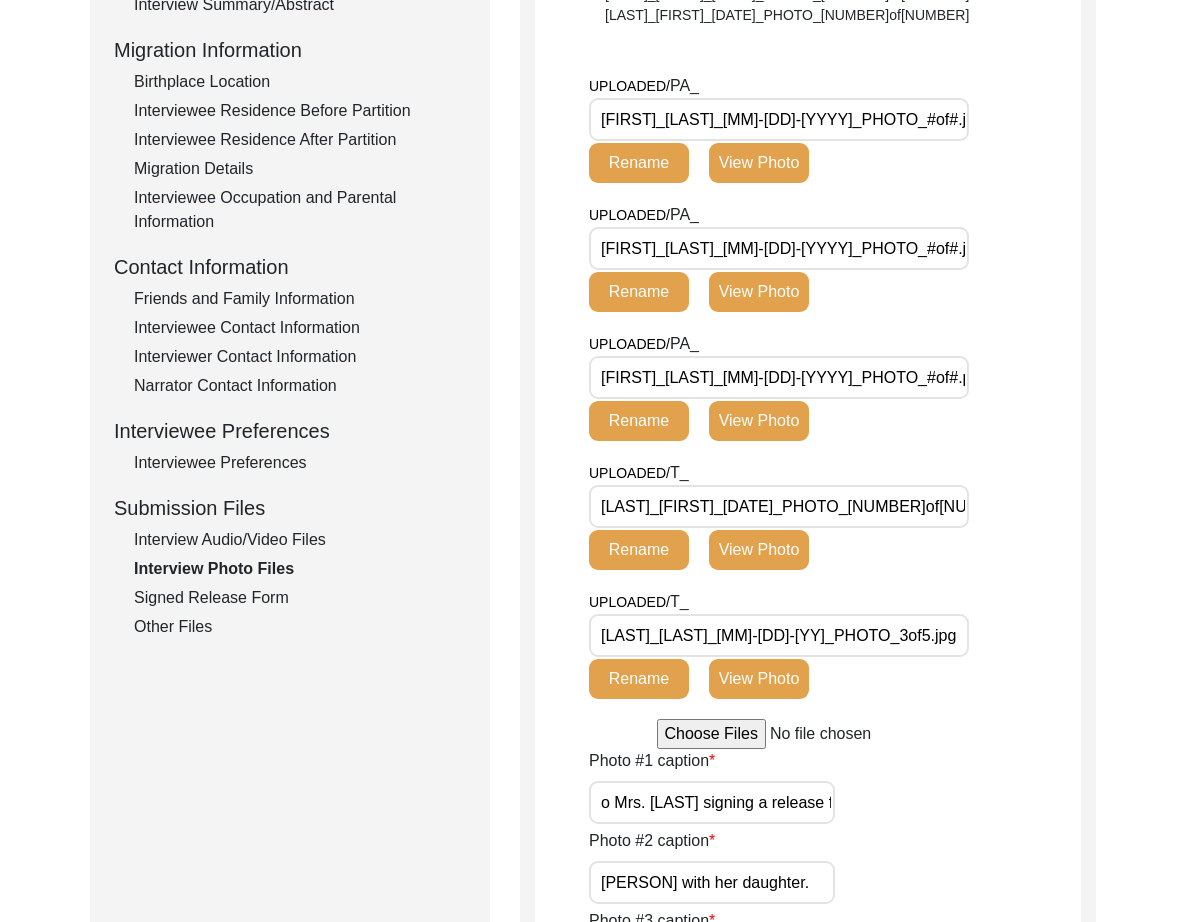 scroll, scrollTop: 481, scrollLeft: 0, axis: vertical 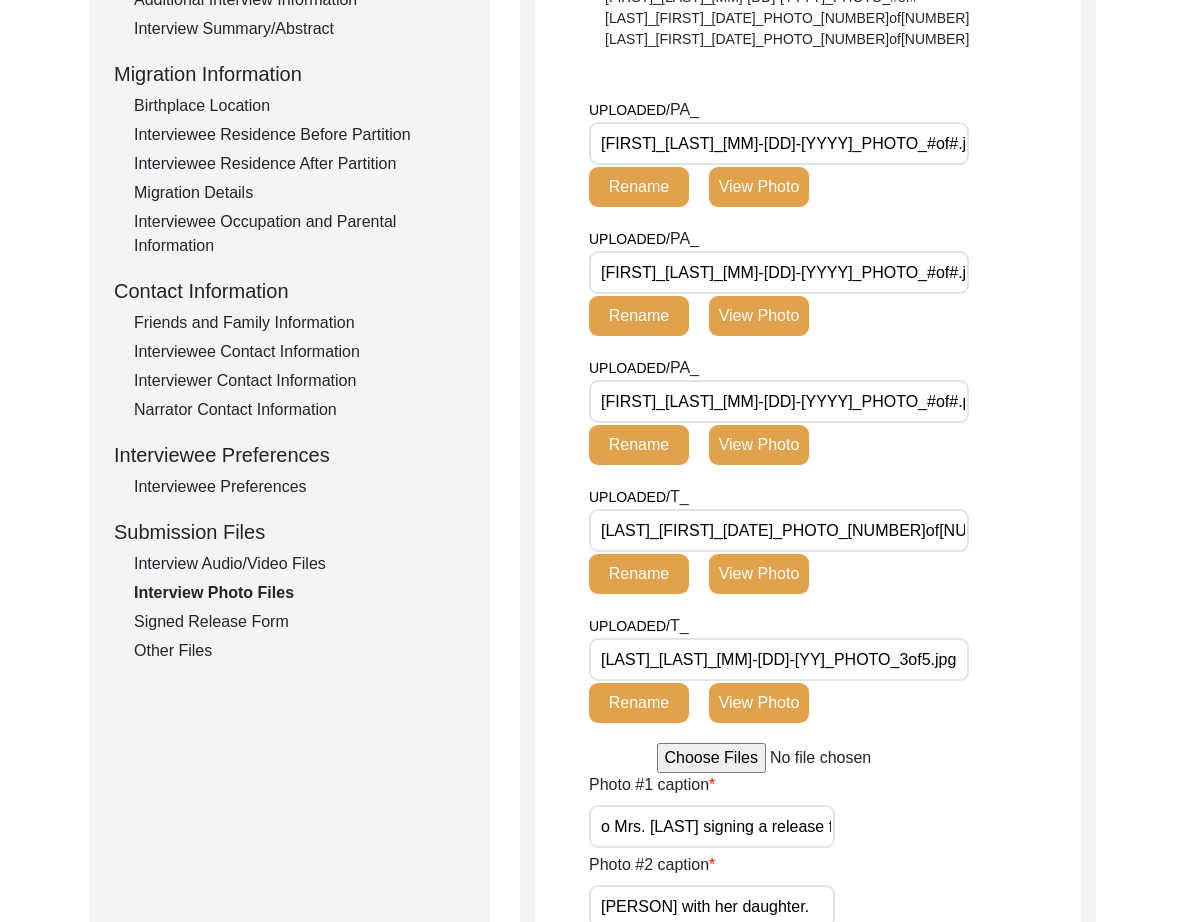 click on "[FIRST]_[LAST]_[MM]-[DD]-[YYYY]_PHOTO_#of#.jpg" at bounding box center [779, 143] 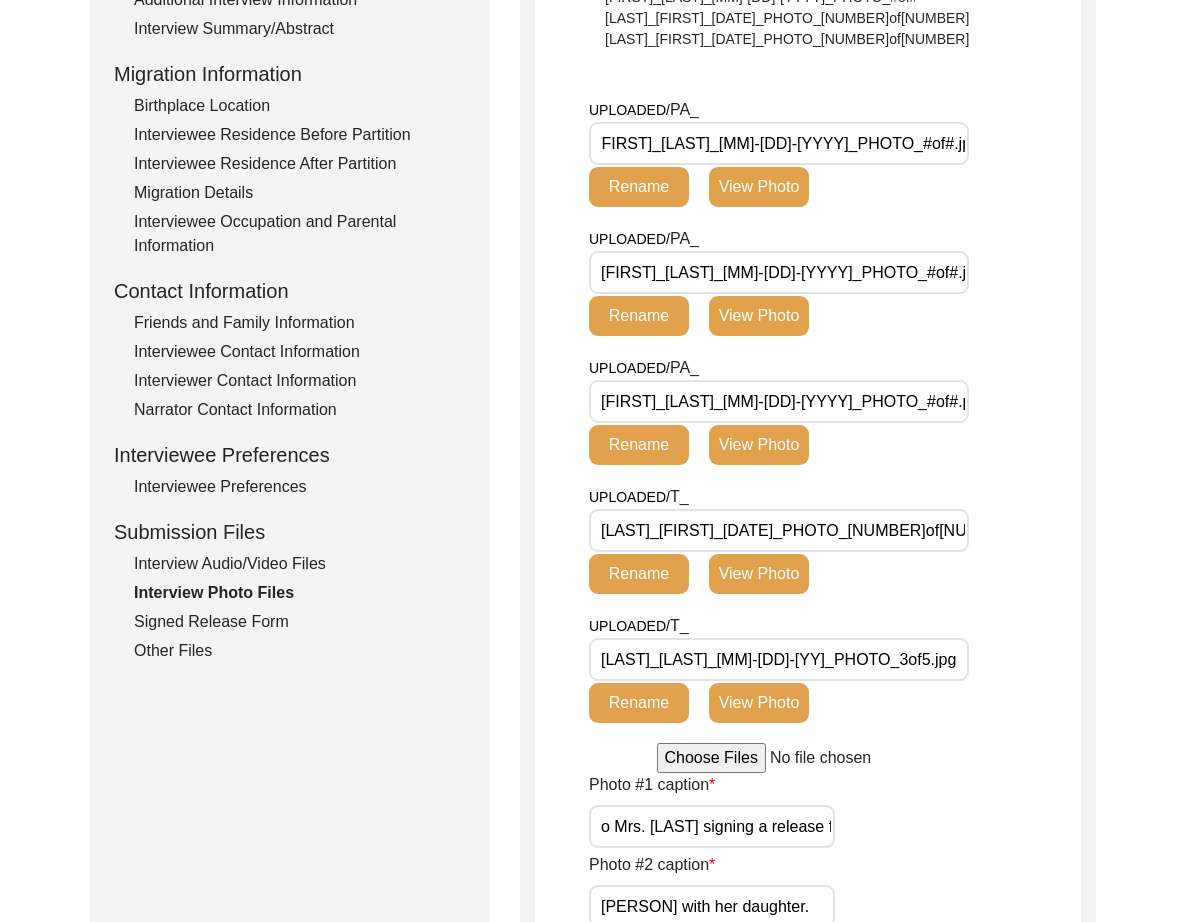click on "[FIRST]_[LAST]_[MM]-[DD]-[YYYY]_PHOTO_#of#.jpg" at bounding box center [779, 272] 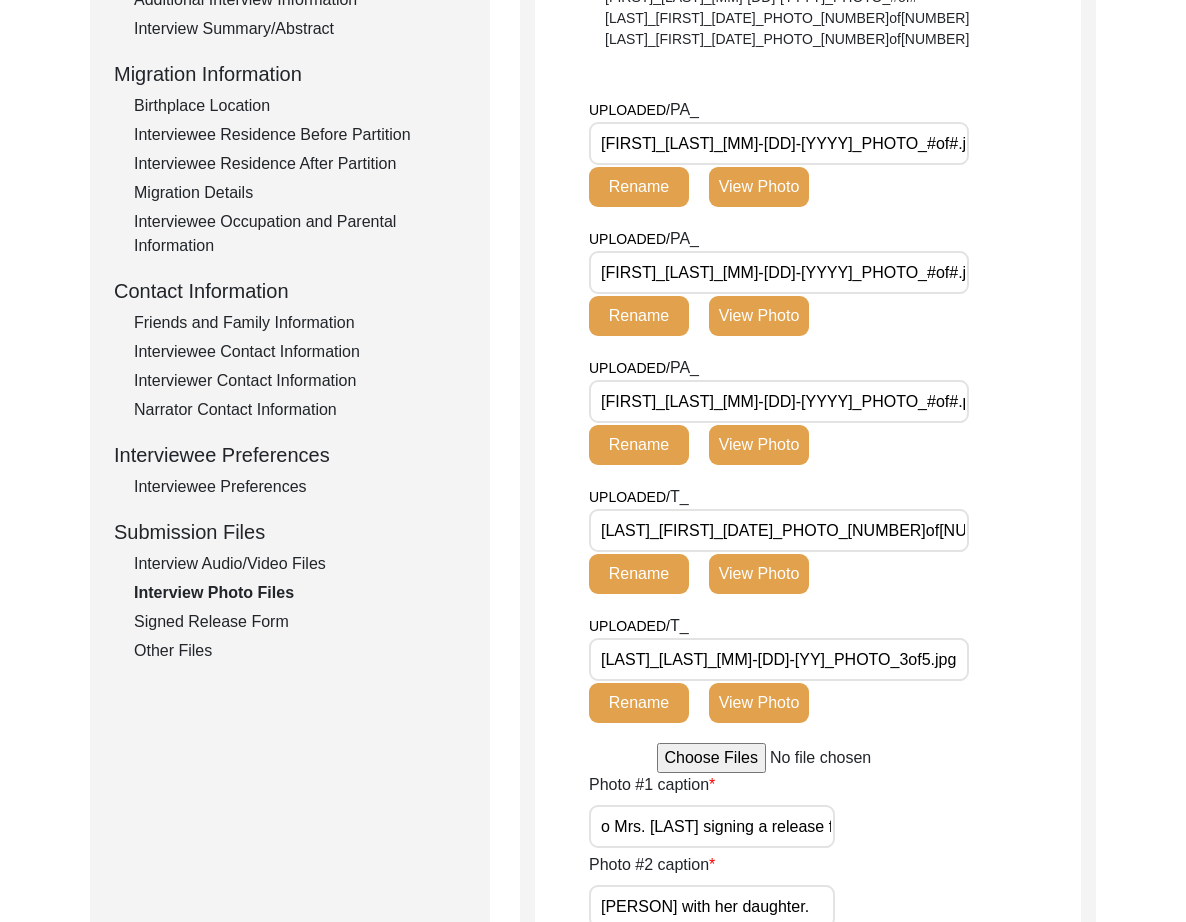 click on "[FIRST]_[LAST]_[MM]-[DD]-[YYYY]_PHOTO_#of#.png" at bounding box center (779, 401) 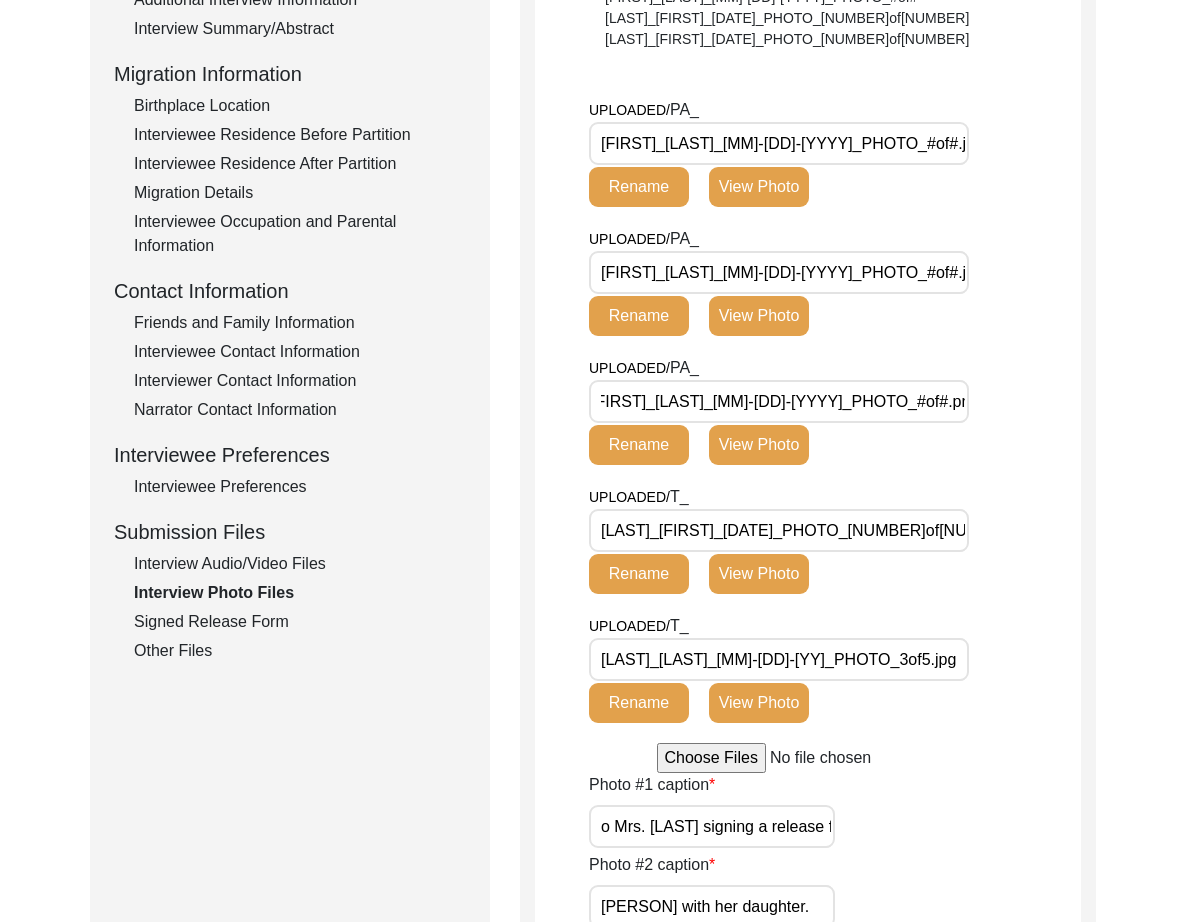 click on "[LAST]_[FIRST]_[DATE]_PHOTO_[NUMBER]of[NUMBER].jpg" at bounding box center (779, 530) 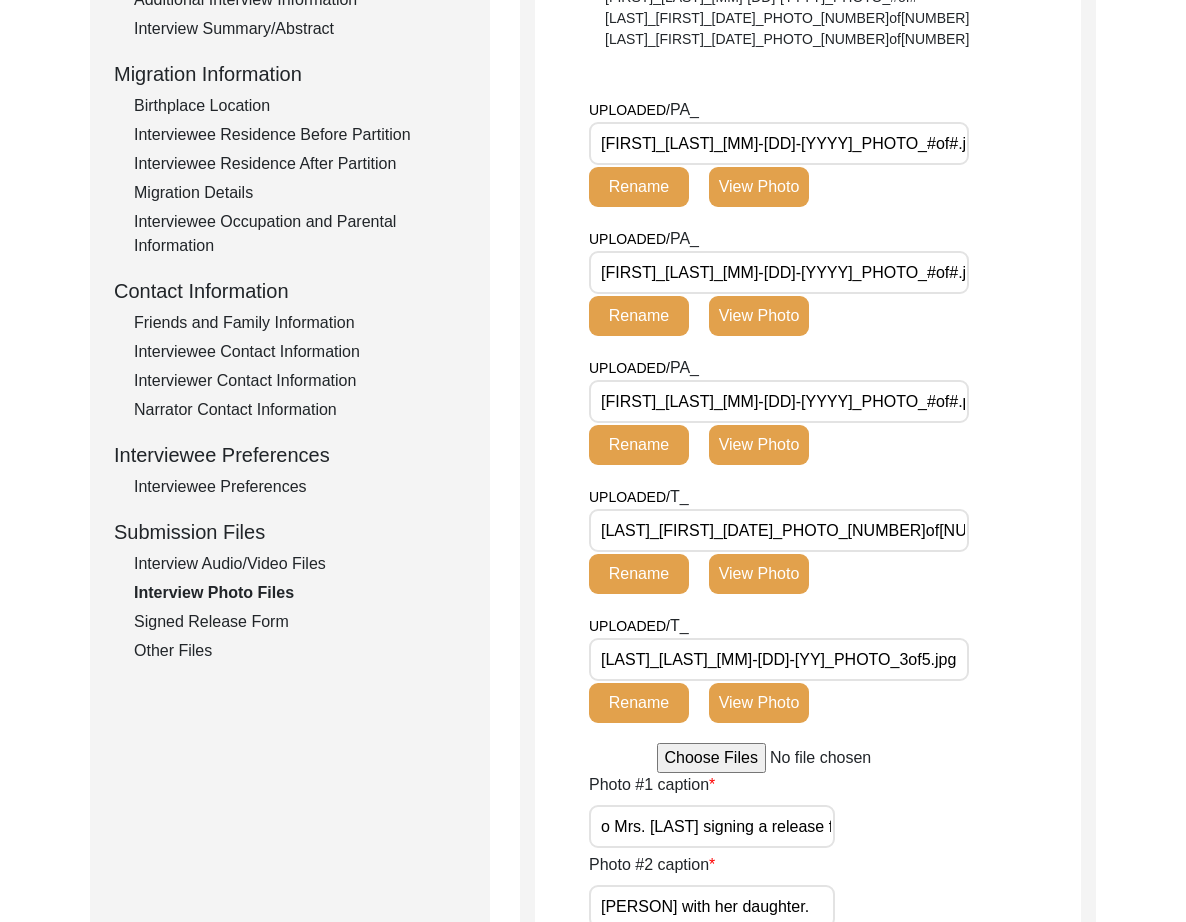 scroll, scrollTop: 0, scrollLeft: 4, axis: horizontal 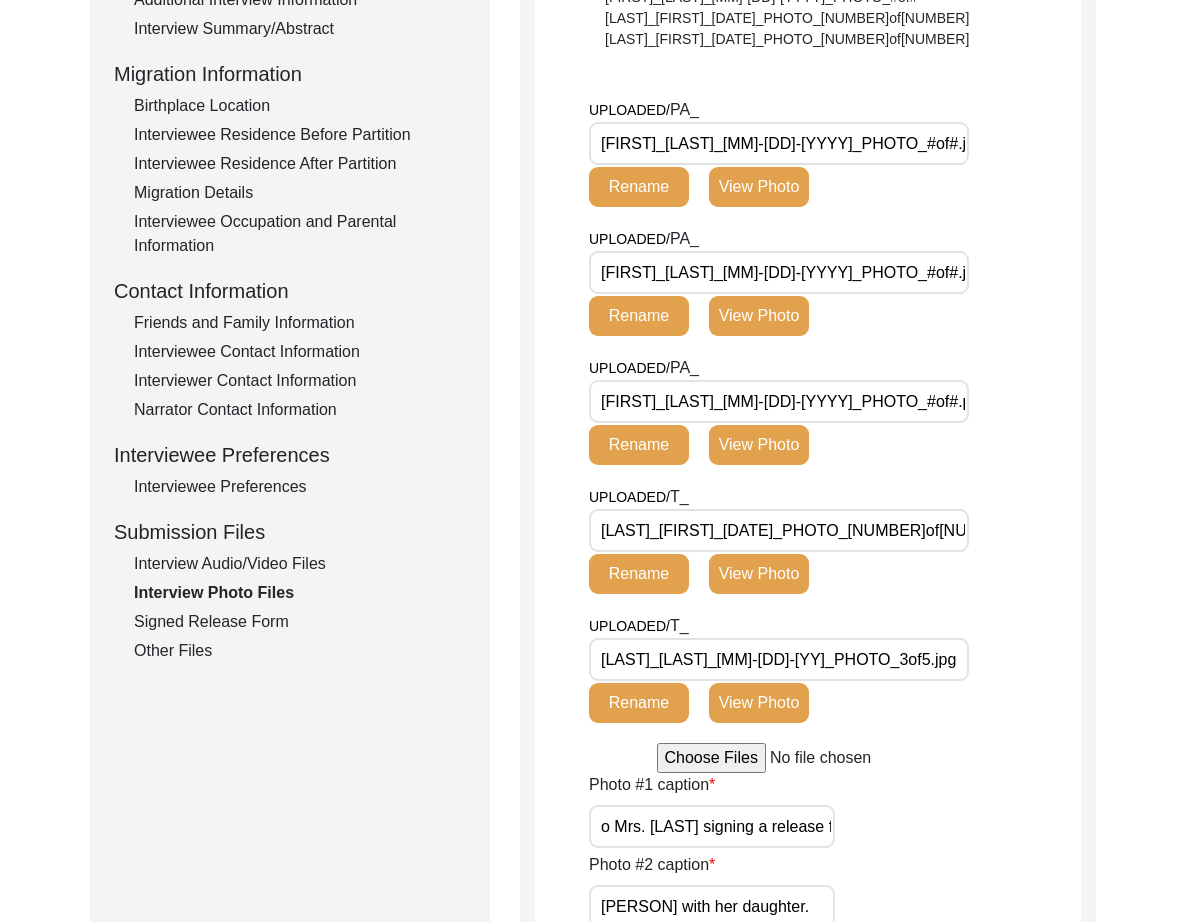 click on "[LAST]_[LAST]_[MM]-[DD]-[YY]_PHOTO_3of5.jpg" at bounding box center [779, 659] 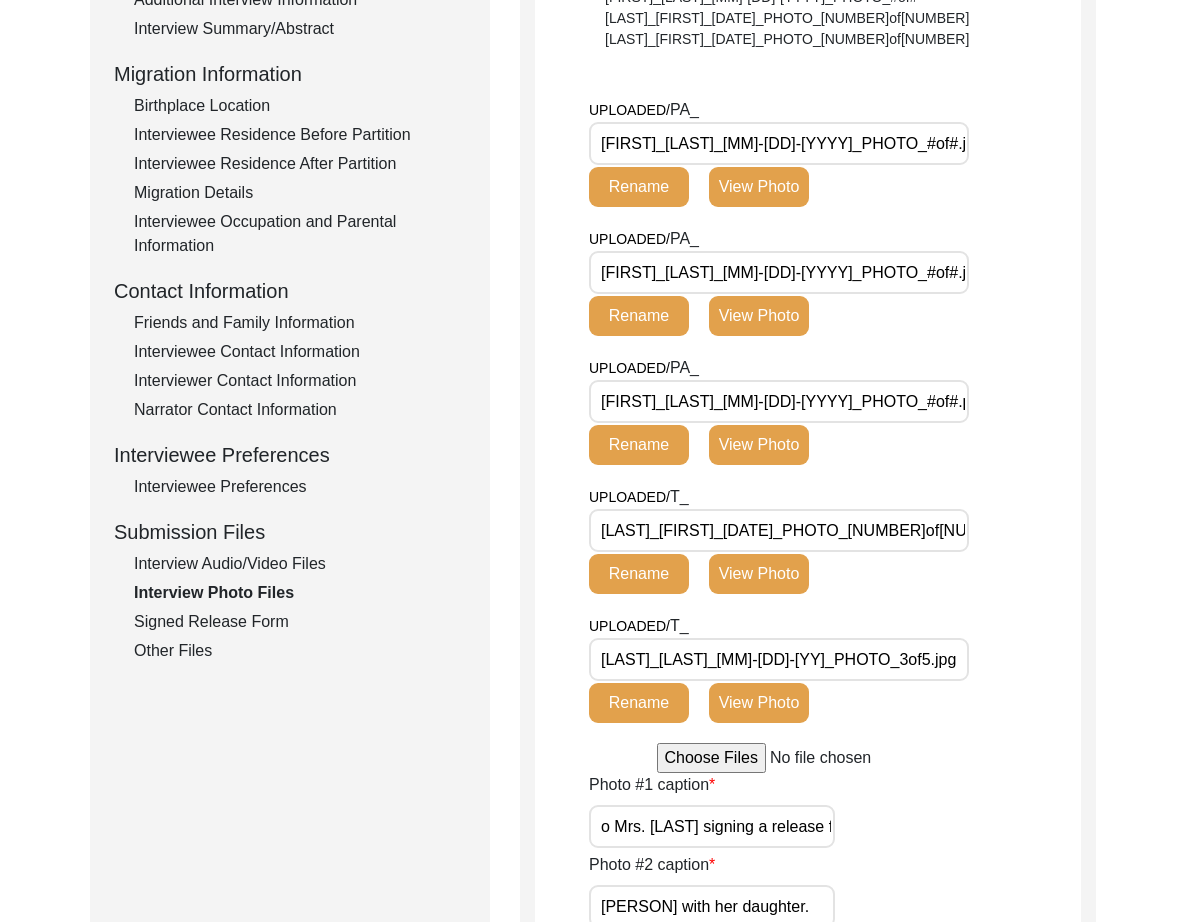 click on "[LAST]_[LAST]_[MM]-[DD]-[YY]_PHOTO_3of5.jpg" at bounding box center [779, 659] 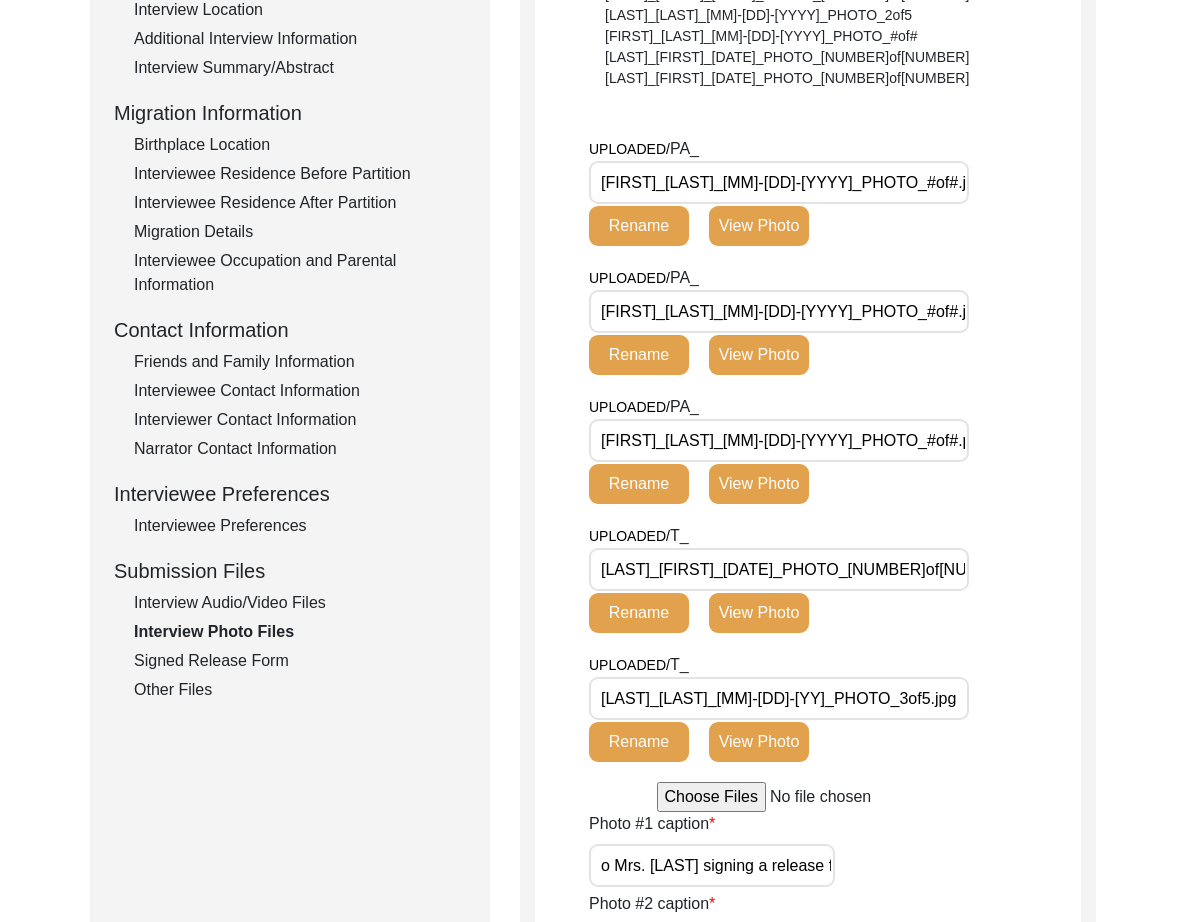 scroll, scrollTop: 444, scrollLeft: 0, axis: vertical 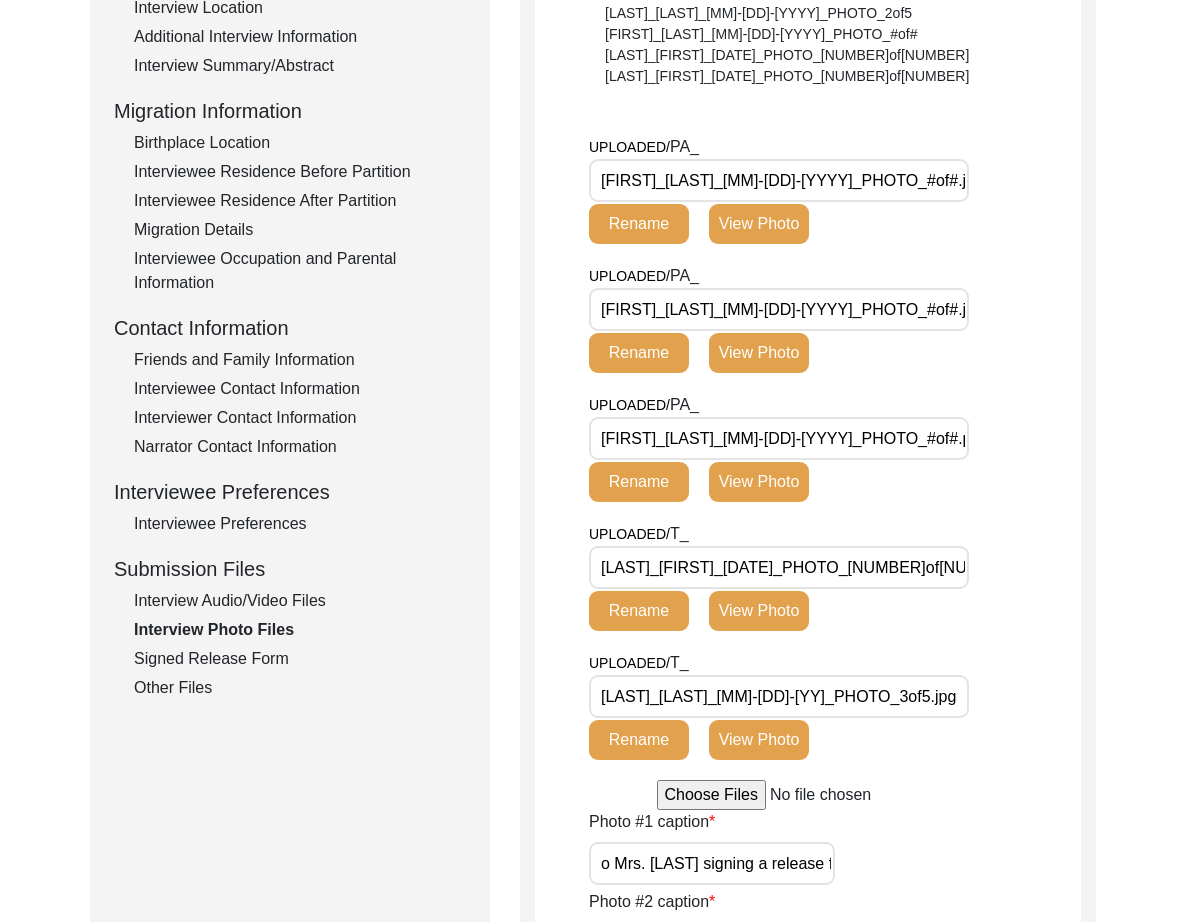 click on "Signed Release Form" 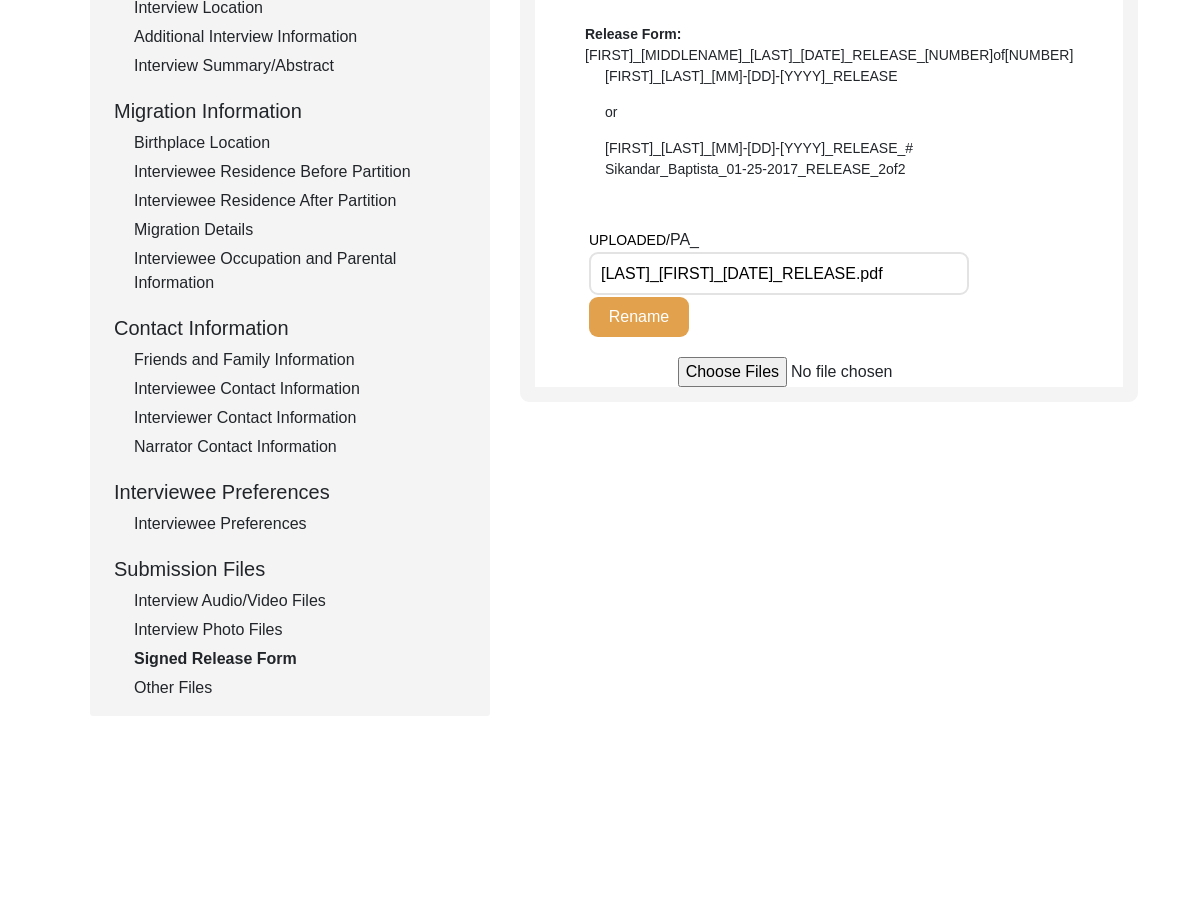 click on "[LAST]_[FIRST]_[DATE]_RELEASE.pdf" at bounding box center [779, 273] 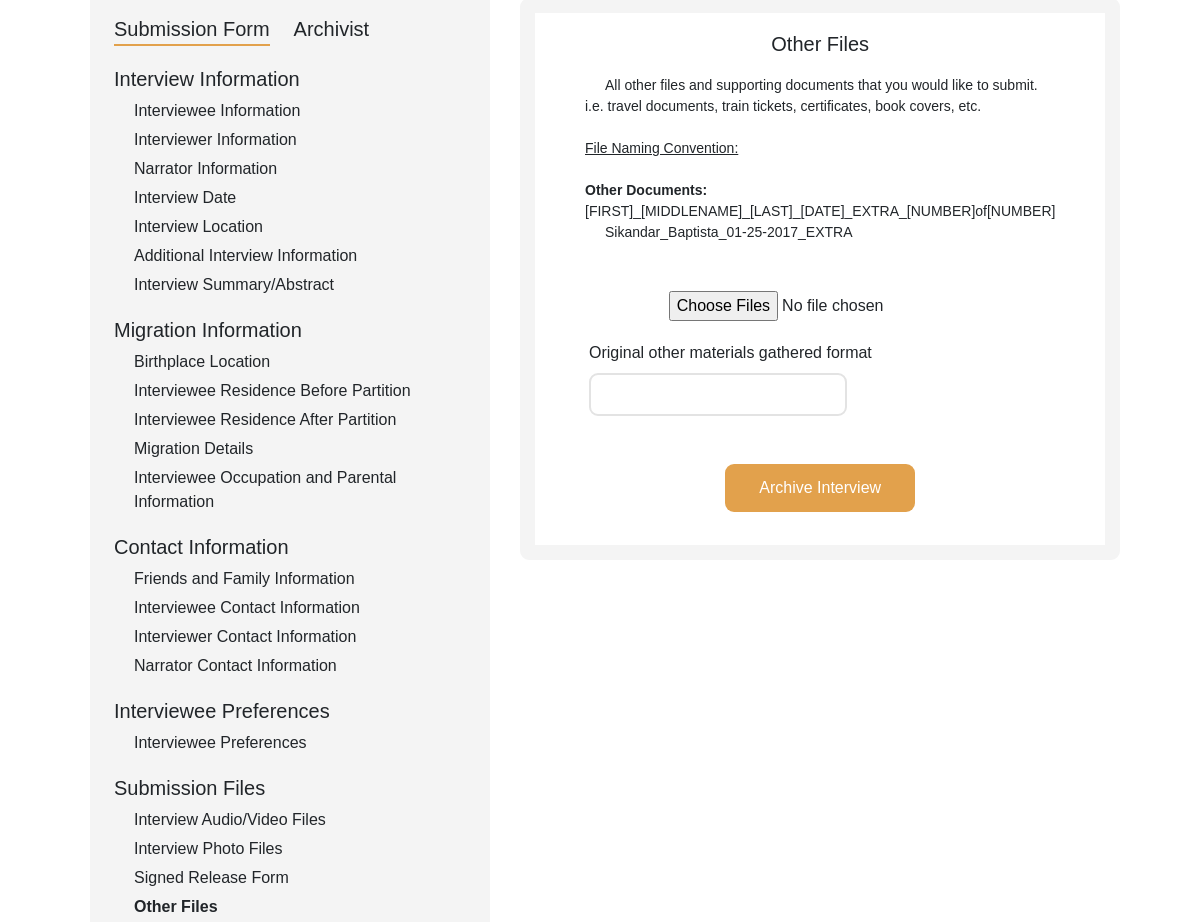 scroll, scrollTop: 0, scrollLeft: 0, axis: both 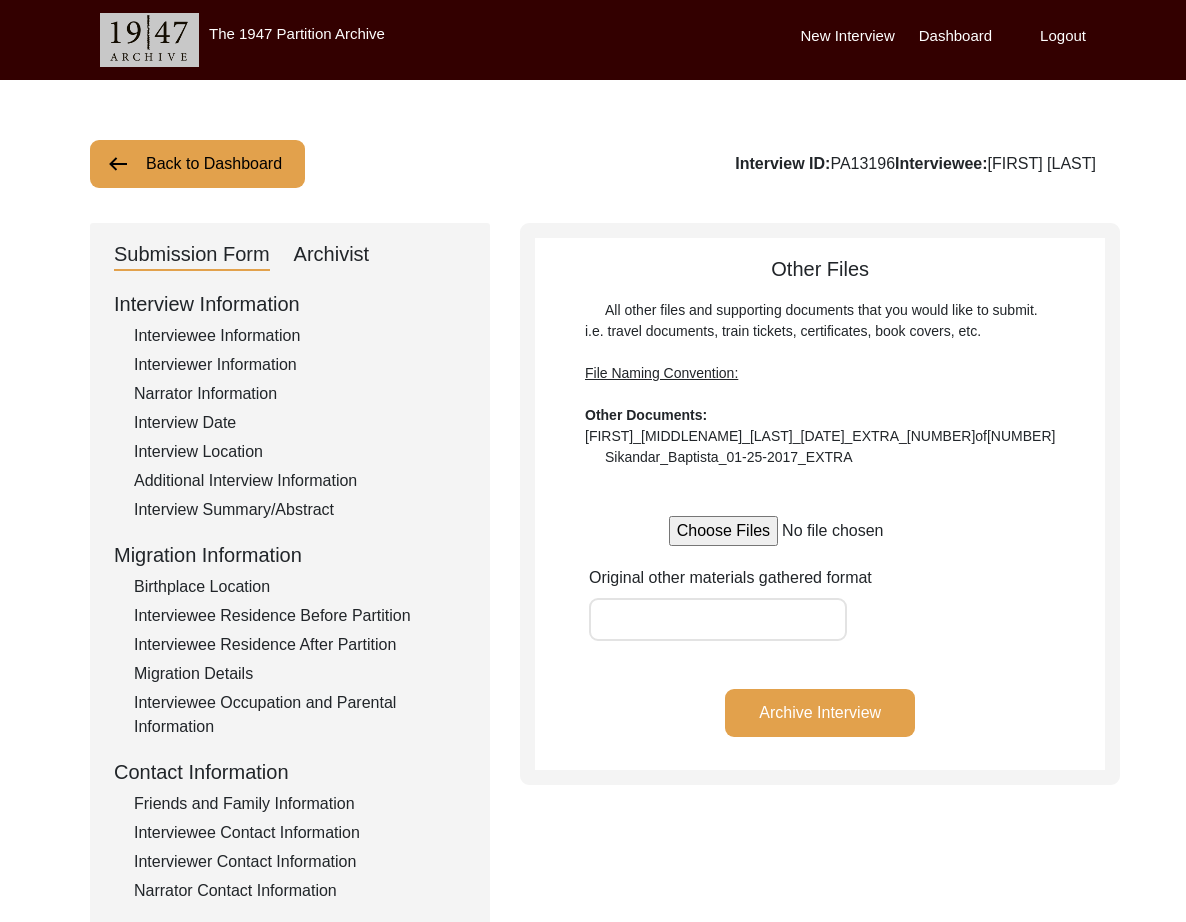 click on "Interview Date" 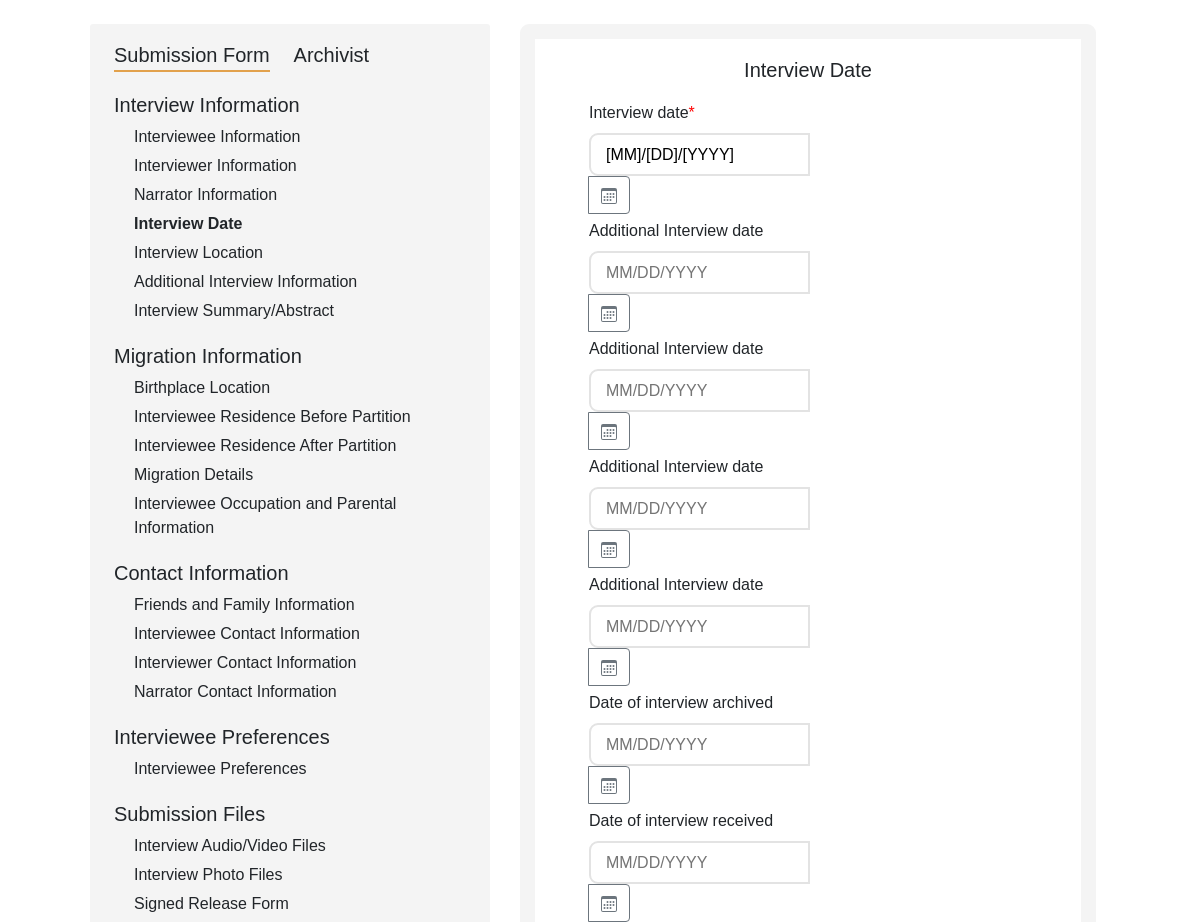 scroll, scrollTop: 524, scrollLeft: 0, axis: vertical 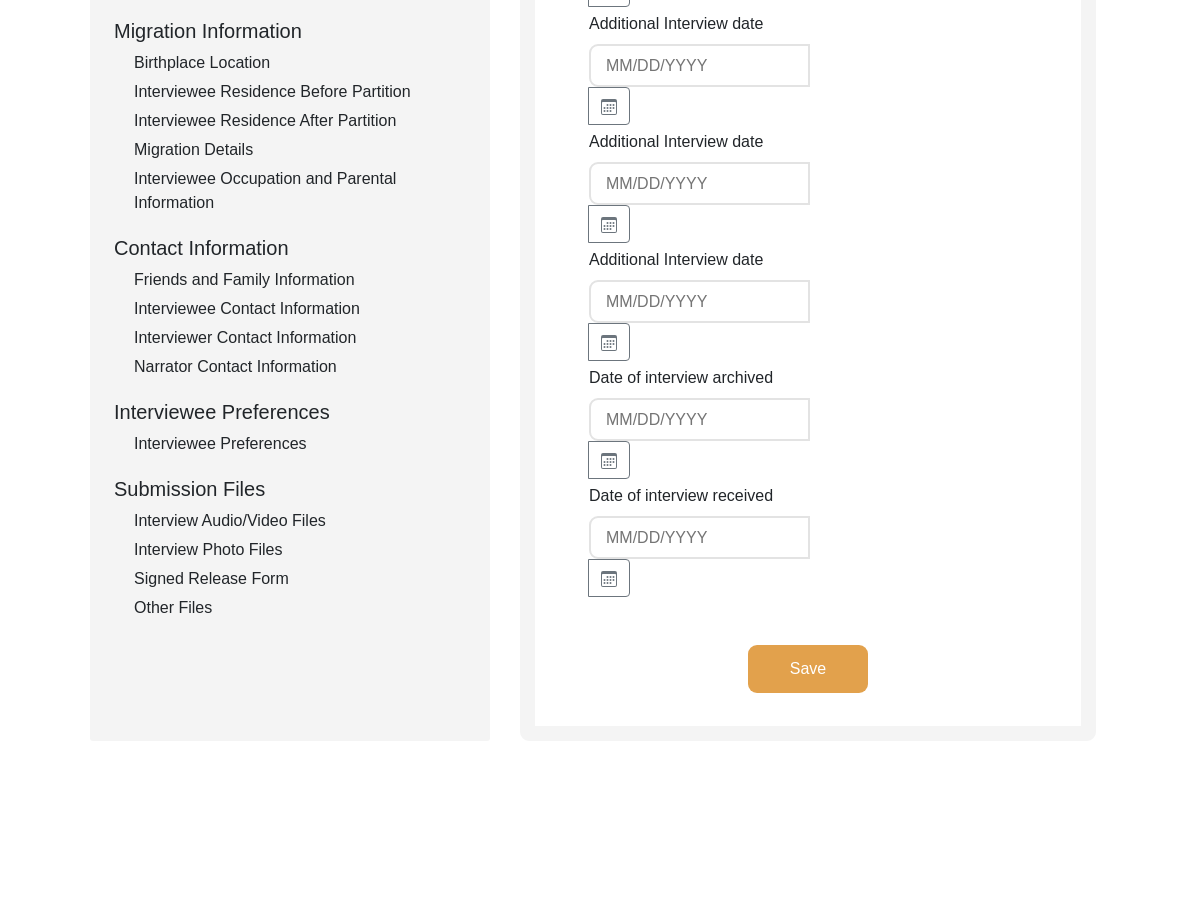 click on "Interview Audio/Video Files" 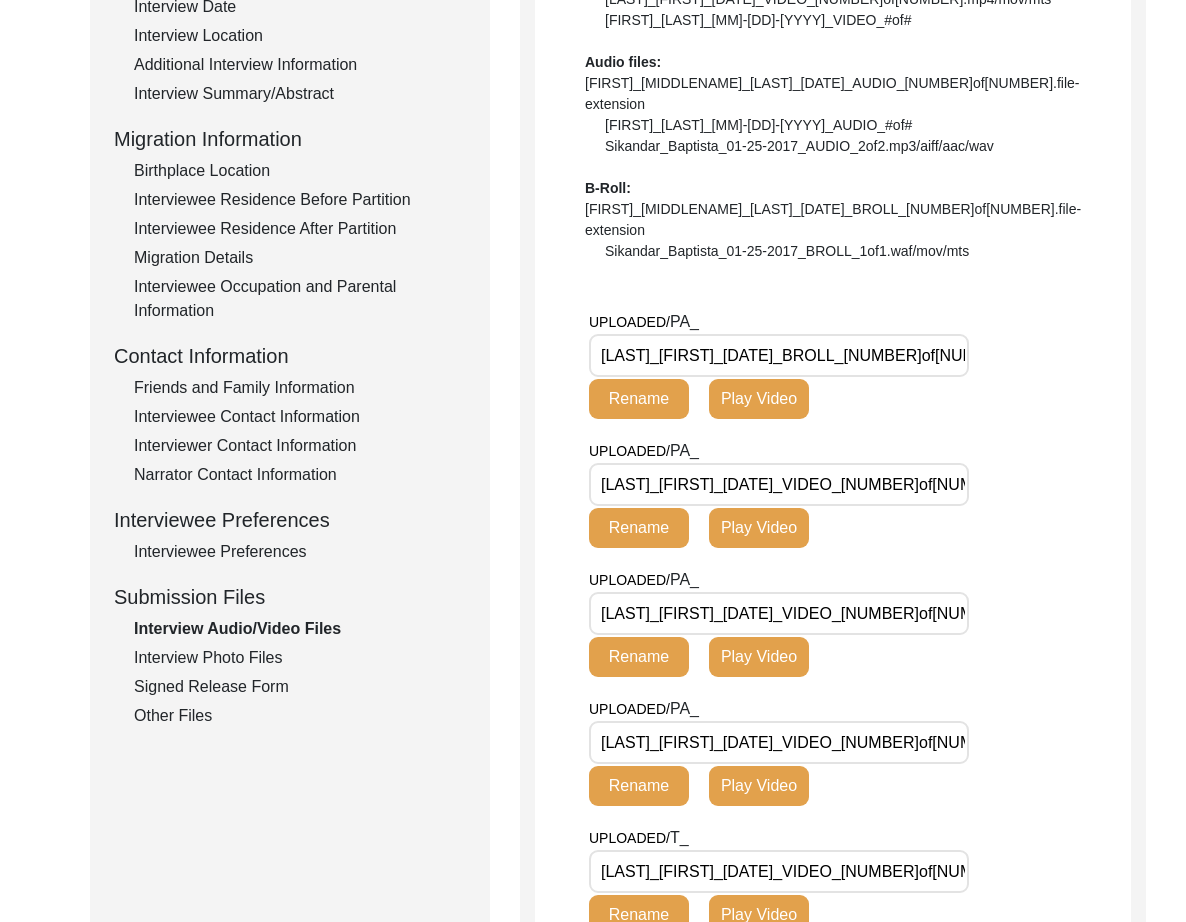 scroll, scrollTop: 421, scrollLeft: 0, axis: vertical 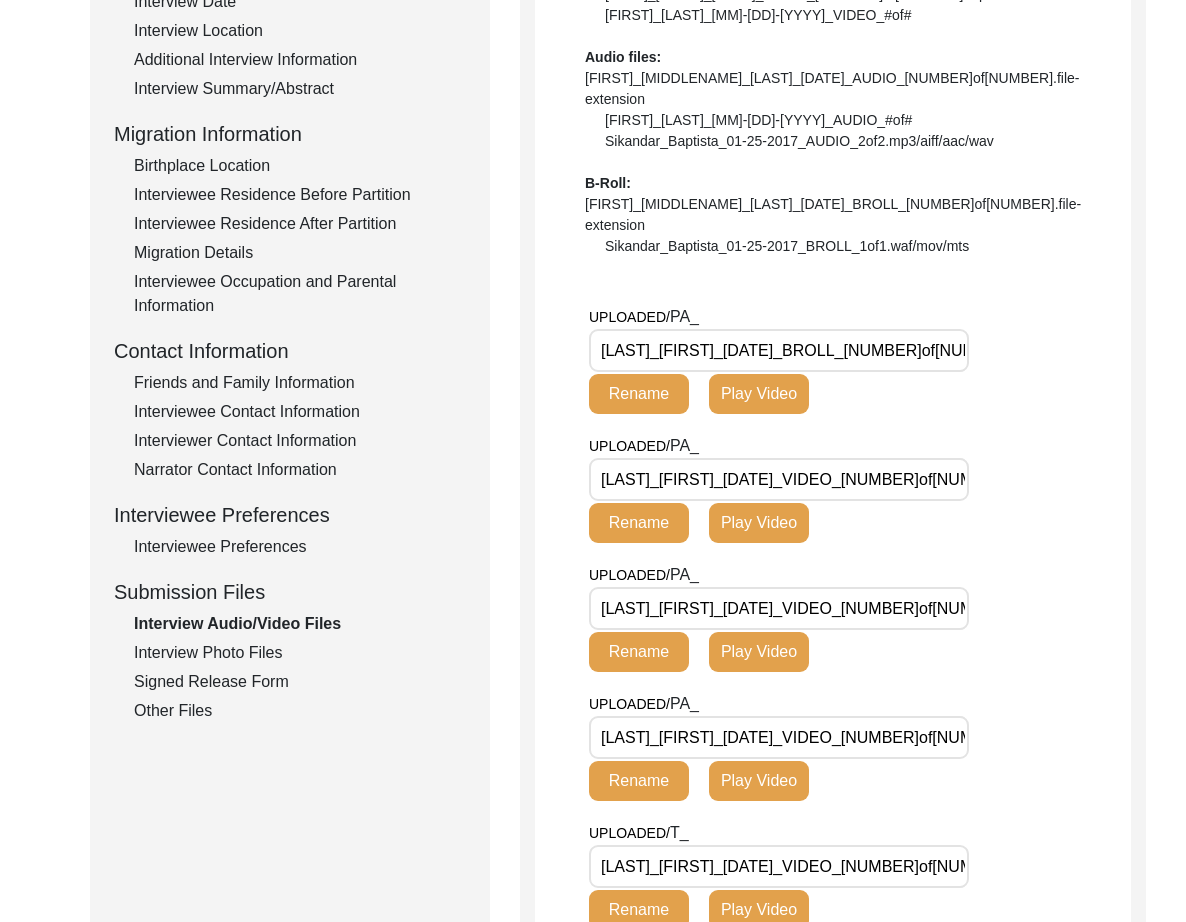 click on "[LAST]_[FIRST]_[DATE]_BROLL_[NUMBER]of[NUMBER].MP4" at bounding box center [779, 350] 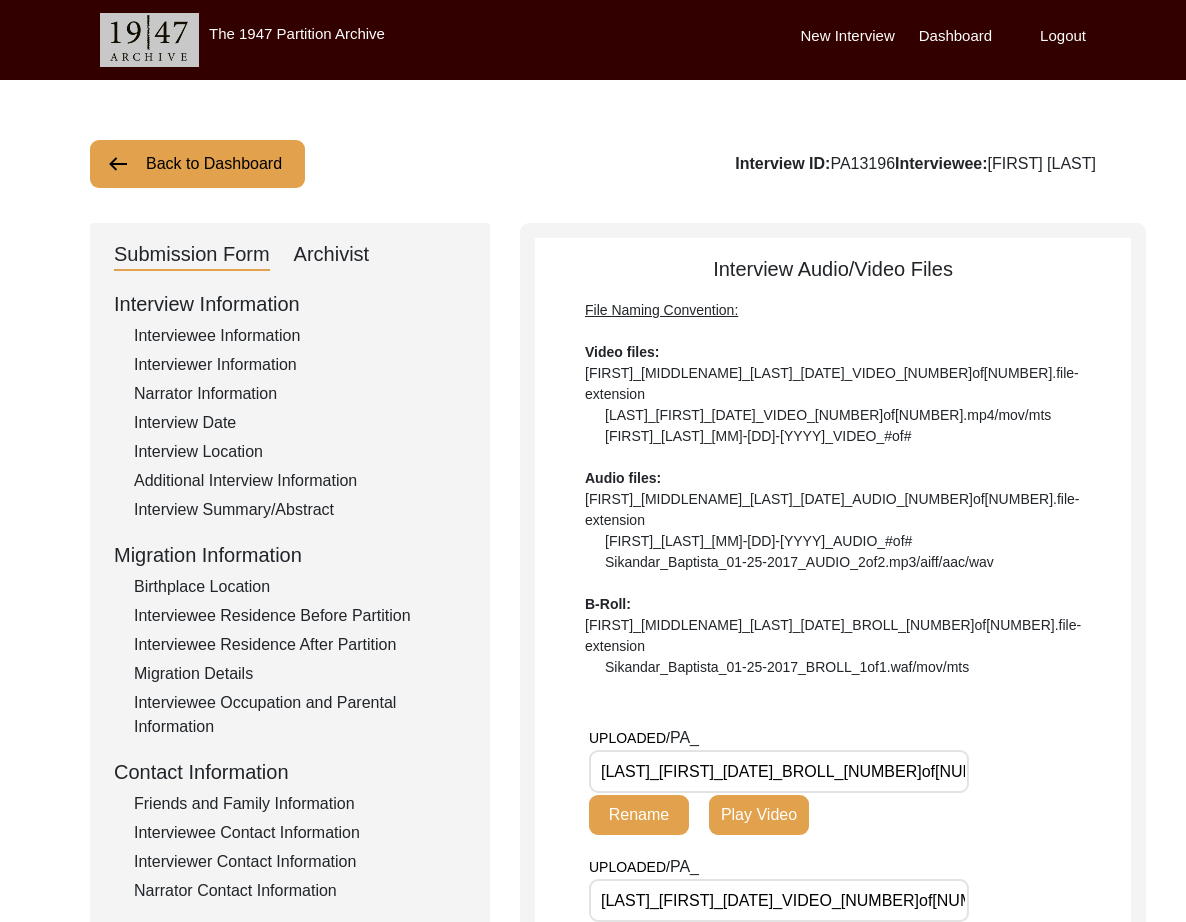 click on "Interviewer Information" 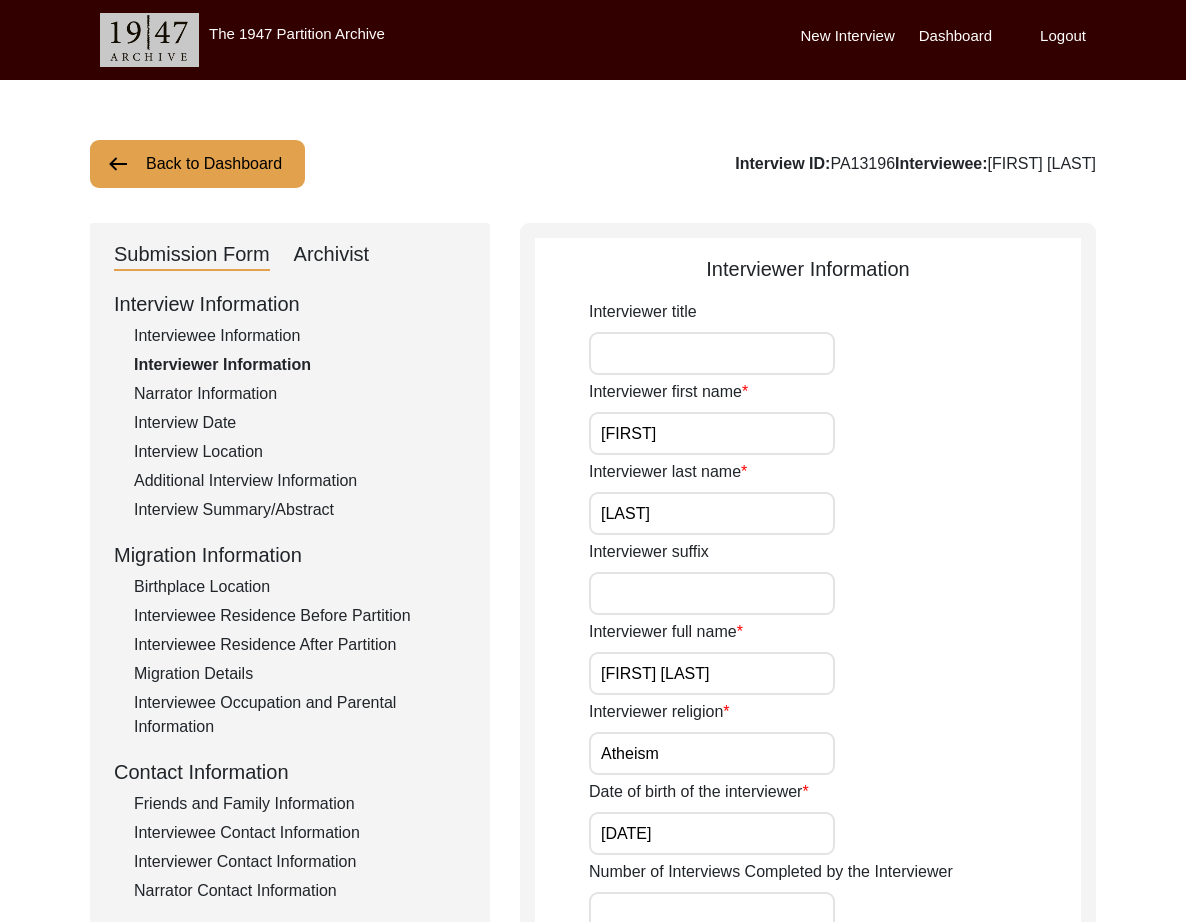 click on "Interviewer suffix" 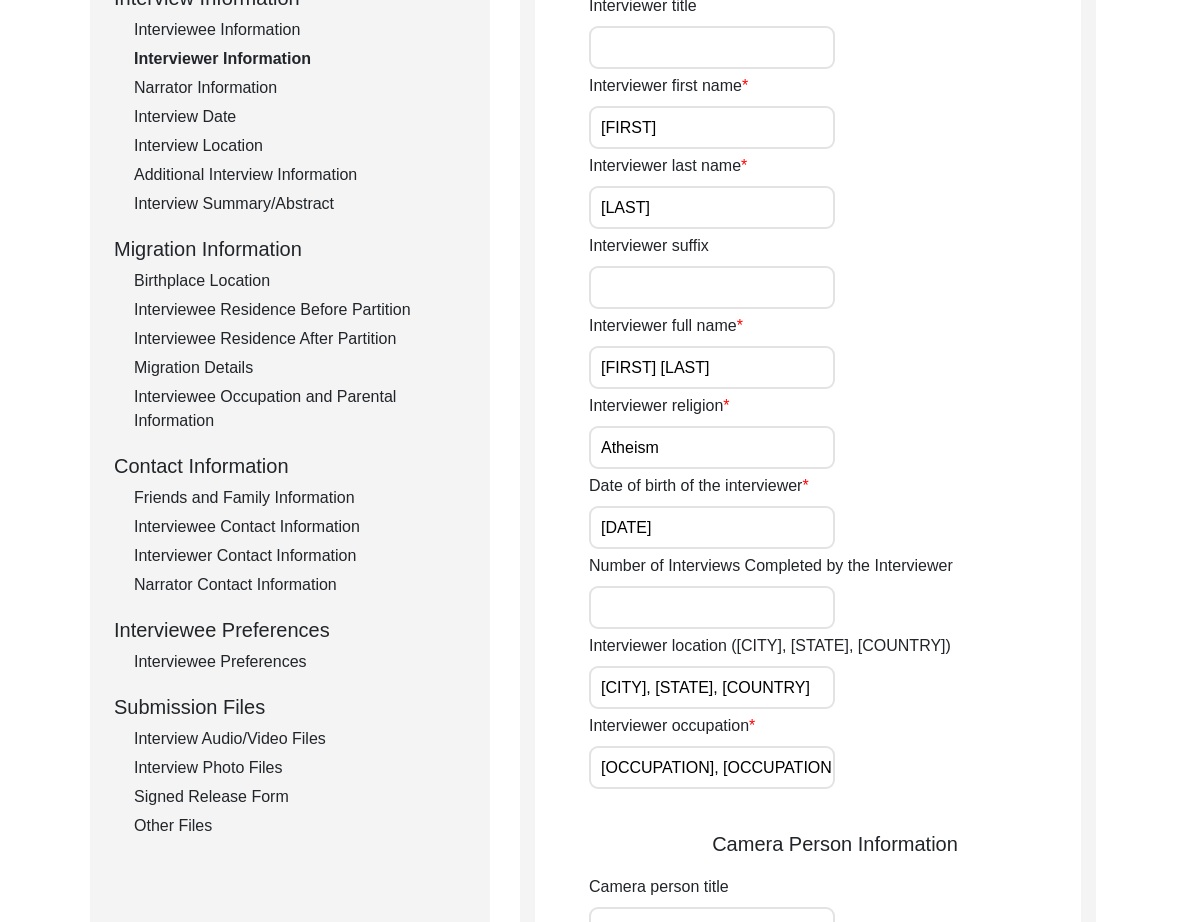 scroll, scrollTop: 347, scrollLeft: 0, axis: vertical 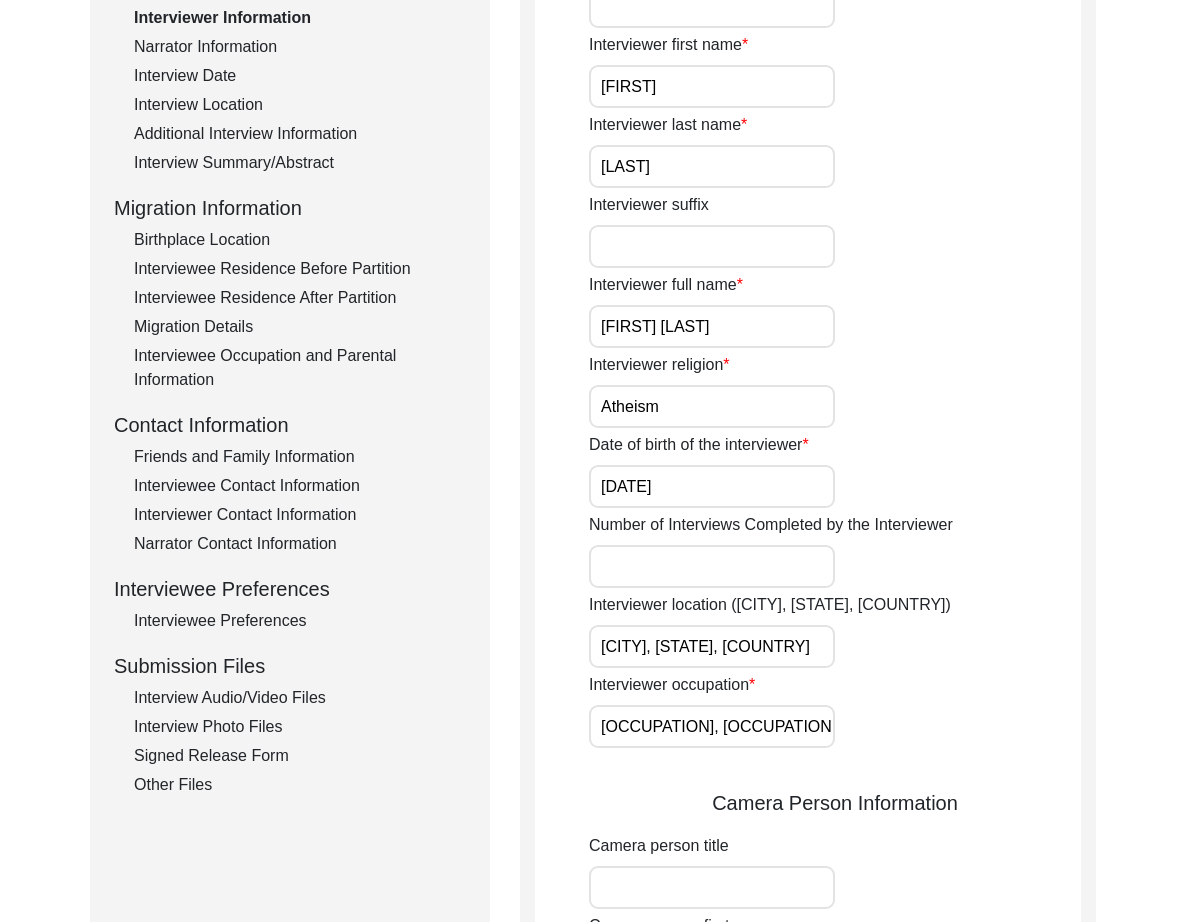 click on "Interview Audio/Video Files" 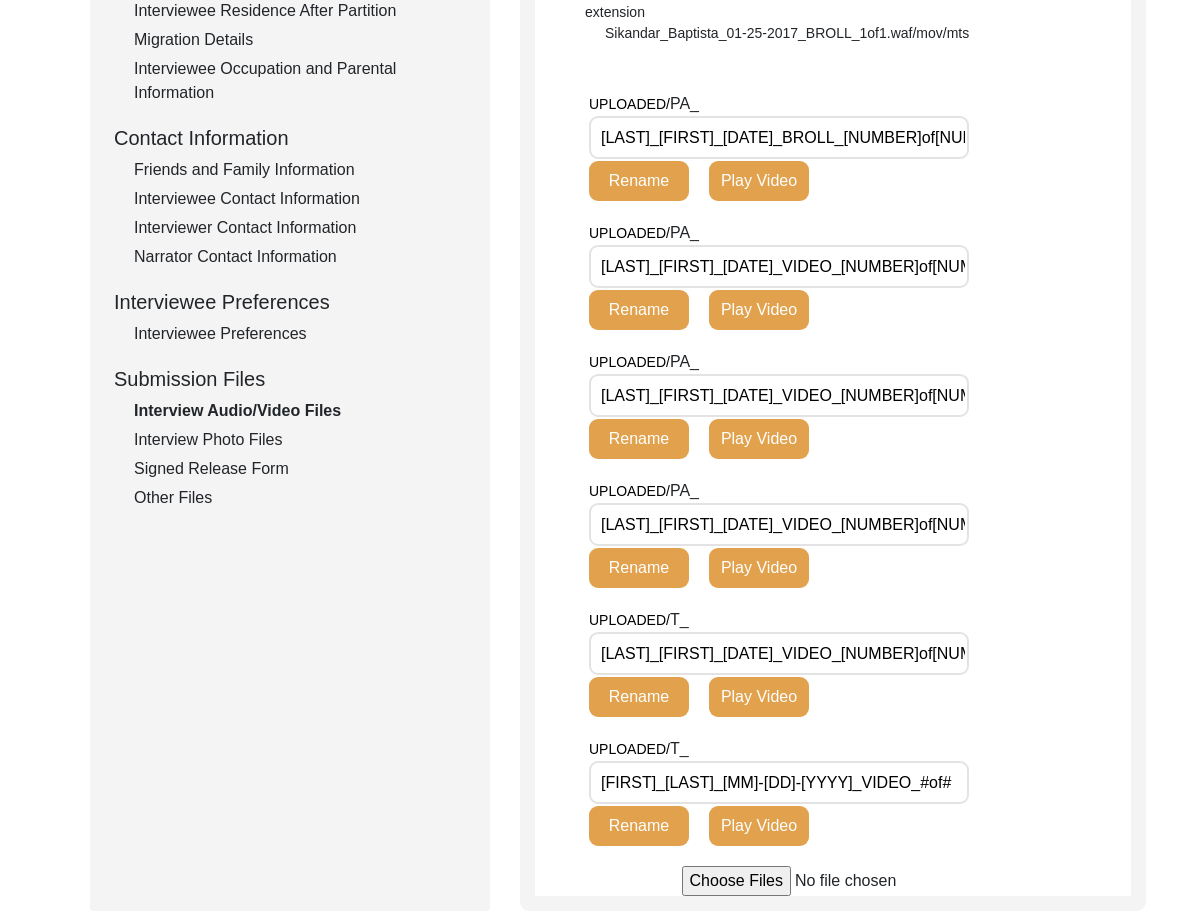 scroll, scrollTop: 648, scrollLeft: 0, axis: vertical 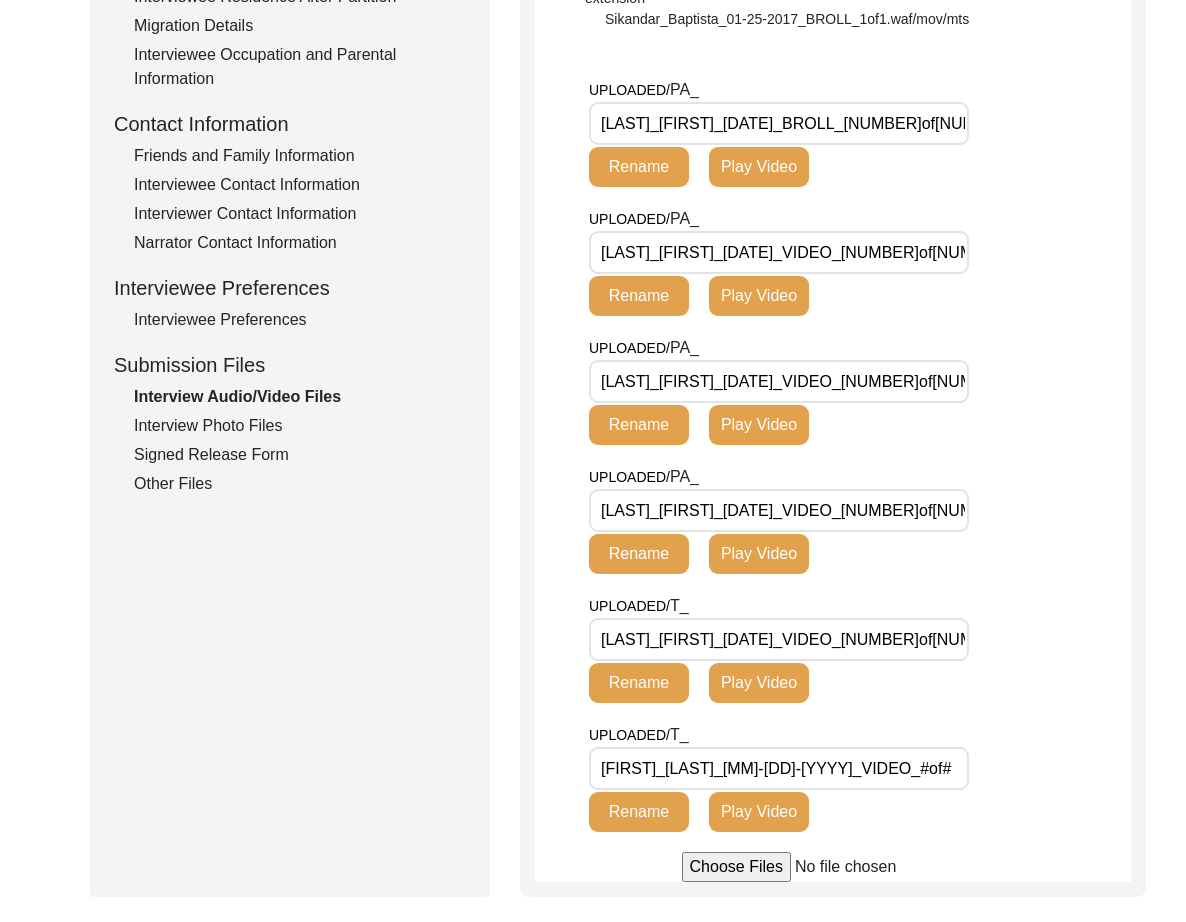 click on "Interview Photo Files" 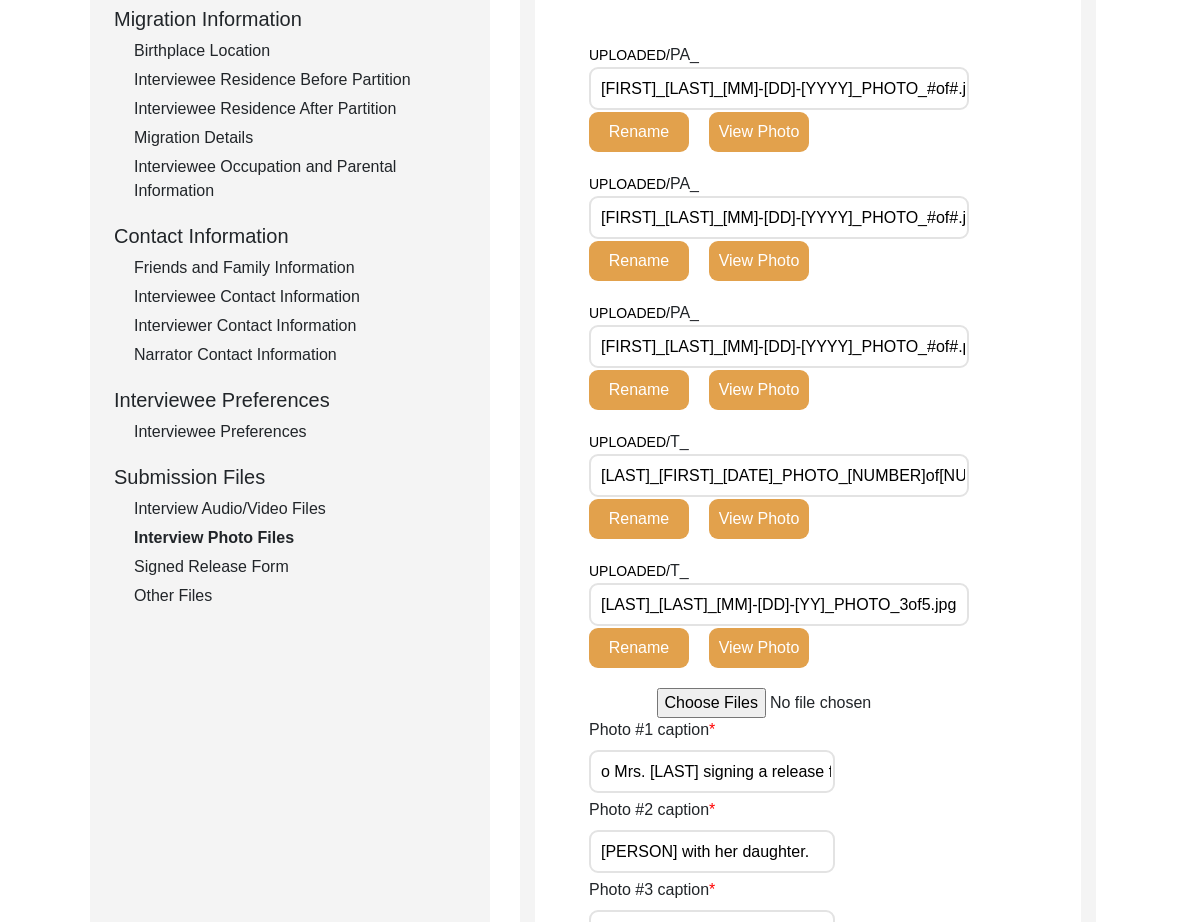 scroll, scrollTop: 535, scrollLeft: 0, axis: vertical 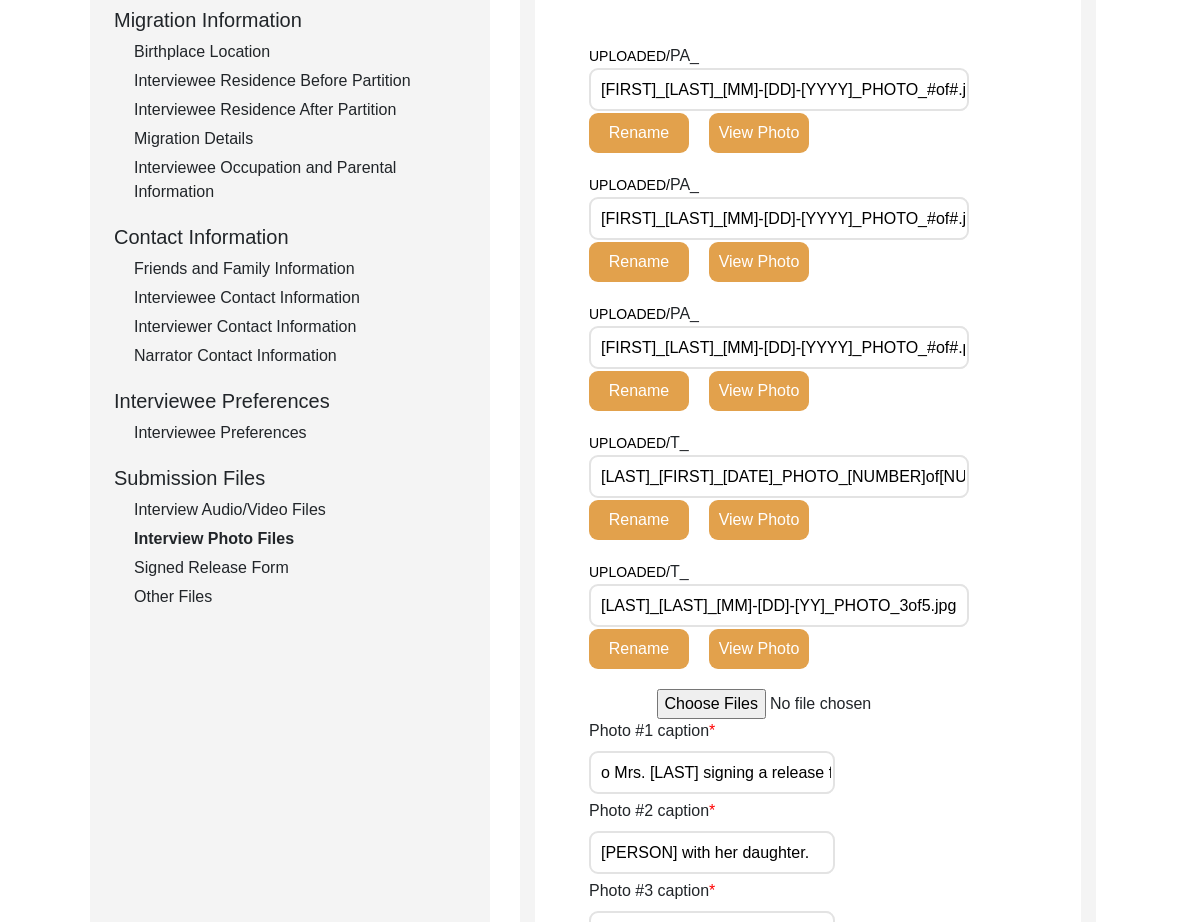click on "Signed Release Form" 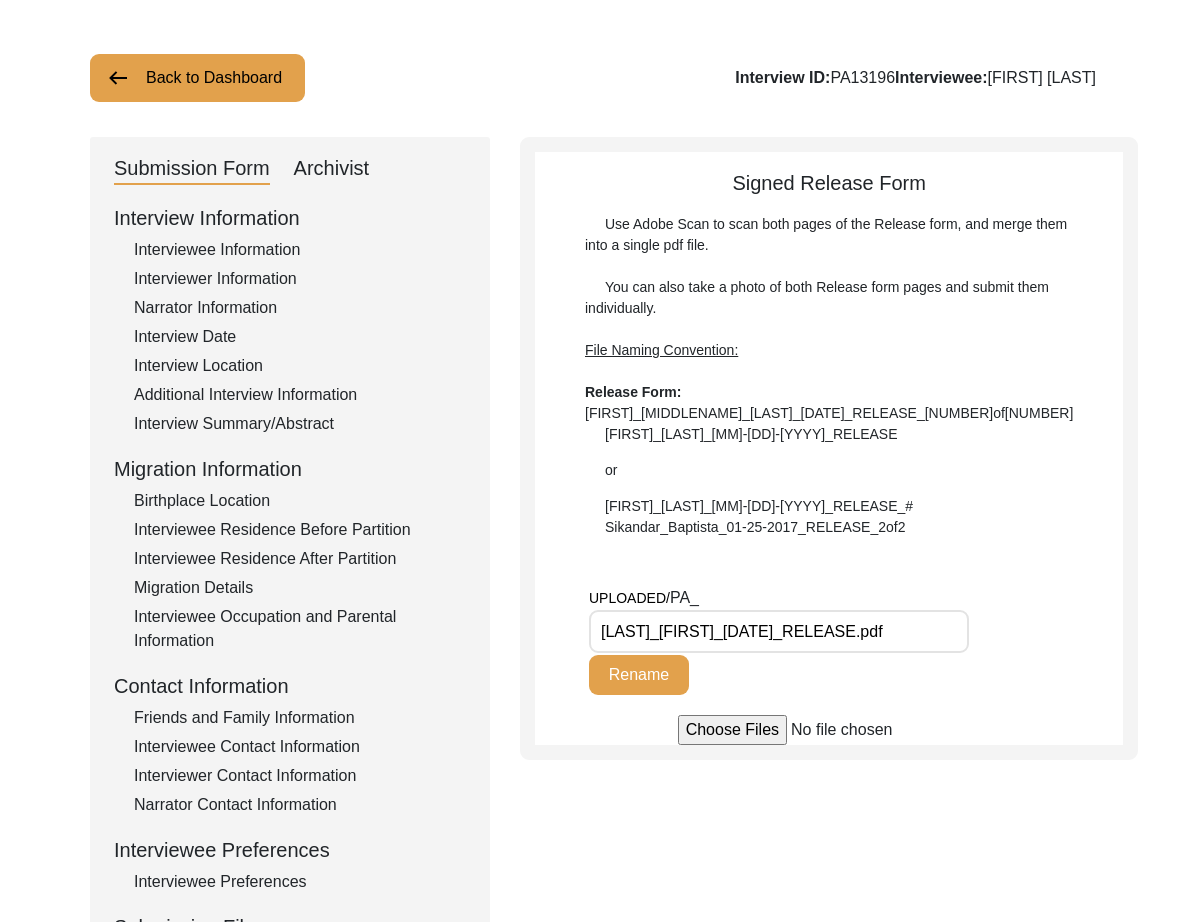 scroll, scrollTop: 0, scrollLeft: 0, axis: both 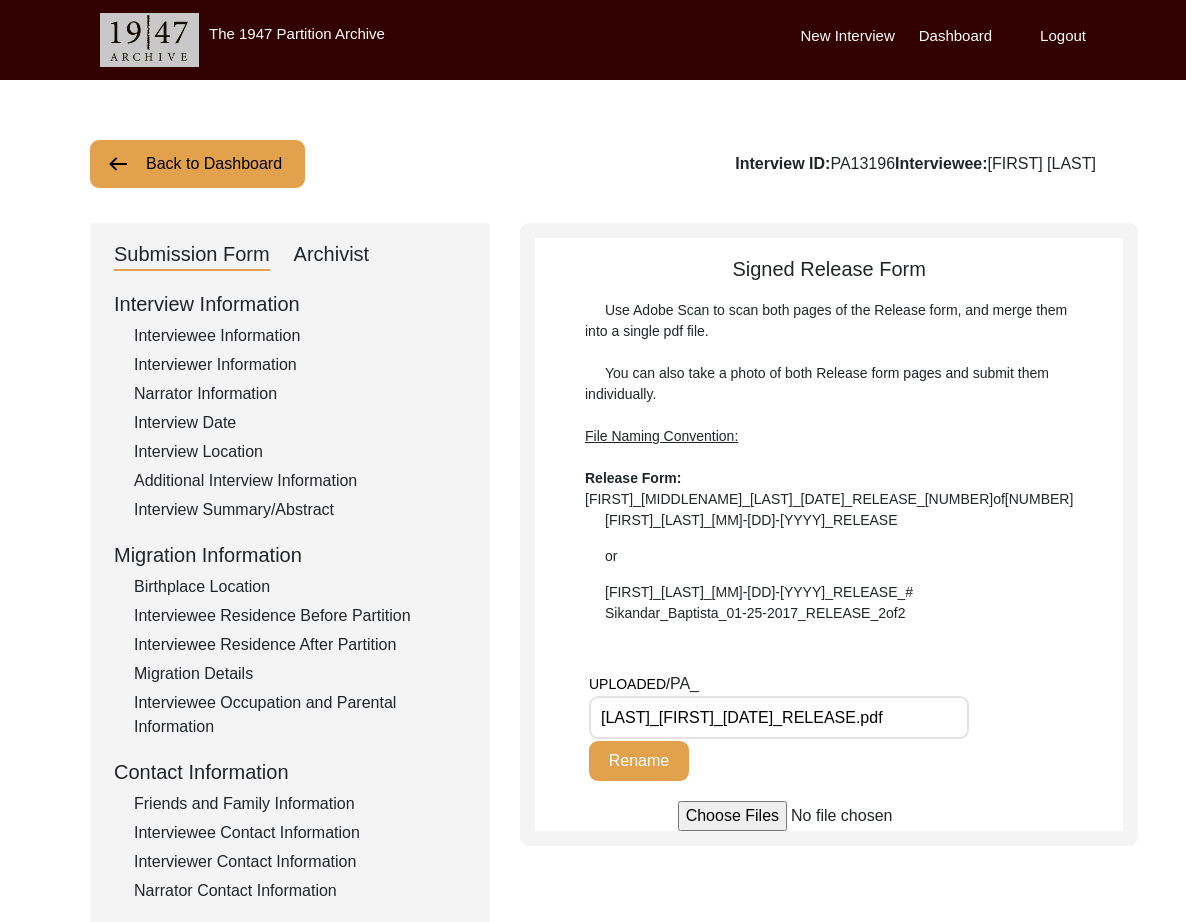 click on "Archivist" 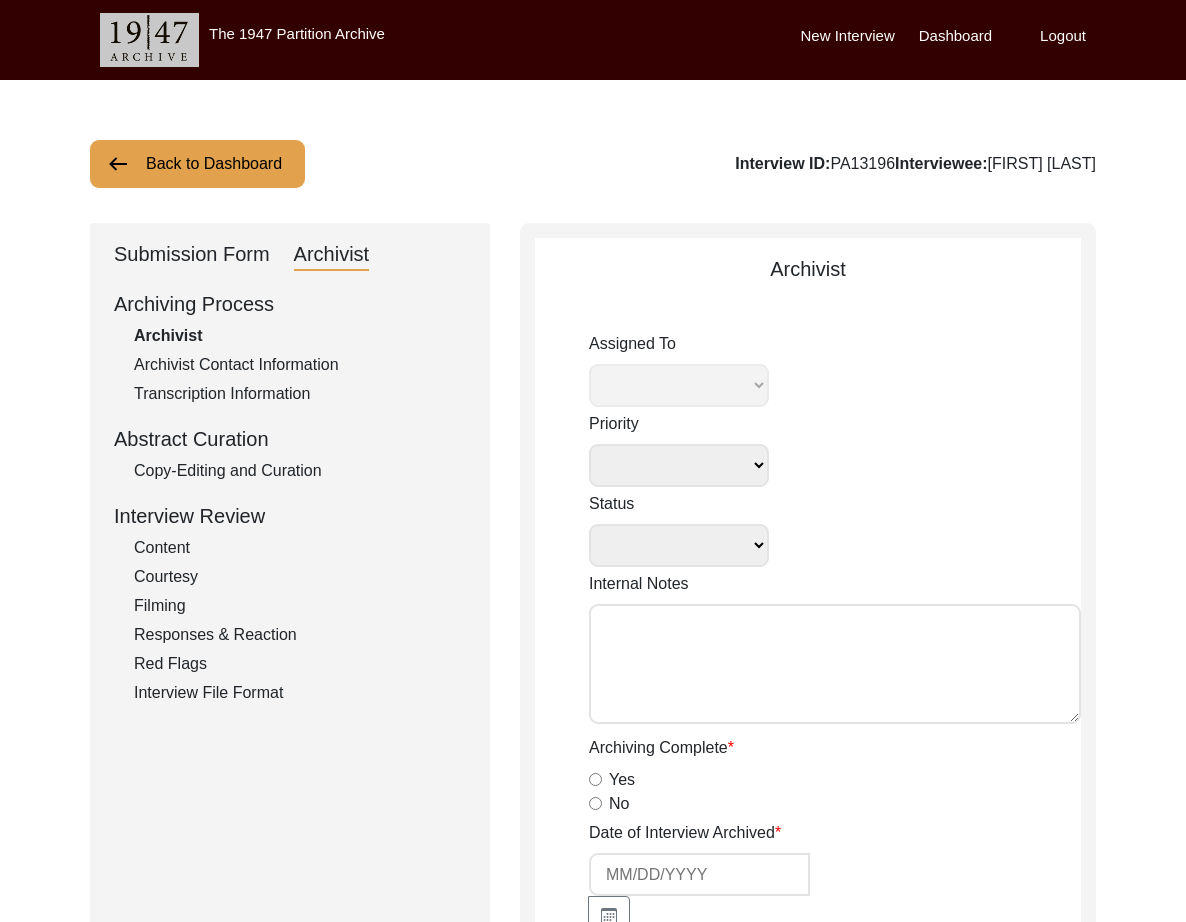 select 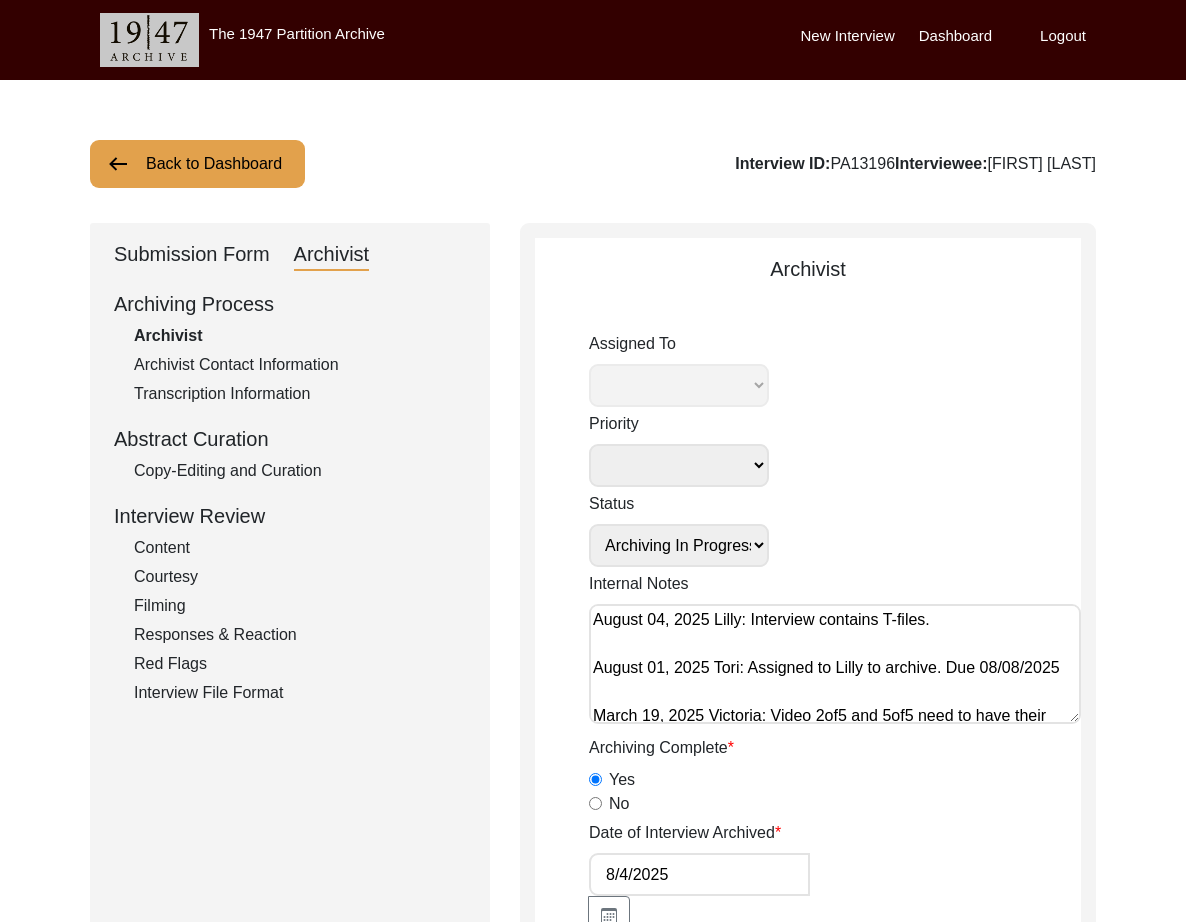 select on "507" 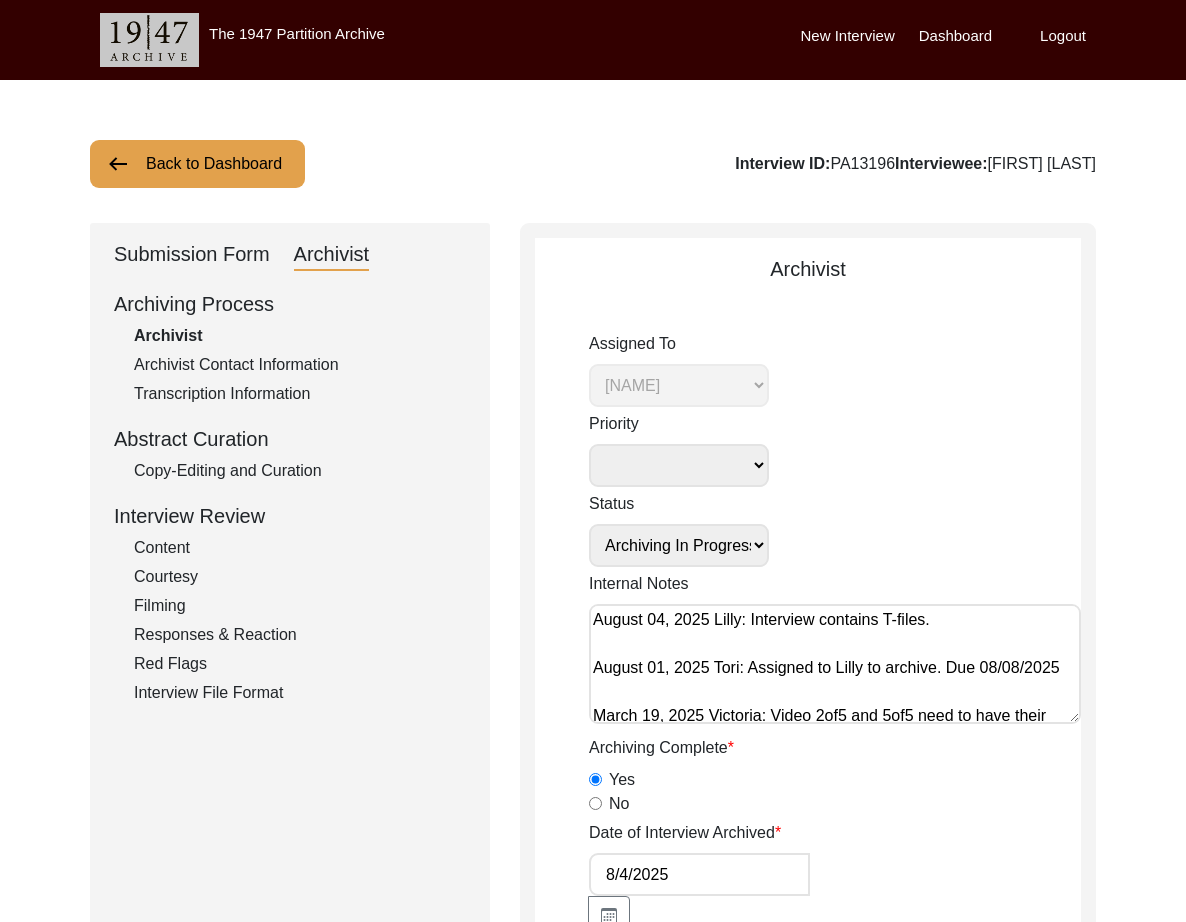 scroll, scrollTop: 32, scrollLeft: 0, axis: vertical 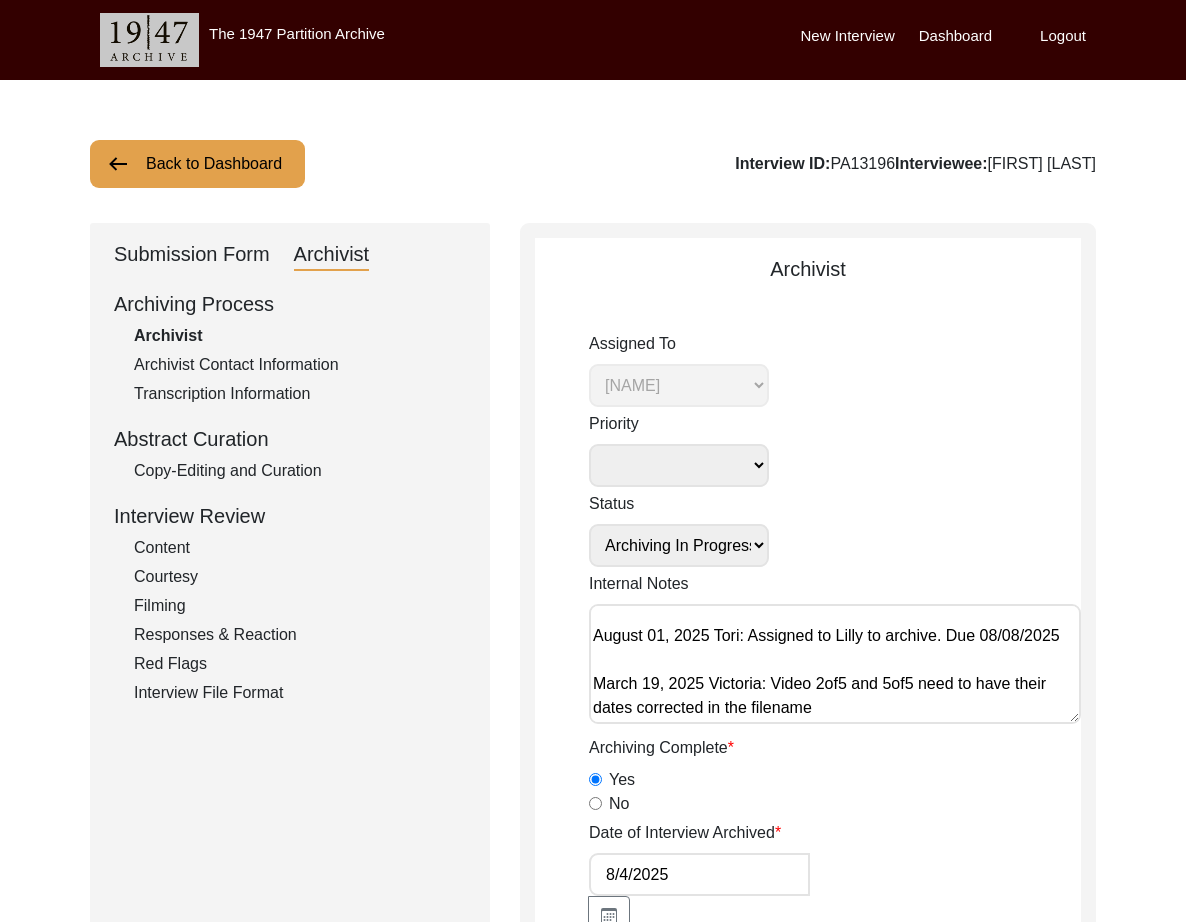 drag, startPoint x: 845, startPoint y: 718, endPoint x: 512, endPoint y: 537, distance: 379.01187 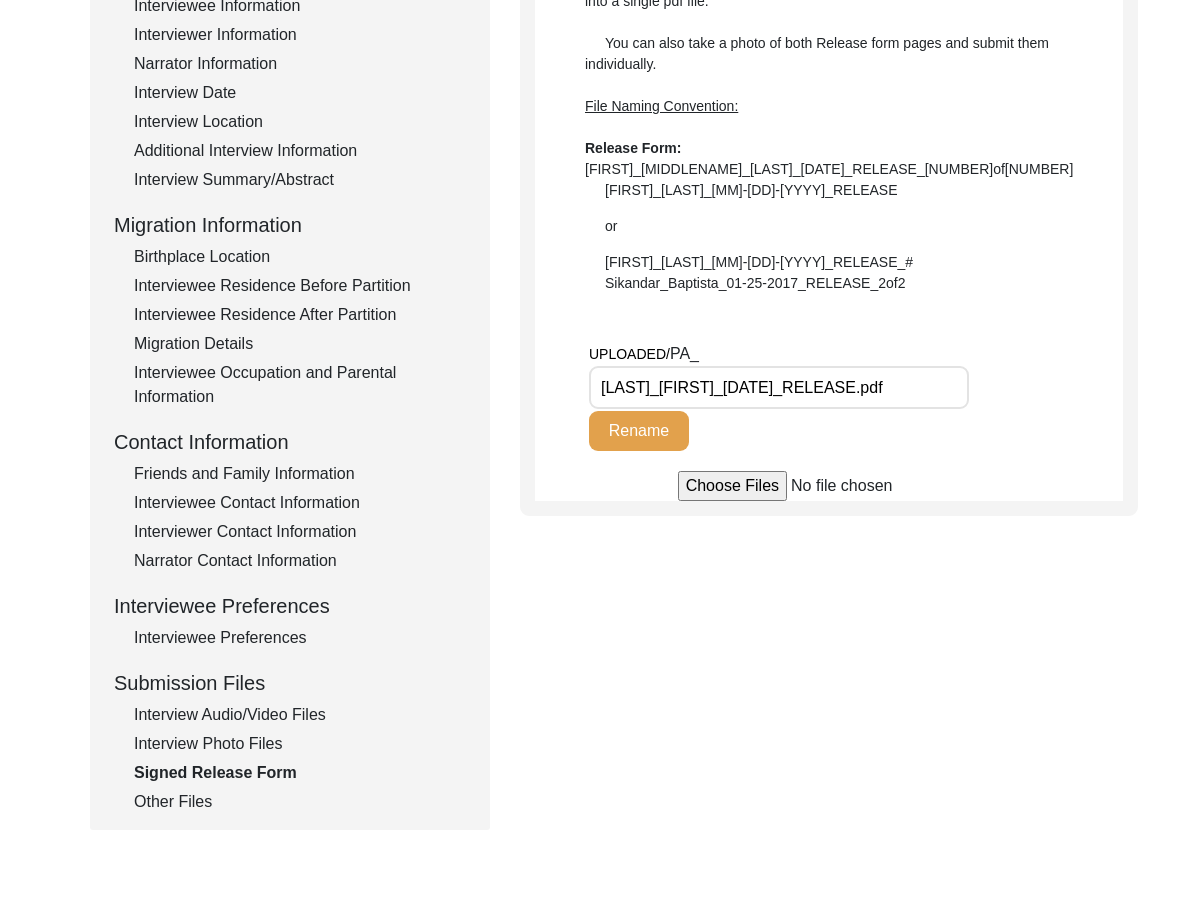 scroll, scrollTop: 524, scrollLeft: 0, axis: vertical 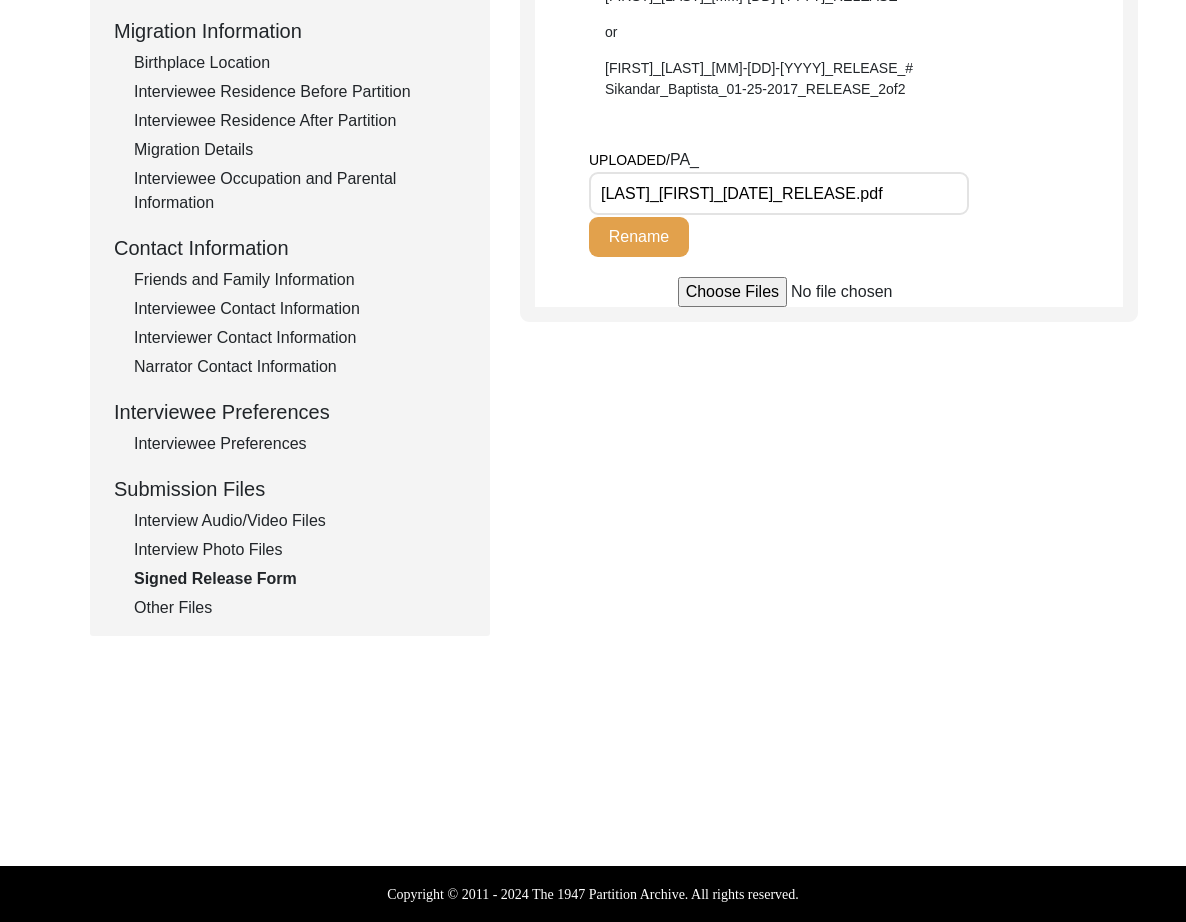 click on "Other Files" 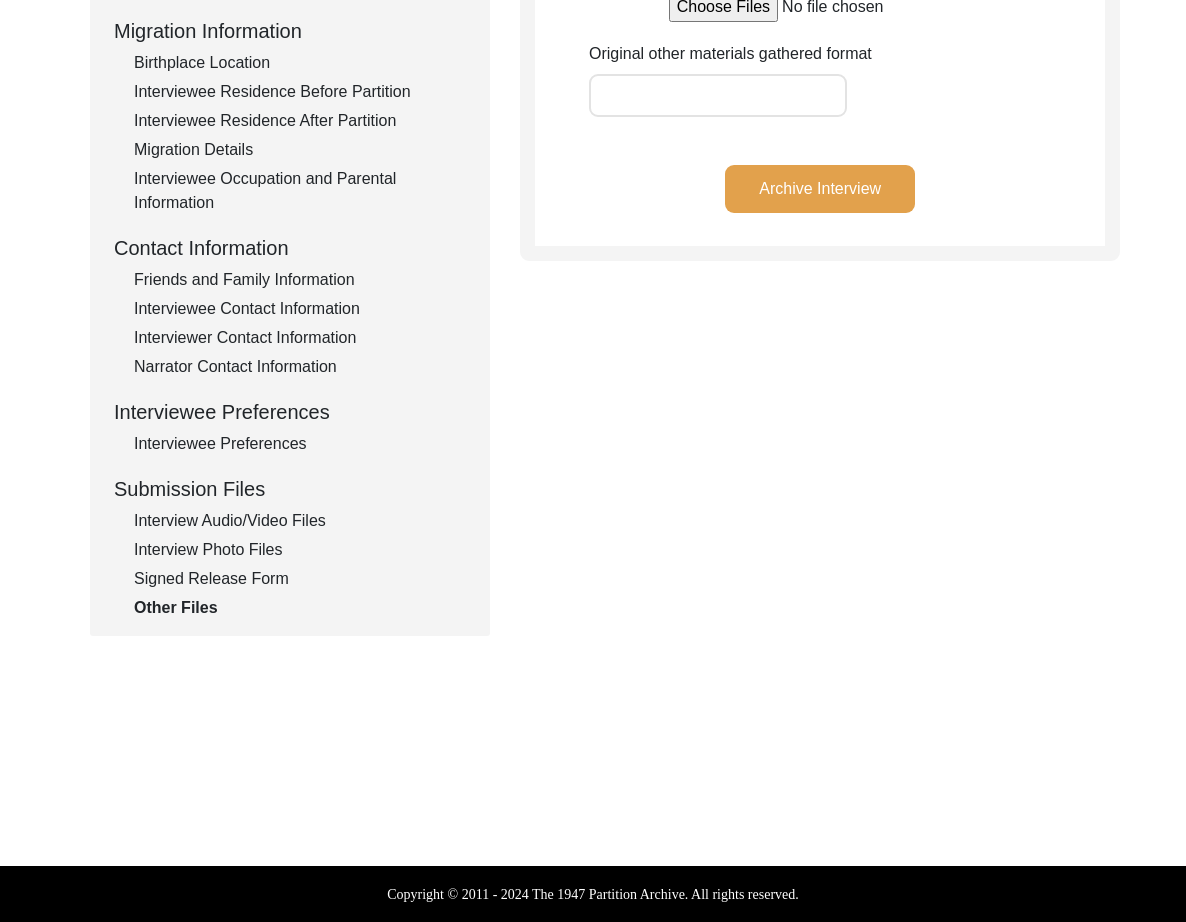 click on "Archive Interview" 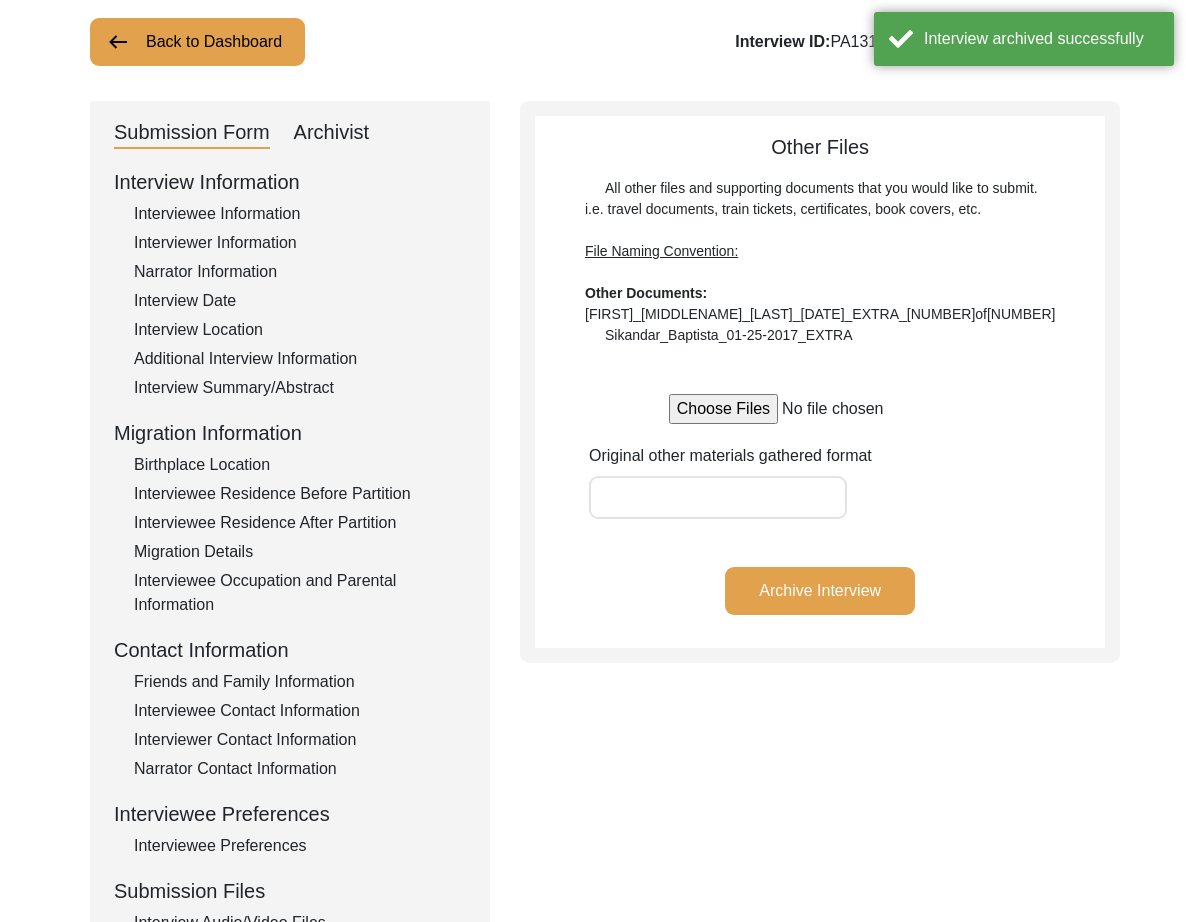 drag, startPoint x: 185, startPoint y: 46, endPoint x: 241, endPoint y: 89, distance: 70.60453 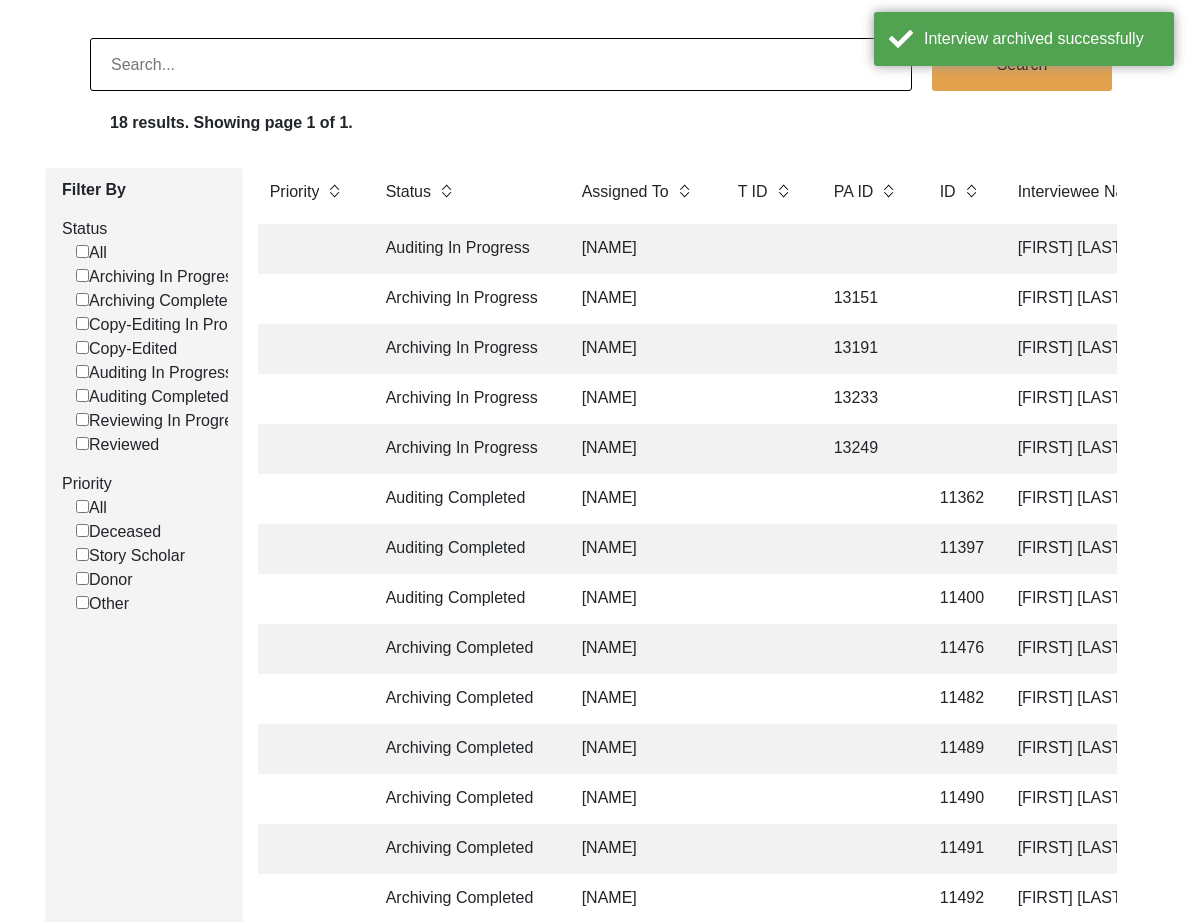 scroll, scrollTop: 492, scrollLeft: 0, axis: vertical 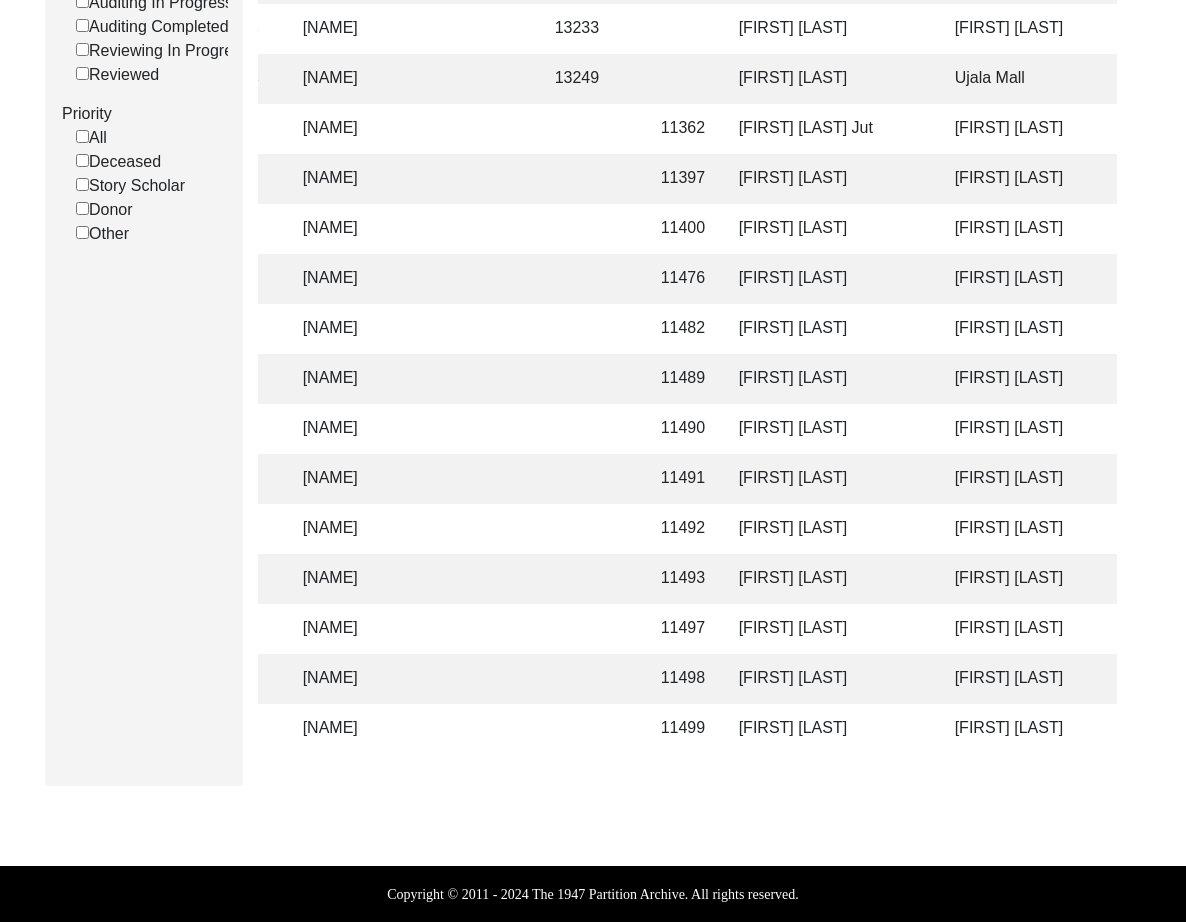 click on "11499" 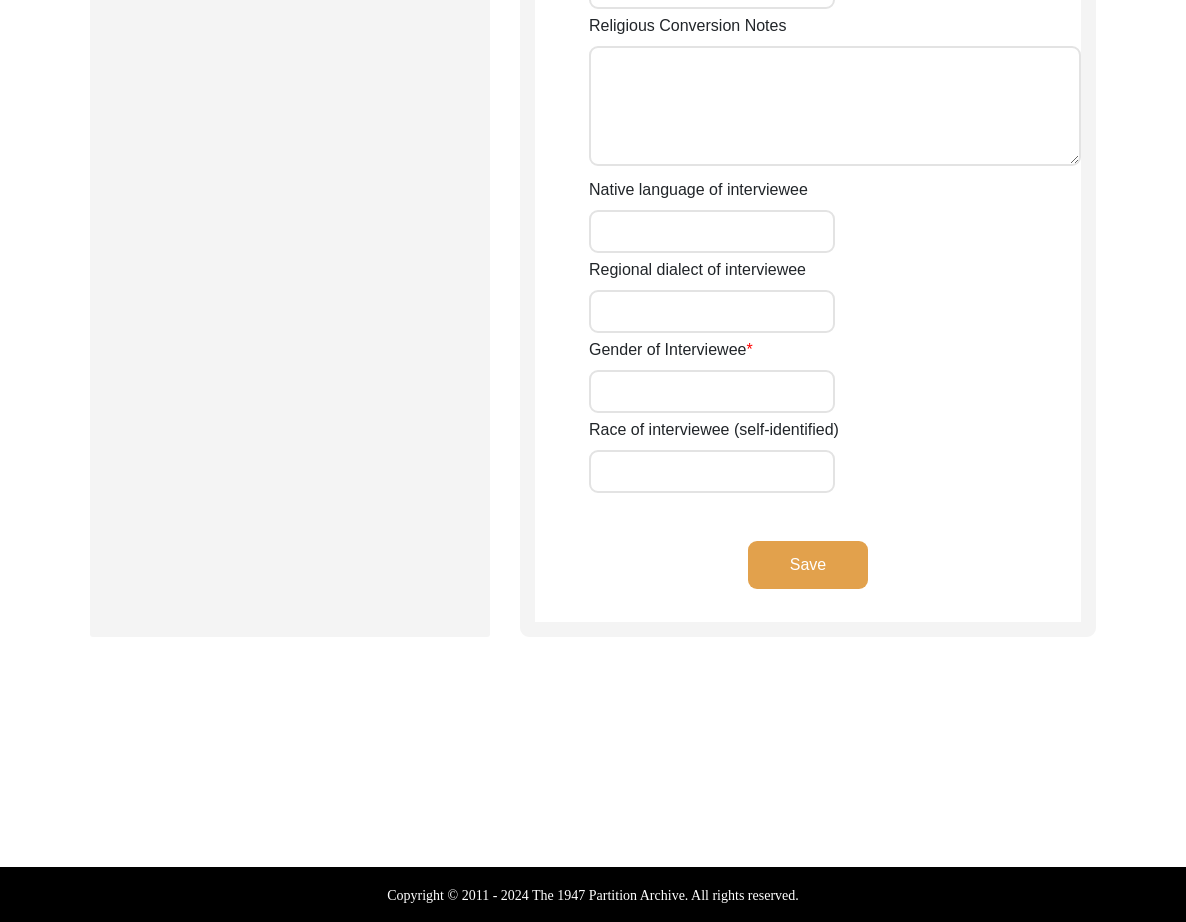 type on "Mrs." 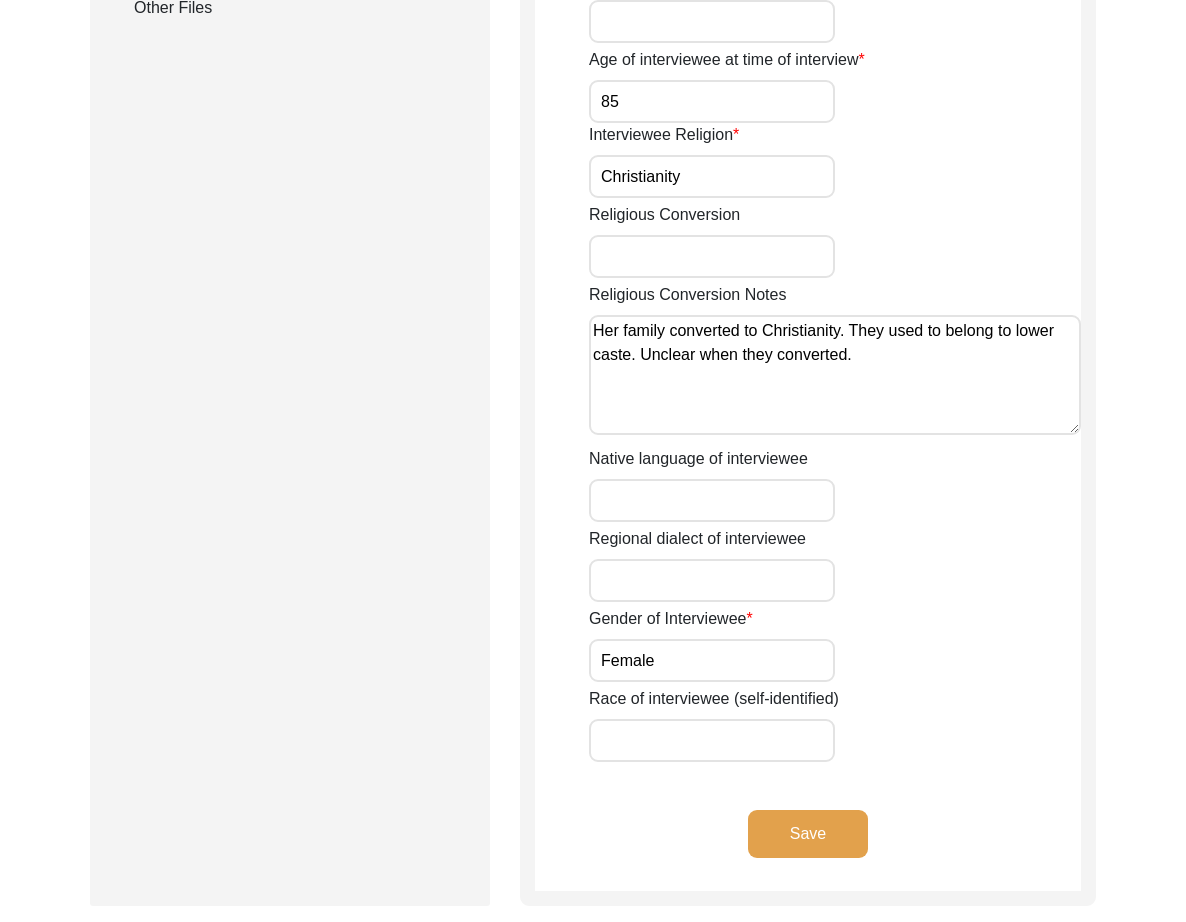scroll, scrollTop: 838, scrollLeft: 0, axis: vertical 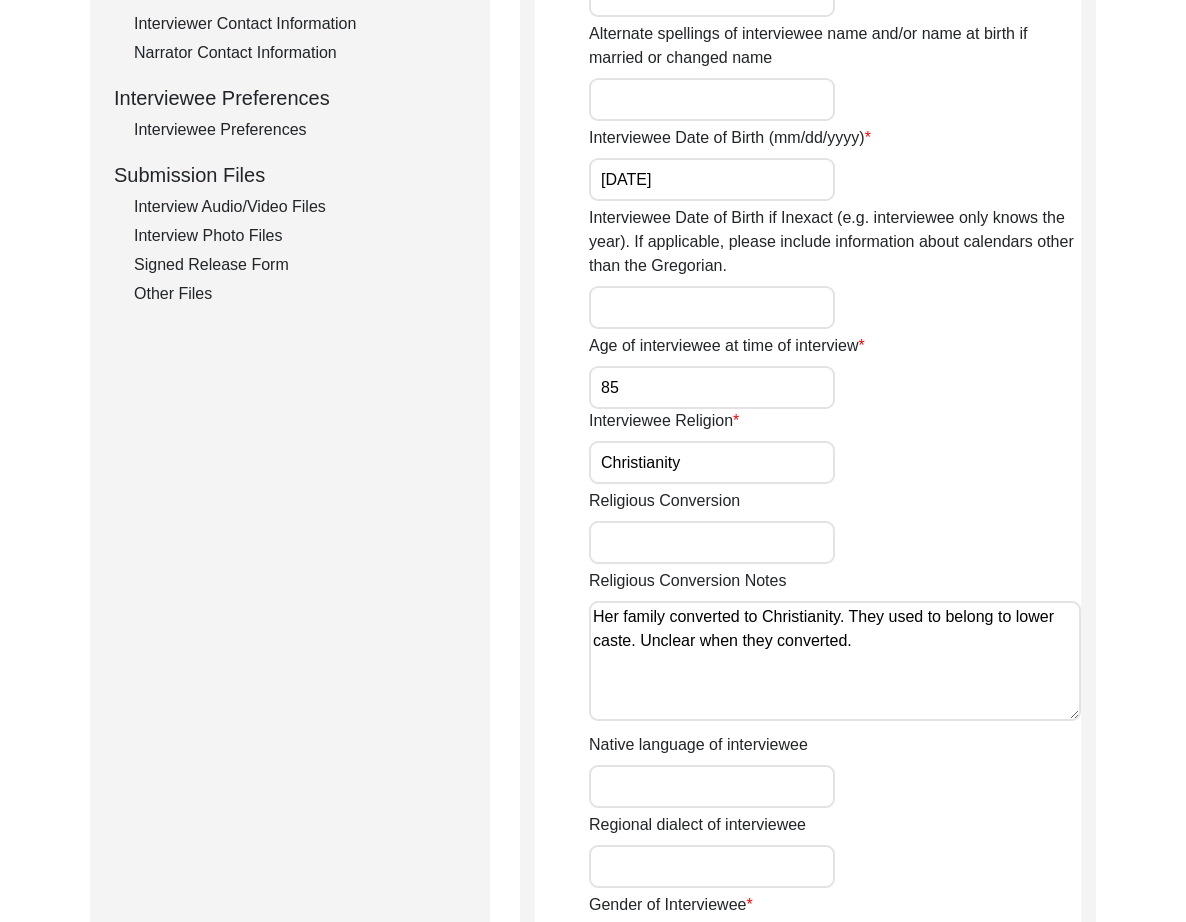 click on "Interview Photo Files" 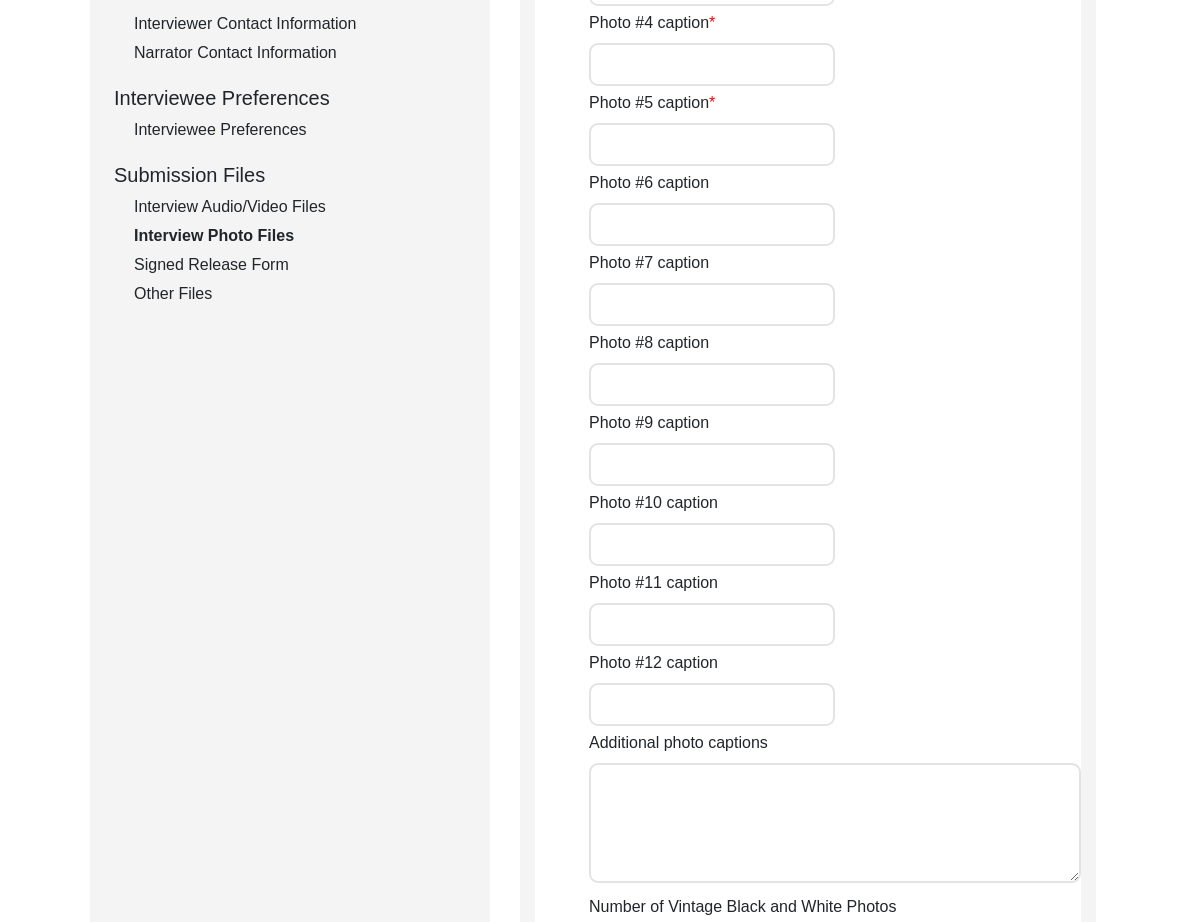 type on "o Mrs. [LAST] signing a release form for 1947 Partition Archive." 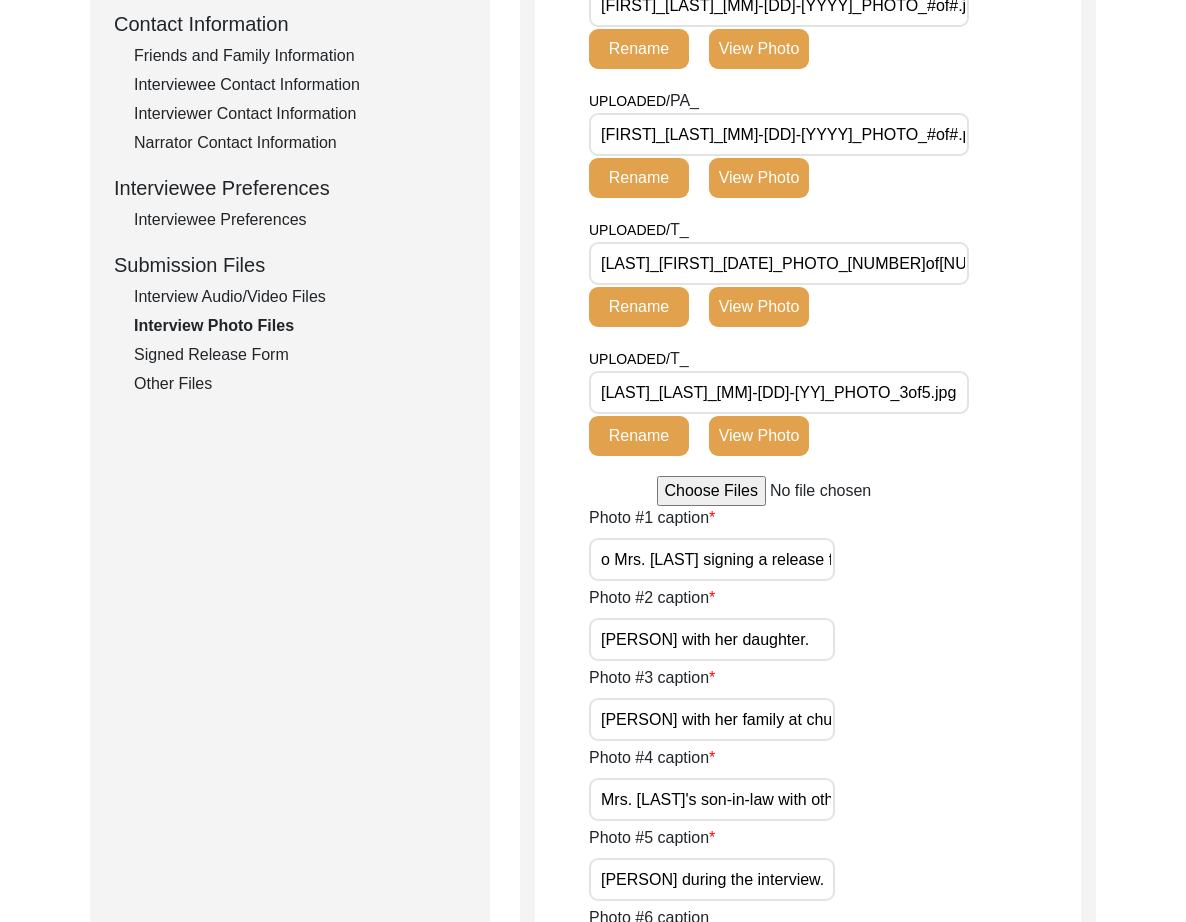 scroll, scrollTop: 670, scrollLeft: 0, axis: vertical 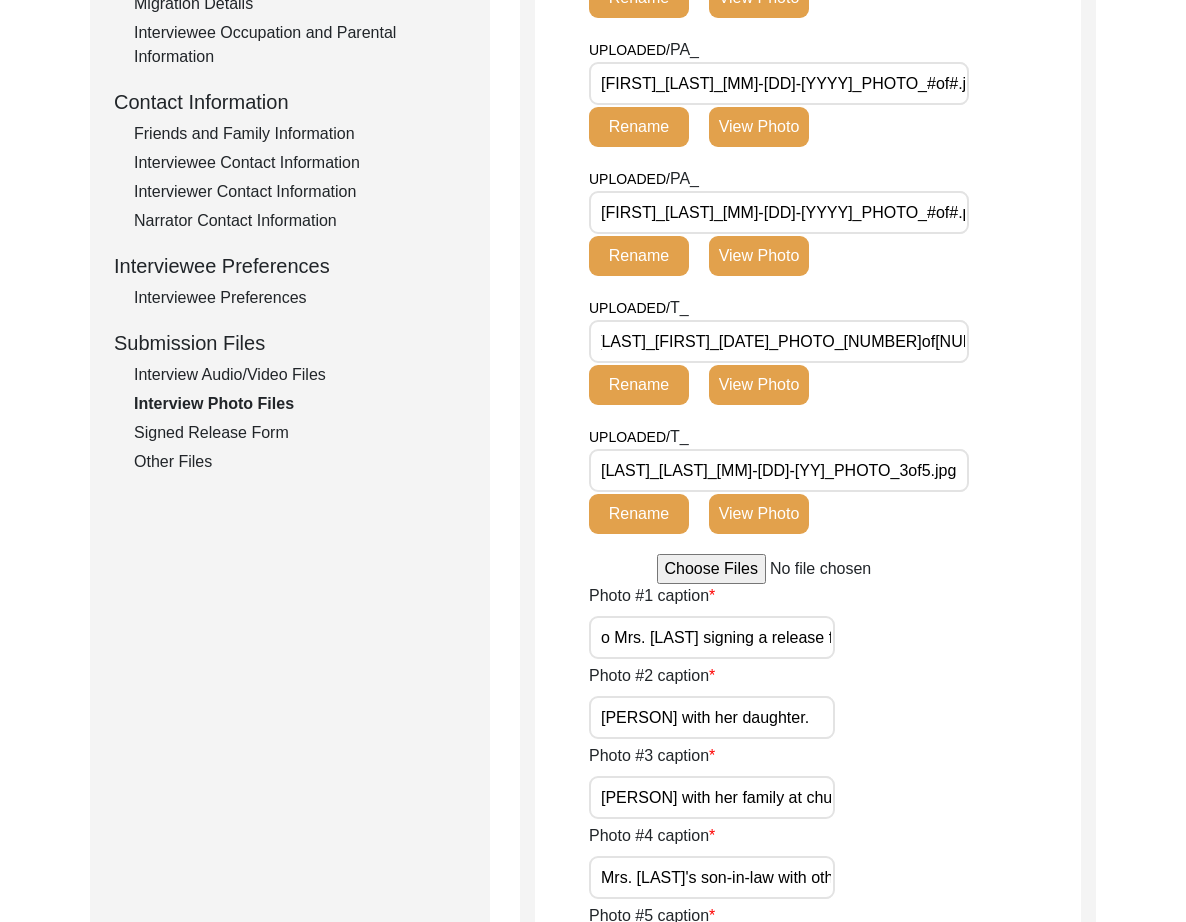 click on "[LAST]_[FIRST]_[DATE]_PHOTO_[NUMBER]of[NUMBER].jpg" at bounding box center (779, 341) 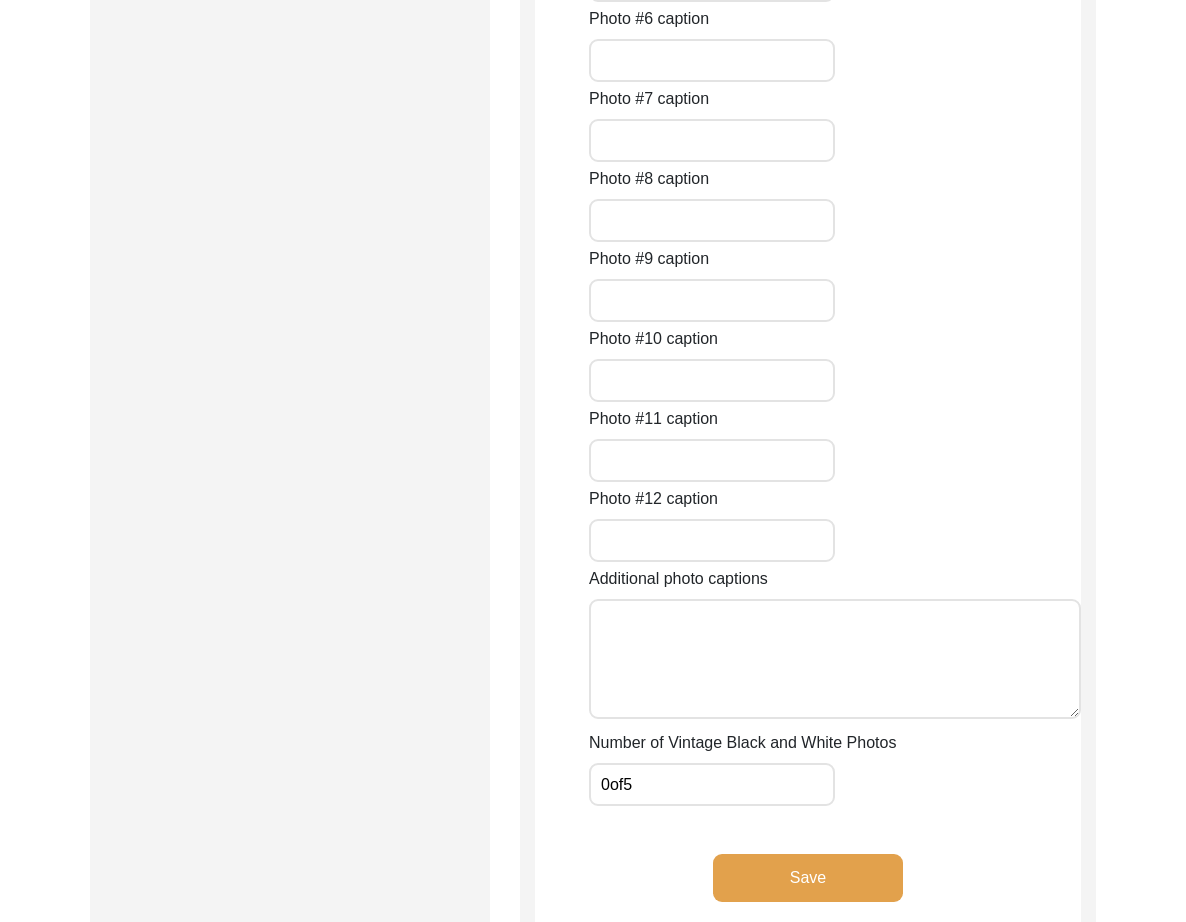 scroll, scrollTop: 1737, scrollLeft: 0, axis: vertical 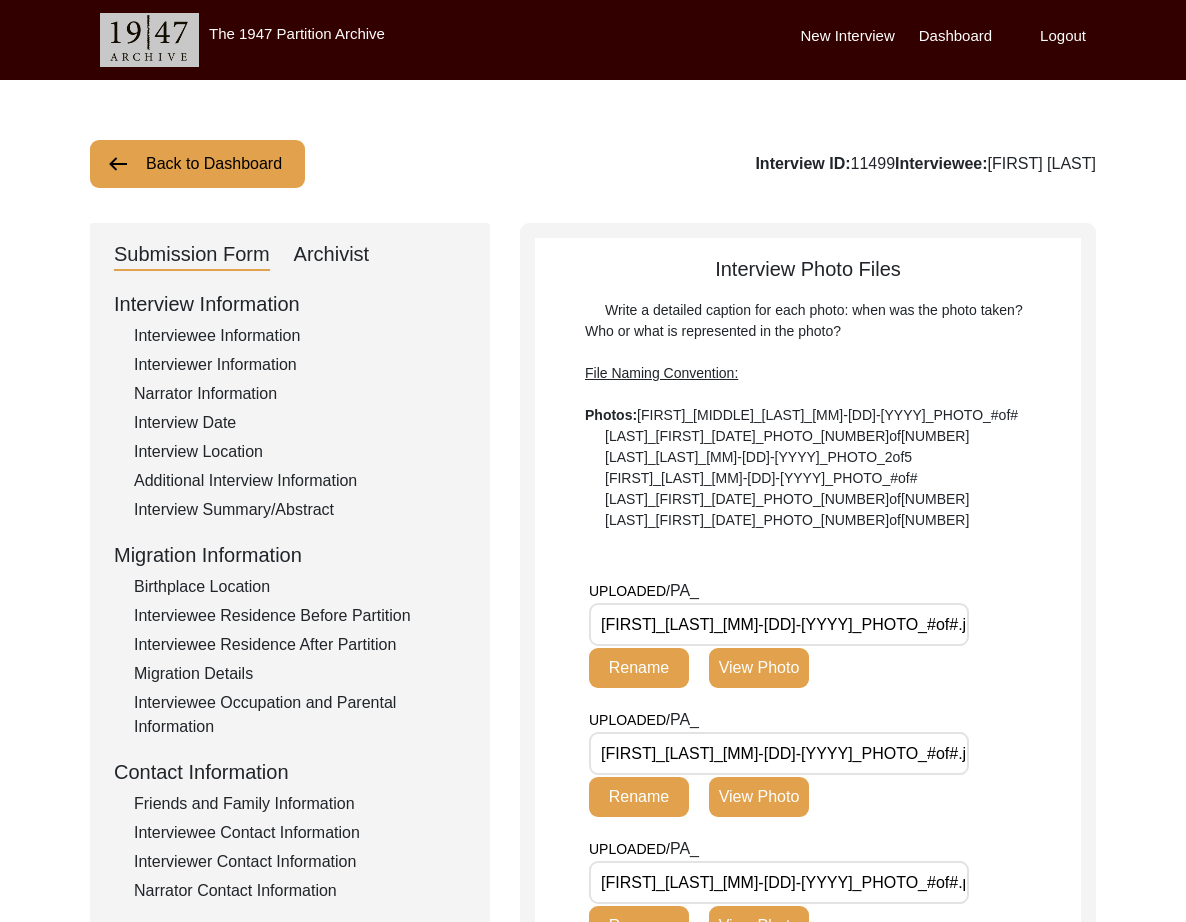 drag, startPoint x: 325, startPoint y: 255, endPoint x: 320, endPoint y: 271, distance: 16.763054 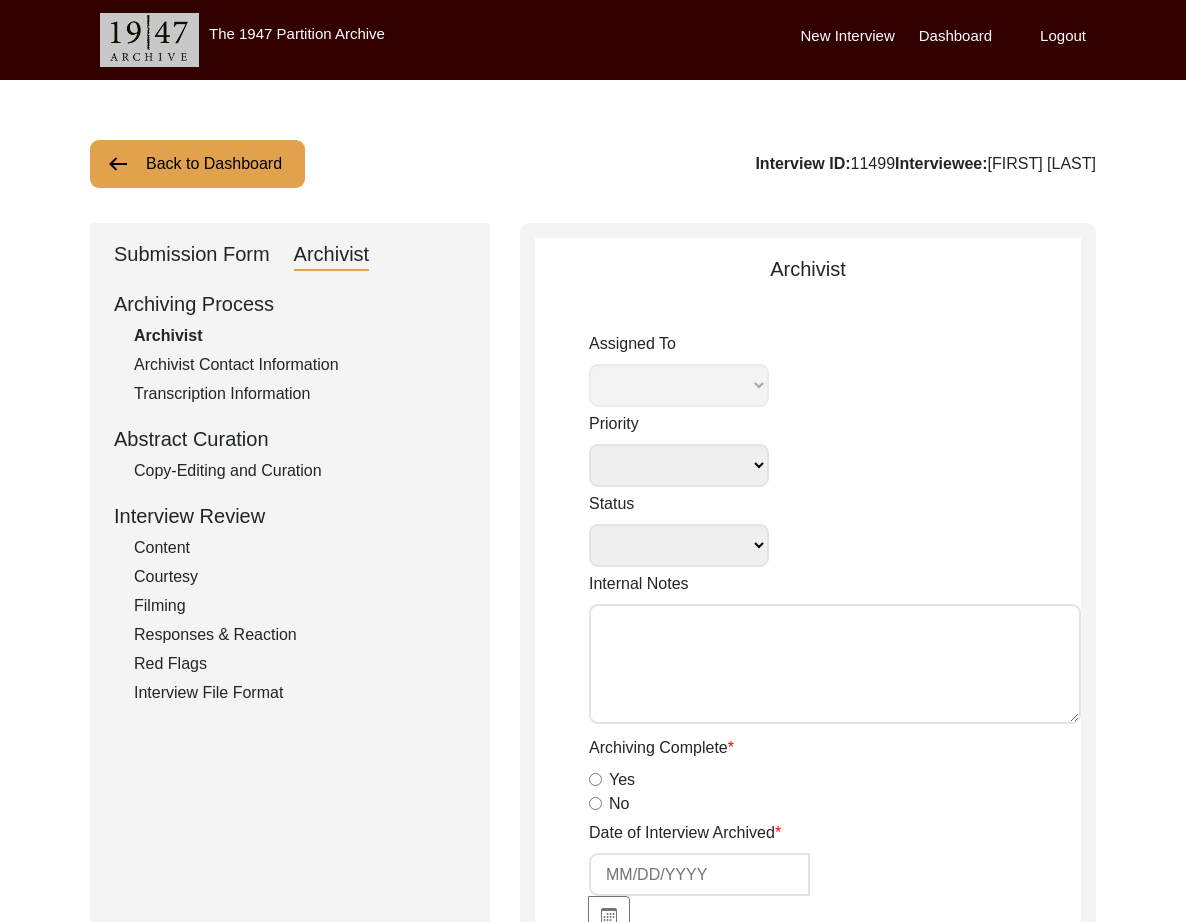 select 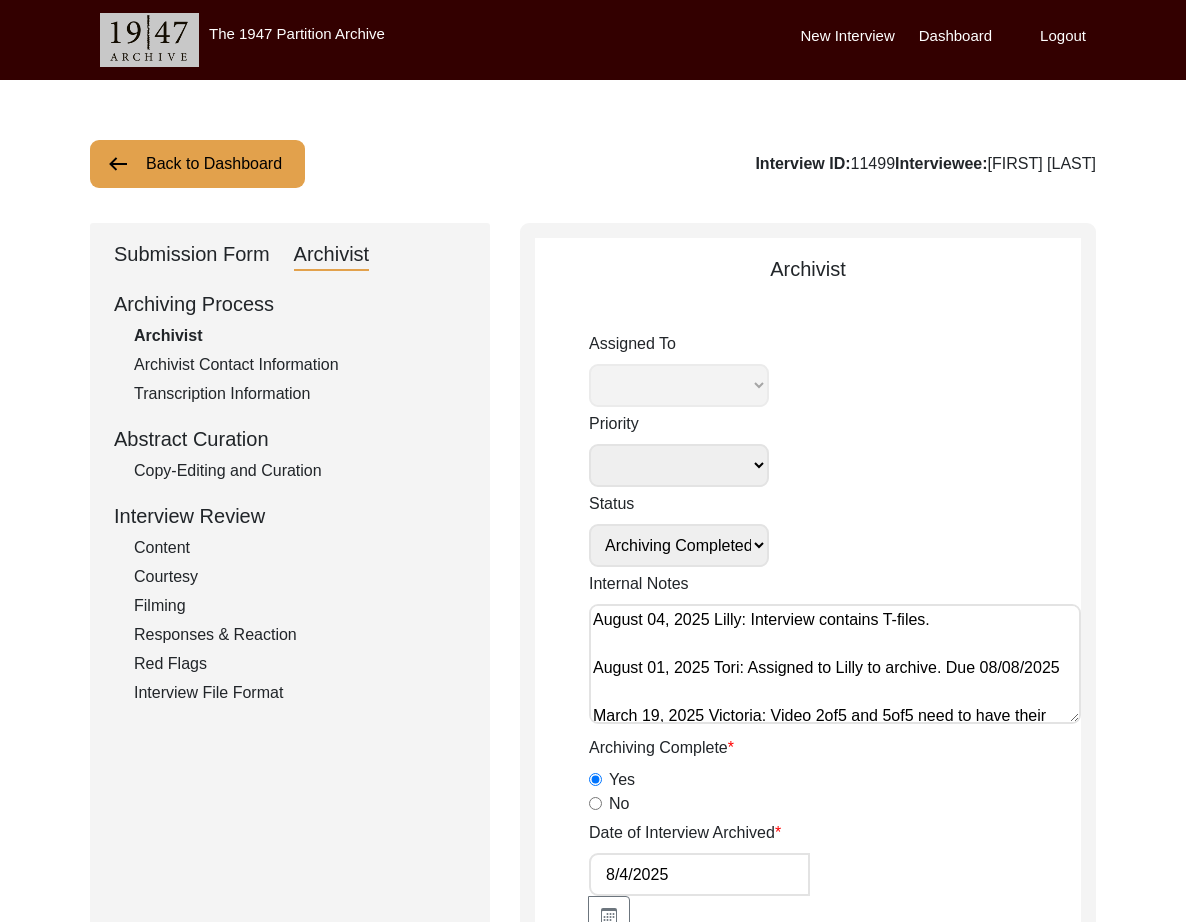 select on "507" 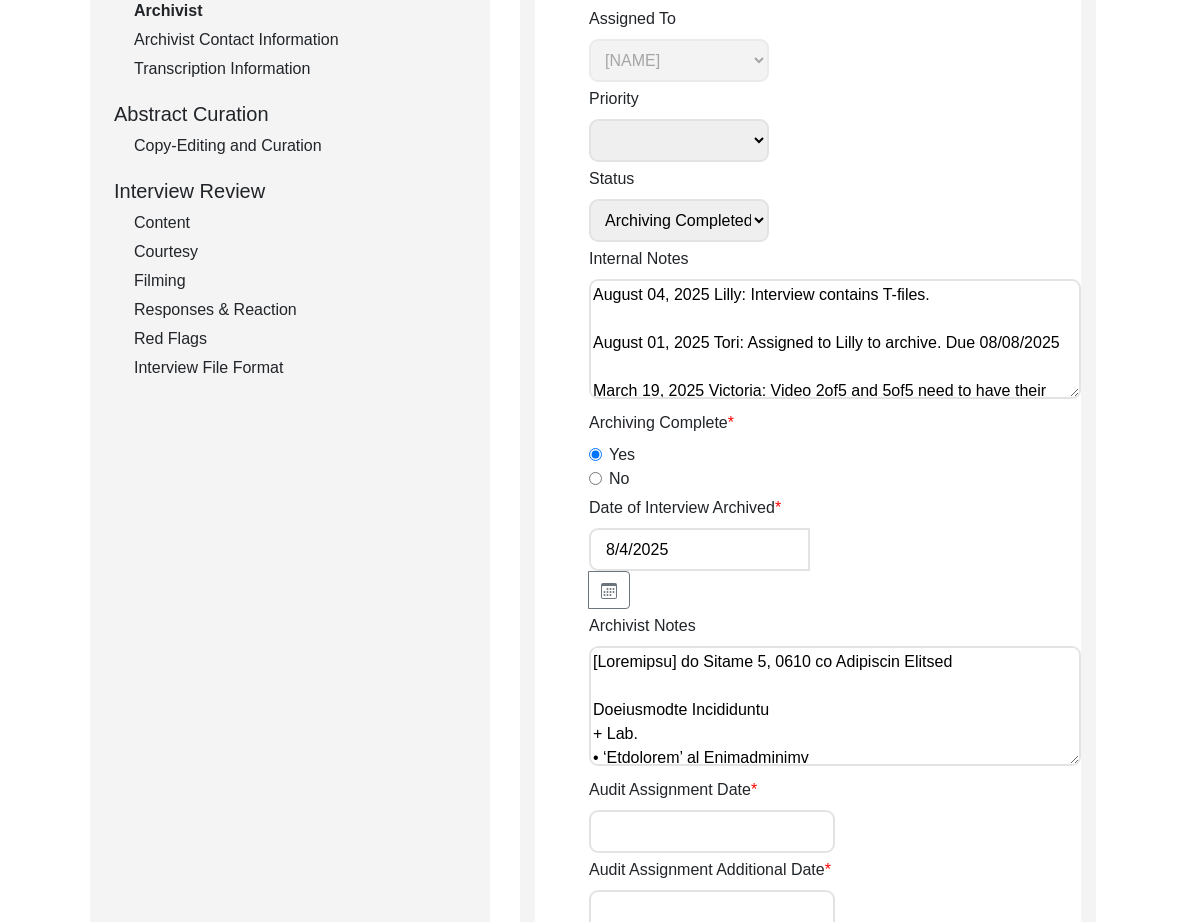 scroll, scrollTop: 330, scrollLeft: 0, axis: vertical 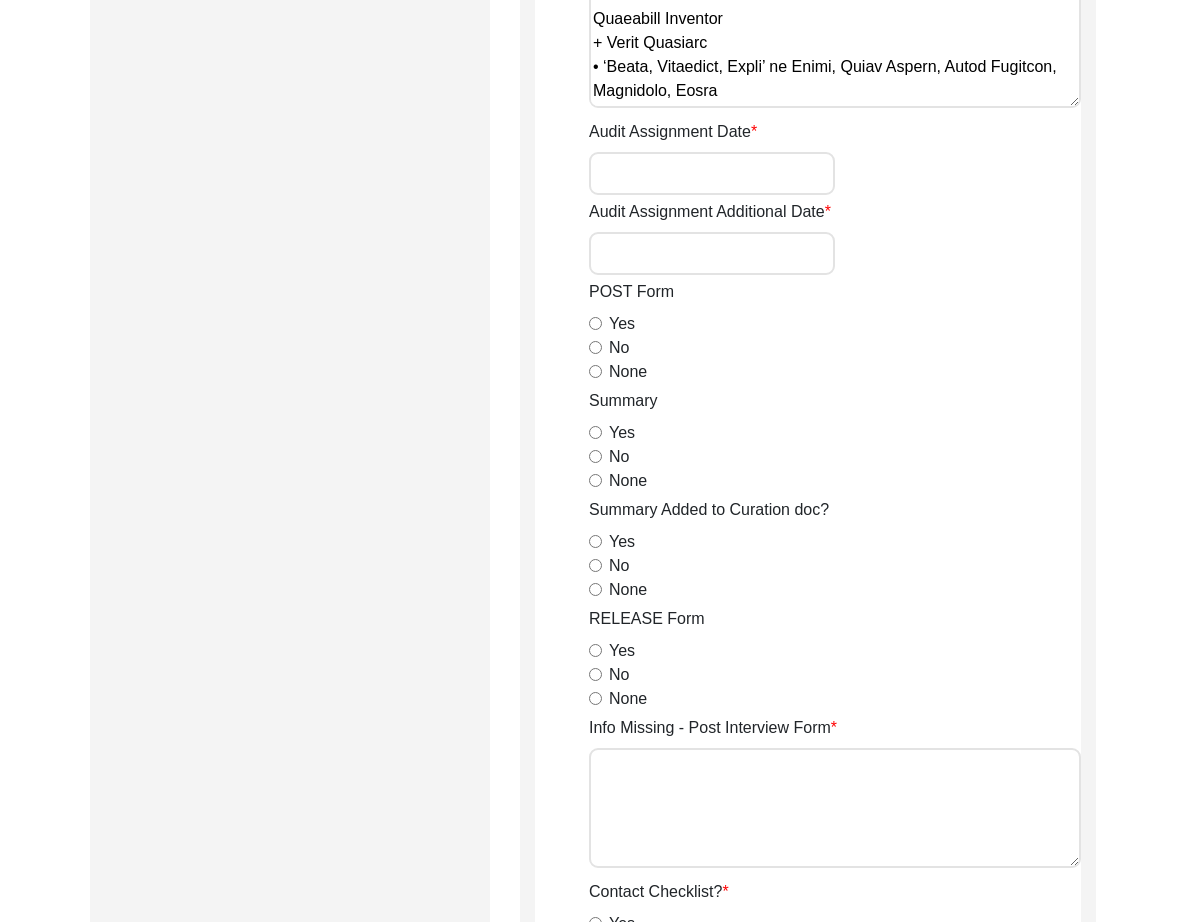 drag, startPoint x: 597, startPoint y: 334, endPoint x: 605, endPoint y: 352, distance: 19.697716 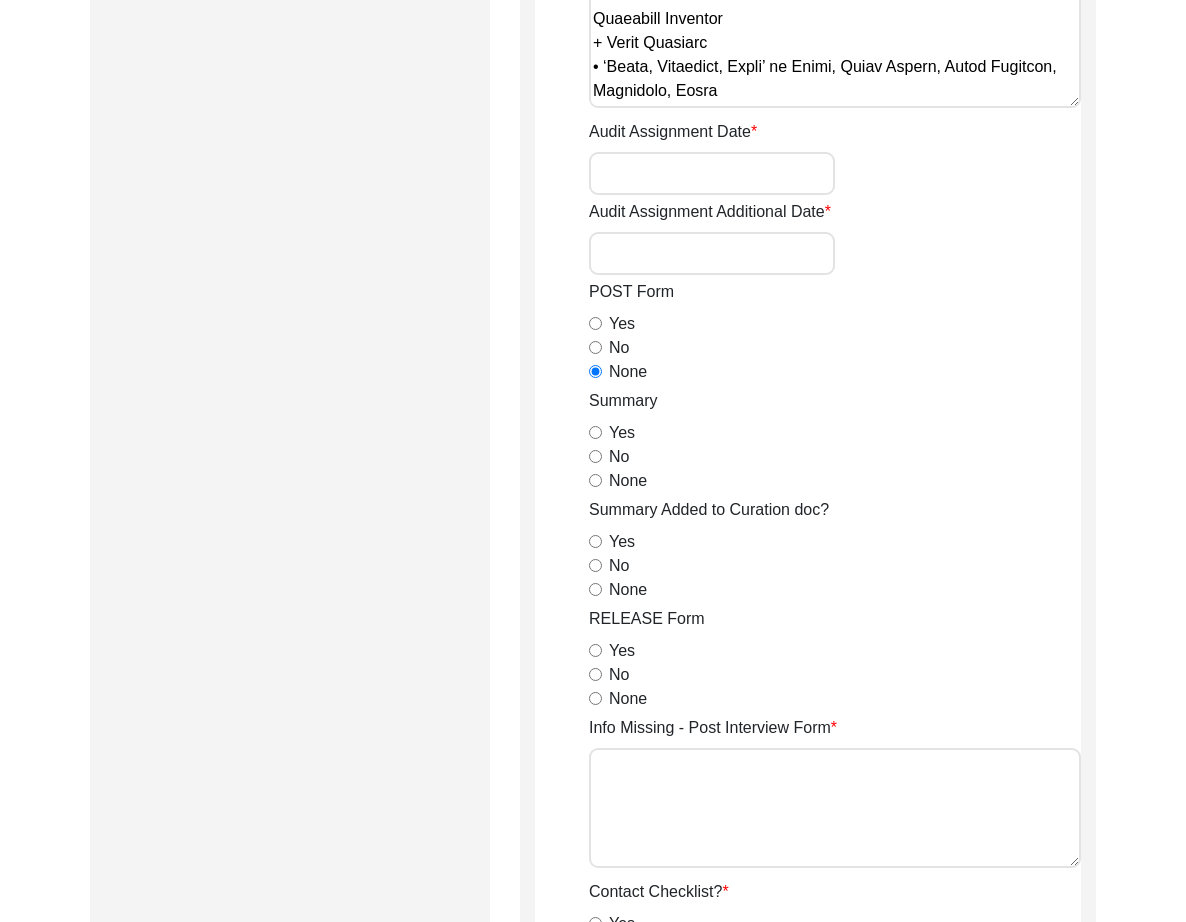 scroll, scrollTop: 988, scrollLeft: 0, axis: vertical 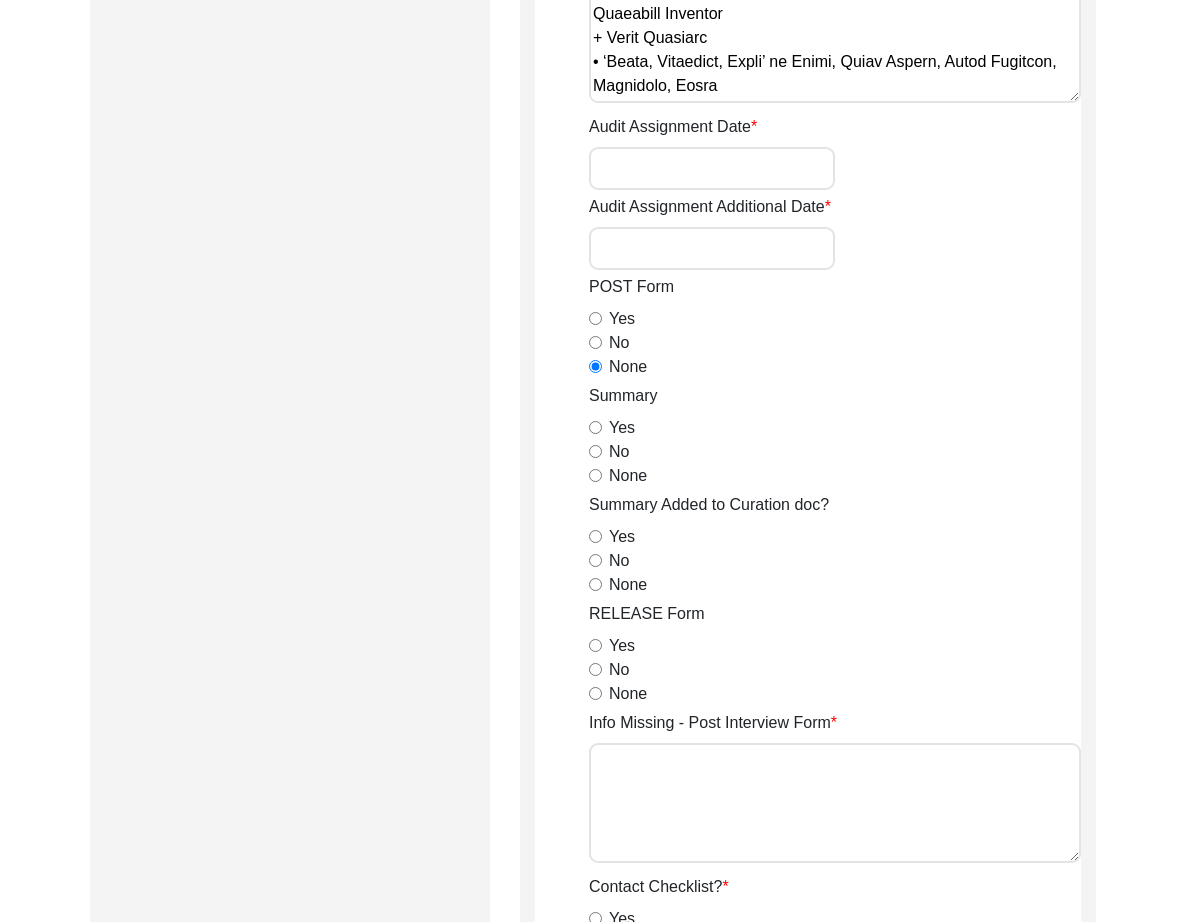 click on "Yes" at bounding box center [595, 427] 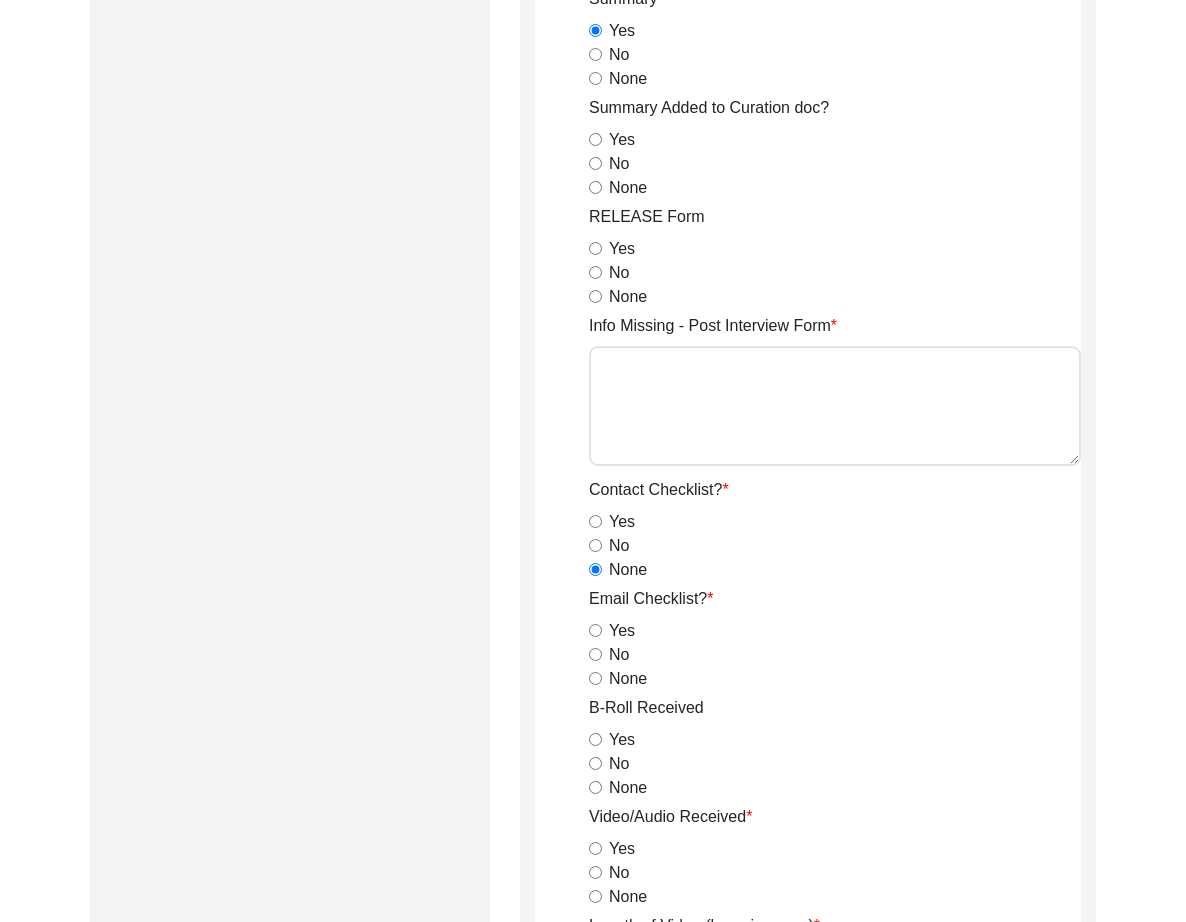 scroll, scrollTop: 1465, scrollLeft: 0, axis: vertical 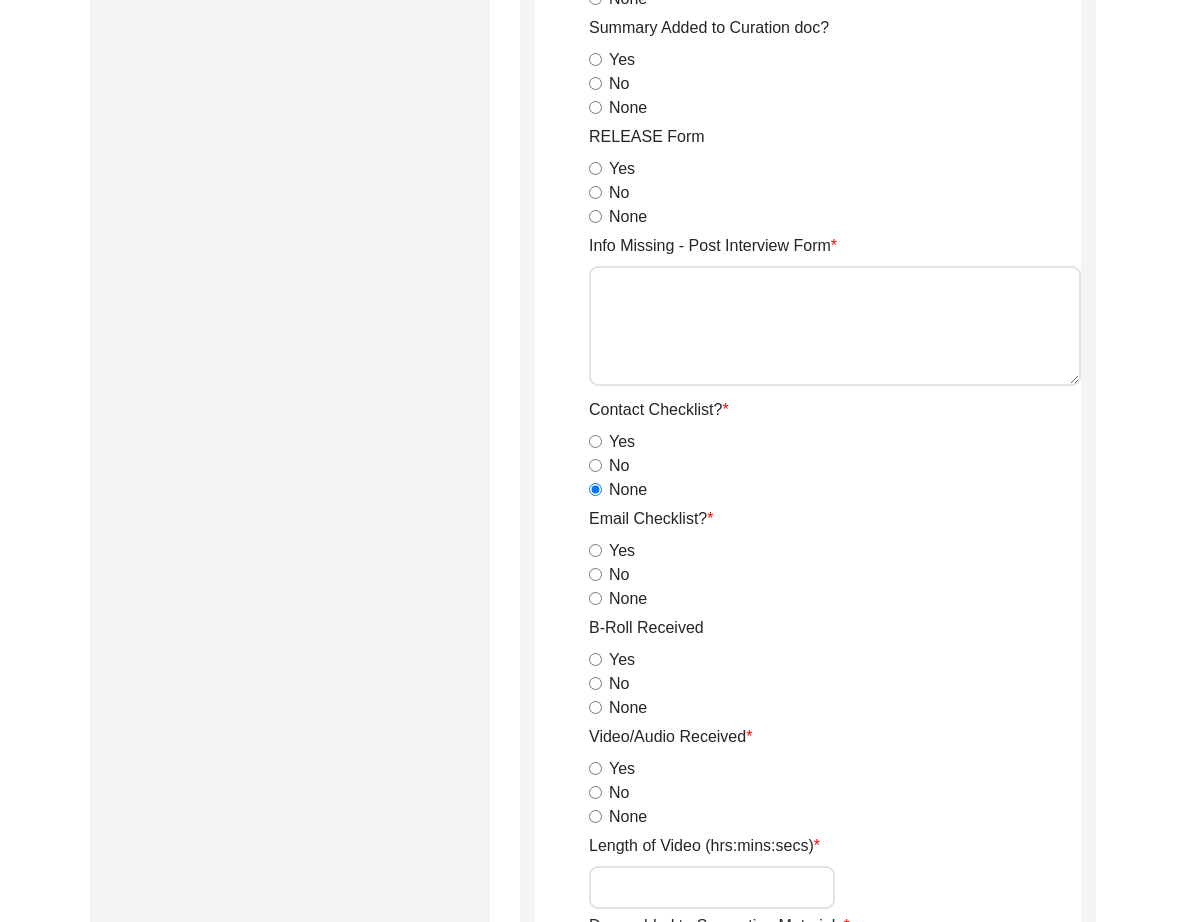 click on "None" at bounding box center [595, 107] 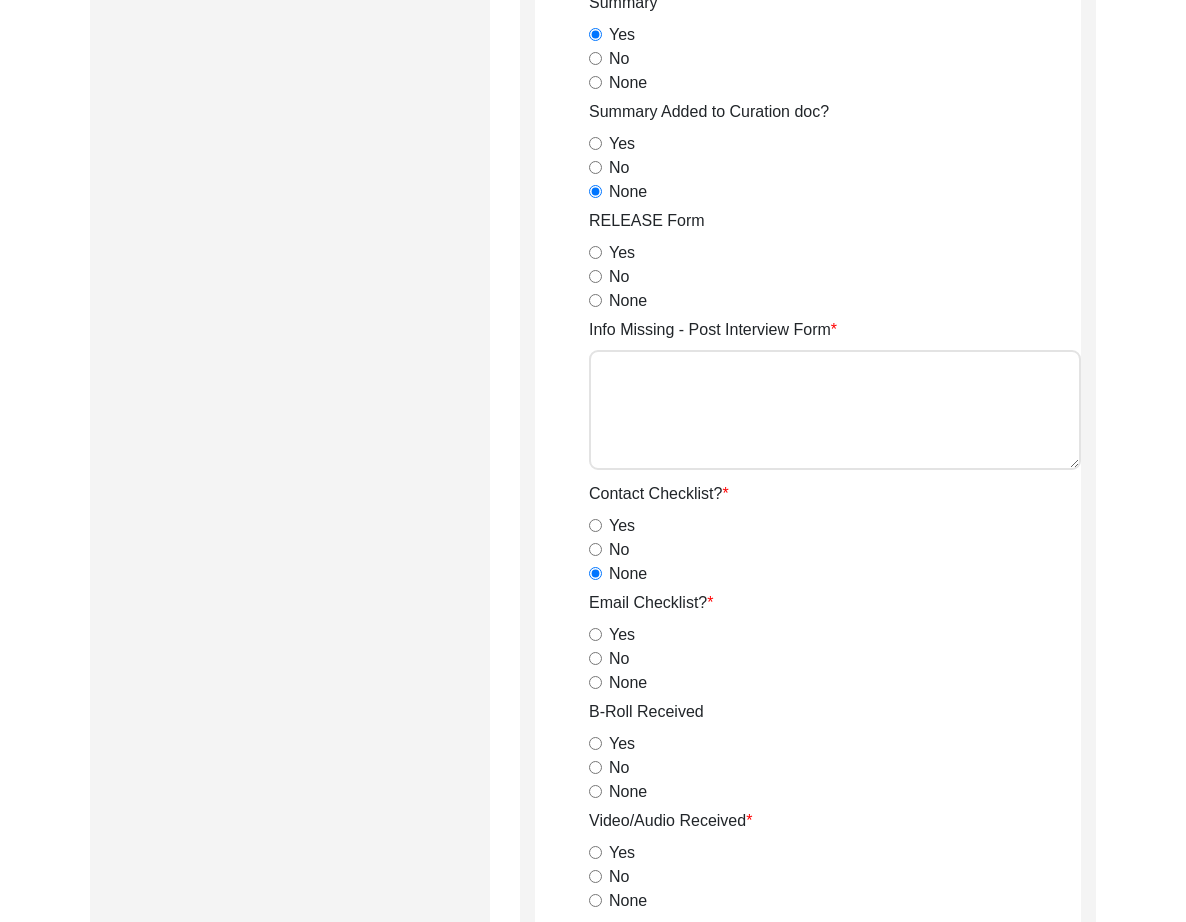 scroll, scrollTop: 1382, scrollLeft: 0, axis: vertical 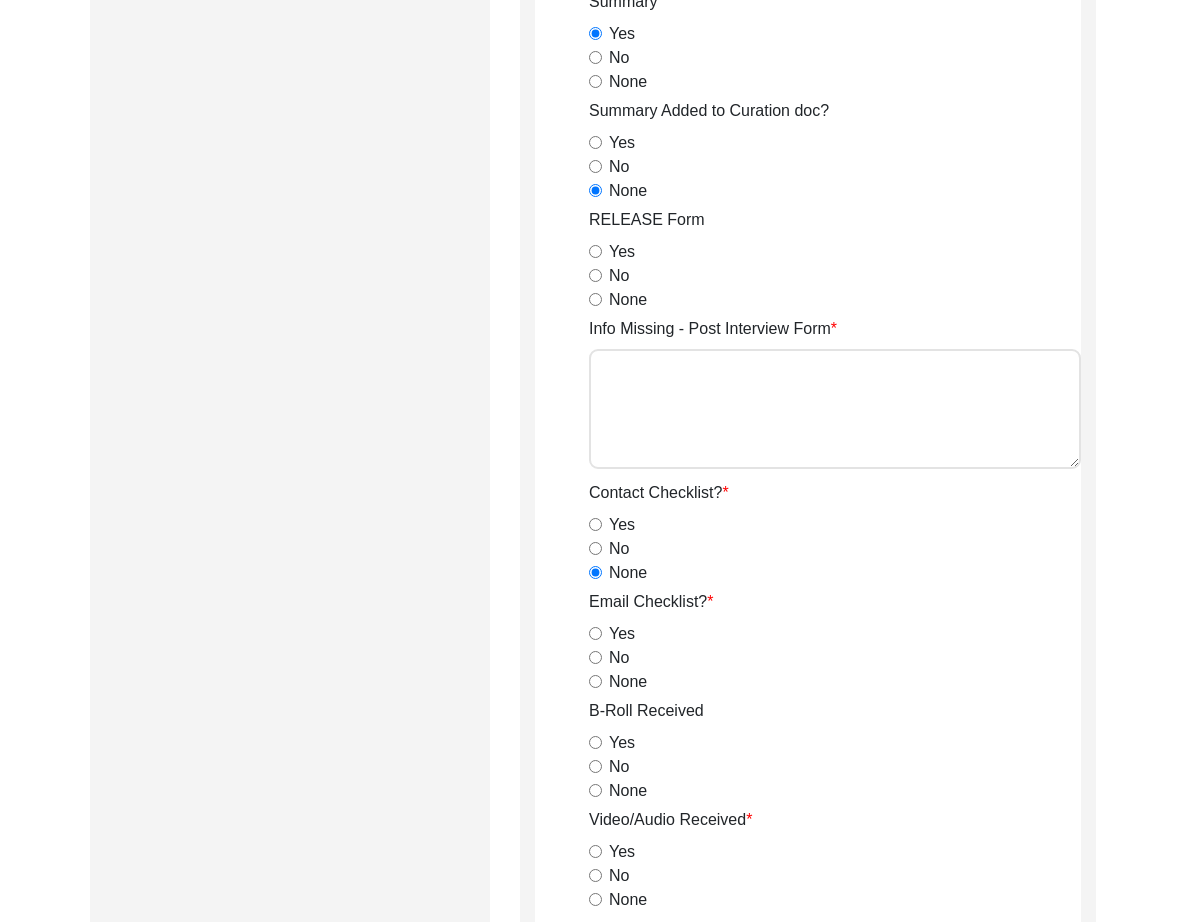 click on "Yes" at bounding box center [595, 251] 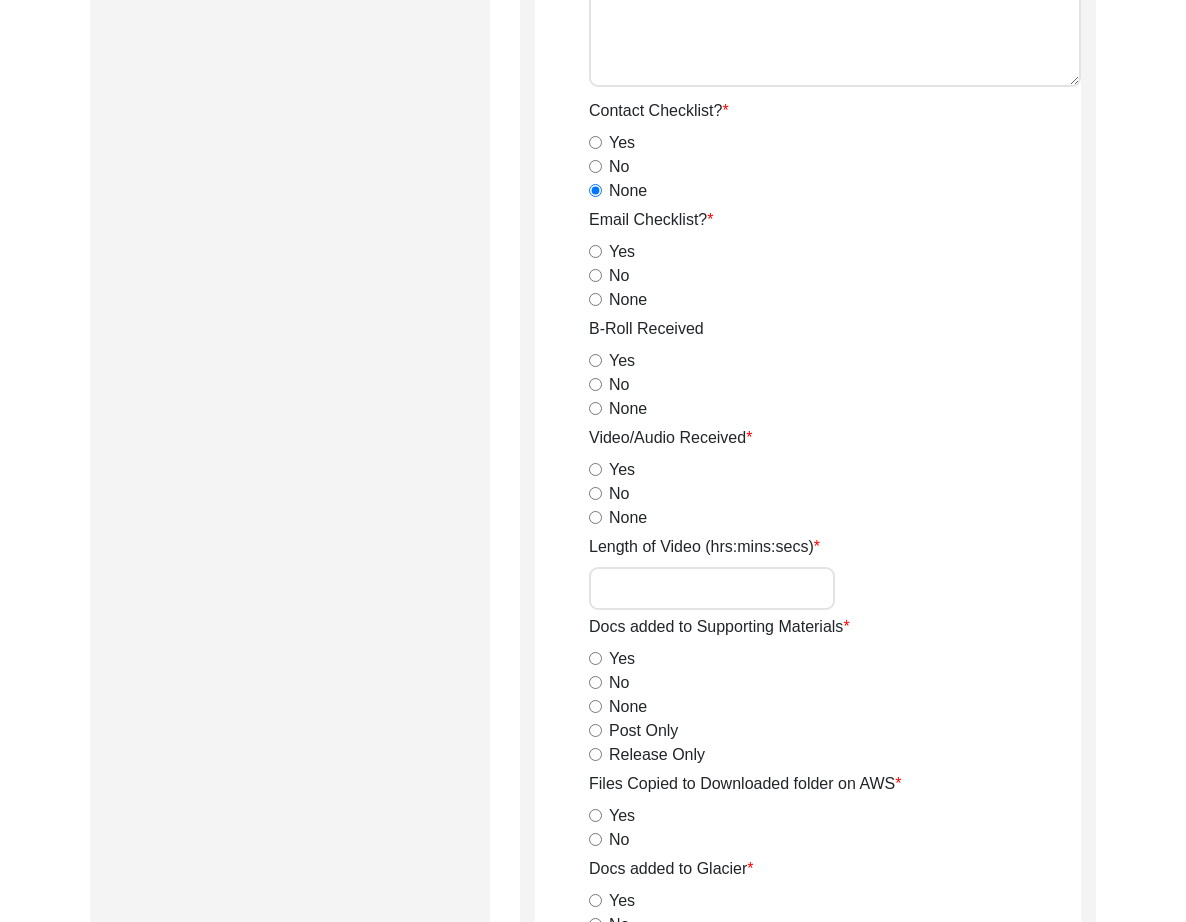 scroll, scrollTop: 1789, scrollLeft: 0, axis: vertical 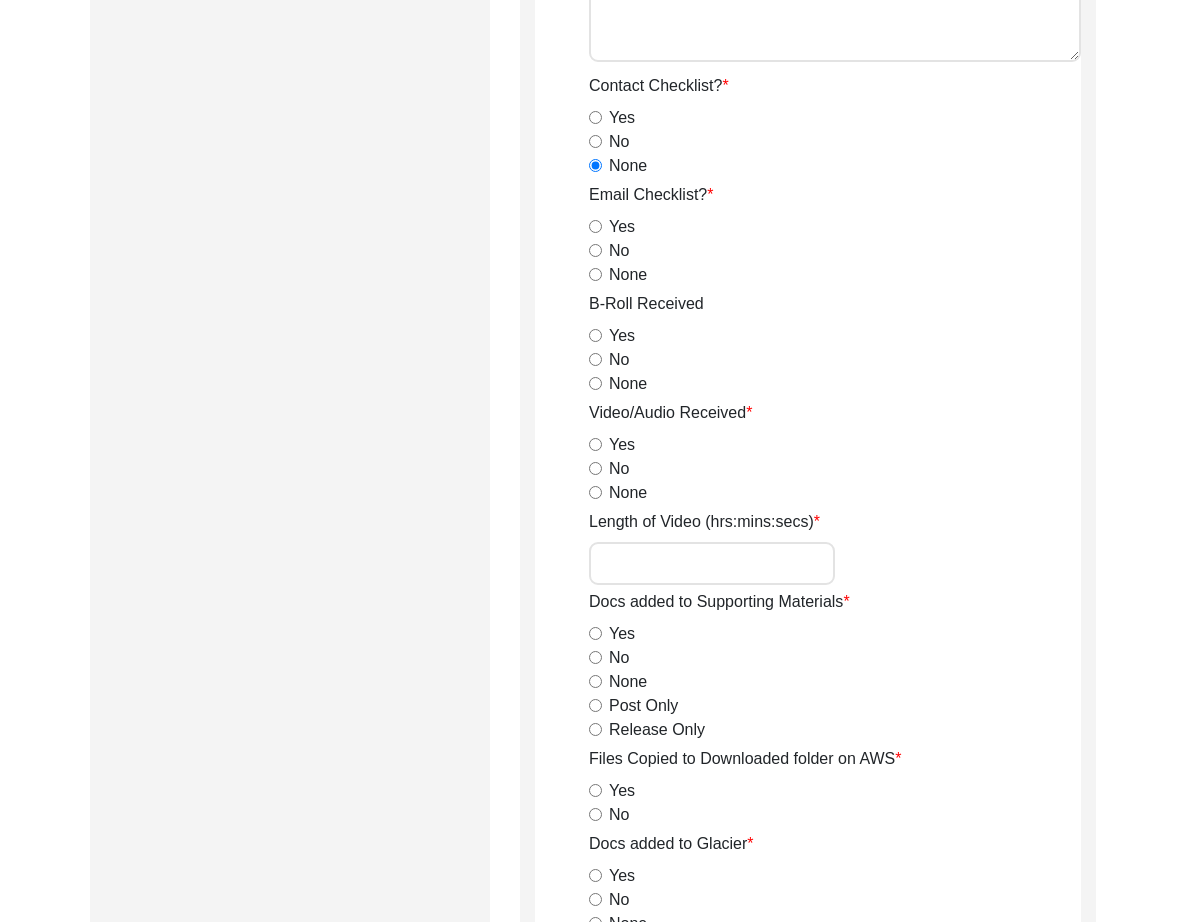 click on "None" at bounding box center [595, 274] 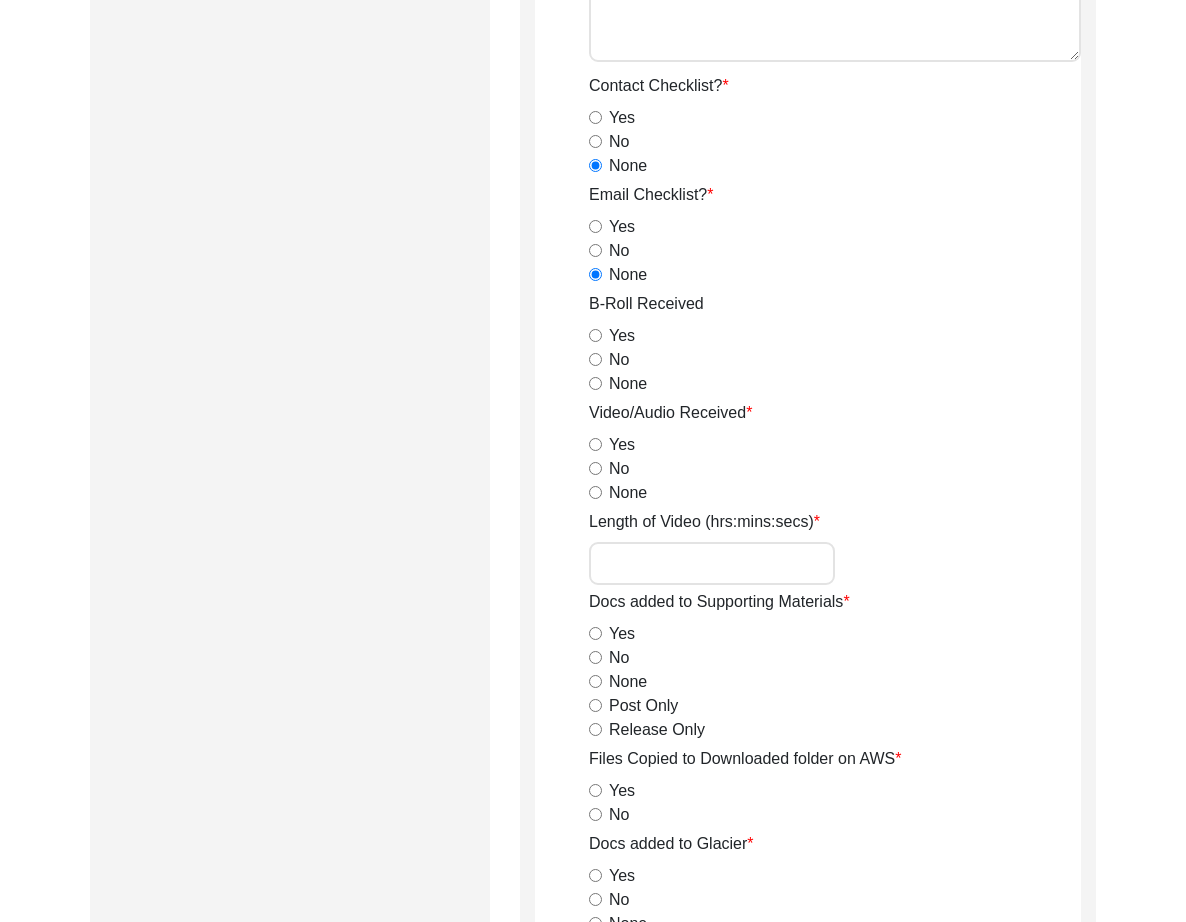 drag, startPoint x: 595, startPoint y: 298, endPoint x: 608, endPoint y: 332, distance: 36.40055 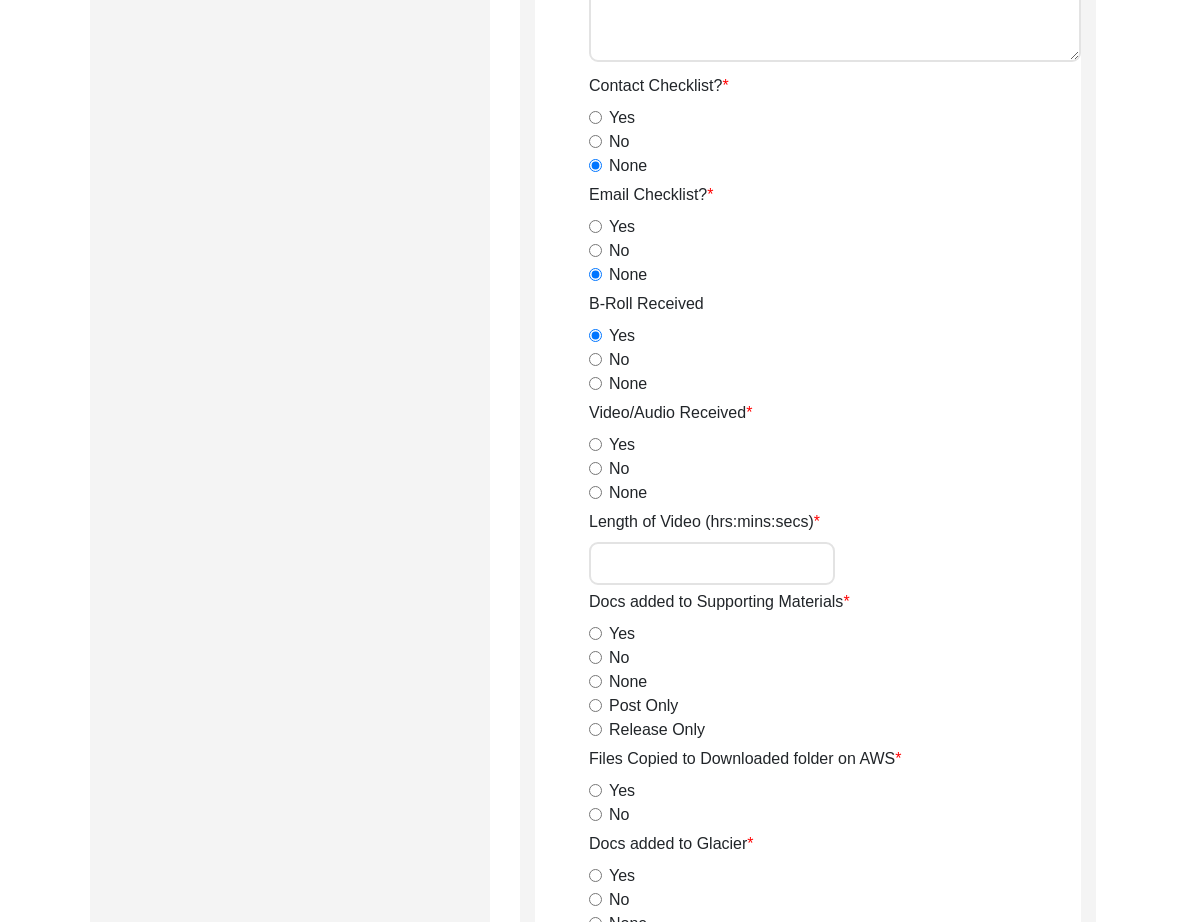 click on "Yes" at bounding box center [595, 444] 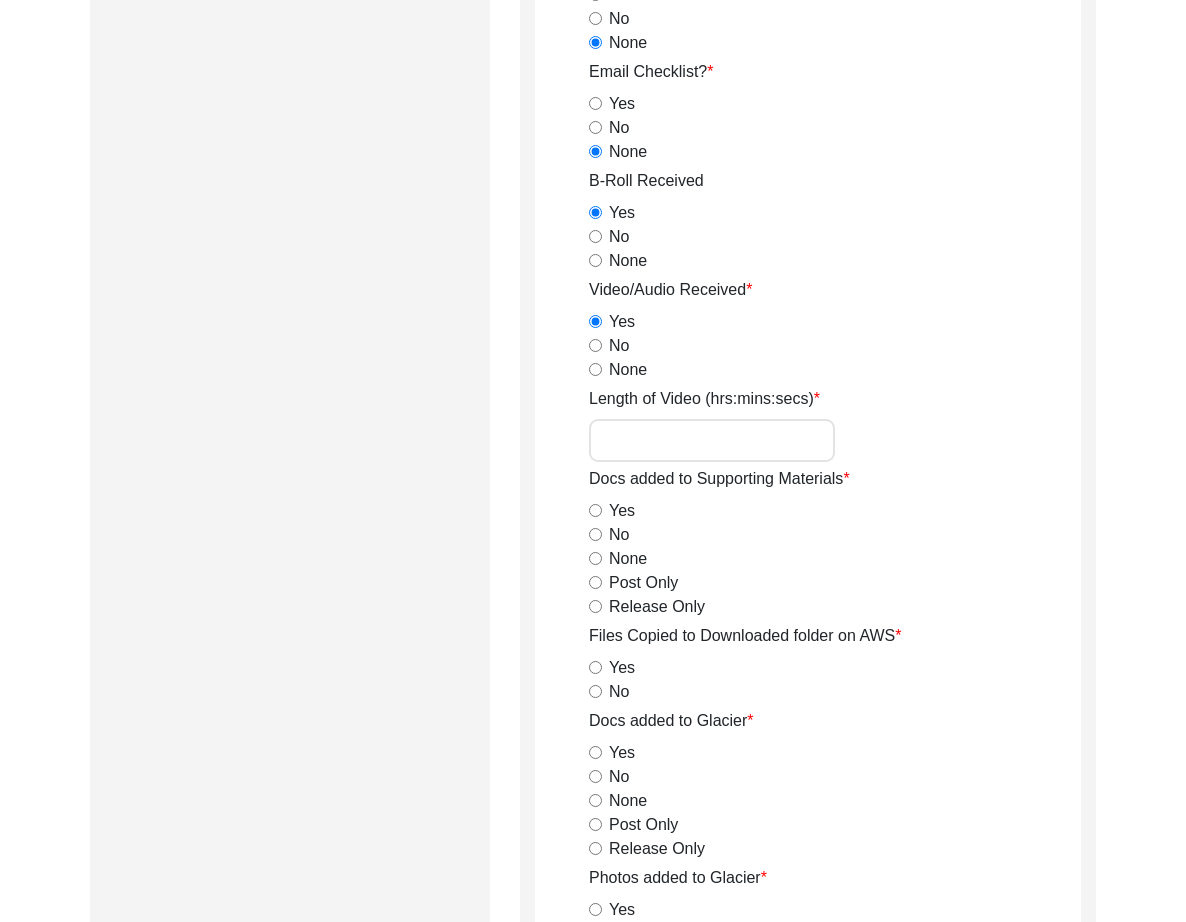 scroll, scrollTop: 1955, scrollLeft: 0, axis: vertical 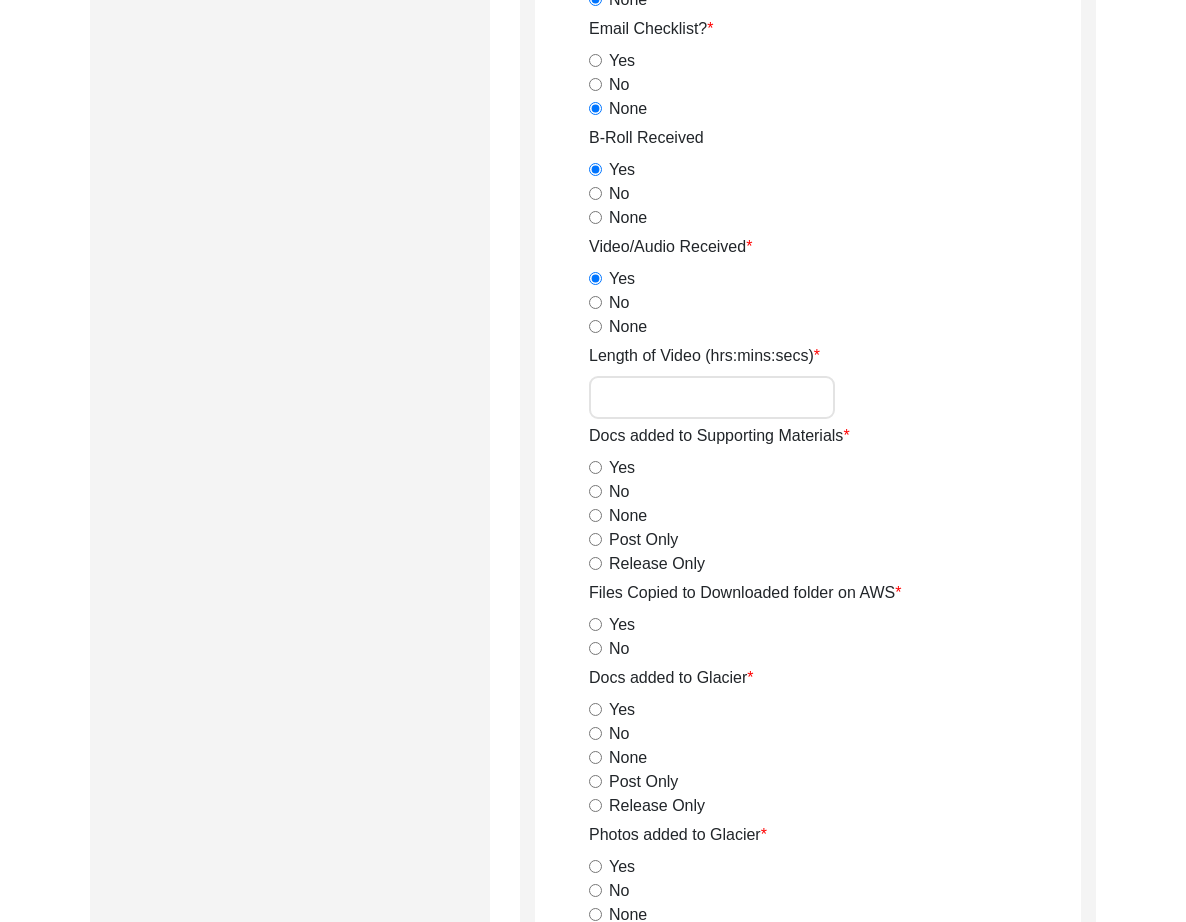 click on "Length of Video (hrs:mins:secs)" at bounding box center [712, 397] 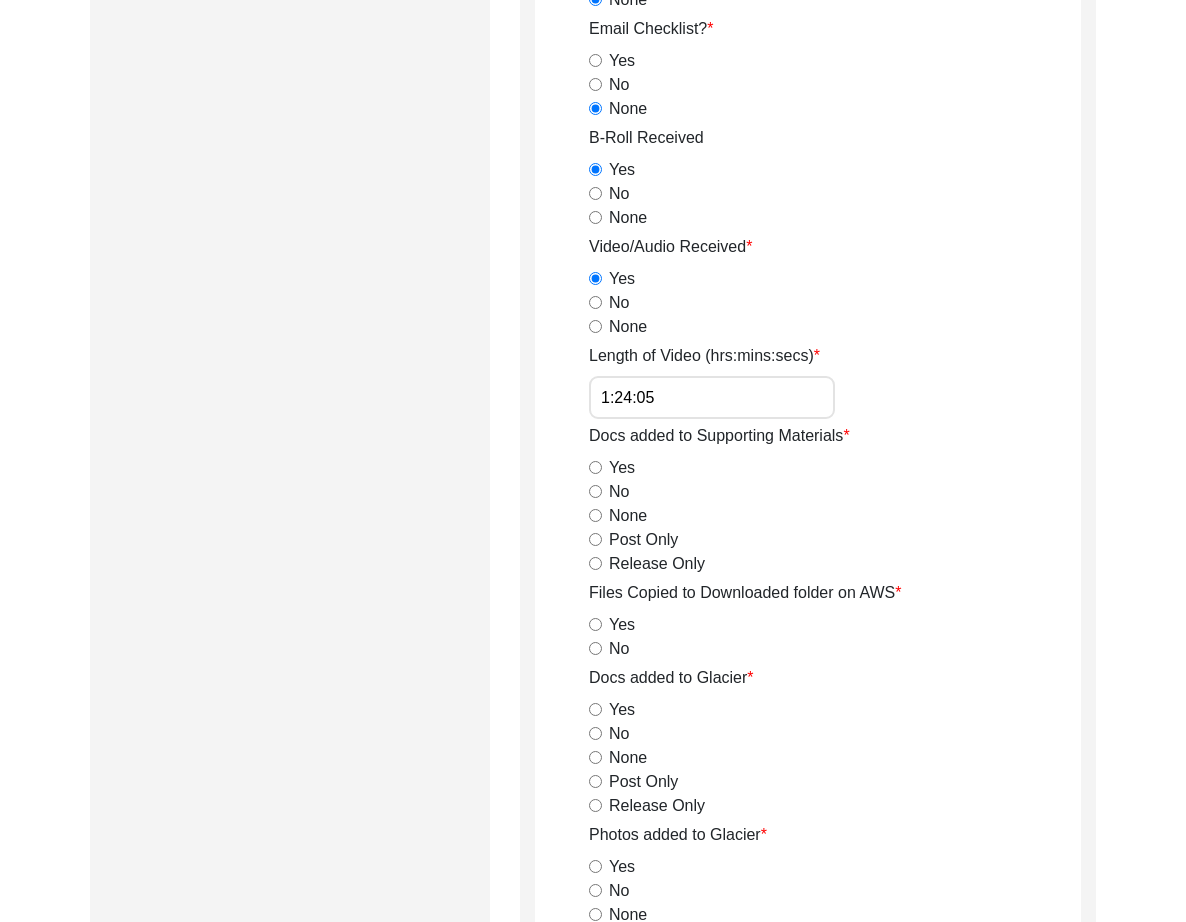 type on "1:24:05" 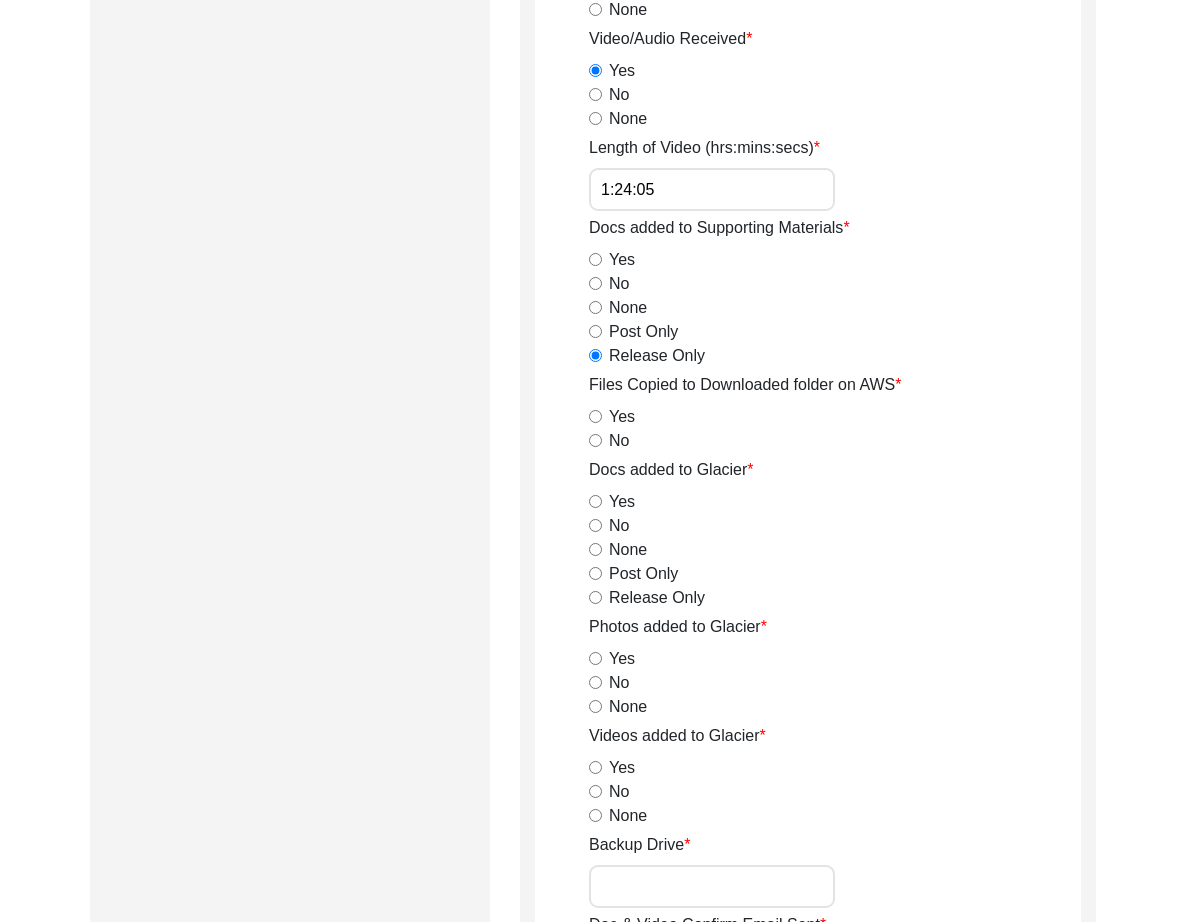 scroll, scrollTop: 2166, scrollLeft: 0, axis: vertical 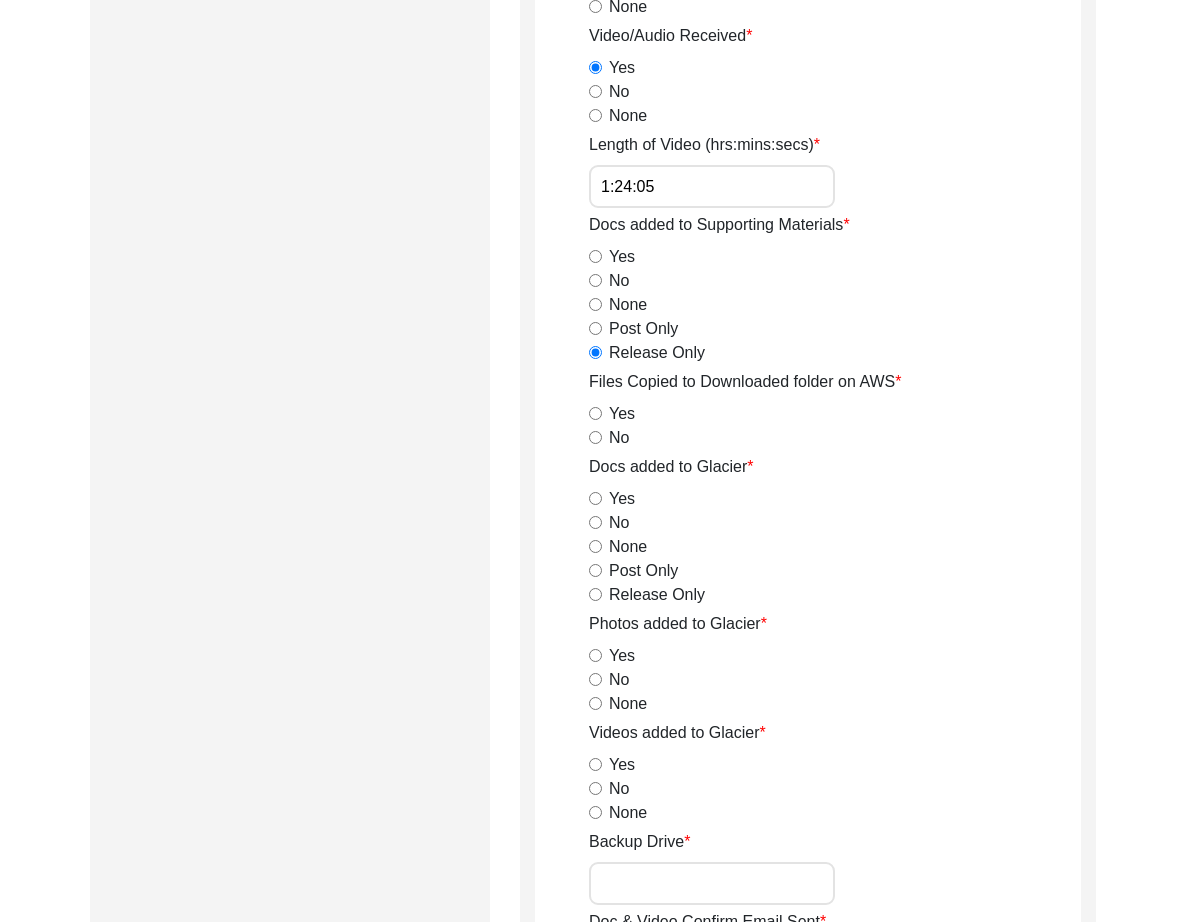 drag, startPoint x: 593, startPoint y: 372, endPoint x: 644, endPoint y: 550, distance: 185.1621 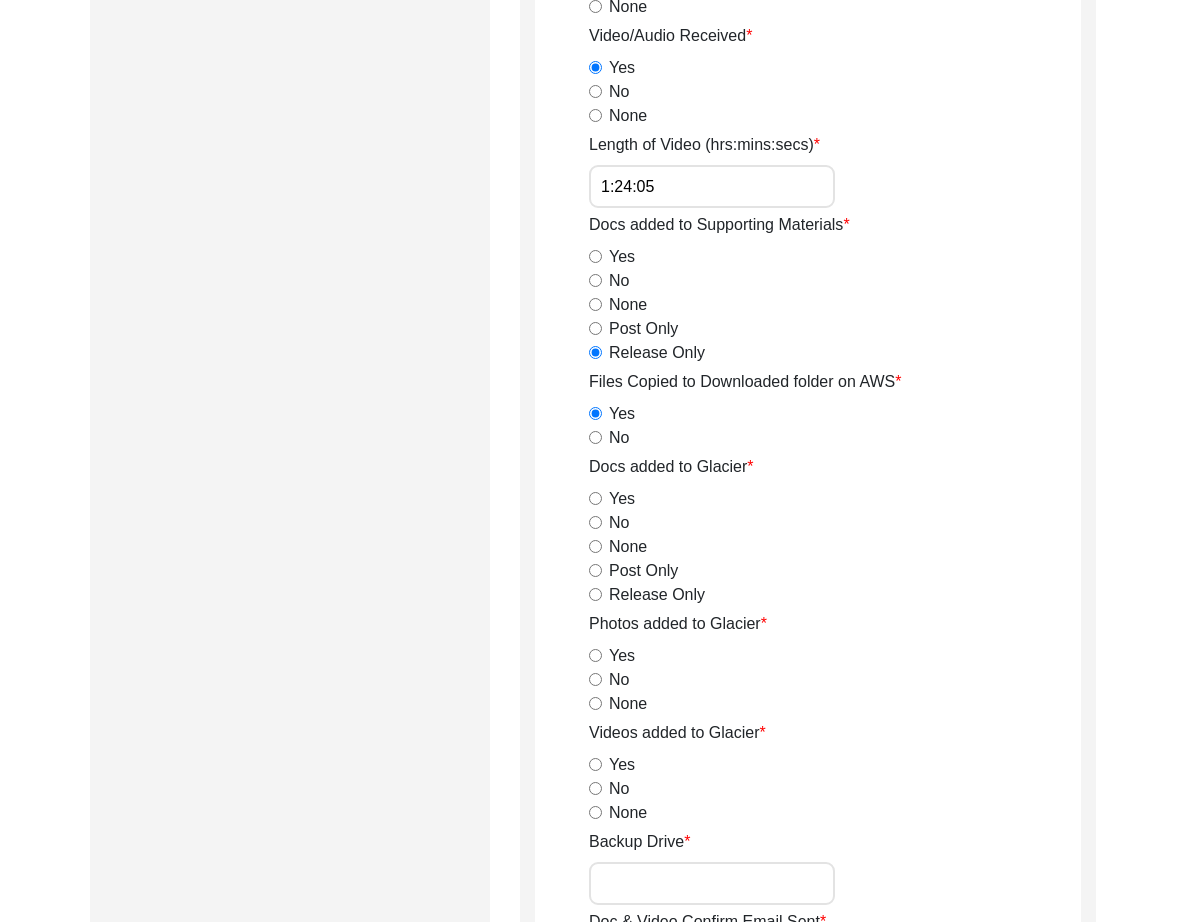 click on "Post Only" 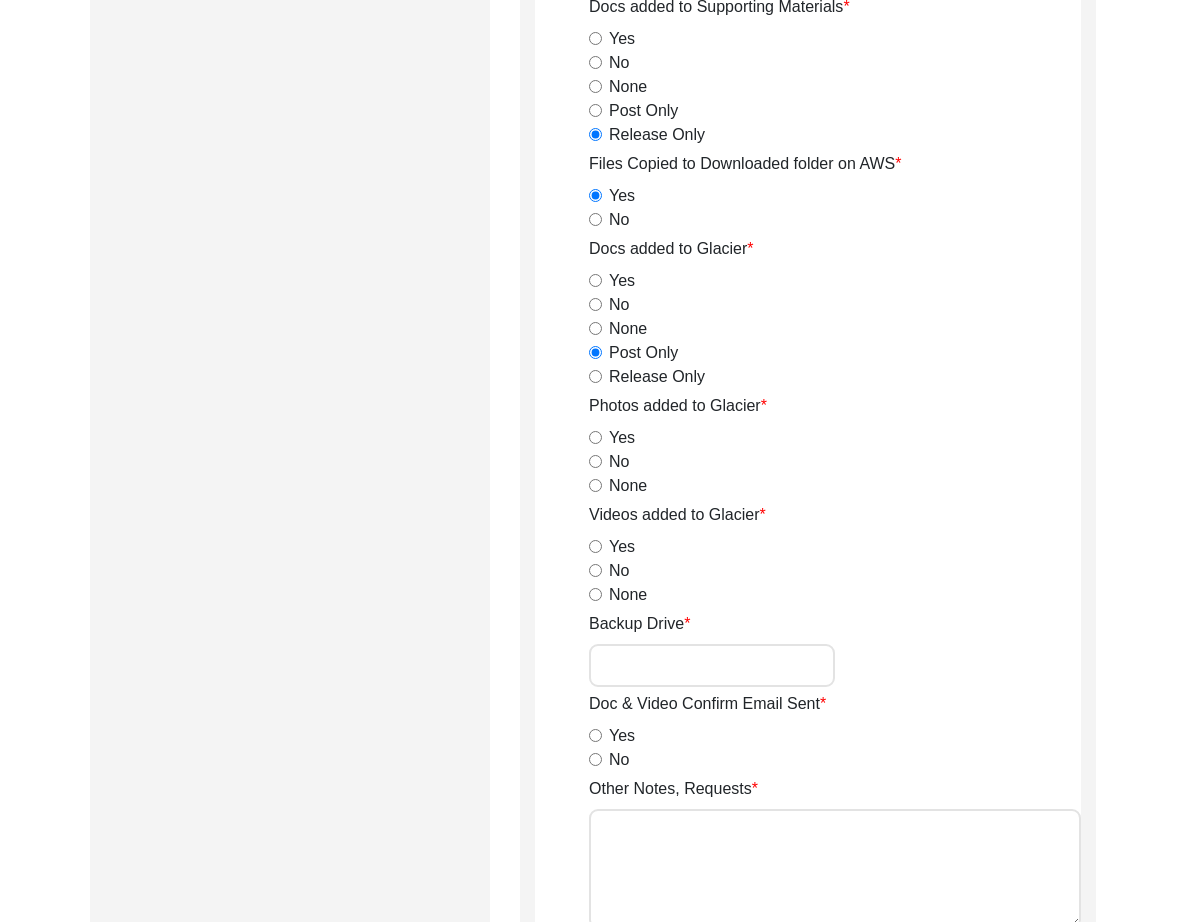 scroll, scrollTop: 2392, scrollLeft: 0, axis: vertical 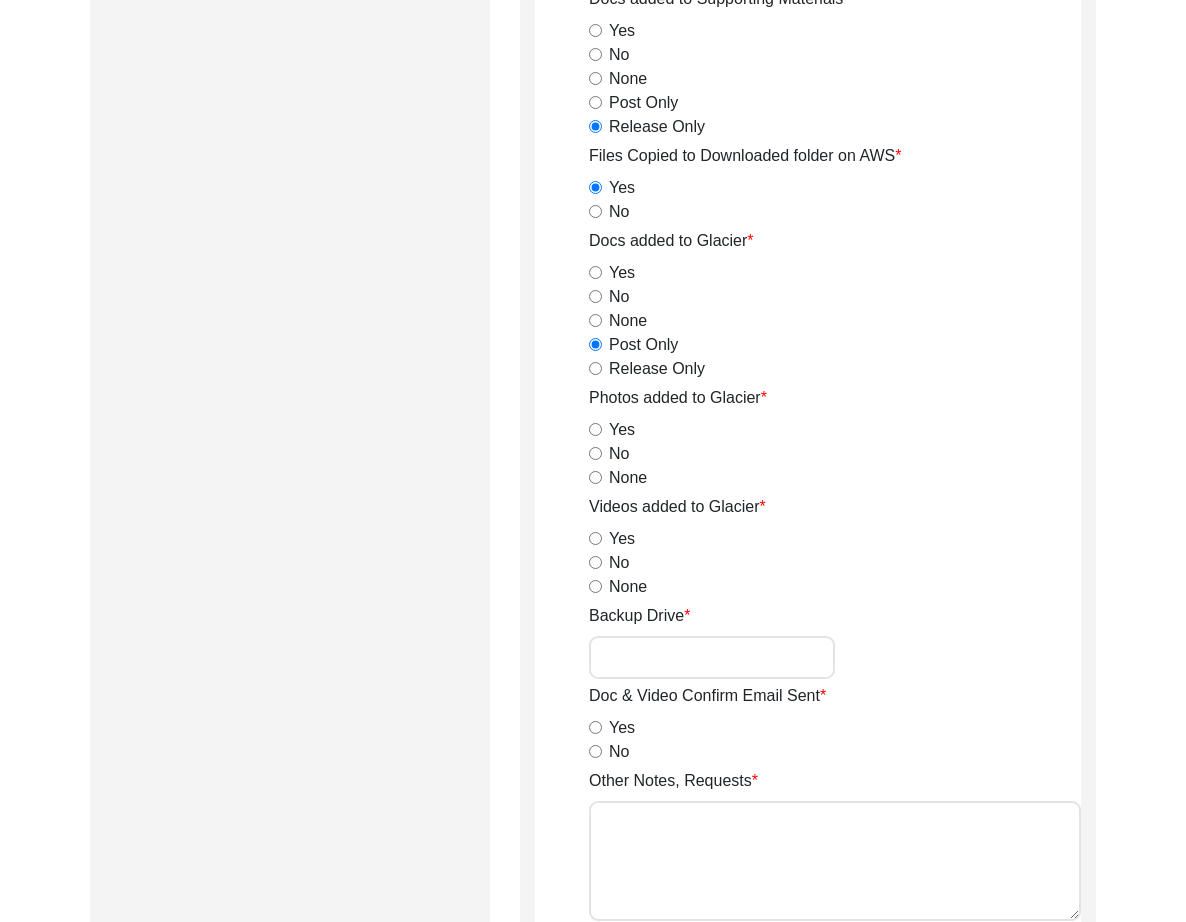 drag, startPoint x: 595, startPoint y: 391, endPoint x: 625, endPoint y: 487, distance: 100.57833 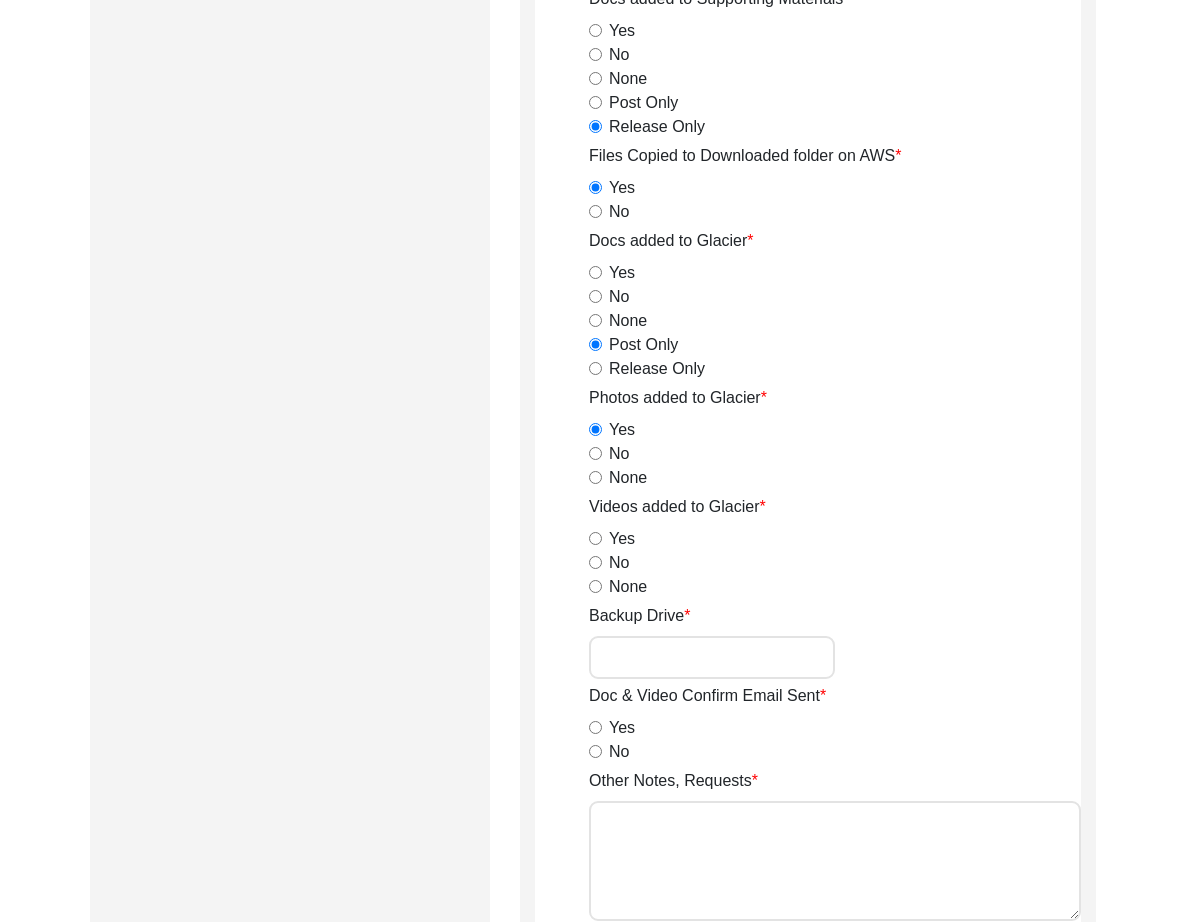 click on "Yes" at bounding box center (595, 538) 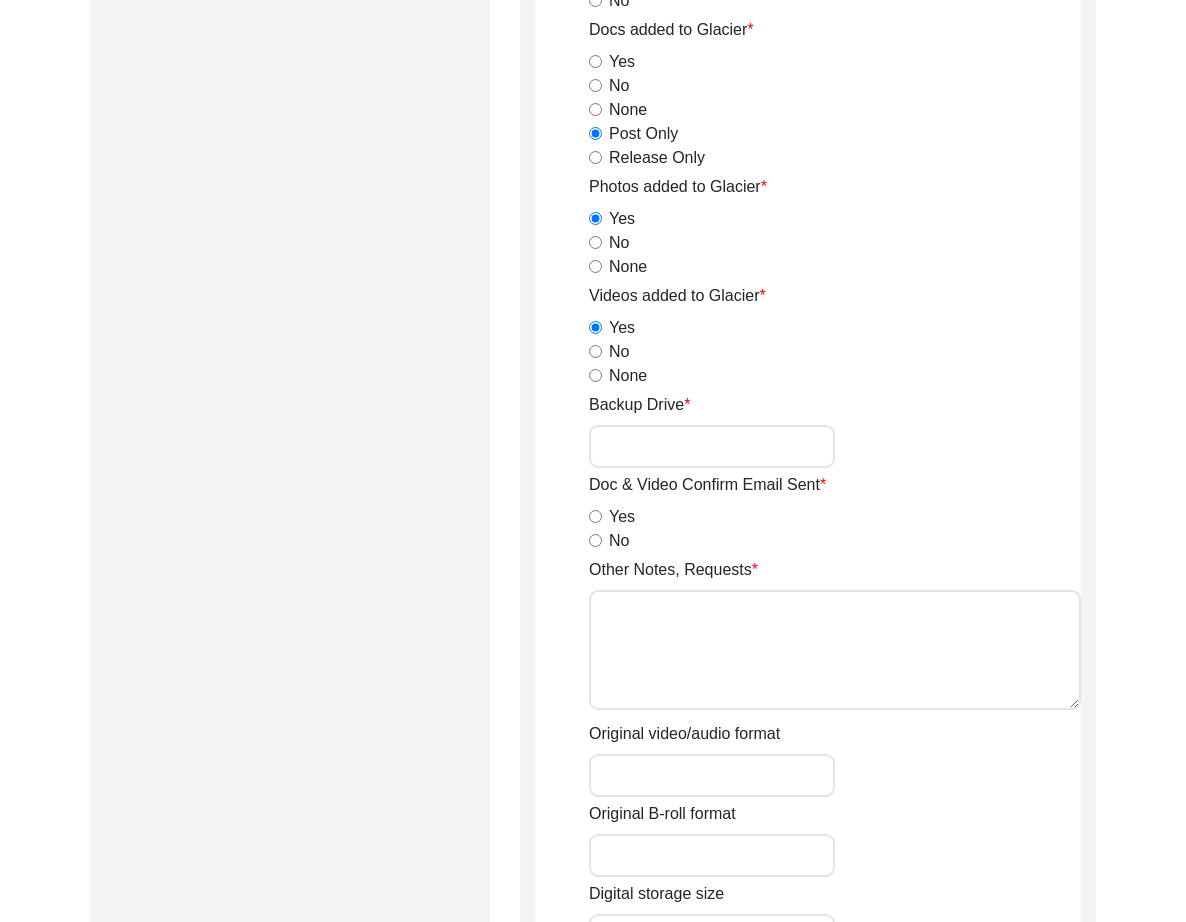 scroll, scrollTop: 2605, scrollLeft: 0, axis: vertical 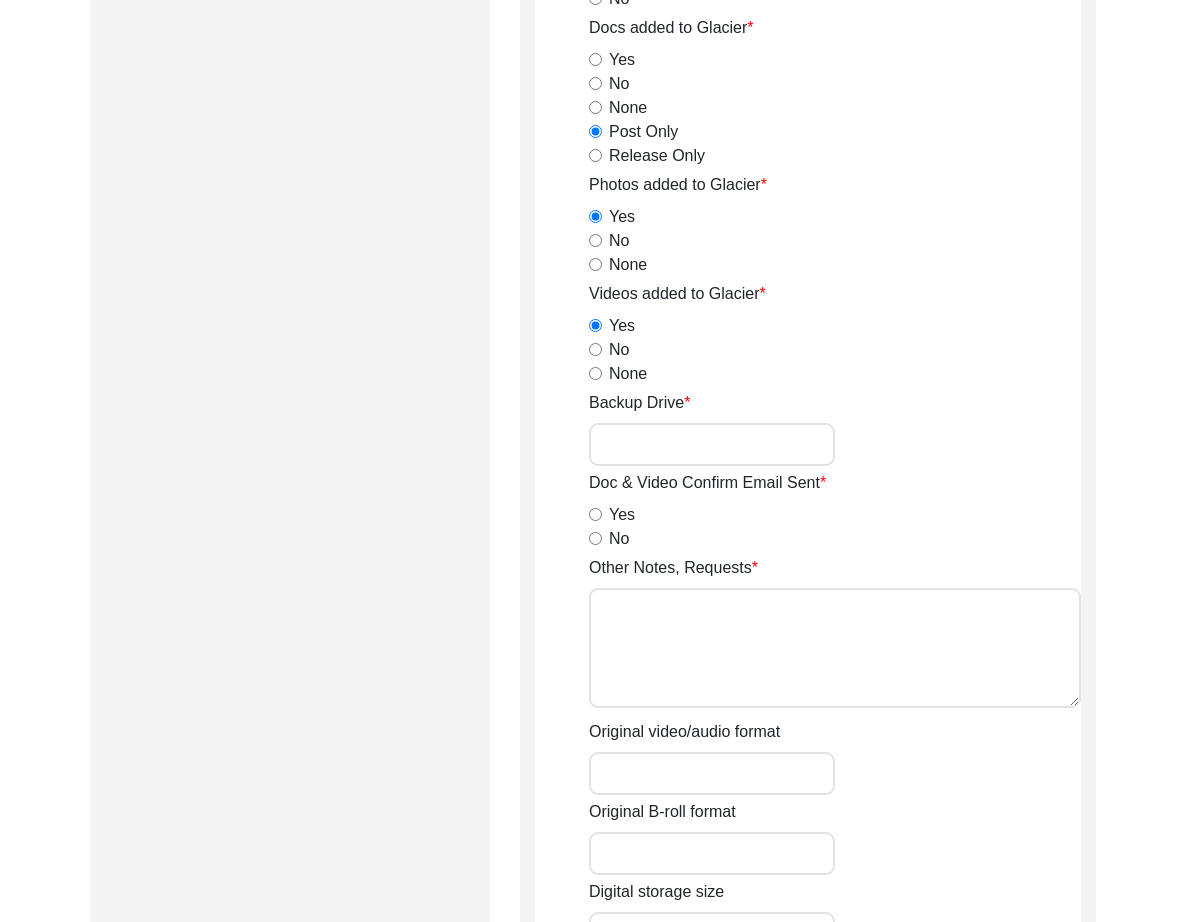 click on "No" at bounding box center [595, 538] 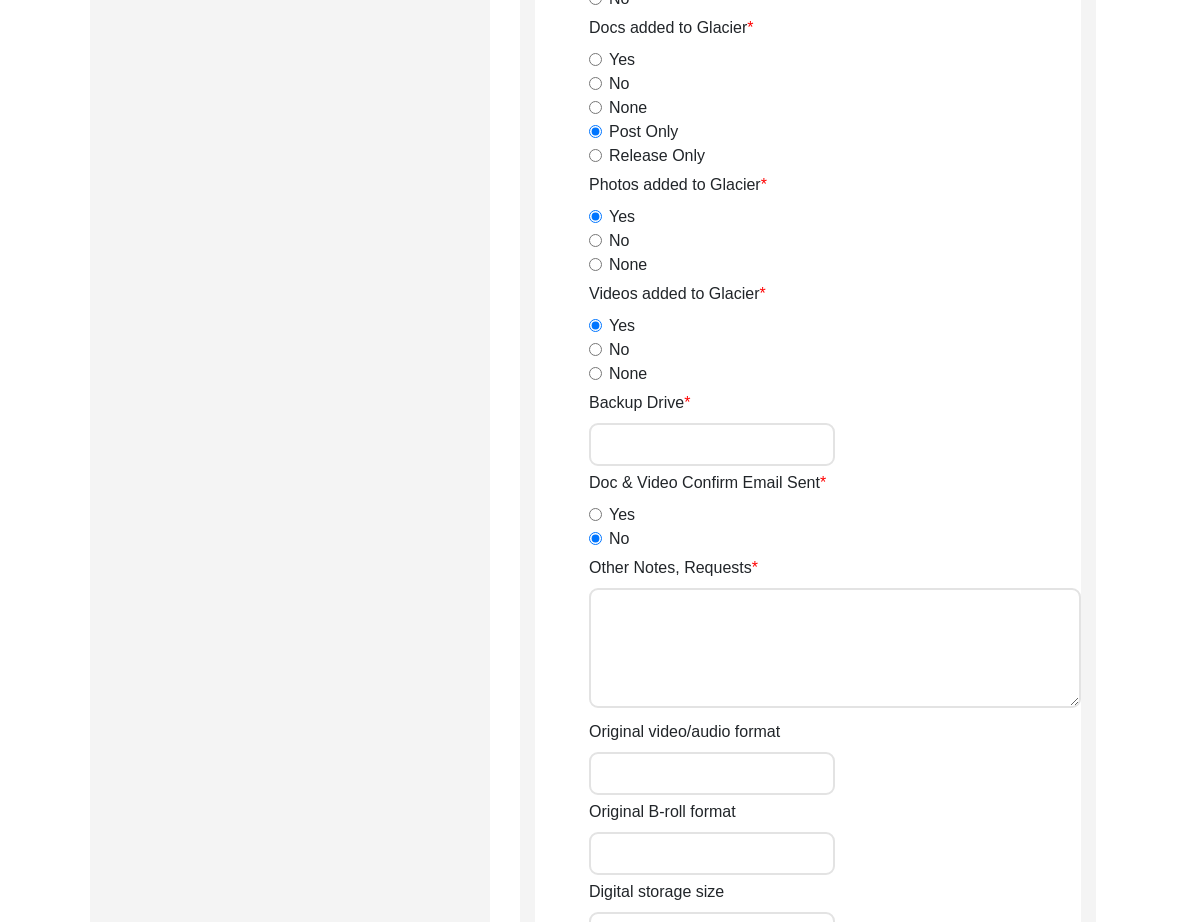 click on "Other Notes, Requests" at bounding box center [835, 648] 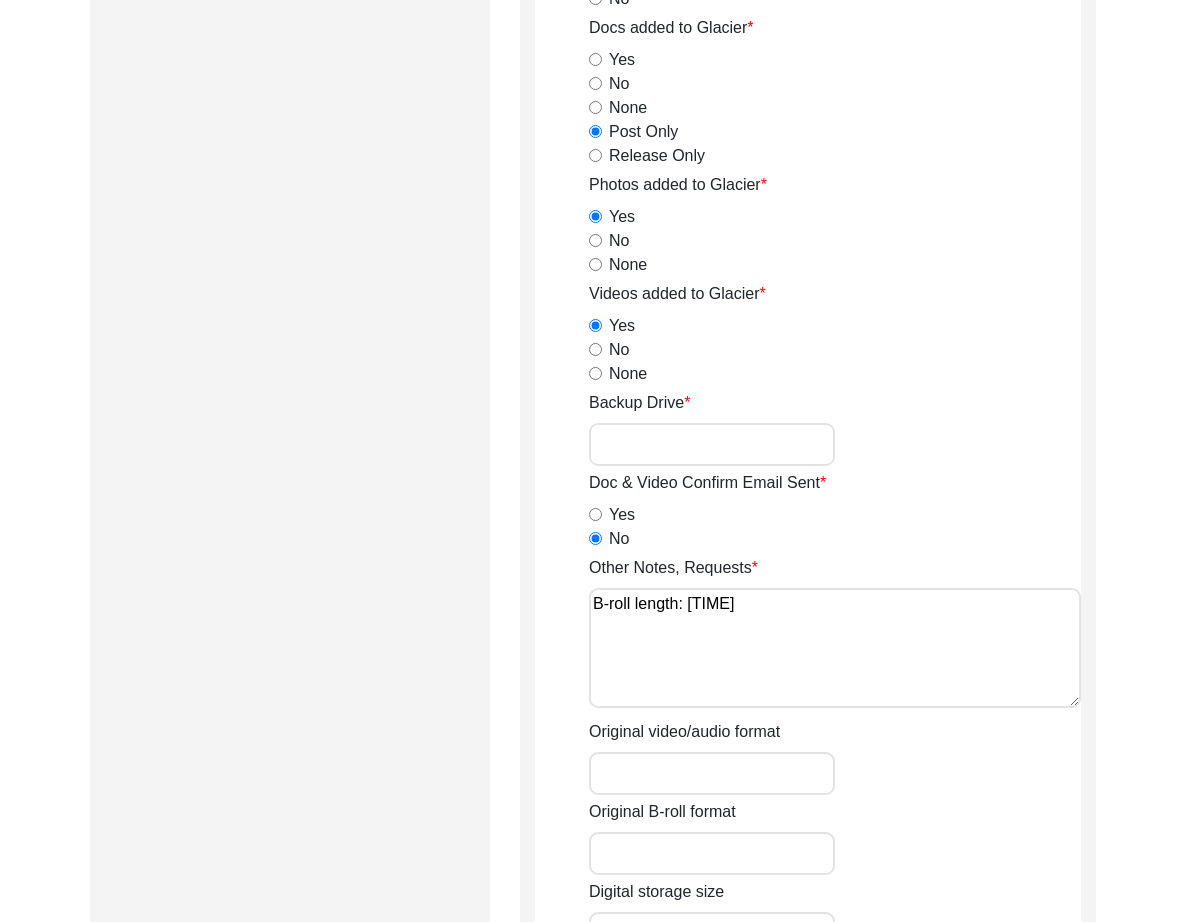 type on "B-roll length: [TIME]" 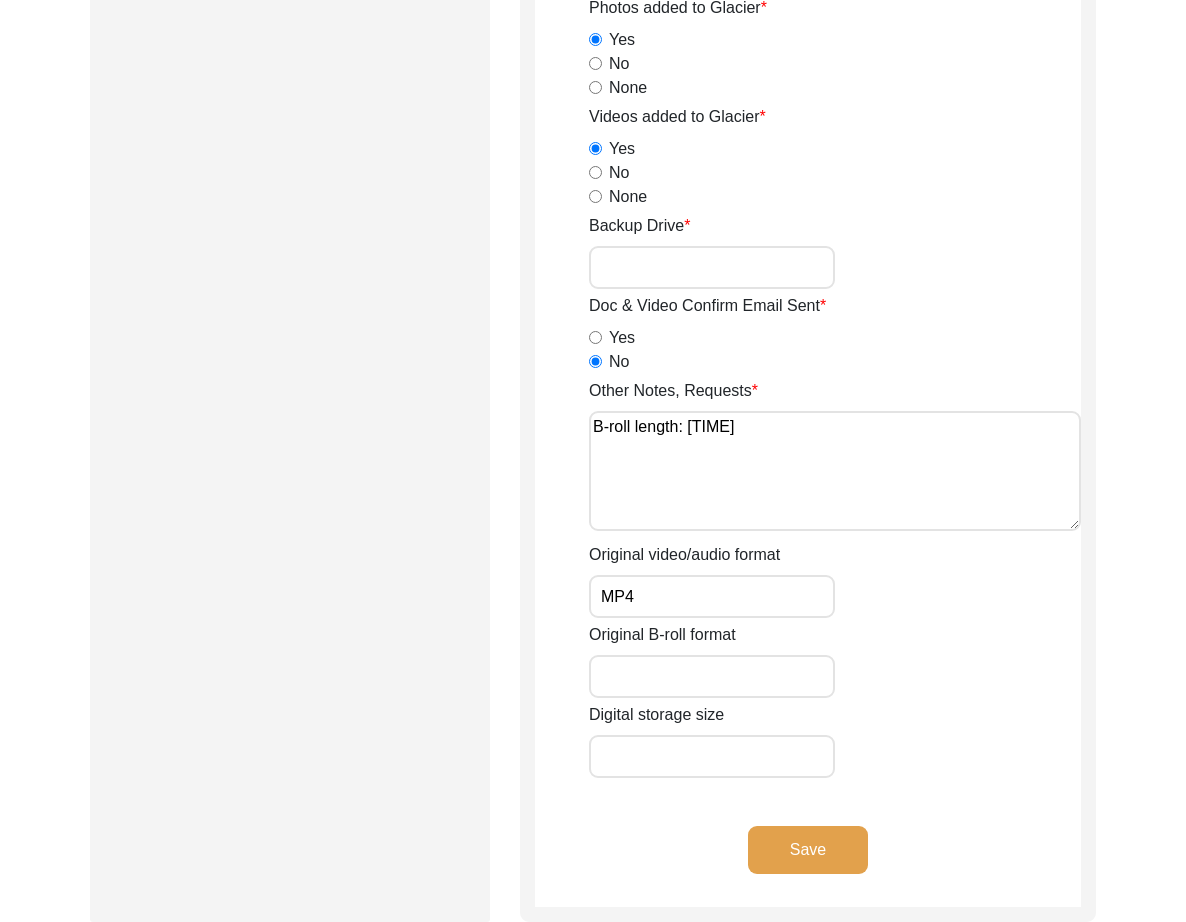 type on "MP4" 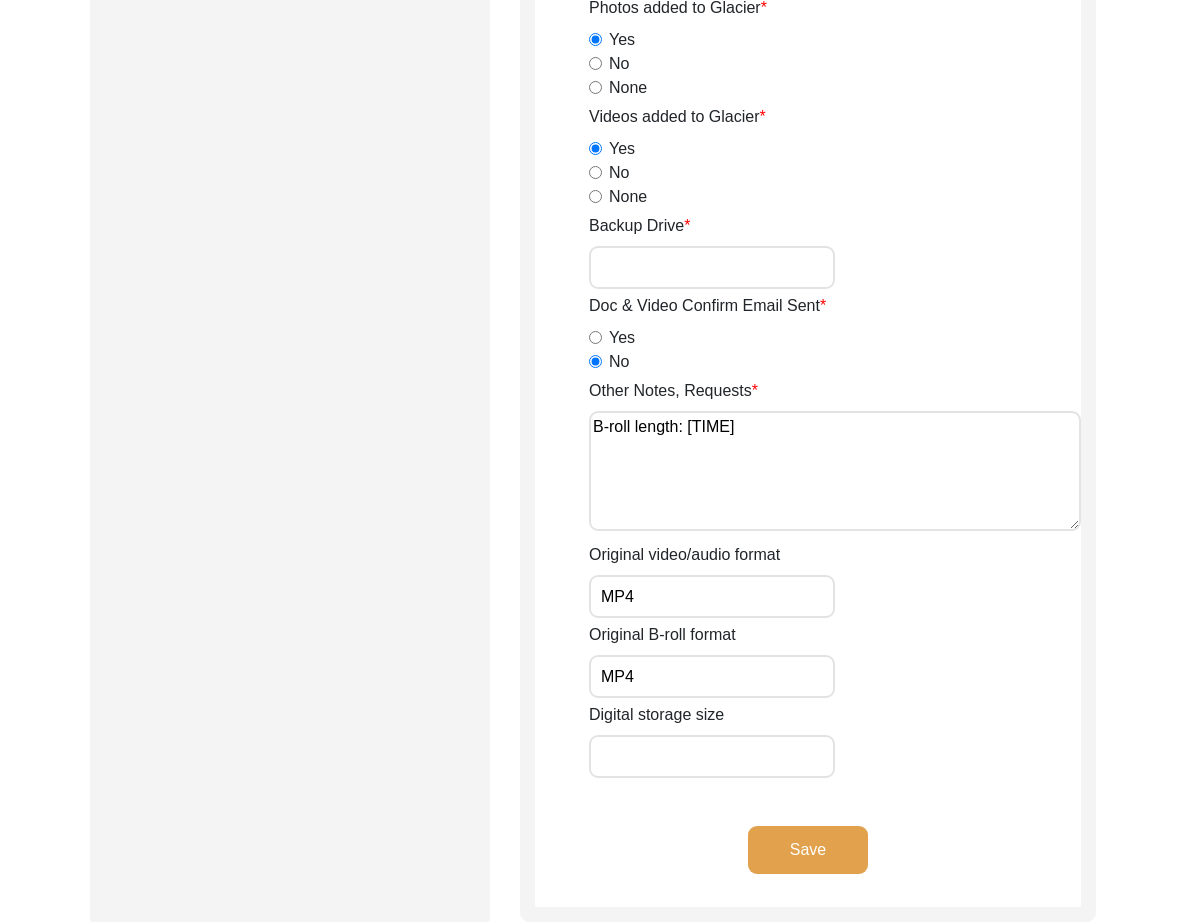 type on "MP4" 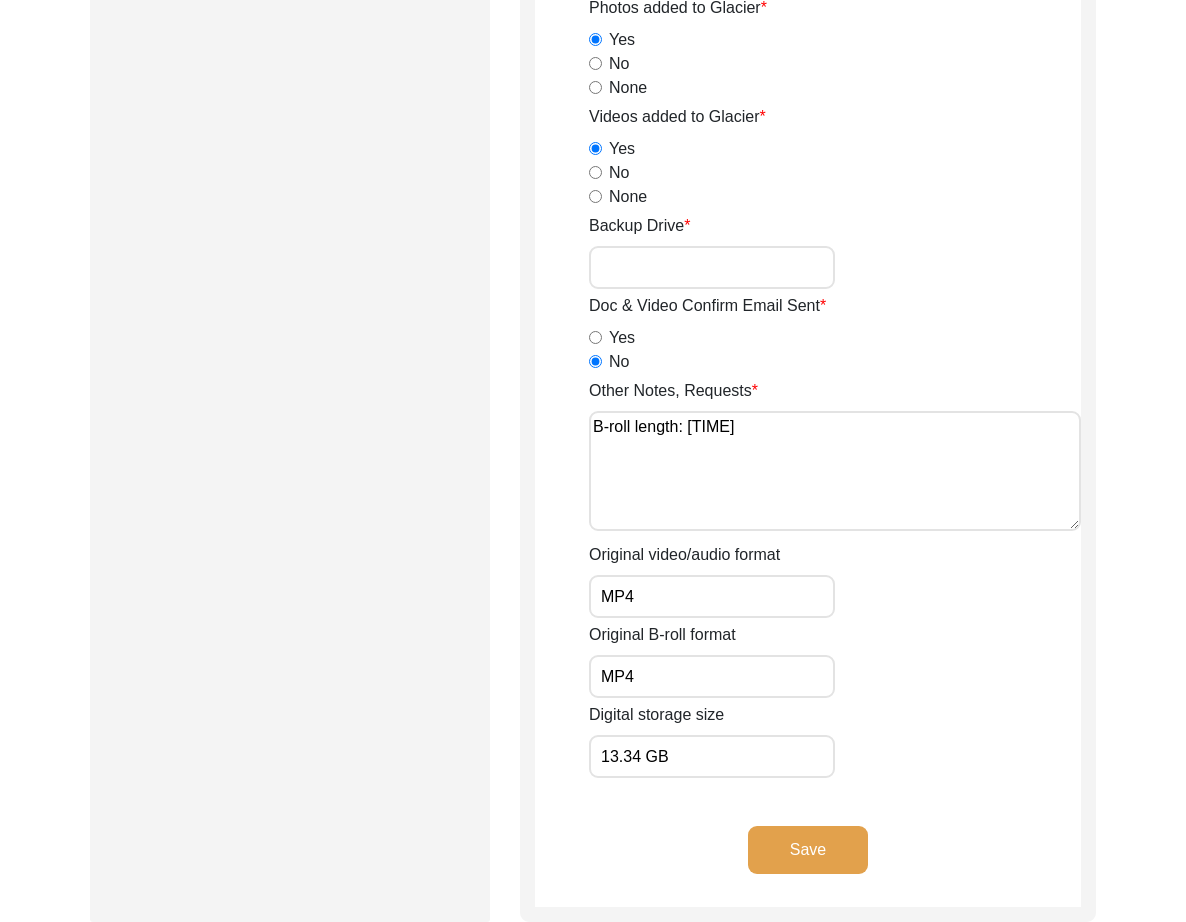 type on "13.34 GB" 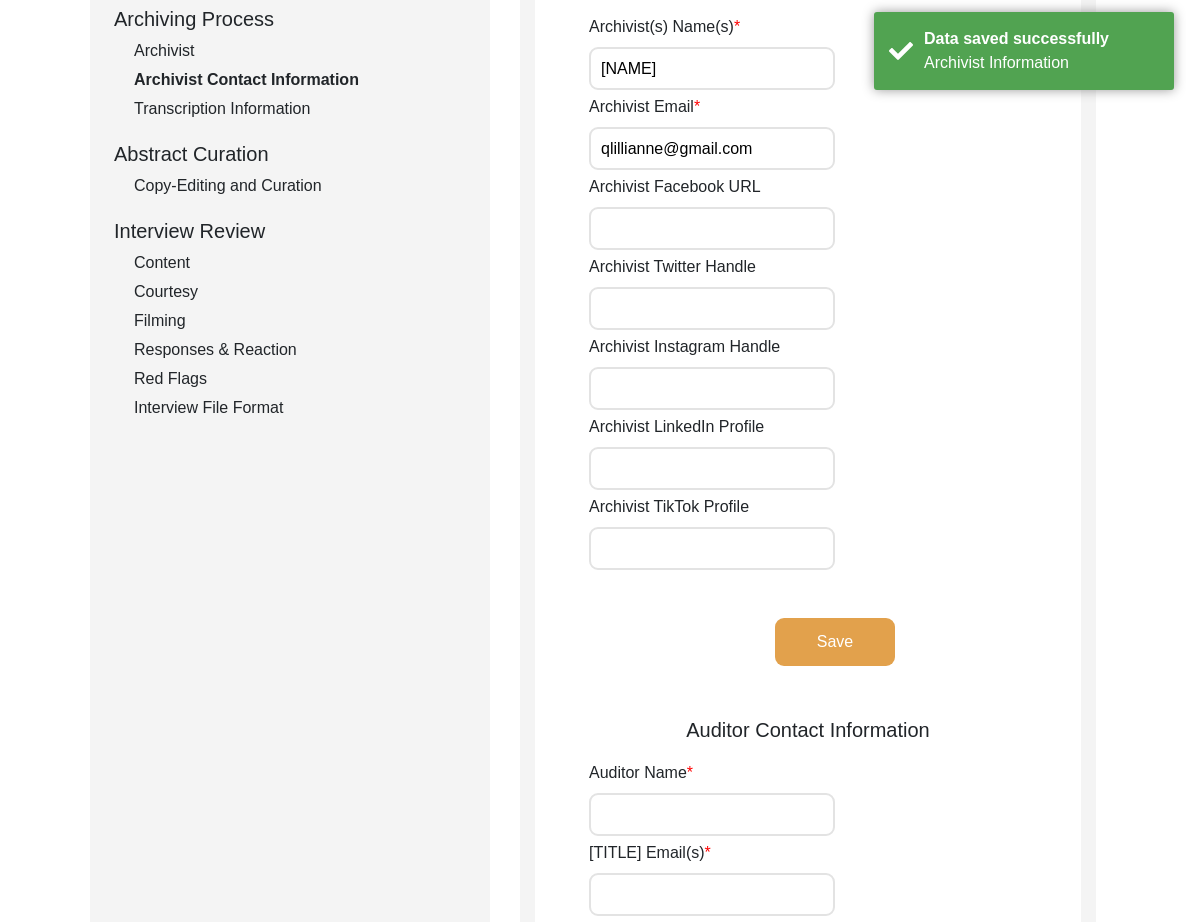 scroll, scrollTop: 0, scrollLeft: 0, axis: both 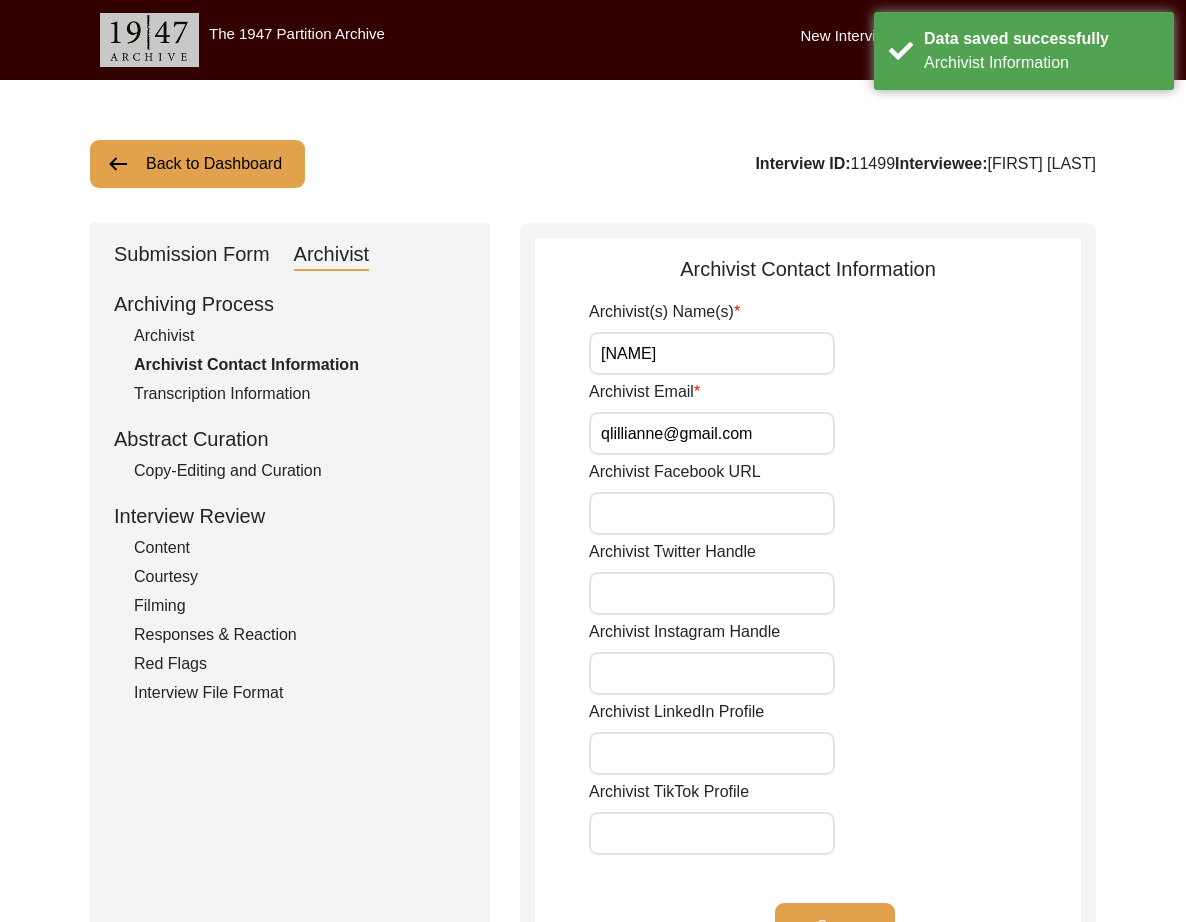 click on "Archivist" 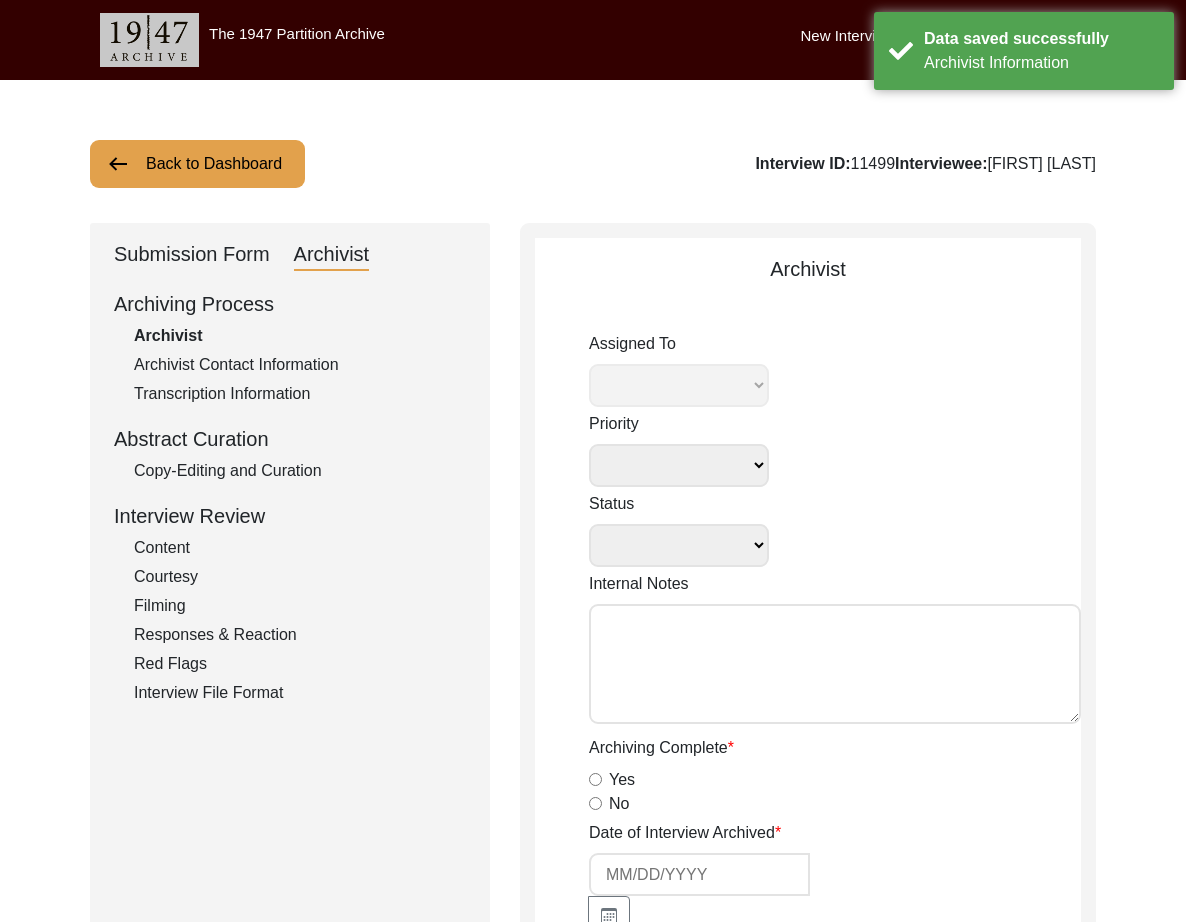select 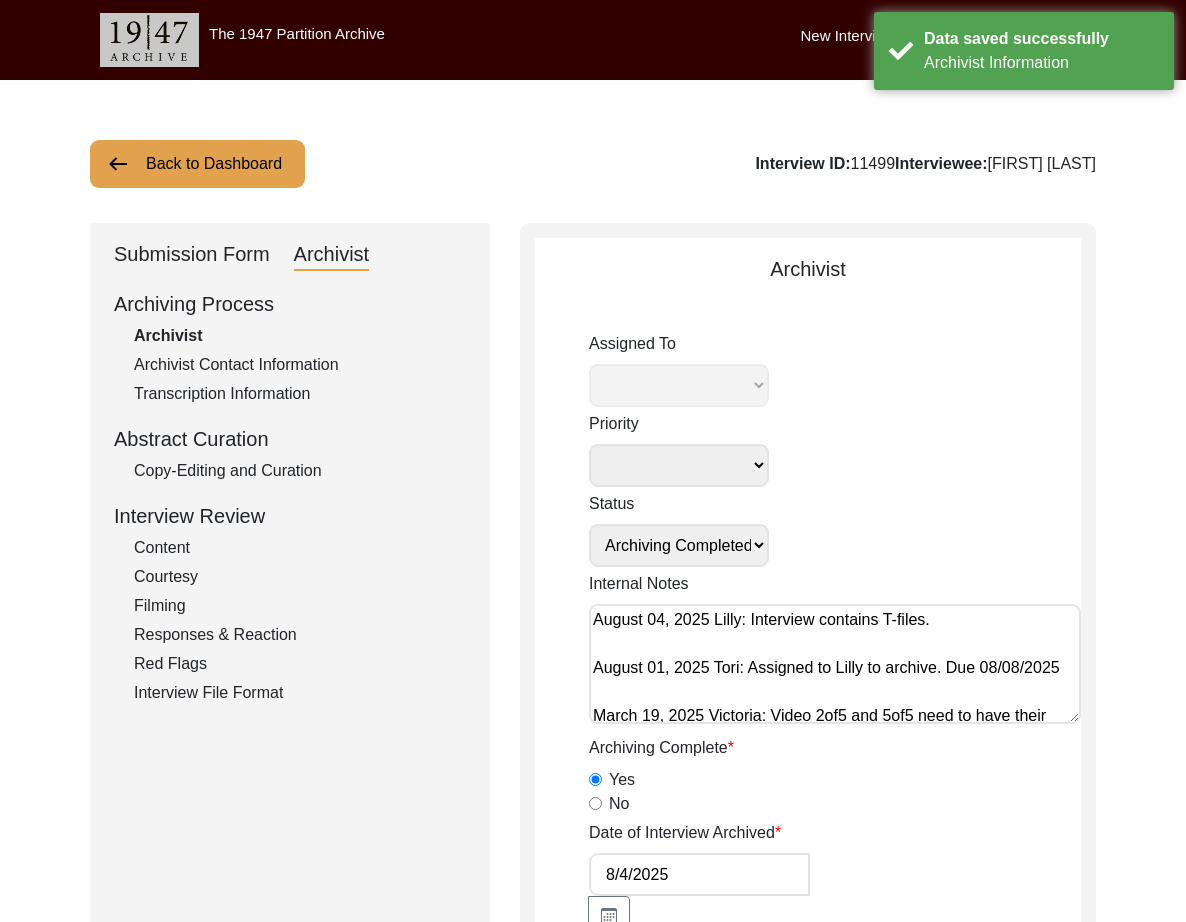 select on "507" 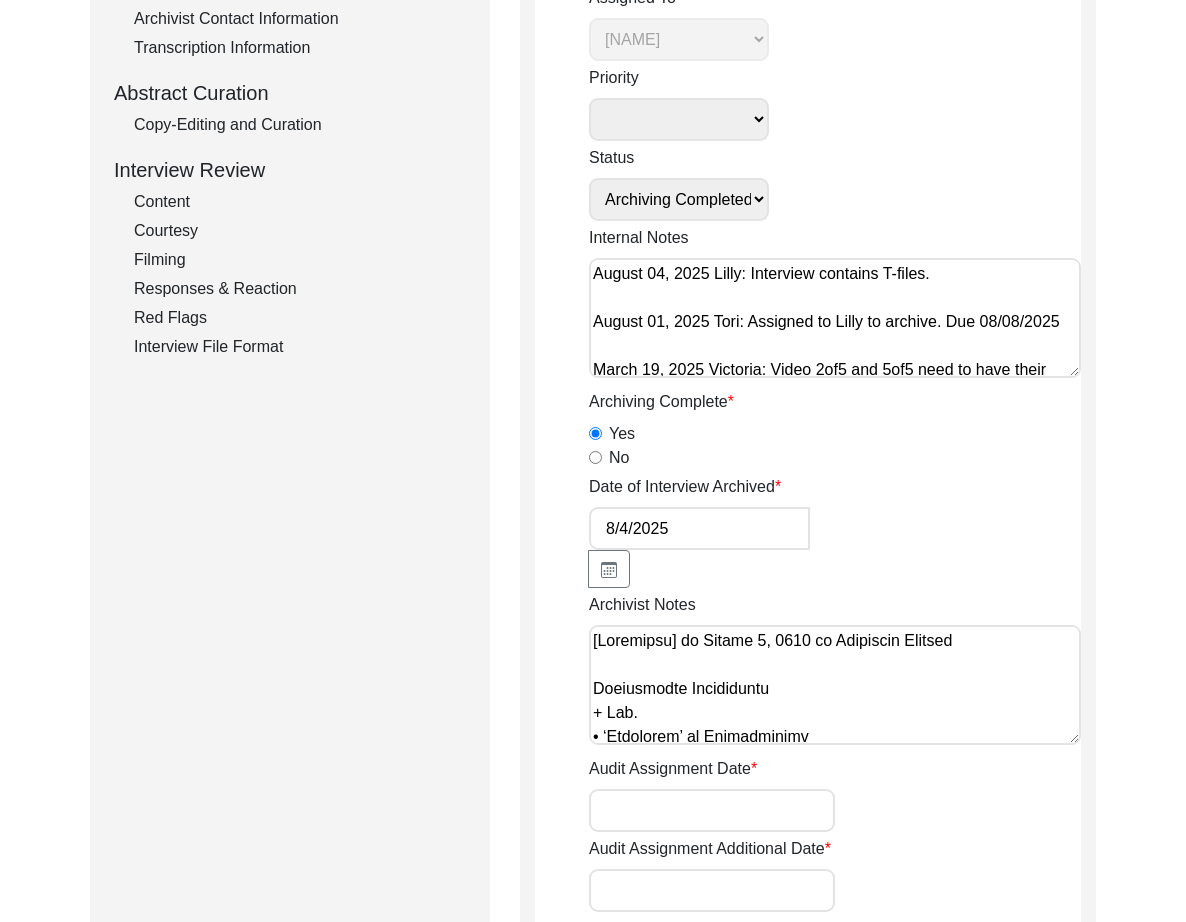 scroll, scrollTop: 339, scrollLeft: 0, axis: vertical 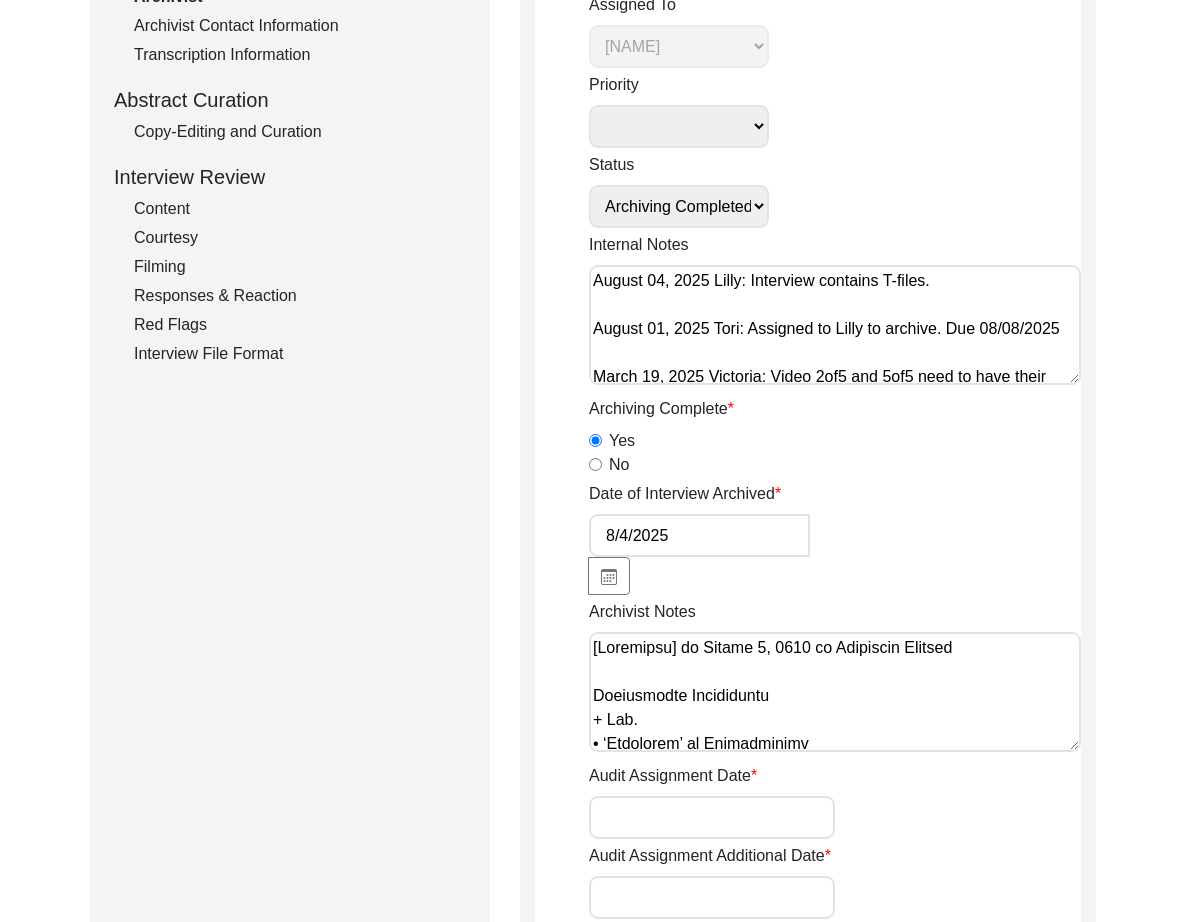 click on "August 04, 2025 Lilly: Interview contains T-files.
August 01, 2025 Tori: Assigned to Lilly to archive. Due 08/08/2025
March 19, 2025 Victoria: Video 2of5 and 5of5 need to have their dates corrected in the filename" at bounding box center [835, 325] 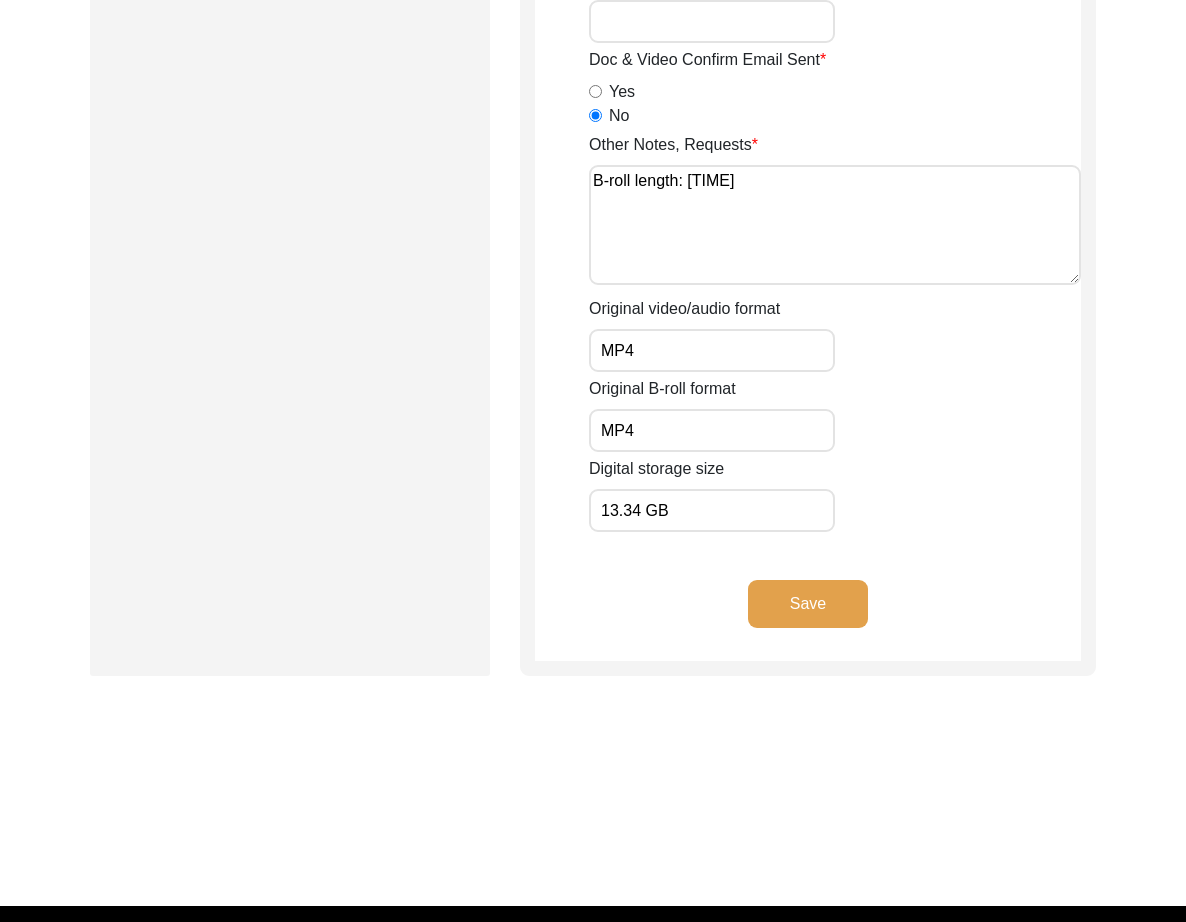 click on "Save" 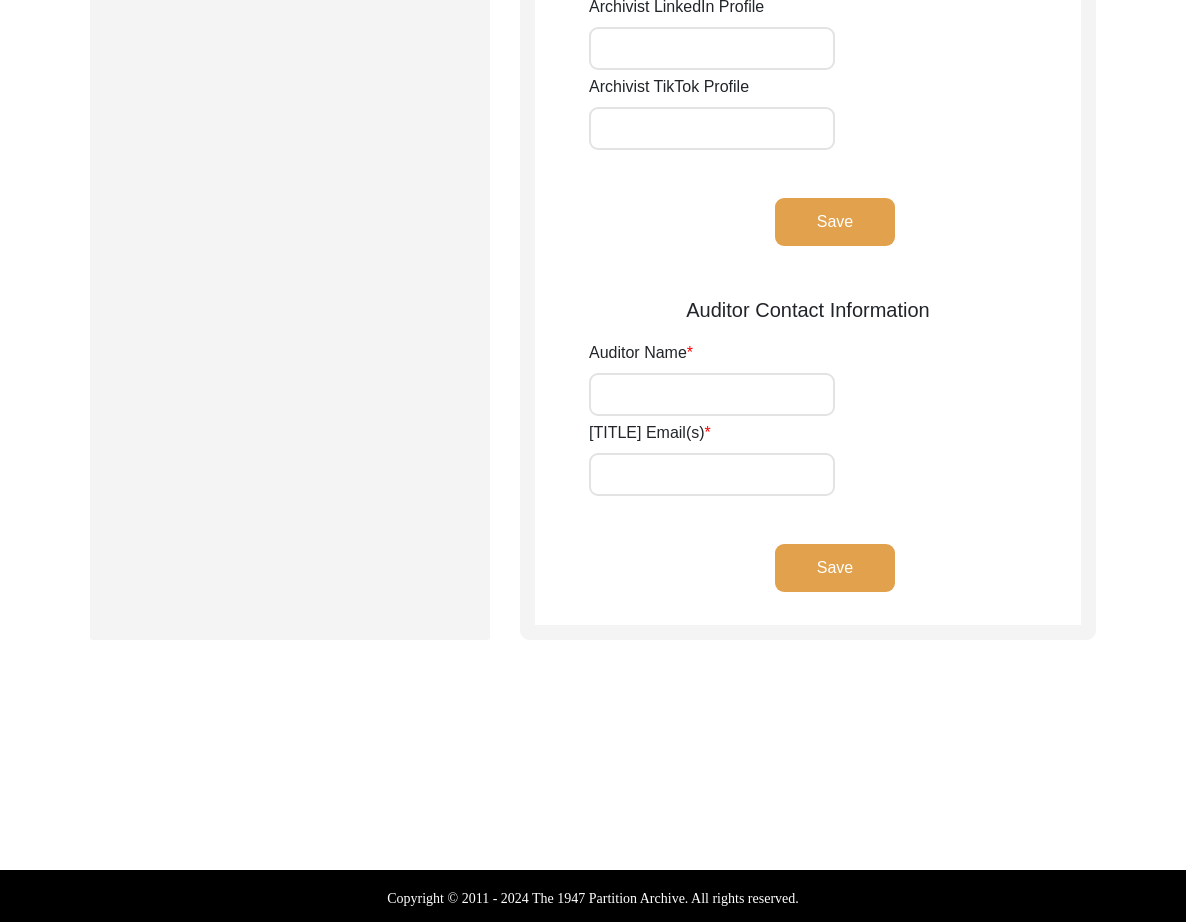 type on "[NAME]" 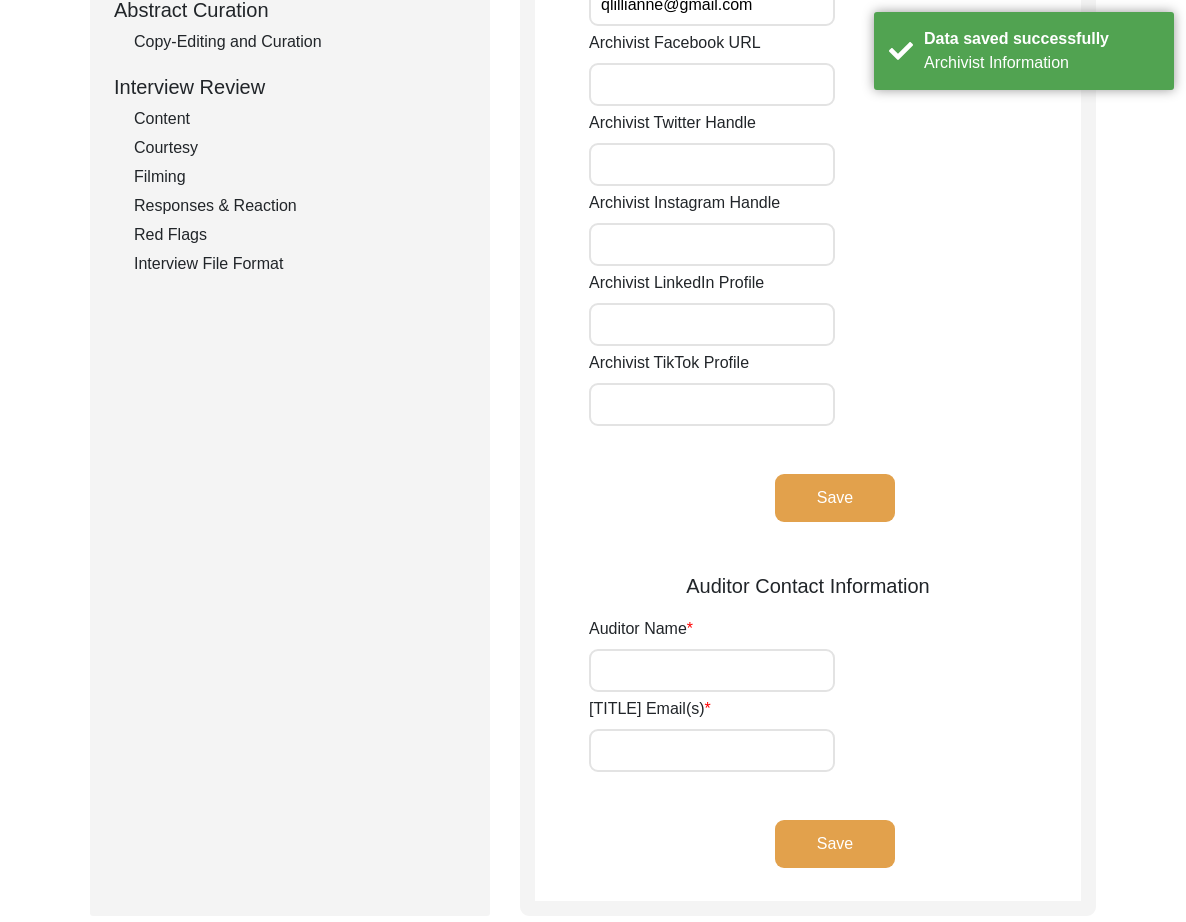 scroll, scrollTop: 0, scrollLeft: 0, axis: both 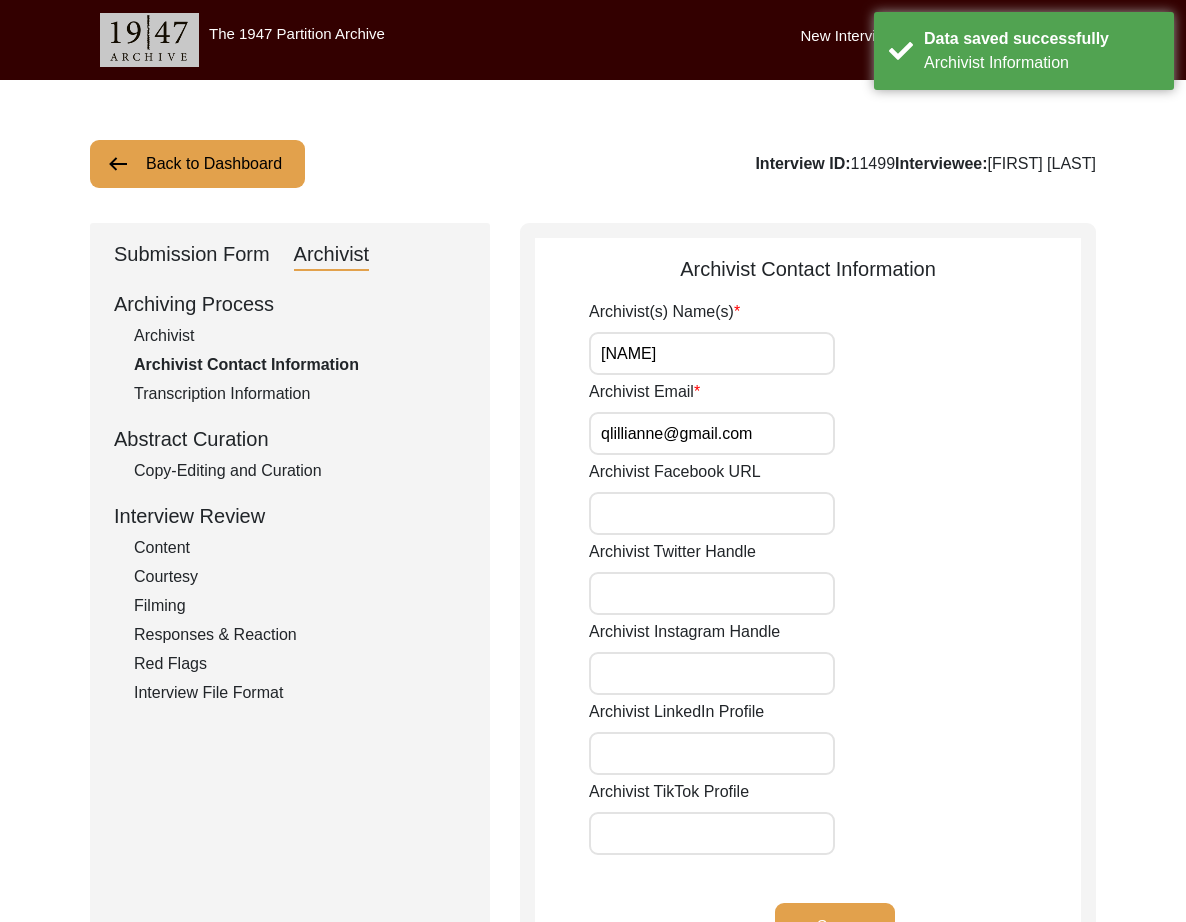 click on "Back to Dashboard" 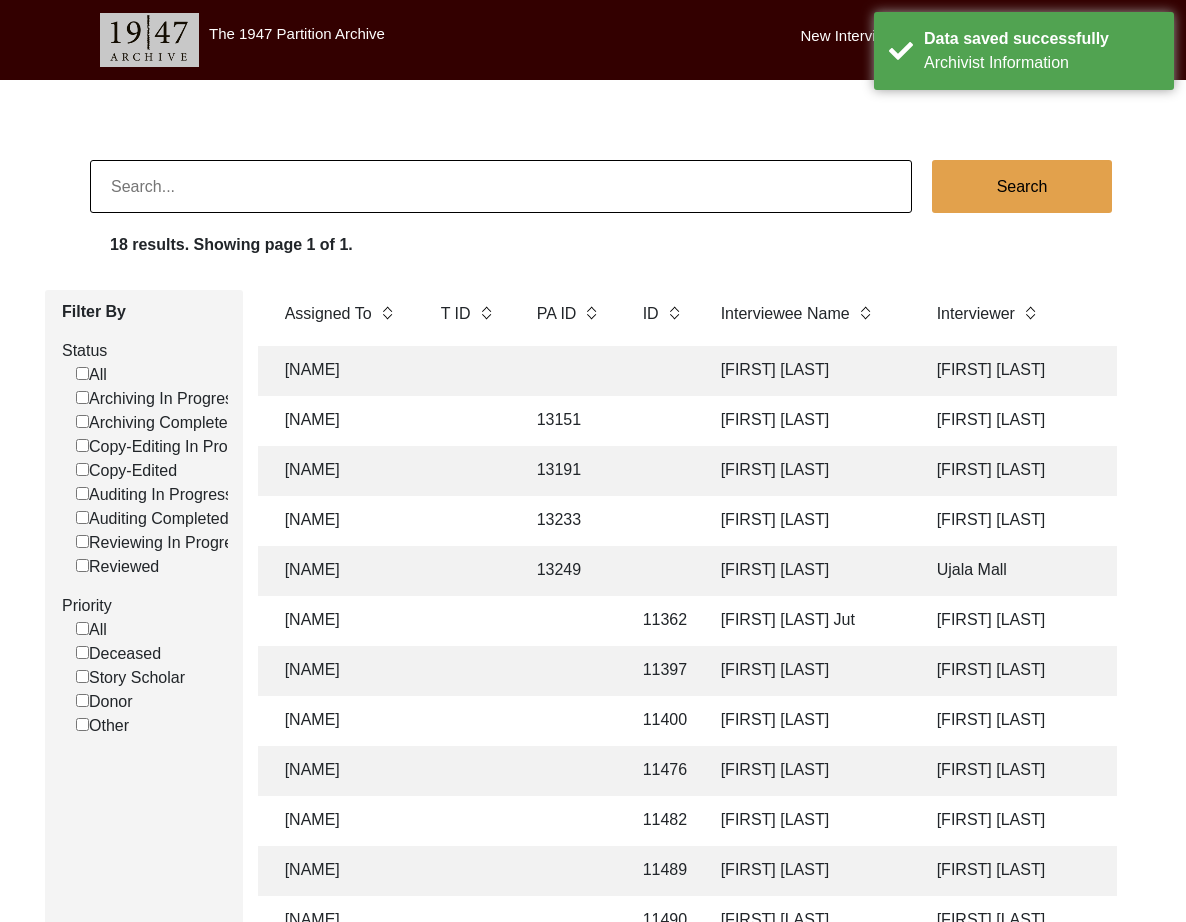 scroll, scrollTop: 0, scrollLeft: 299, axis: horizontal 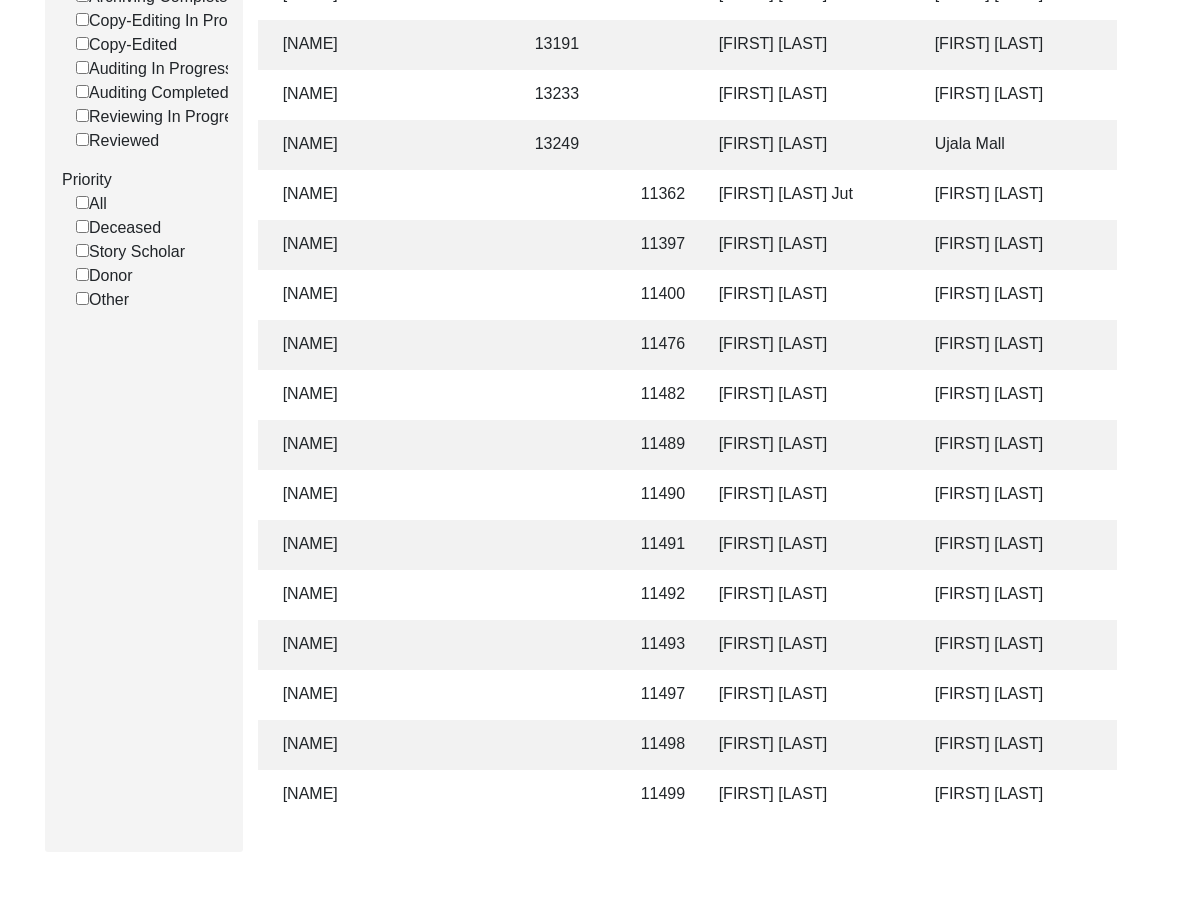 click on "[FIRST] [LAST]" 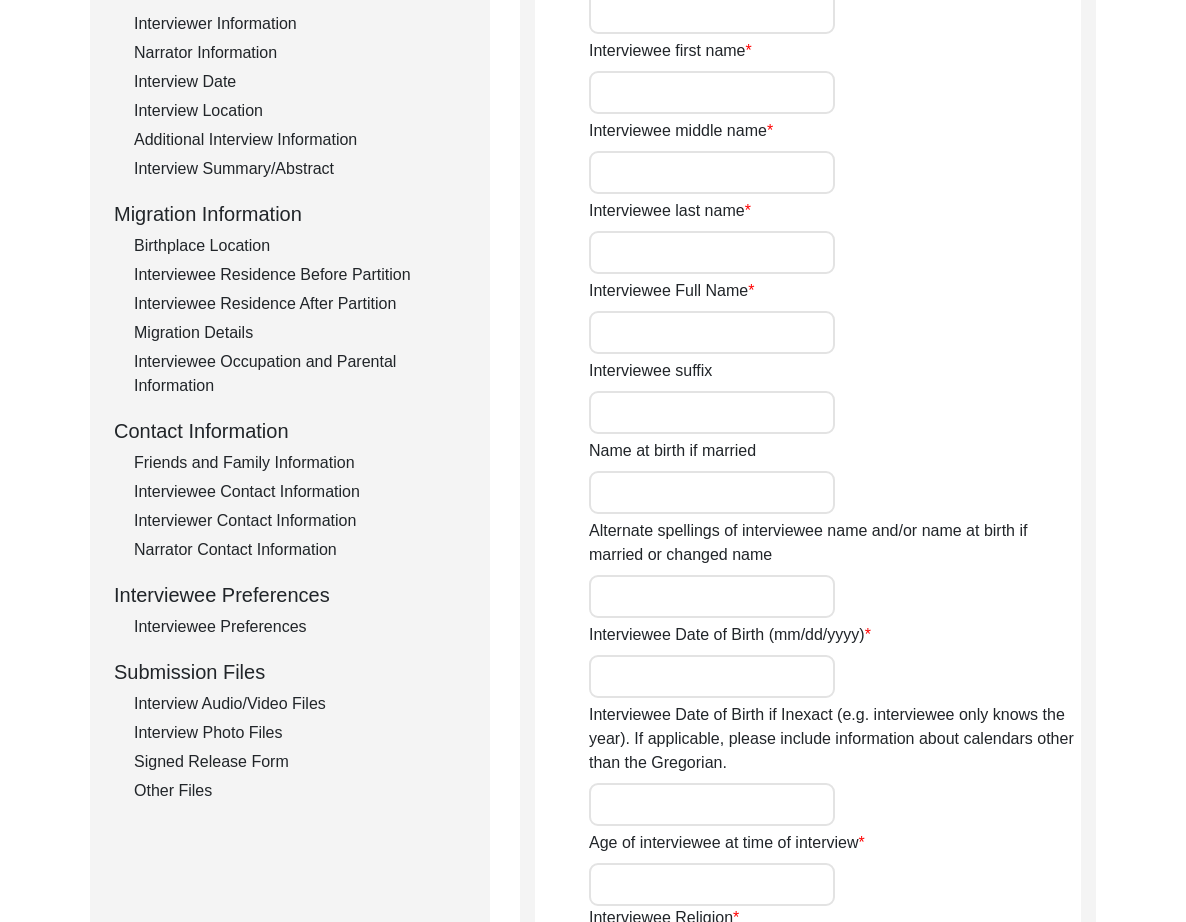 scroll, scrollTop: 0, scrollLeft: 0, axis: both 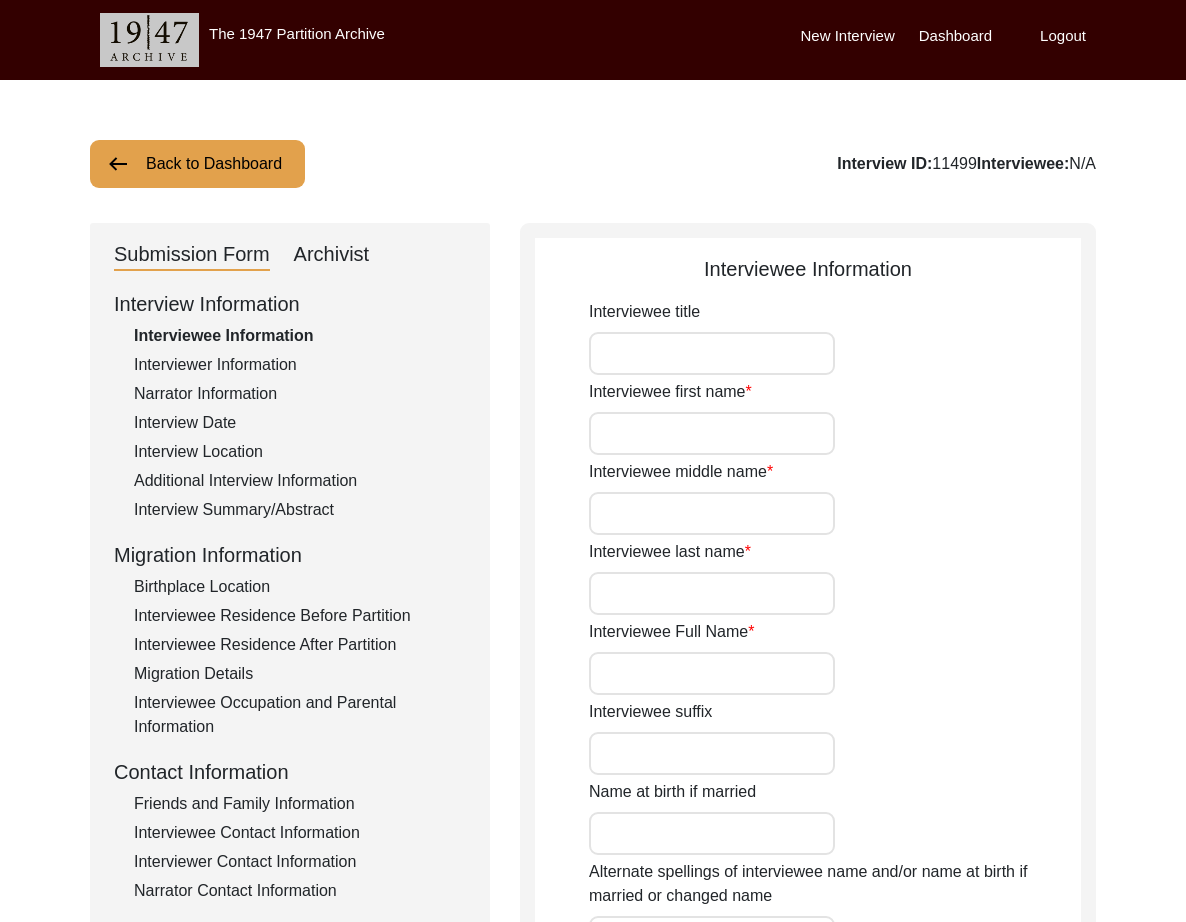 type on "Mrs." 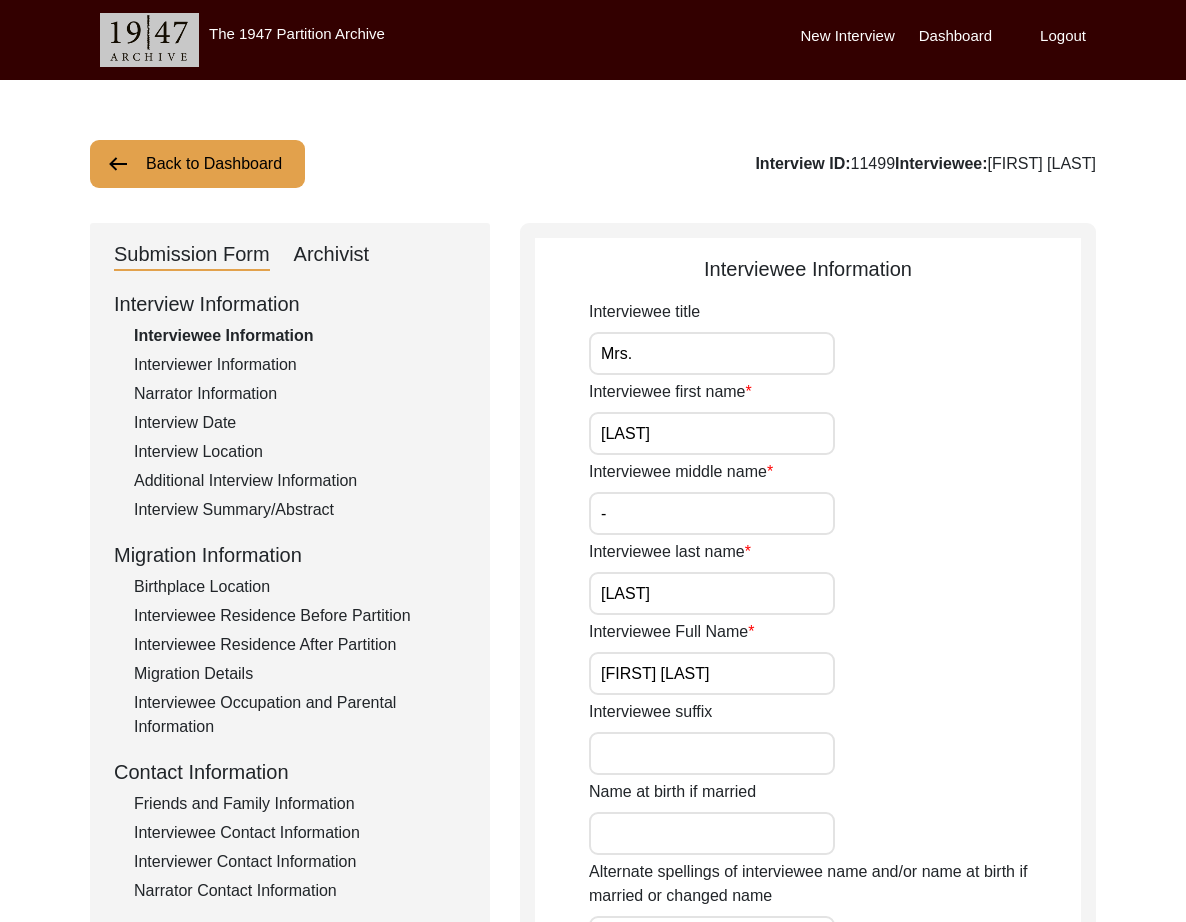click on "Narrator Information" 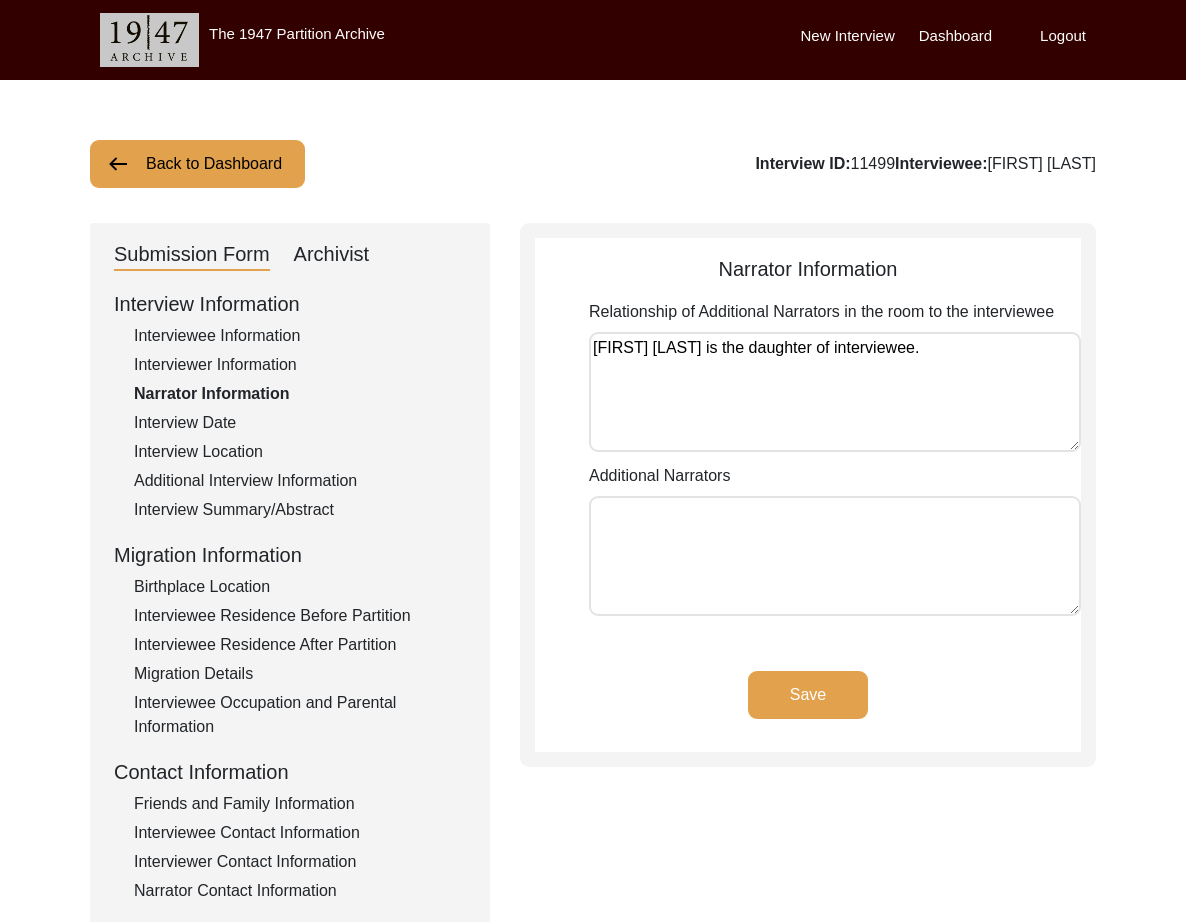 click on "[FIRST] [LAST] is the daughter of interviewee." at bounding box center [835, 392] 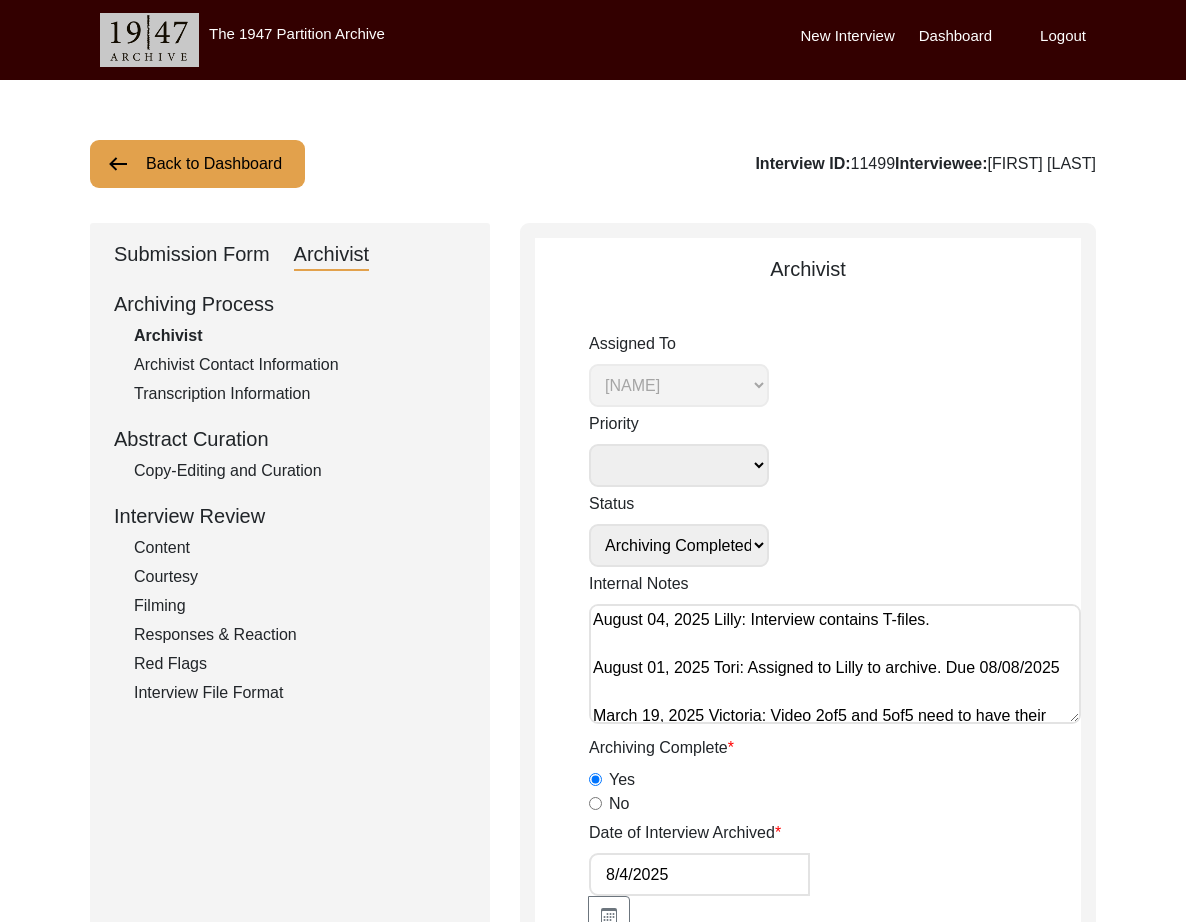 scroll, scrollTop: 32, scrollLeft: 0, axis: vertical 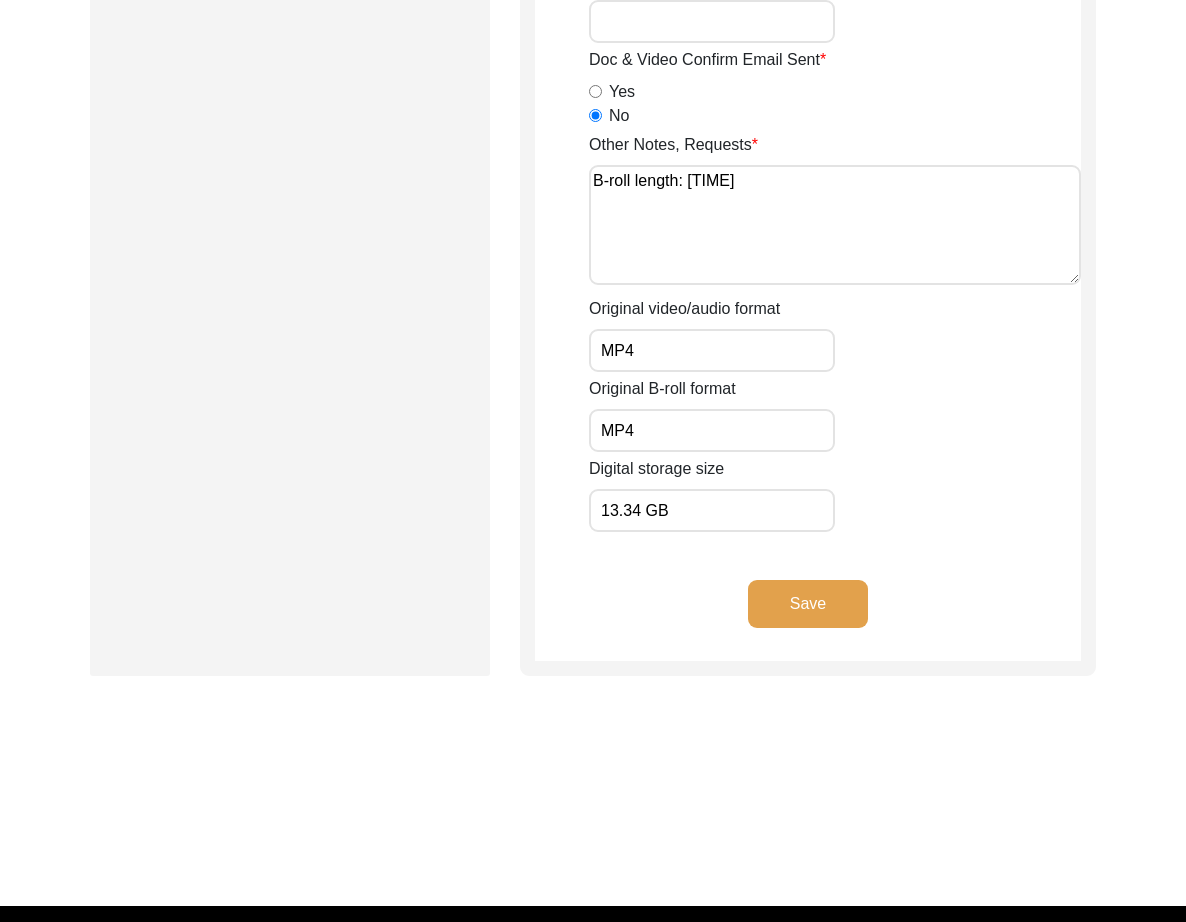 click on "Save" 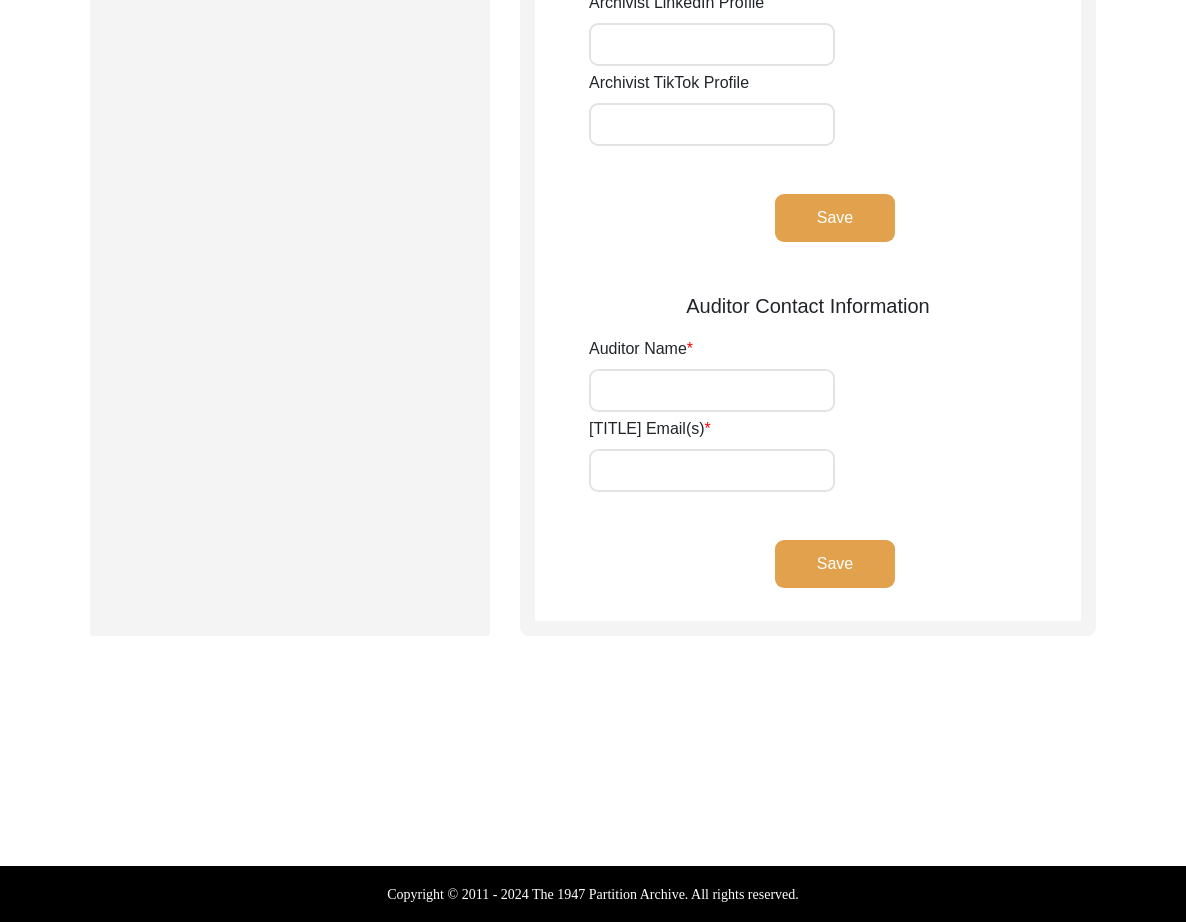scroll, scrollTop: 0, scrollLeft: 0, axis: both 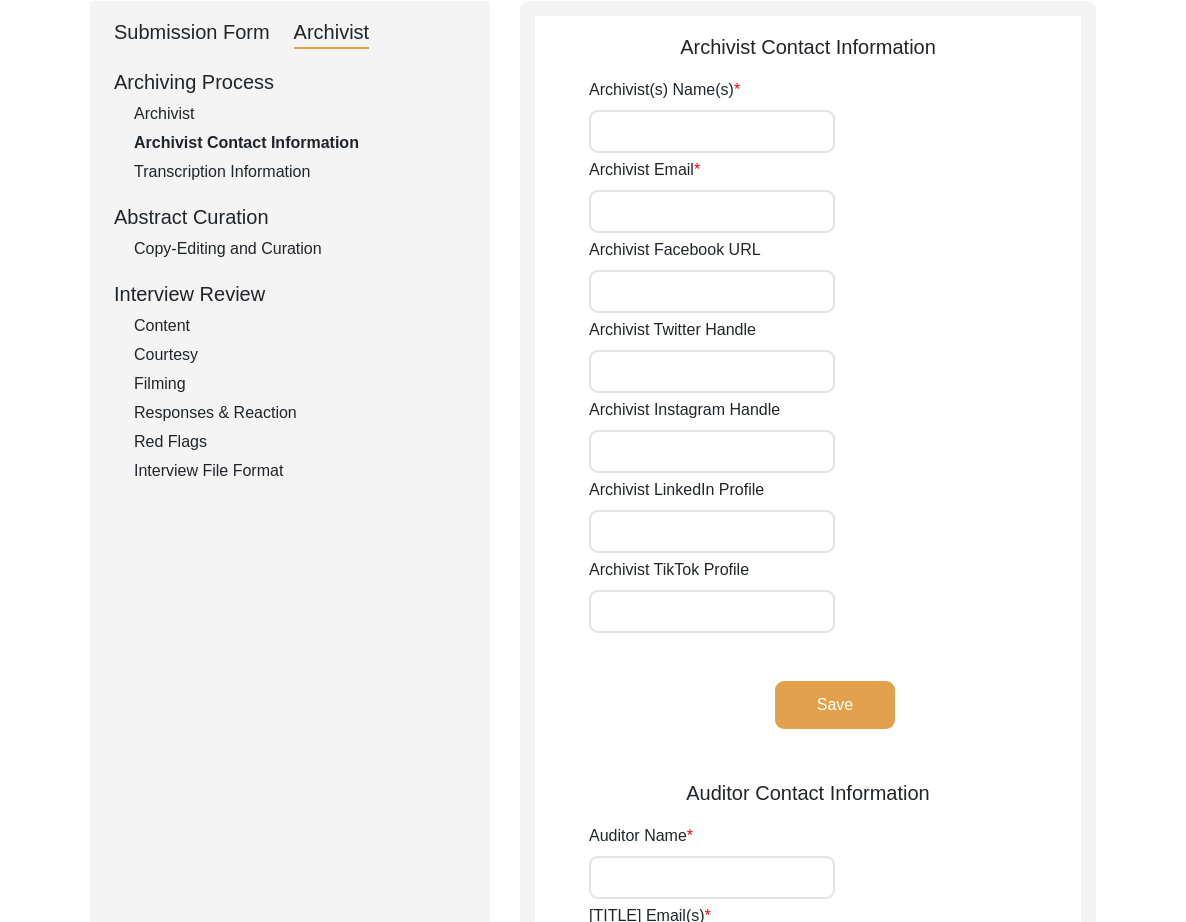 type on "[NAME]" 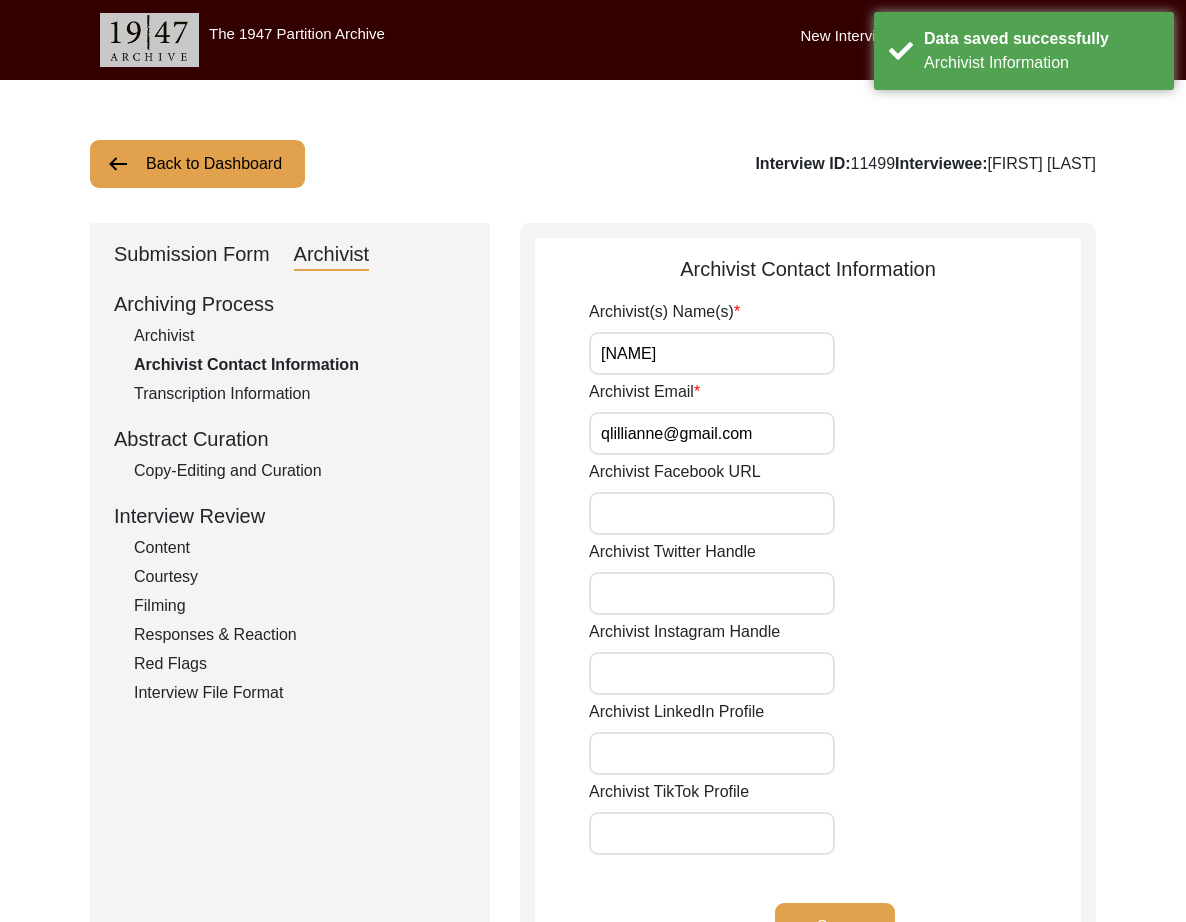 click on "Back to Dashboard" 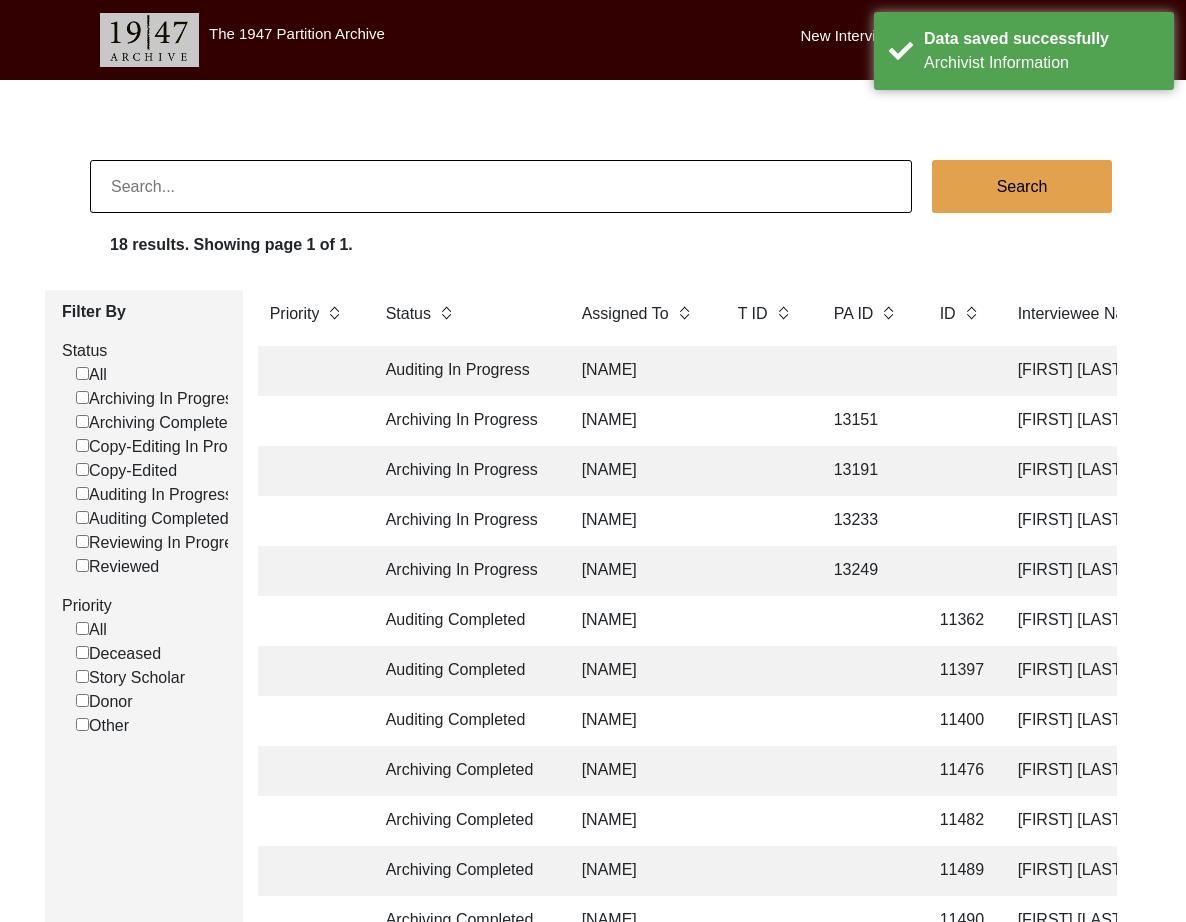 scroll, scrollTop: 0, scrollLeft: 2, axis: horizontal 